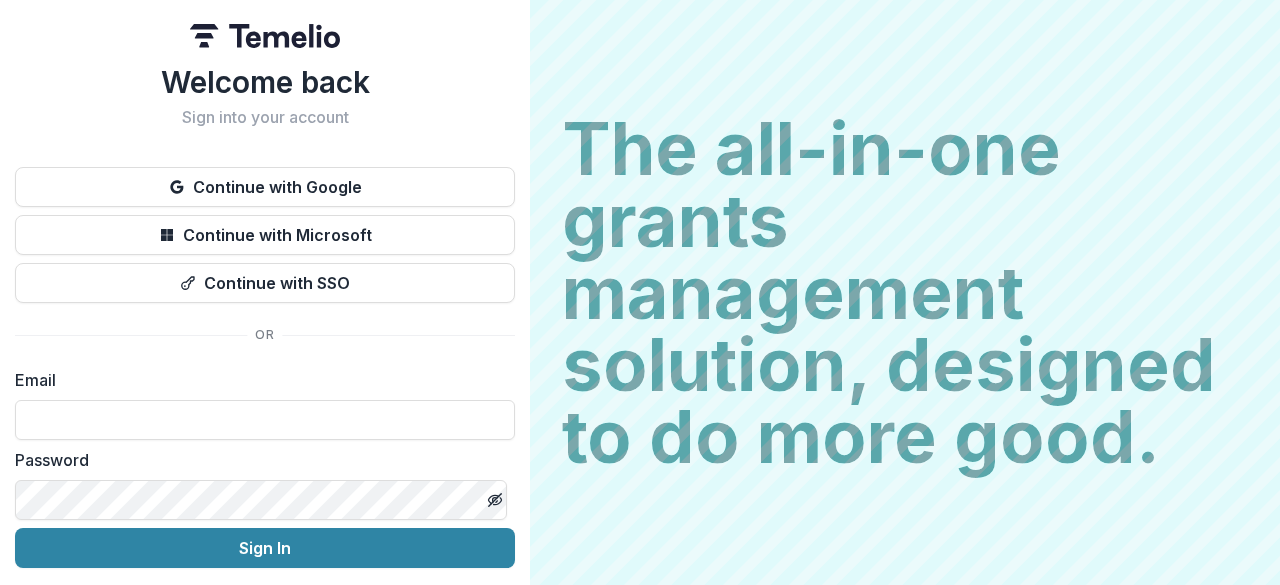 scroll, scrollTop: 0, scrollLeft: 0, axis: both 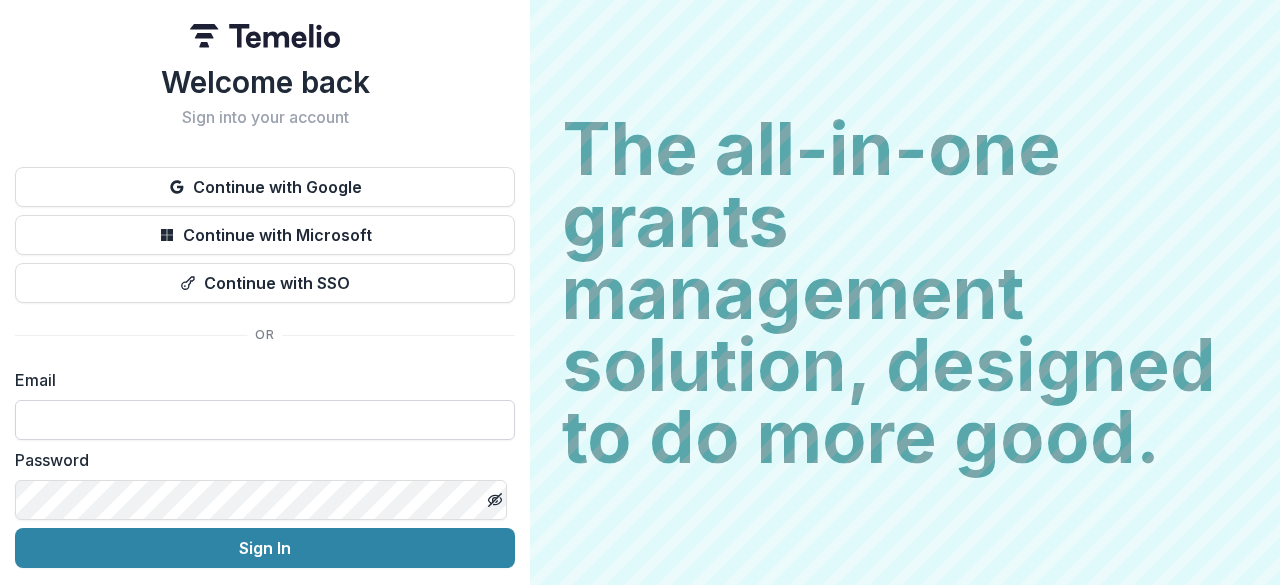 click at bounding box center [265, 420] 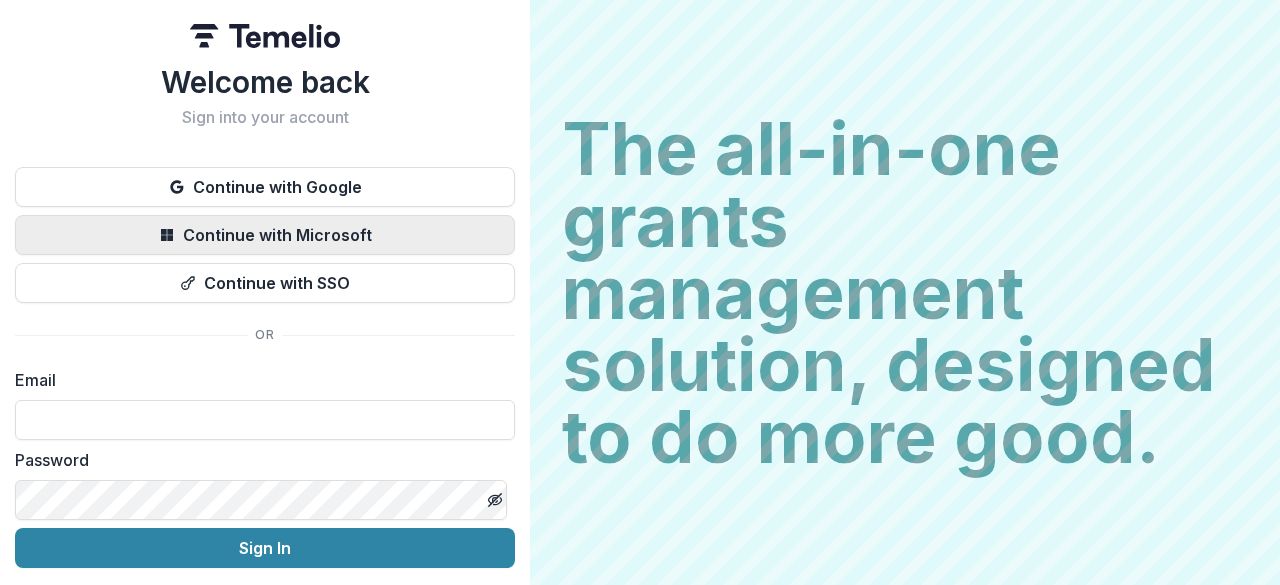 click on "Continue with Microsoft" at bounding box center [265, 235] 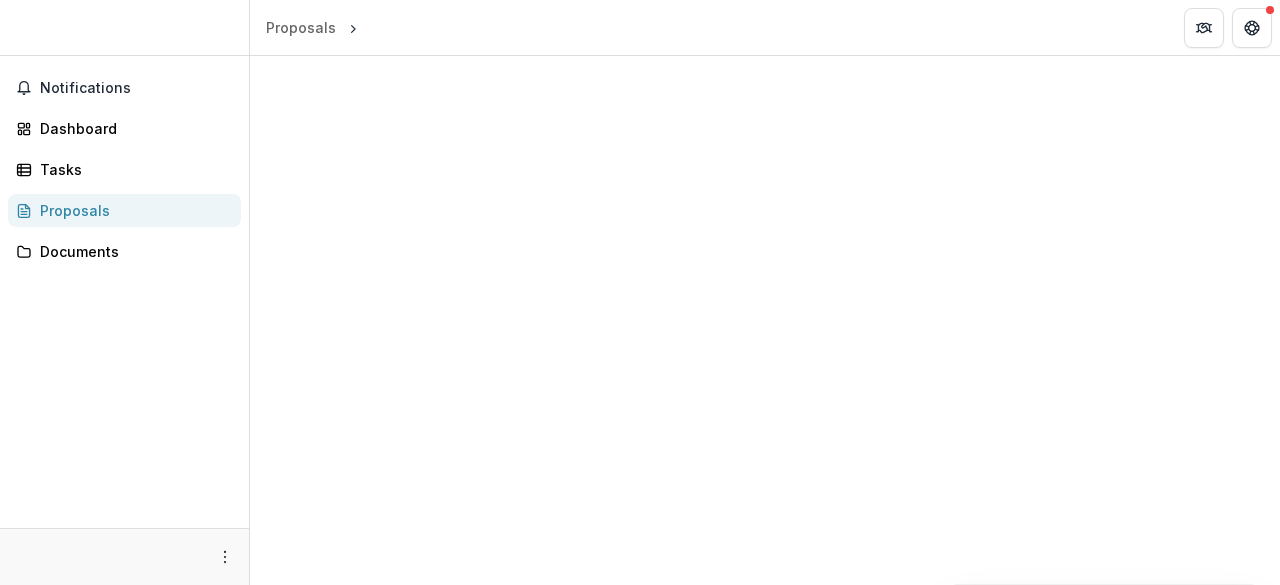 scroll, scrollTop: 0, scrollLeft: 0, axis: both 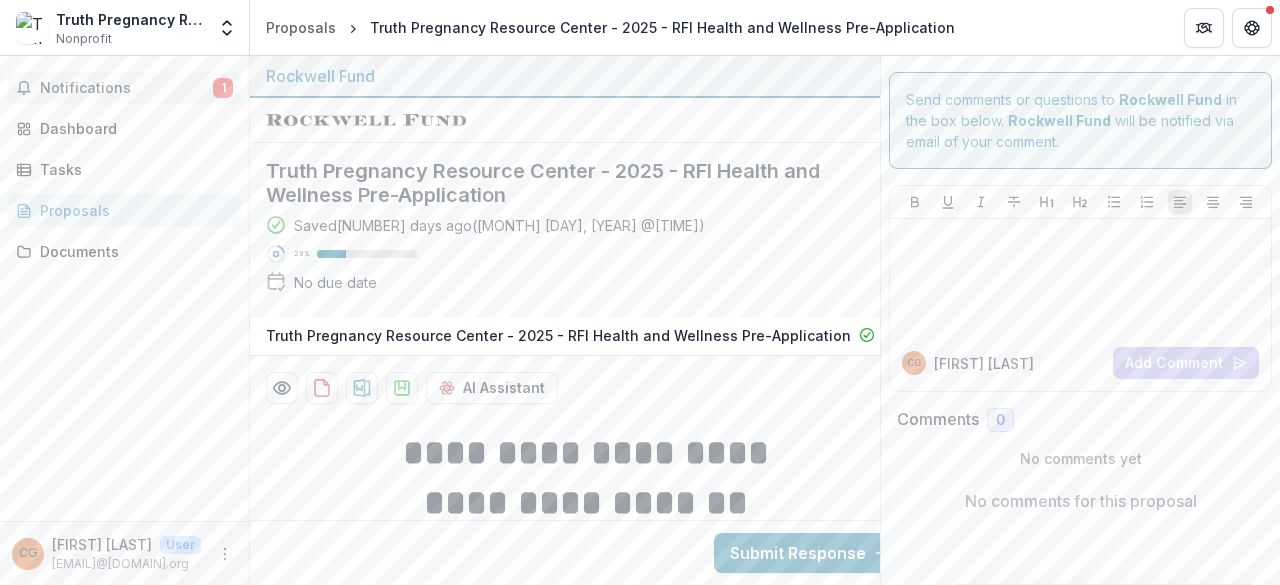 click on "Notifications" at bounding box center (126, 88) 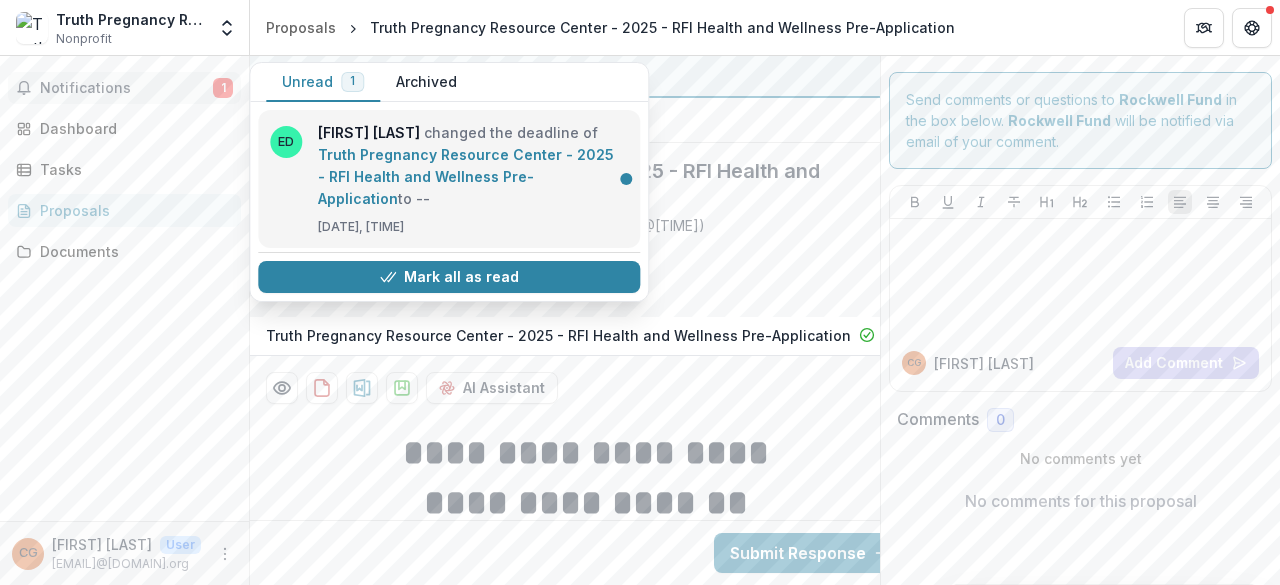click on "Truth Pregnancy Resource Center - 2025 - RFI Health and Wellness Pre-Application" at bounding box center (466, 176) 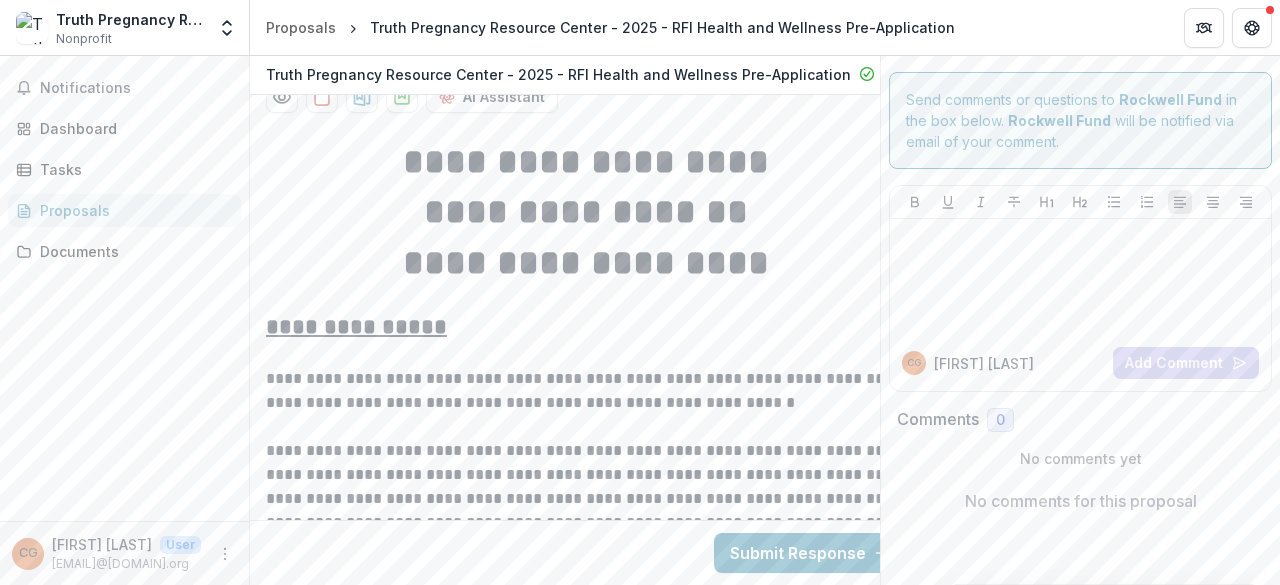 scroll, scrollTop: 324, scrollLeft: 0, axis: vertical 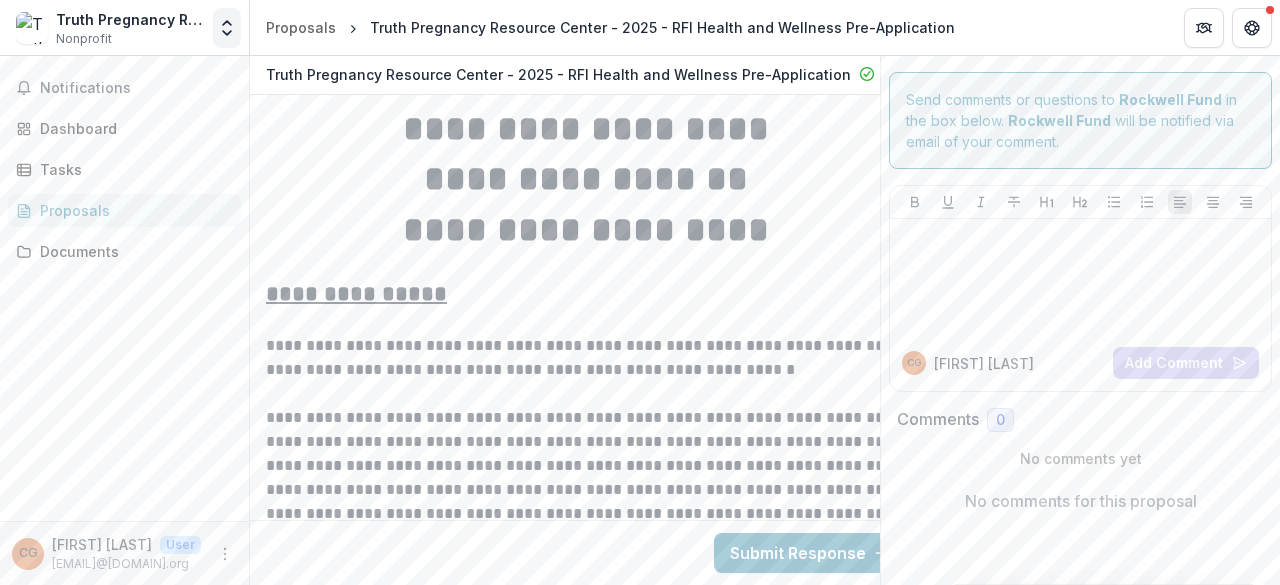 click 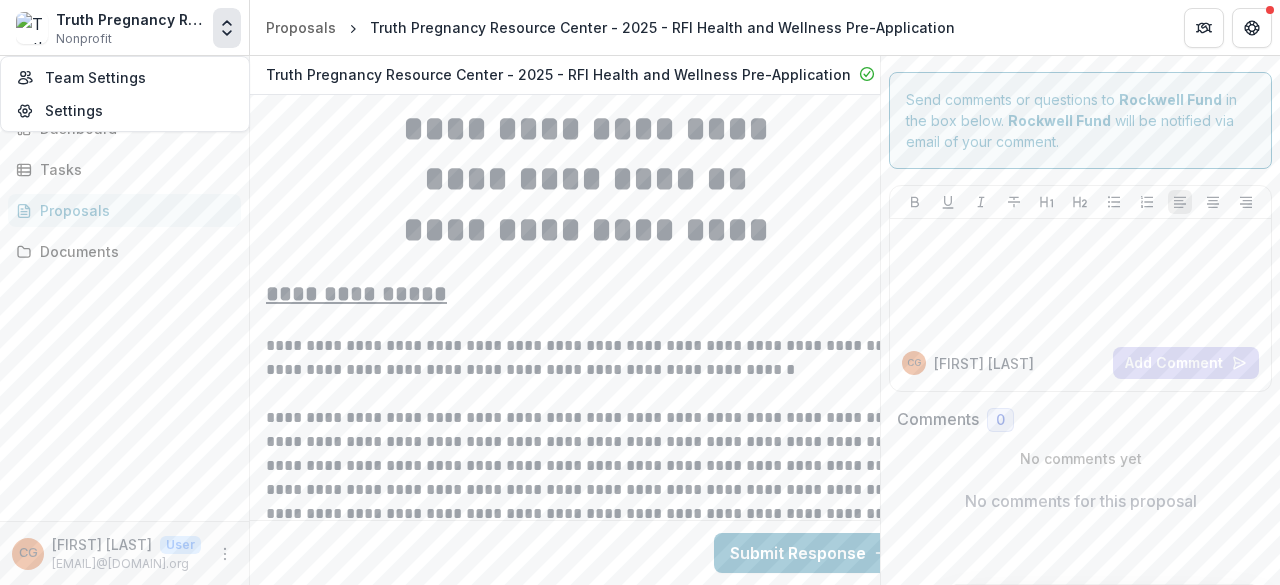 click on "**********" at bounding box center (586, 129) 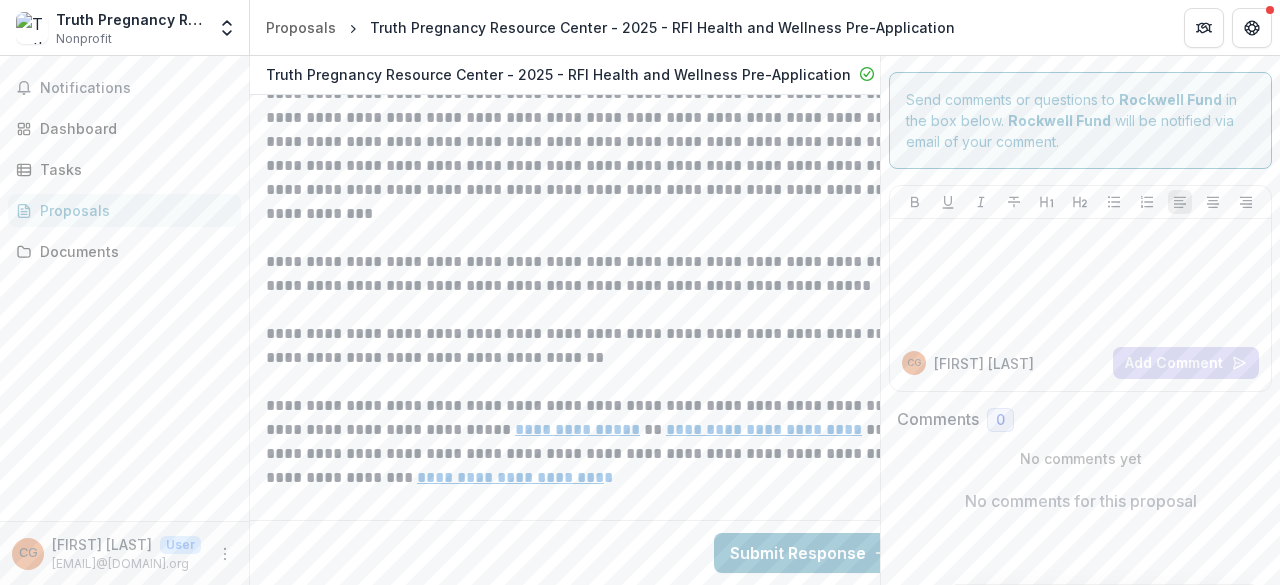 scroll, scrollTop: 632, scrollLeft: 0, axis: vertical 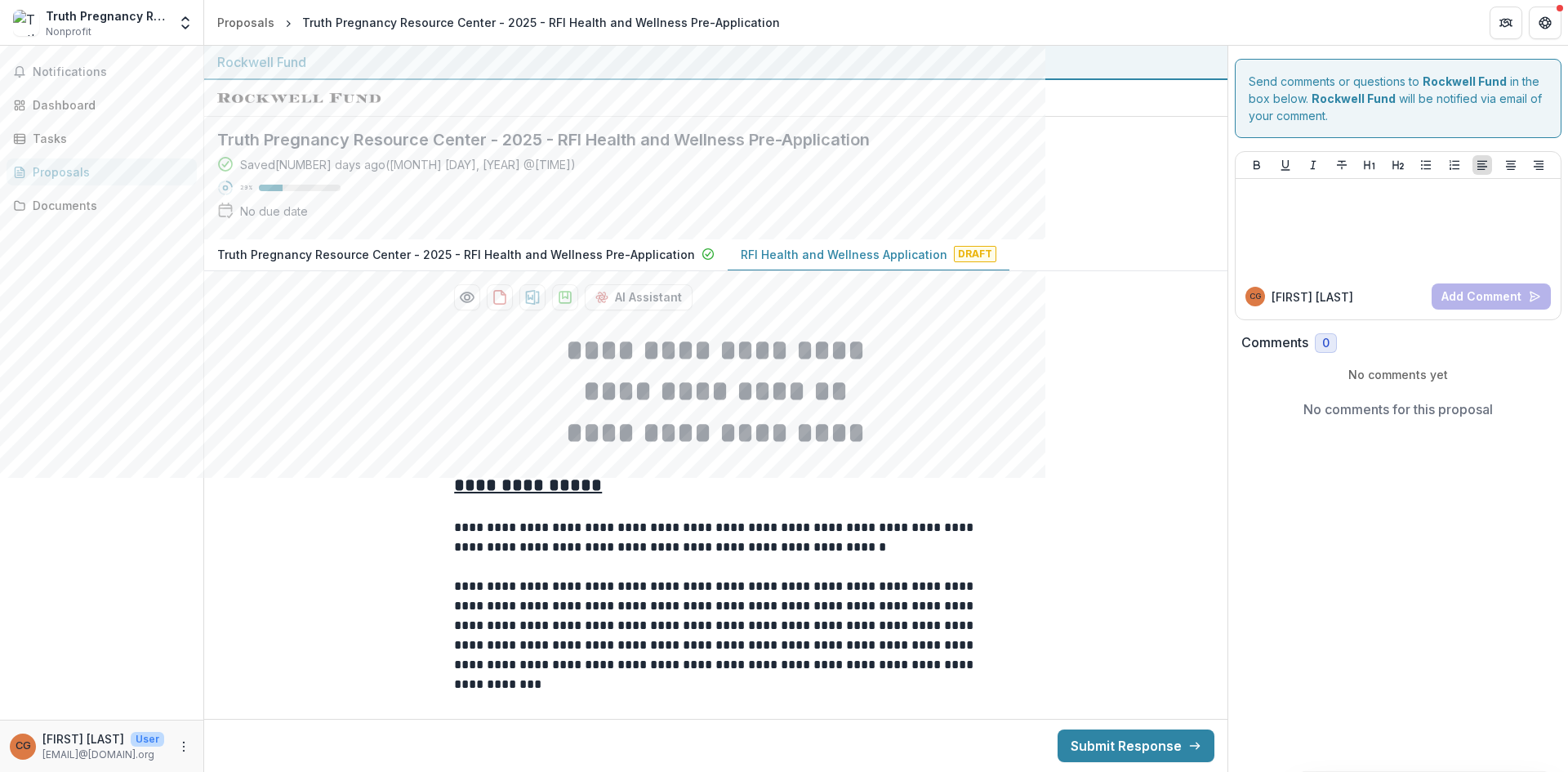 click on "RFI Health and Wellness Application" at bounding box center (844, 254) 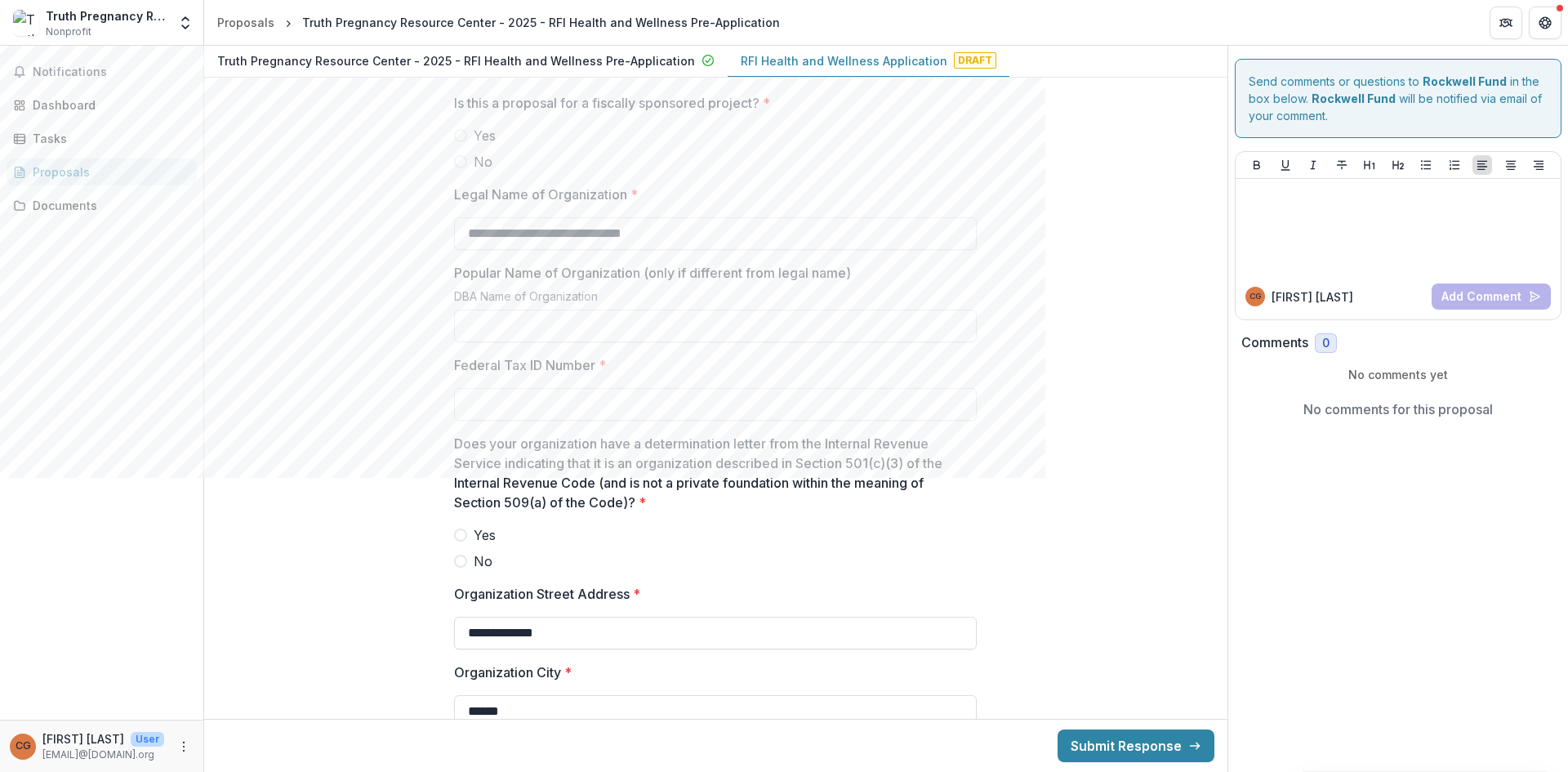 scroll, scrollTop: 1331, scrollLeft: 0, axis: vertical 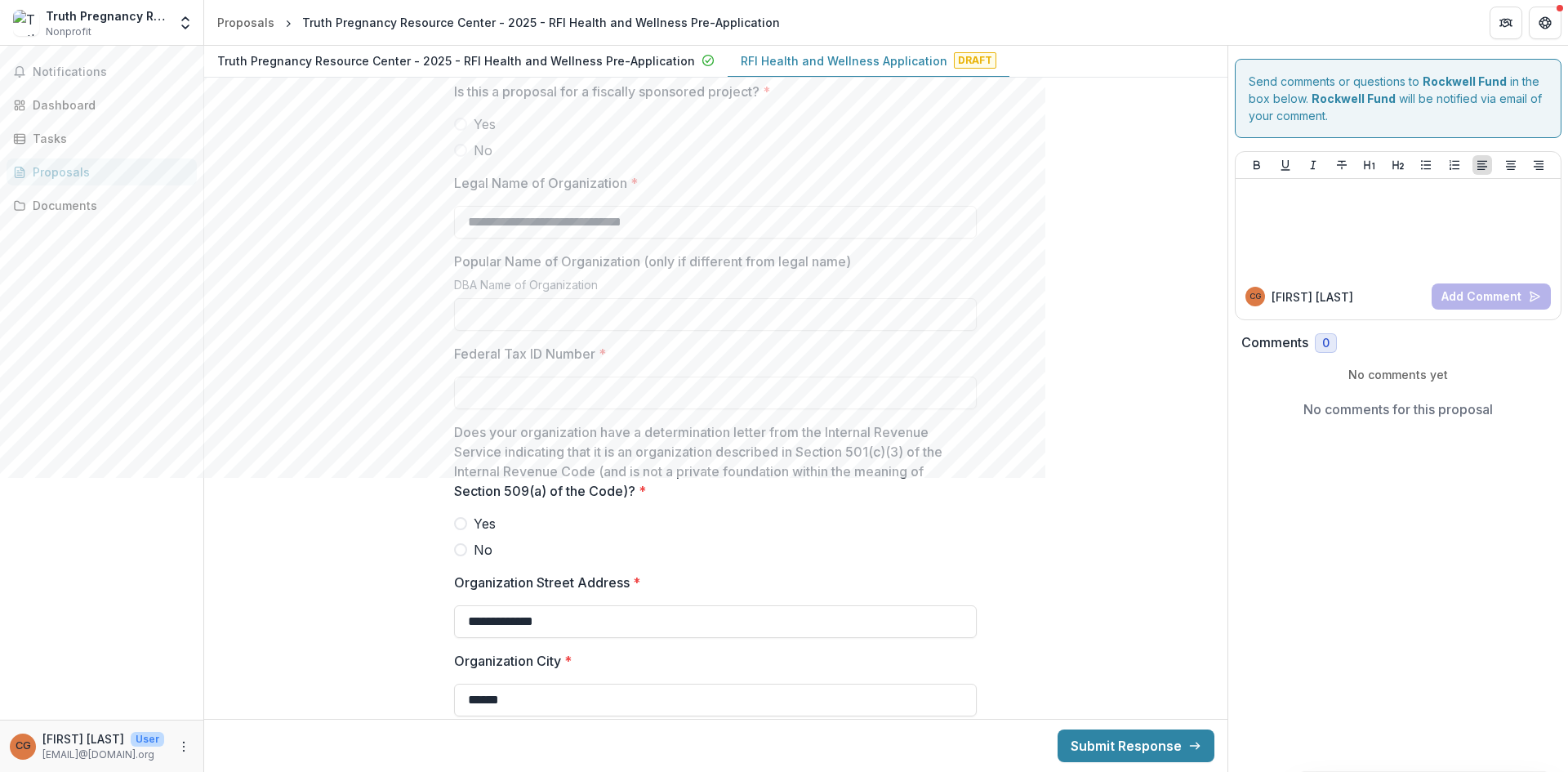 click at bounding box center (461, 150) 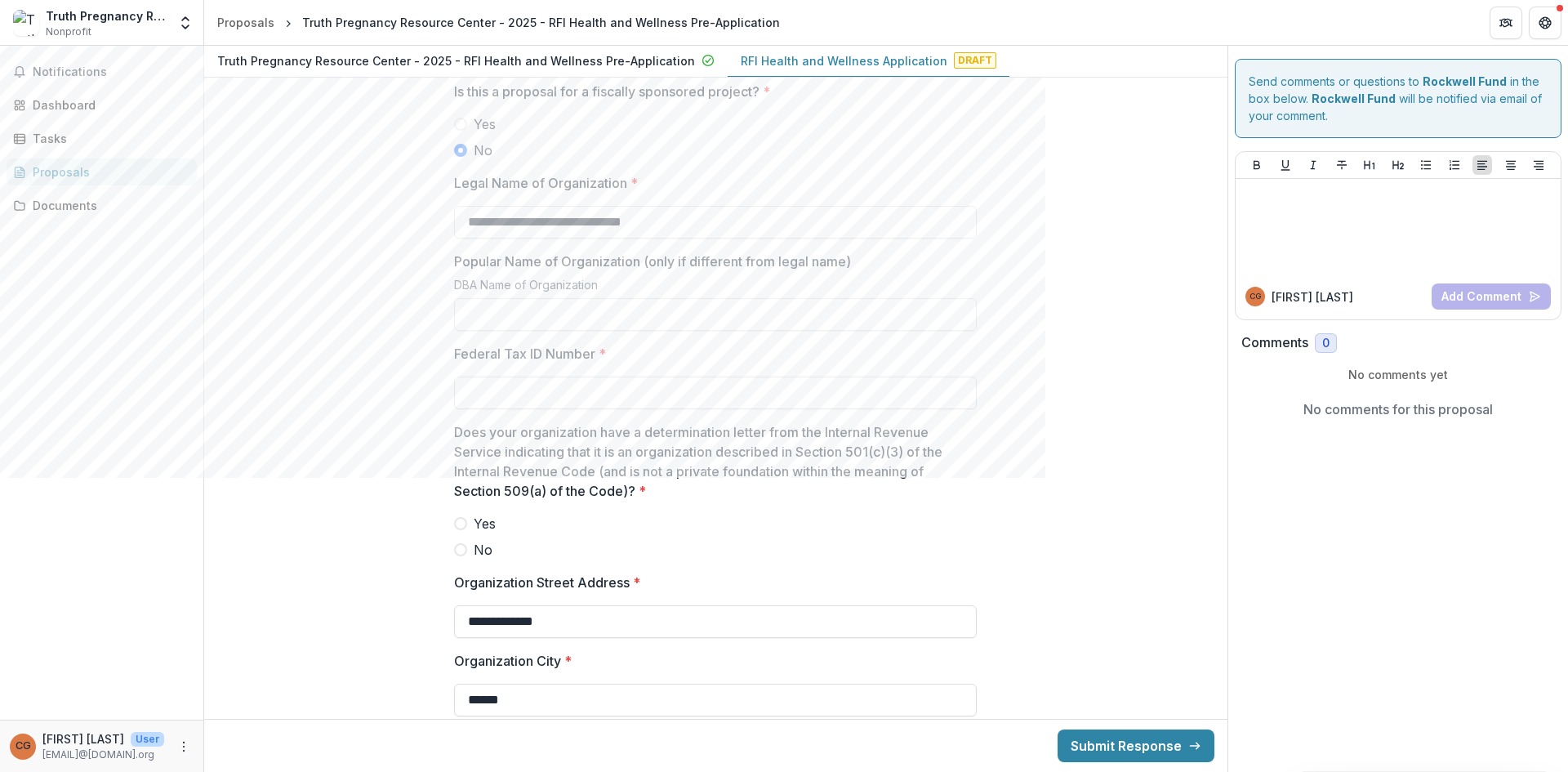 click on "Federal Tax ID Number *" at bounding box center (715, 393) 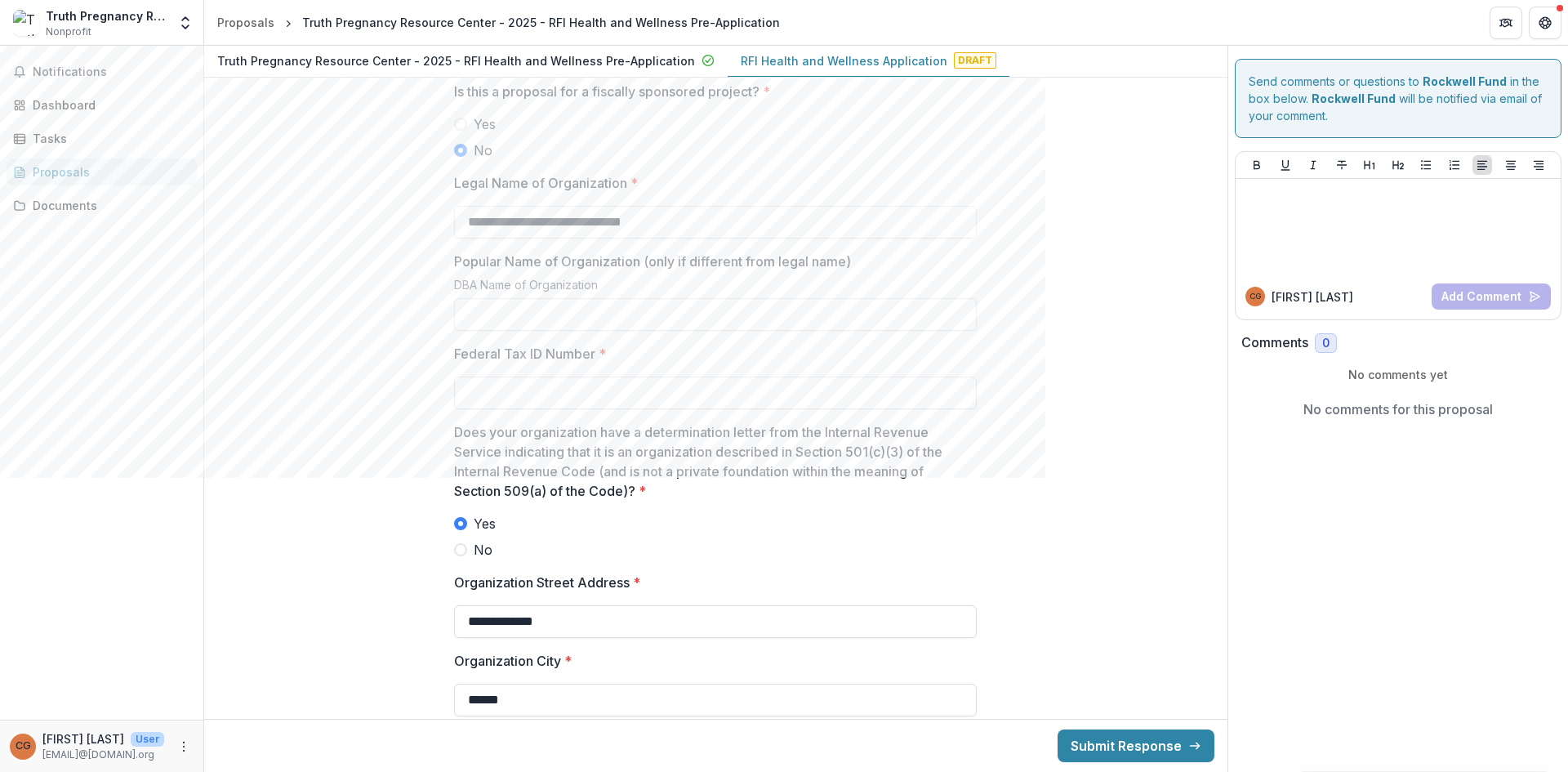 click on "Federal Tax ID Number *" at bounding box center (715, 393) 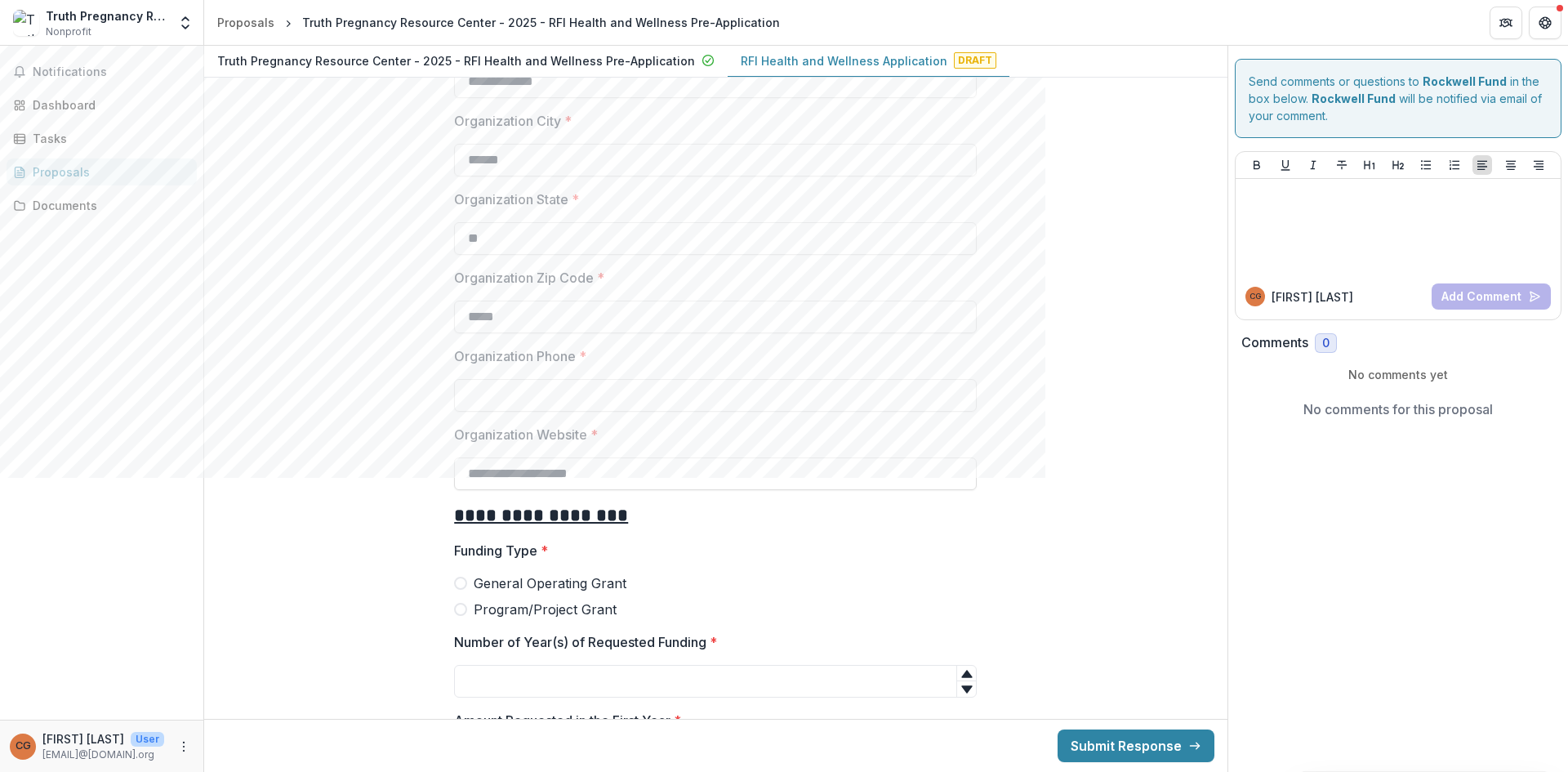 scroll, scrollTop: 1962, scrollLeft: 0, axis: vertical 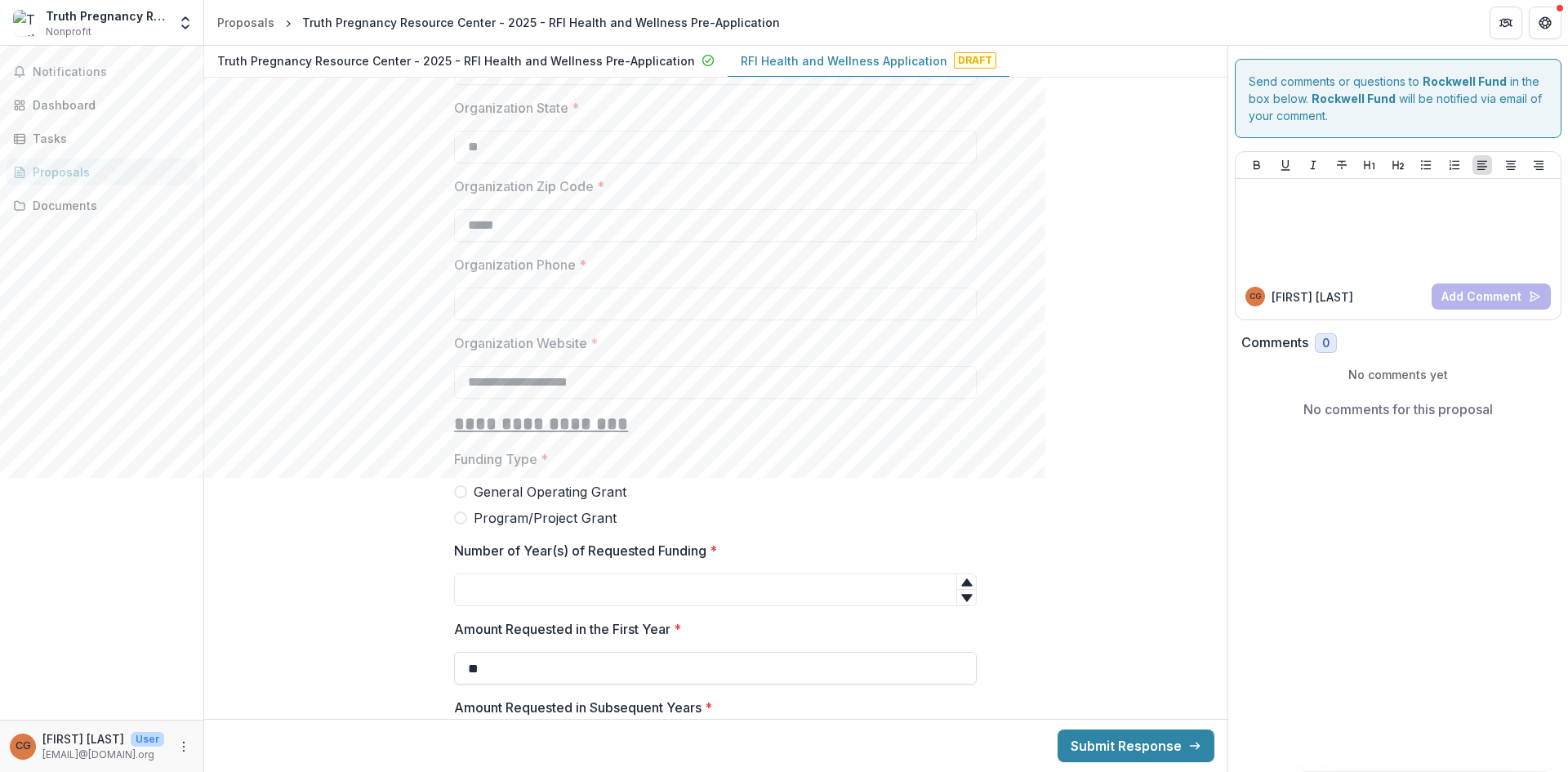 type on "**********" 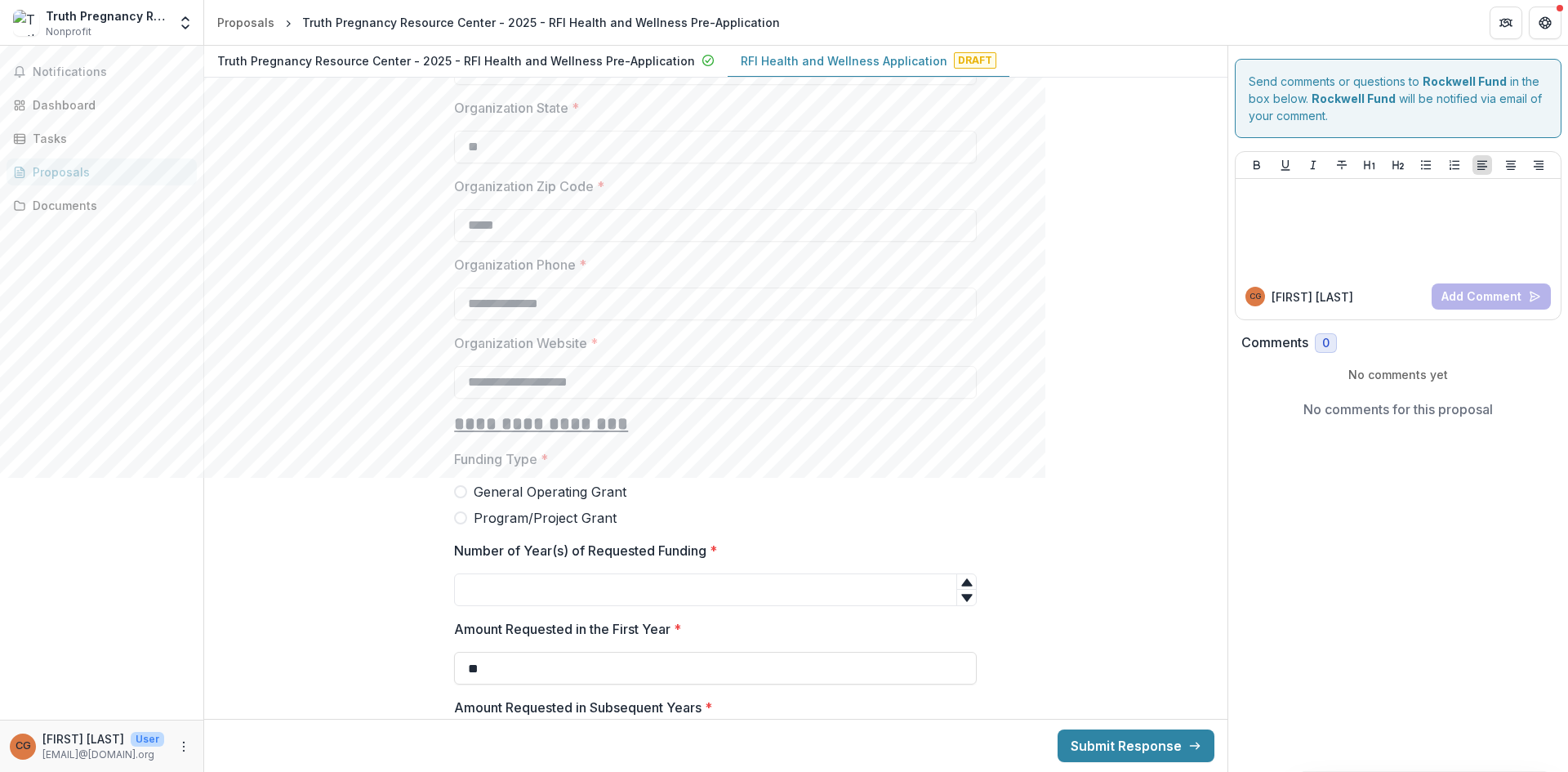 click on "Program/Project Grant" at bounding box center [545, 518] 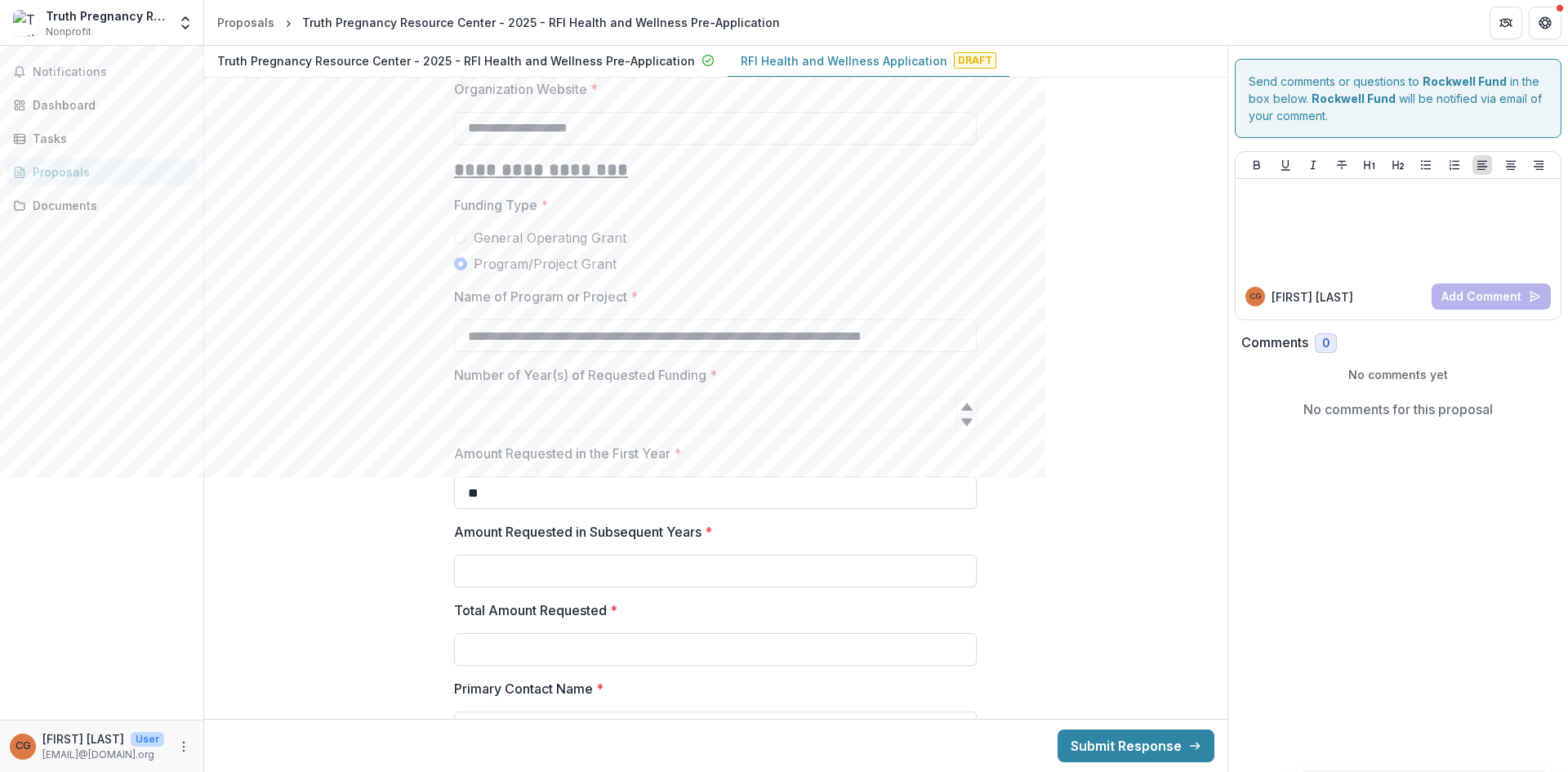 scroll, scrollTop: 2276, scrollLeft: 0, axis: vertical 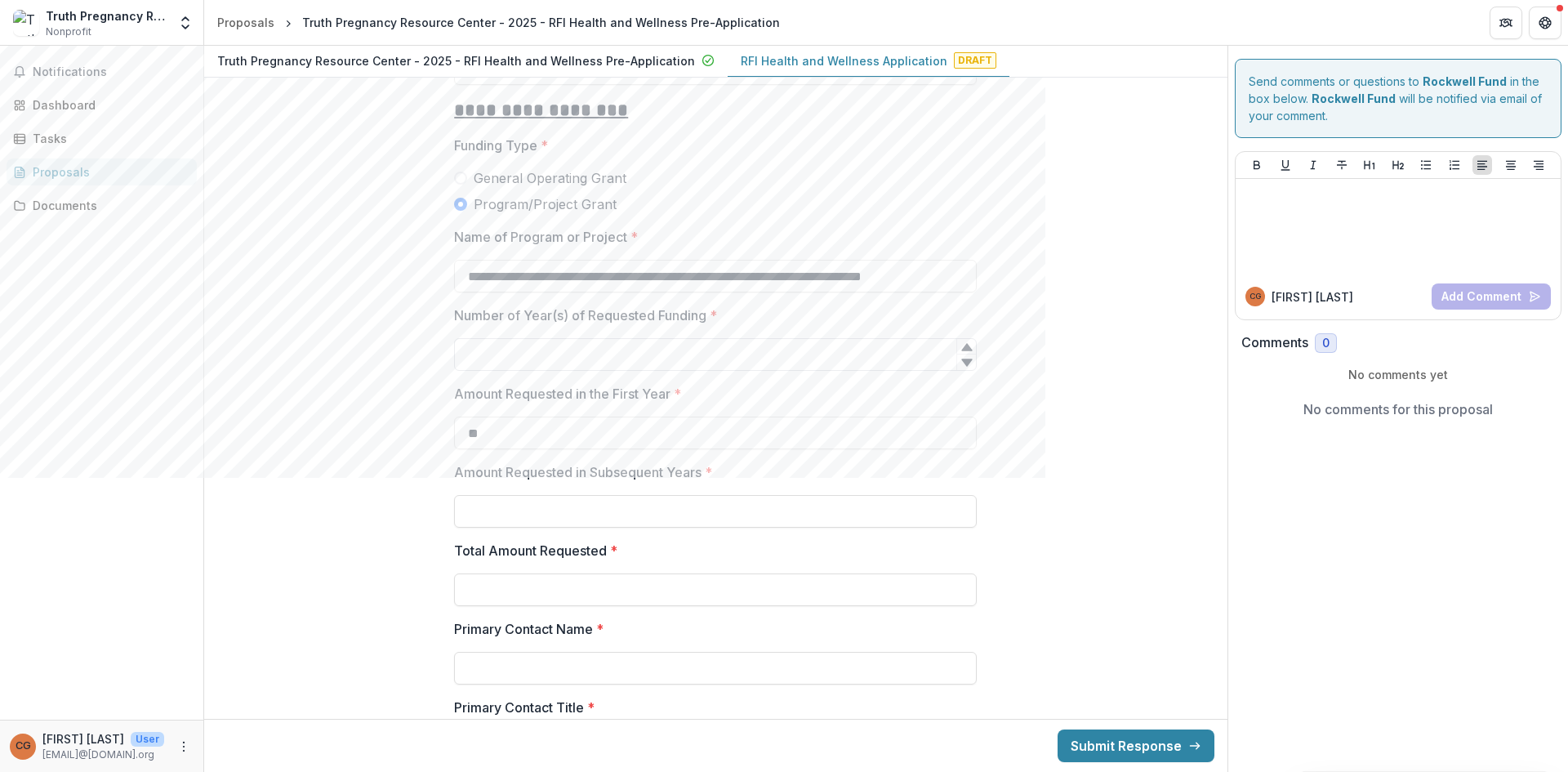 click on "Number of Year(s) of Requested Funding *" at bounding box center (715, 355) 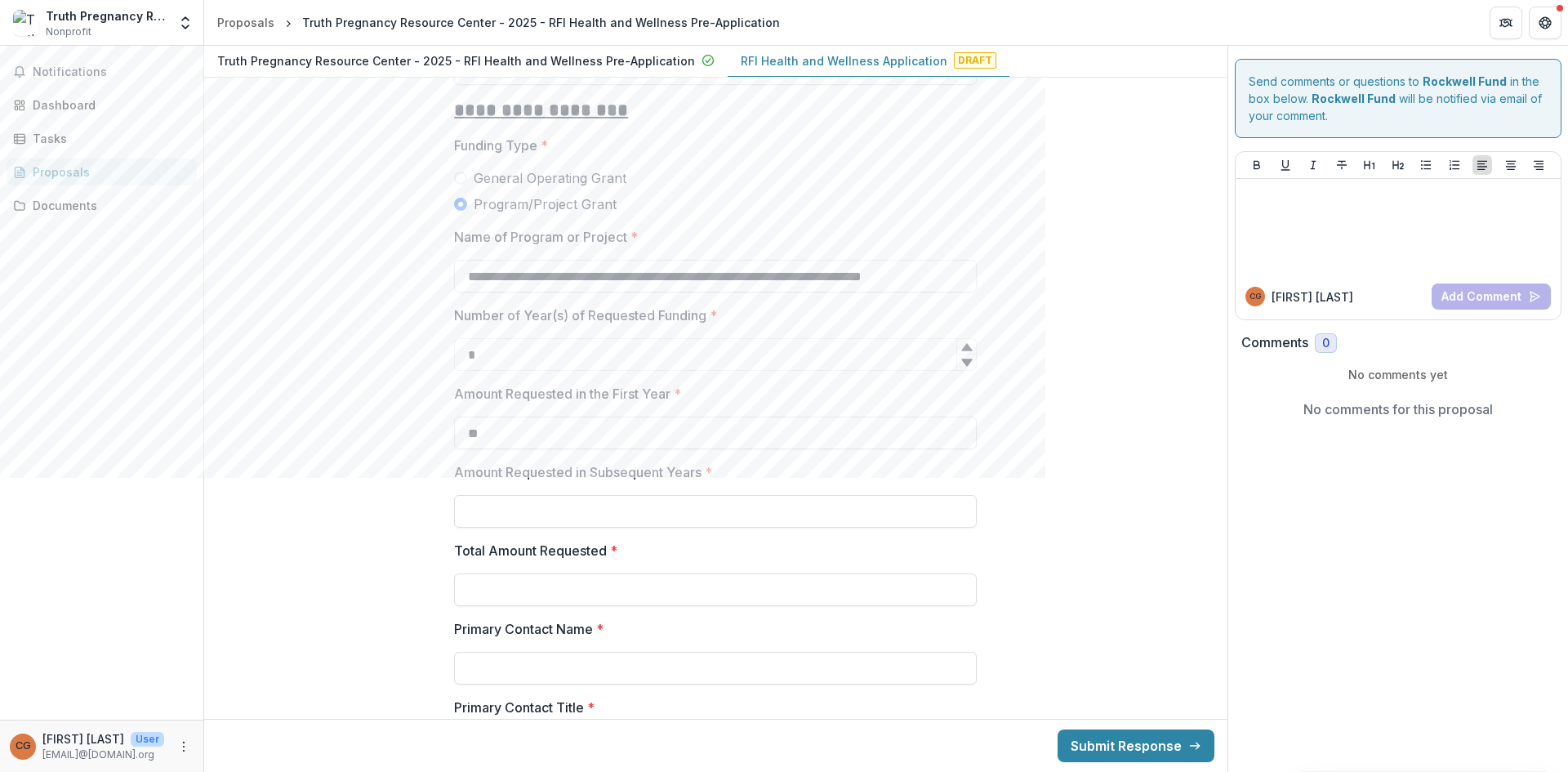 type on "*" 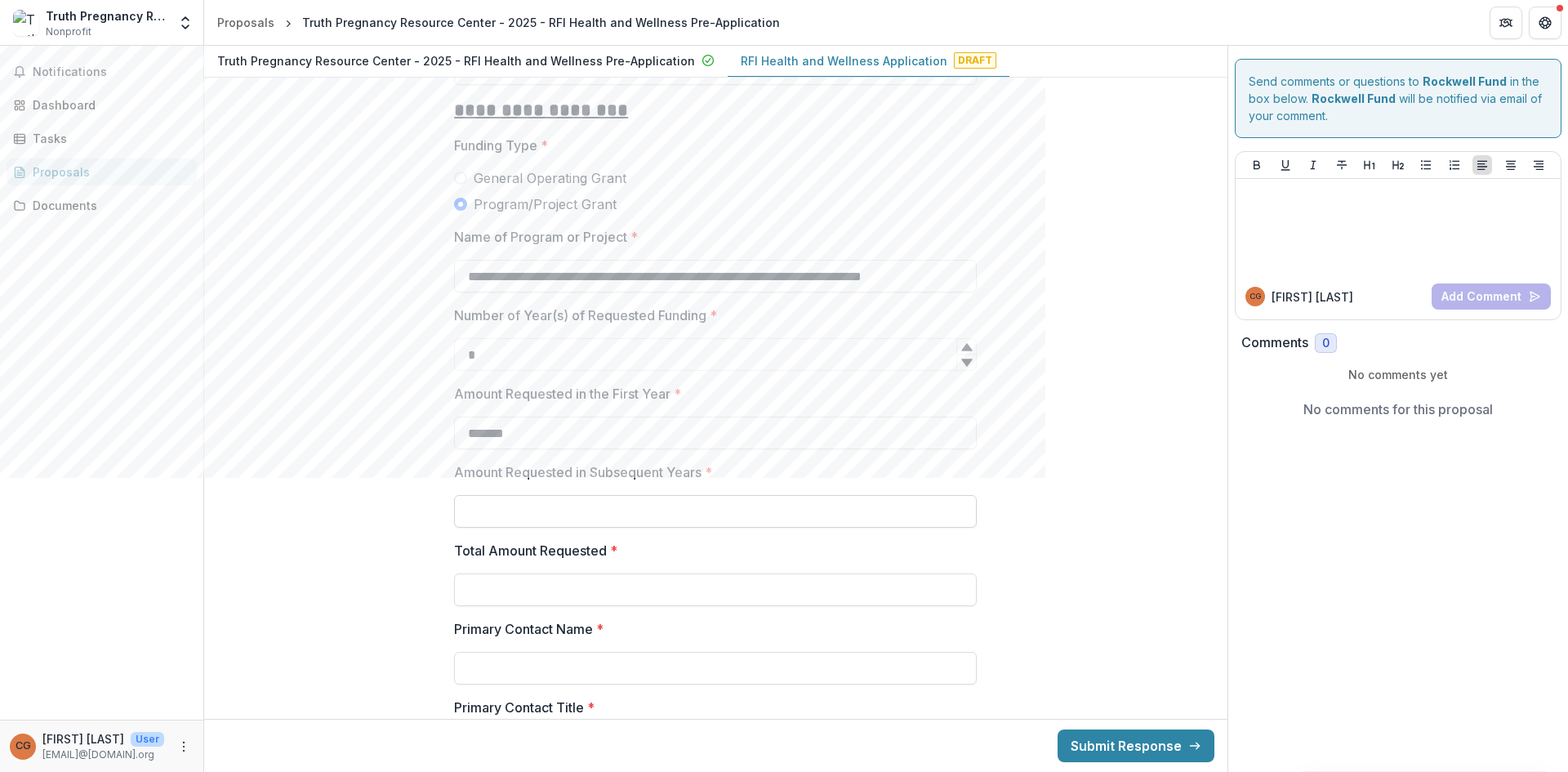 type on "*******" 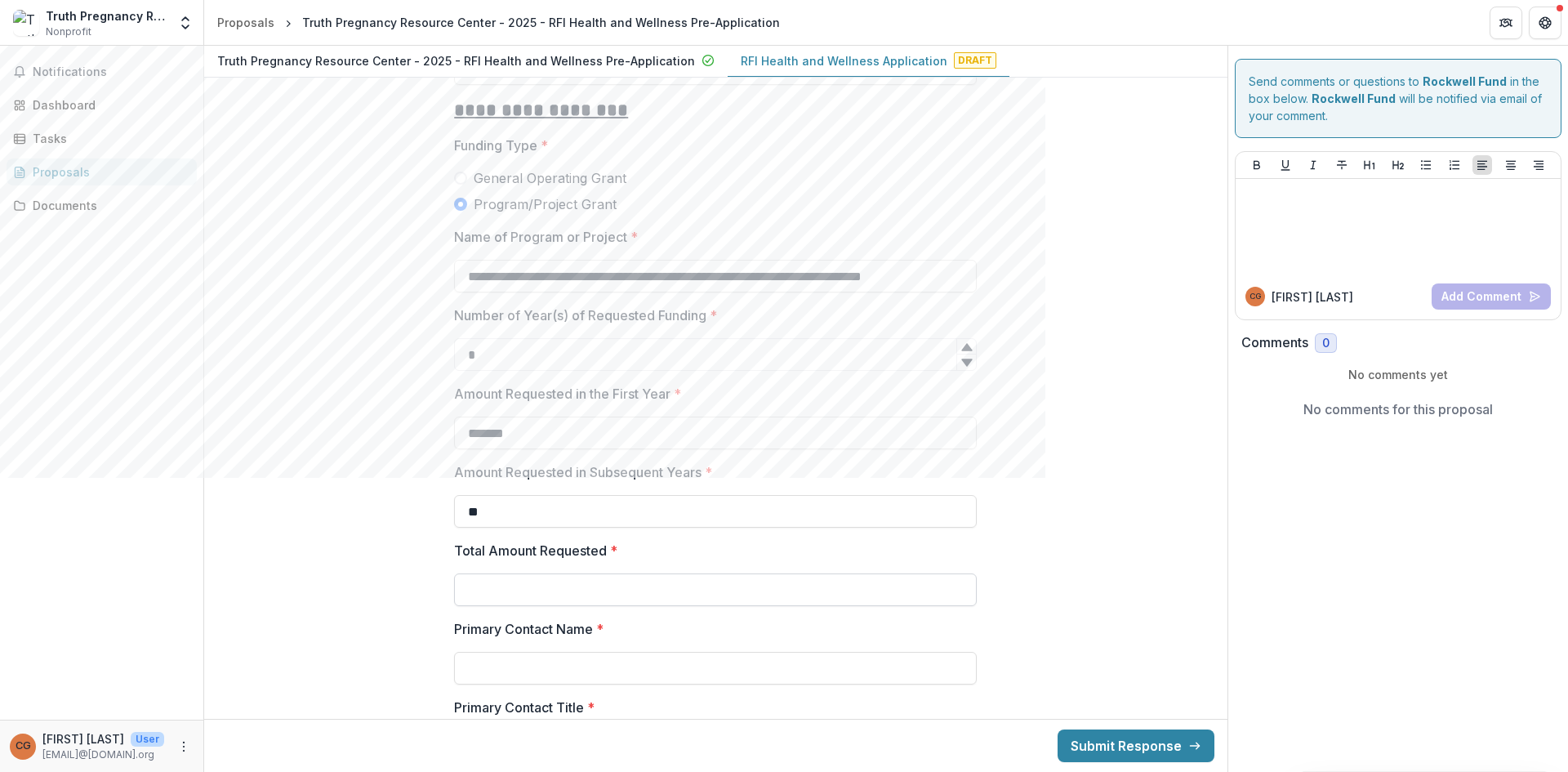 type on "**" 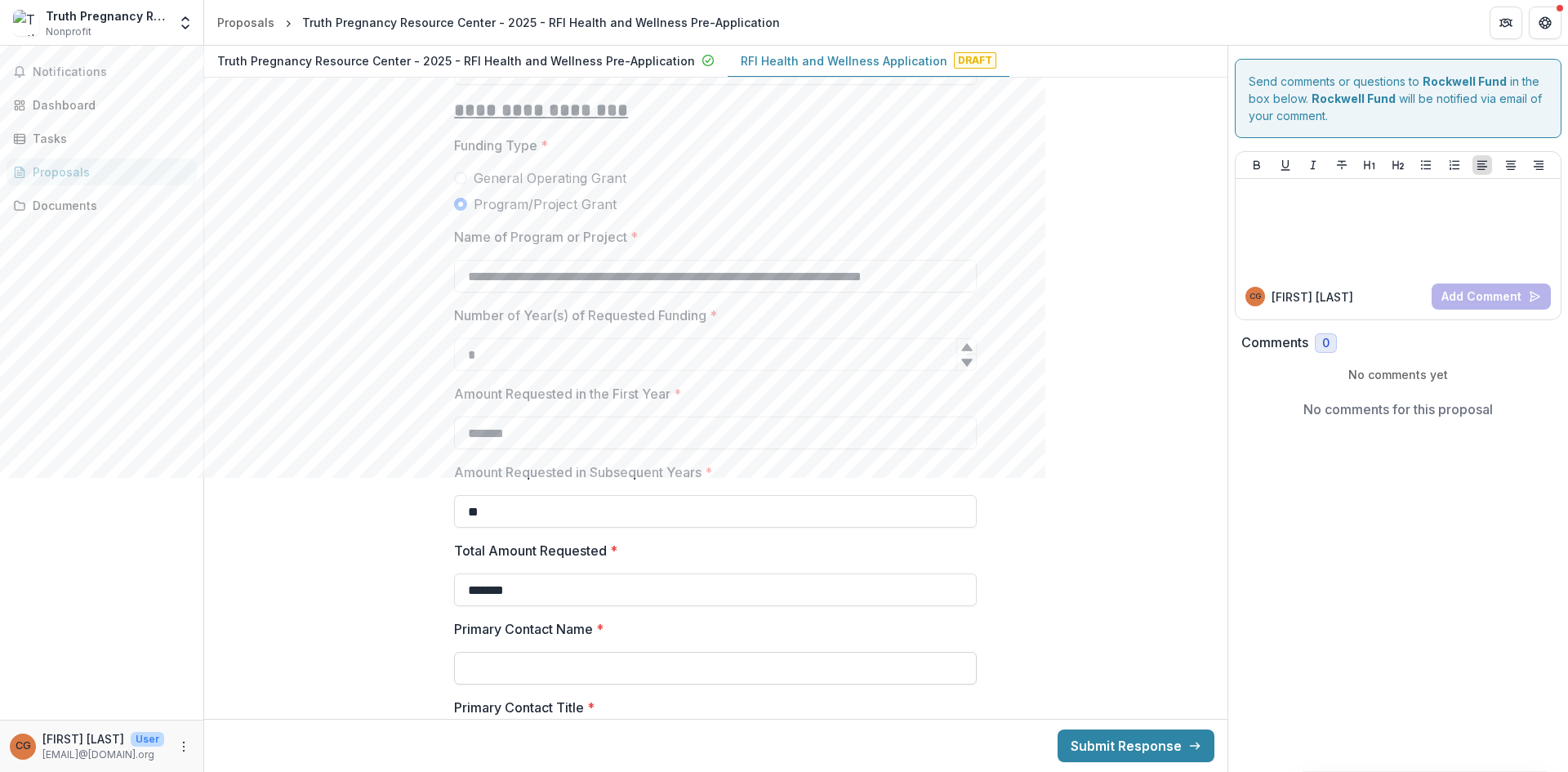 type on "*******" 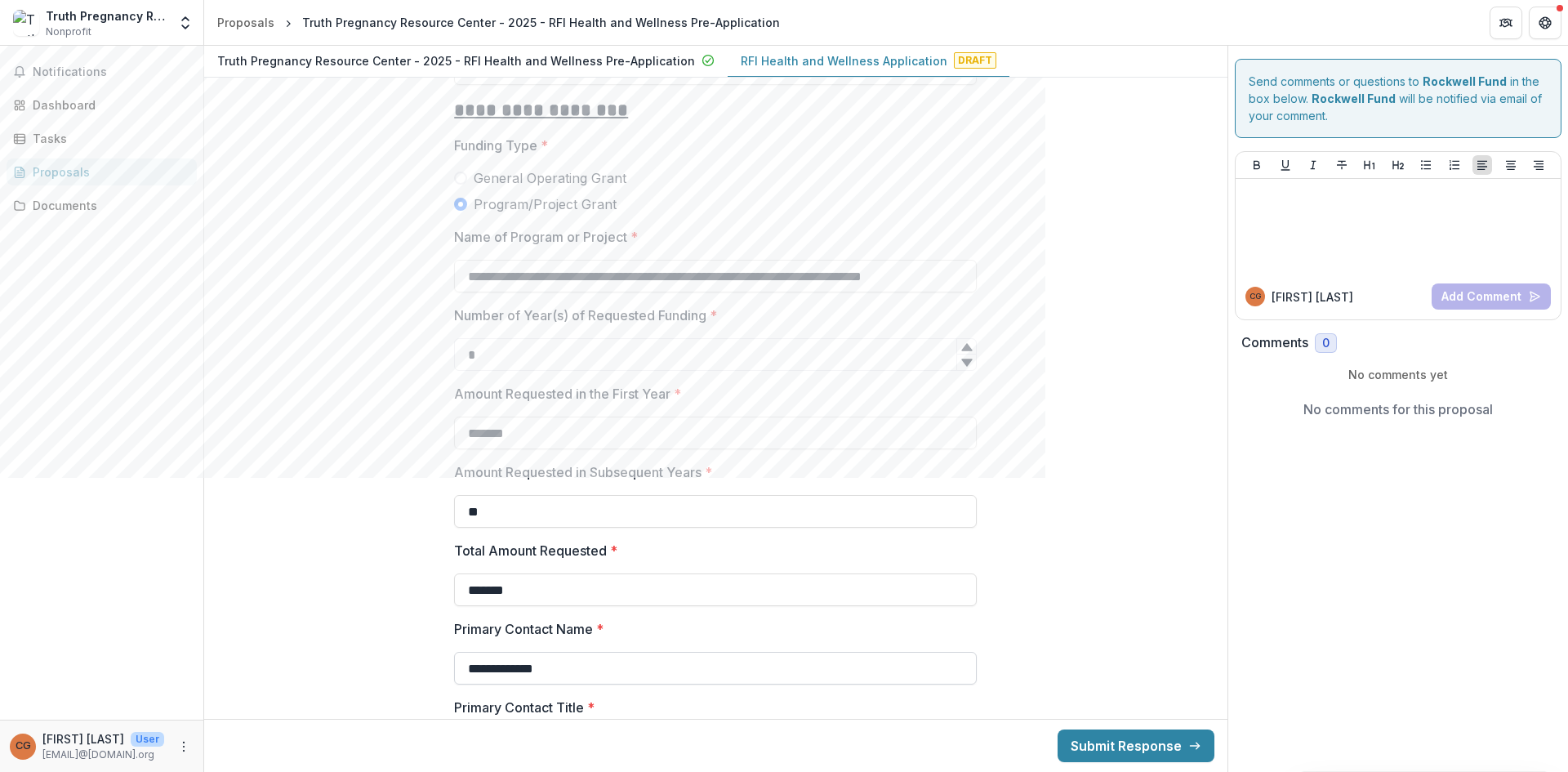 type on "**********" 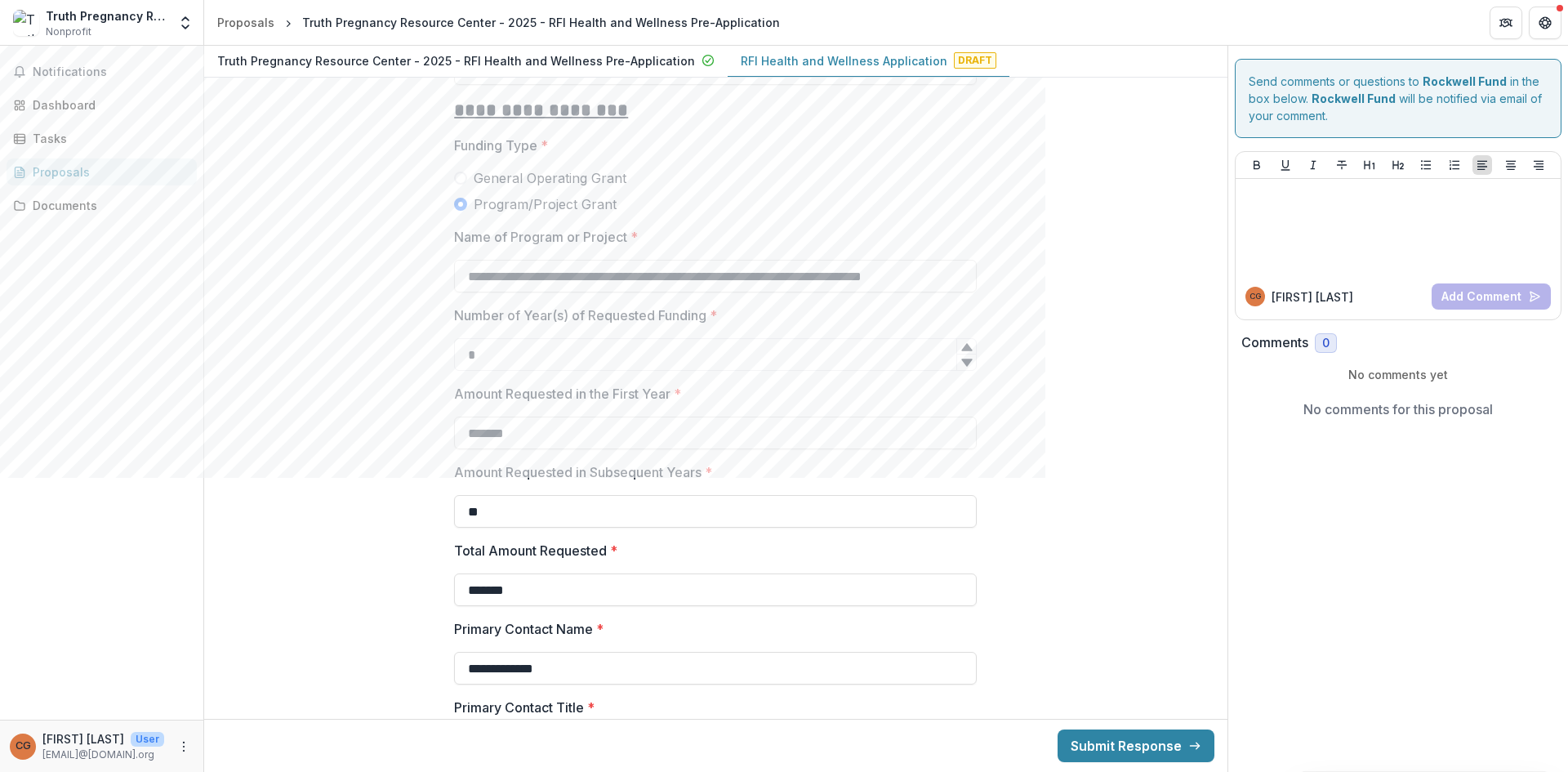 drag, startPoint x: 1221, startPoint y: 238, endPoint x: 1225, endPoint y: 254, distance: 16.492423 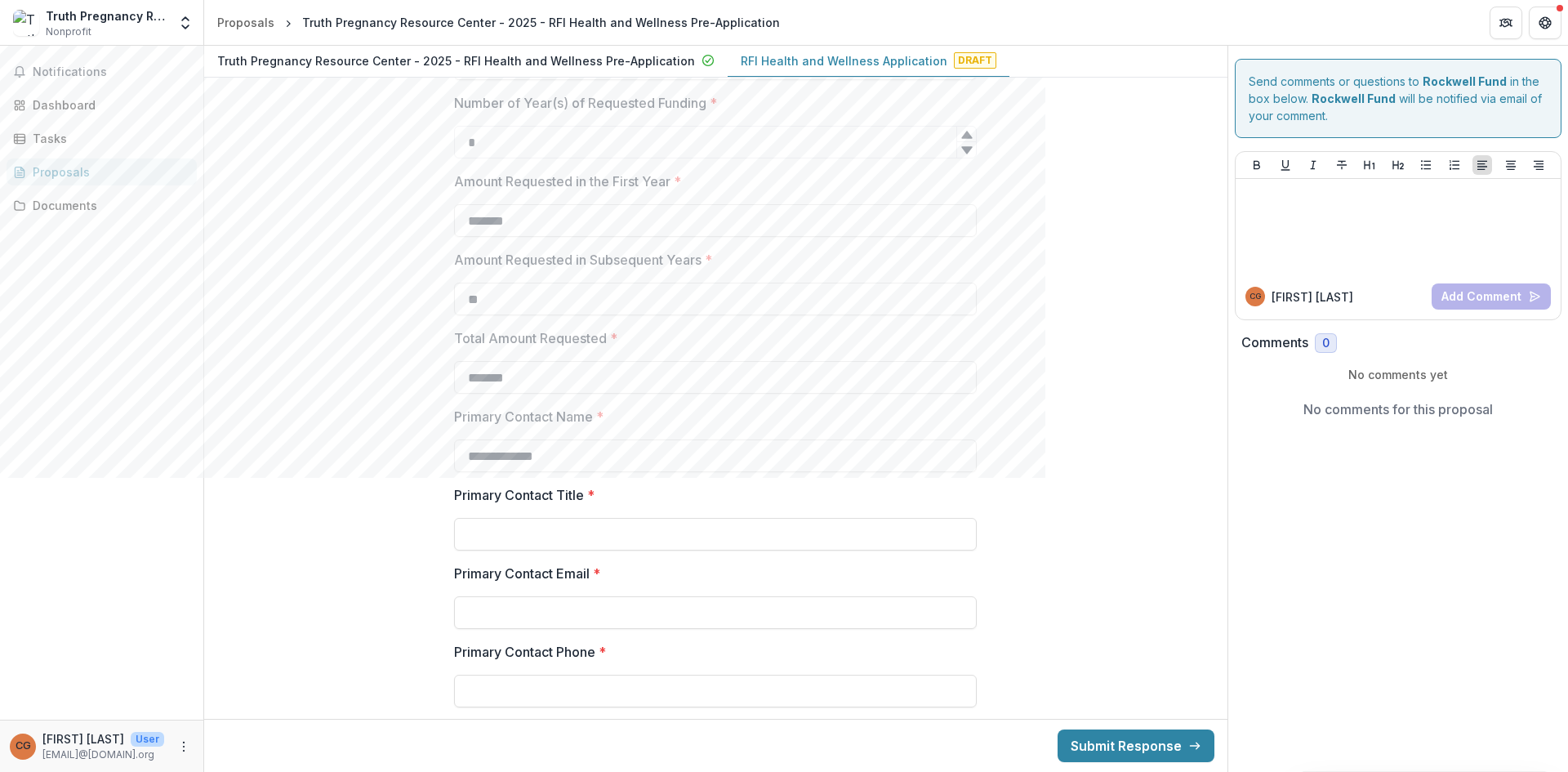 scroll, scrollTop: 2570, scrollLeft: 0, axis: vertical 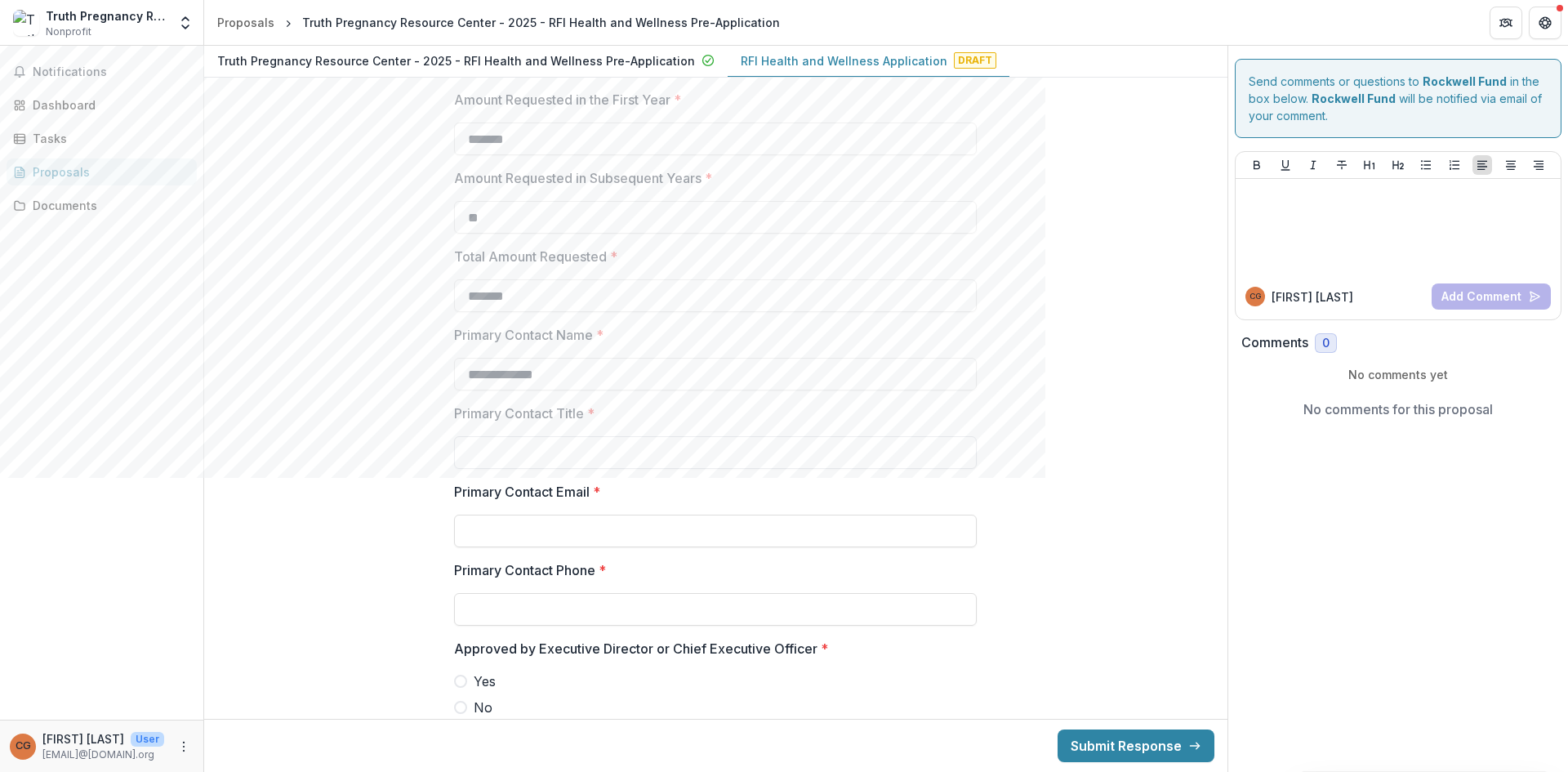 click on "Primary Contact Title *" at bounding box center [715, 453] 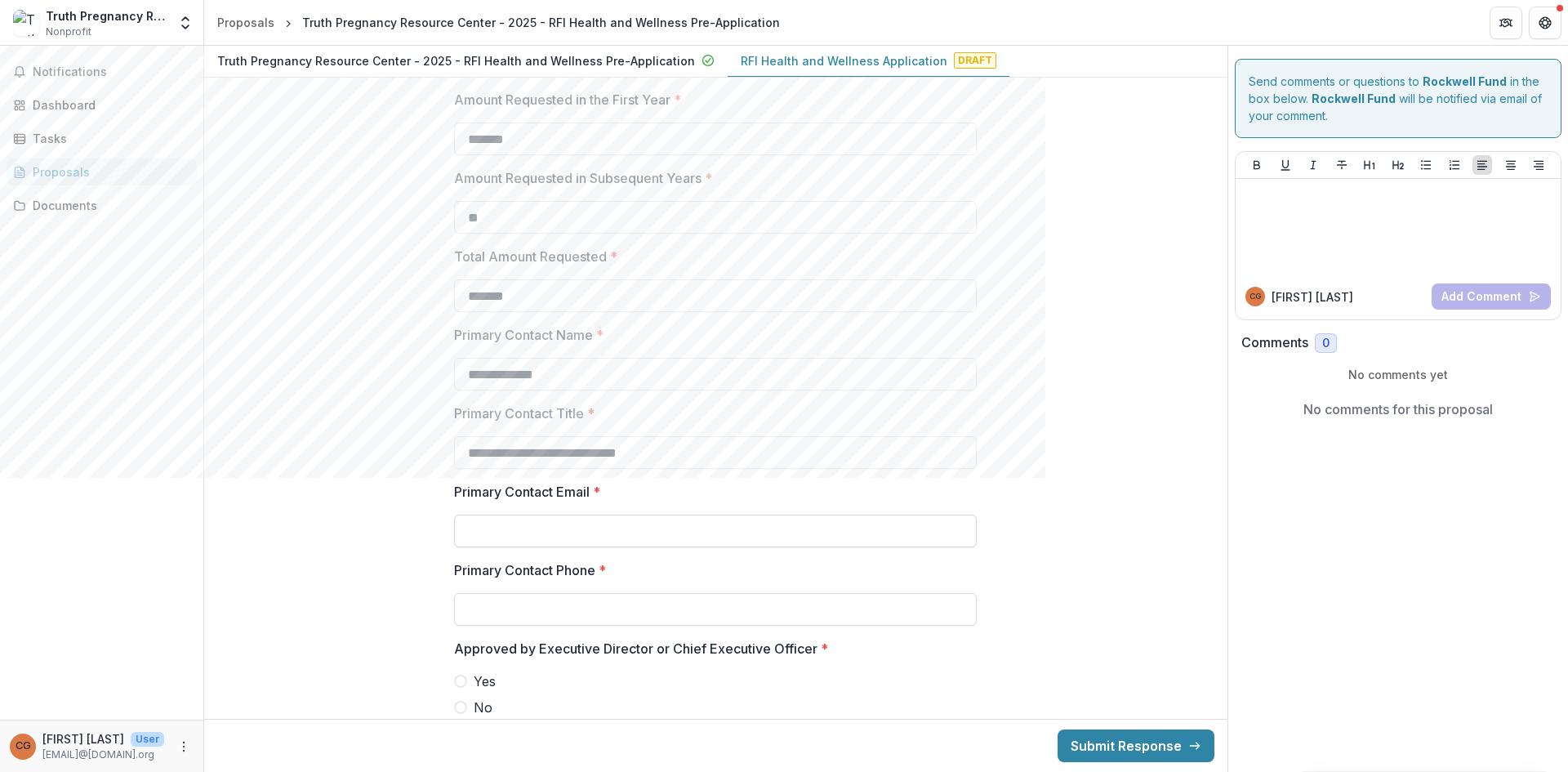 type on "**********" 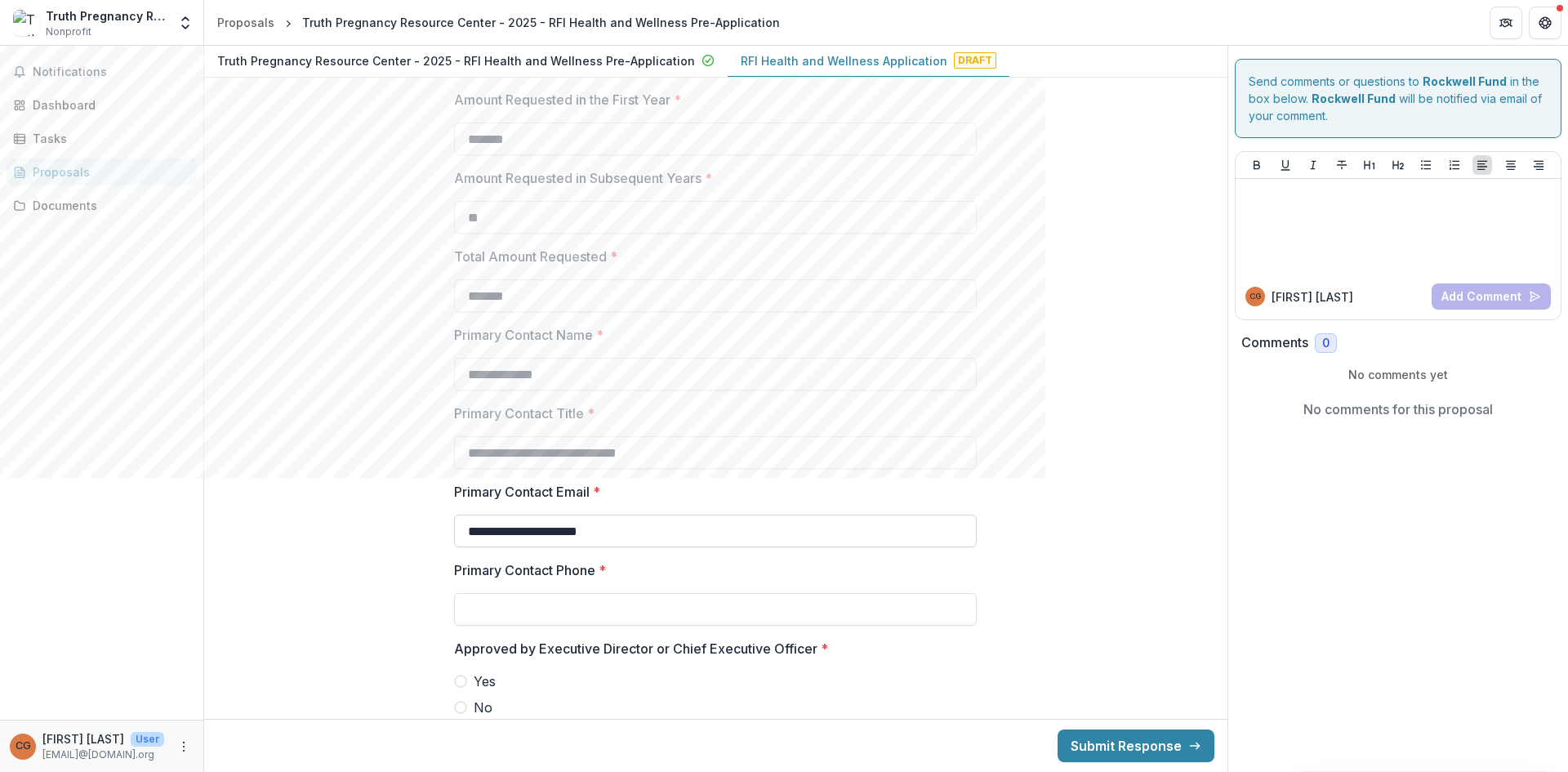 type on "**********" 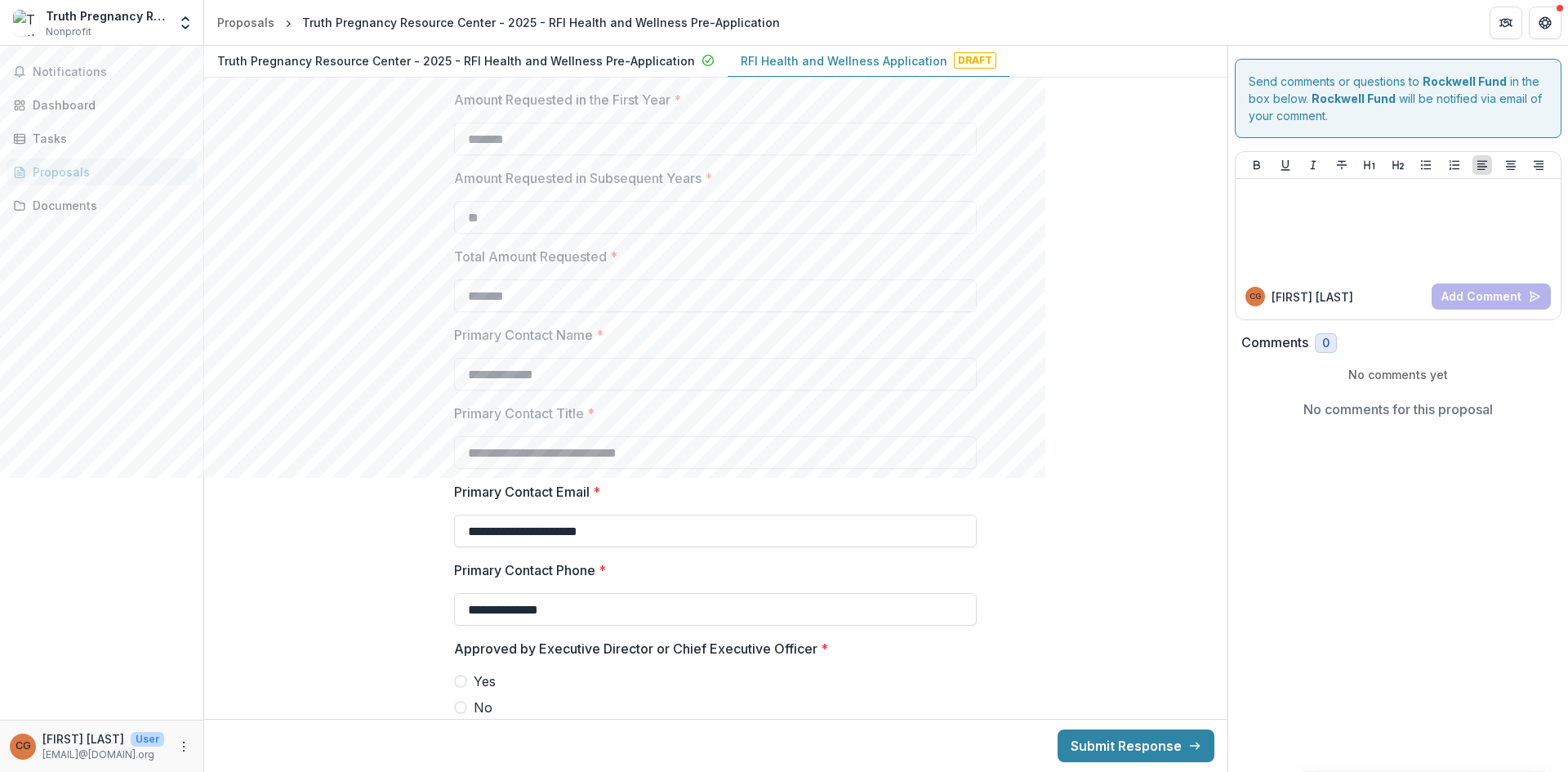 type on "**********" 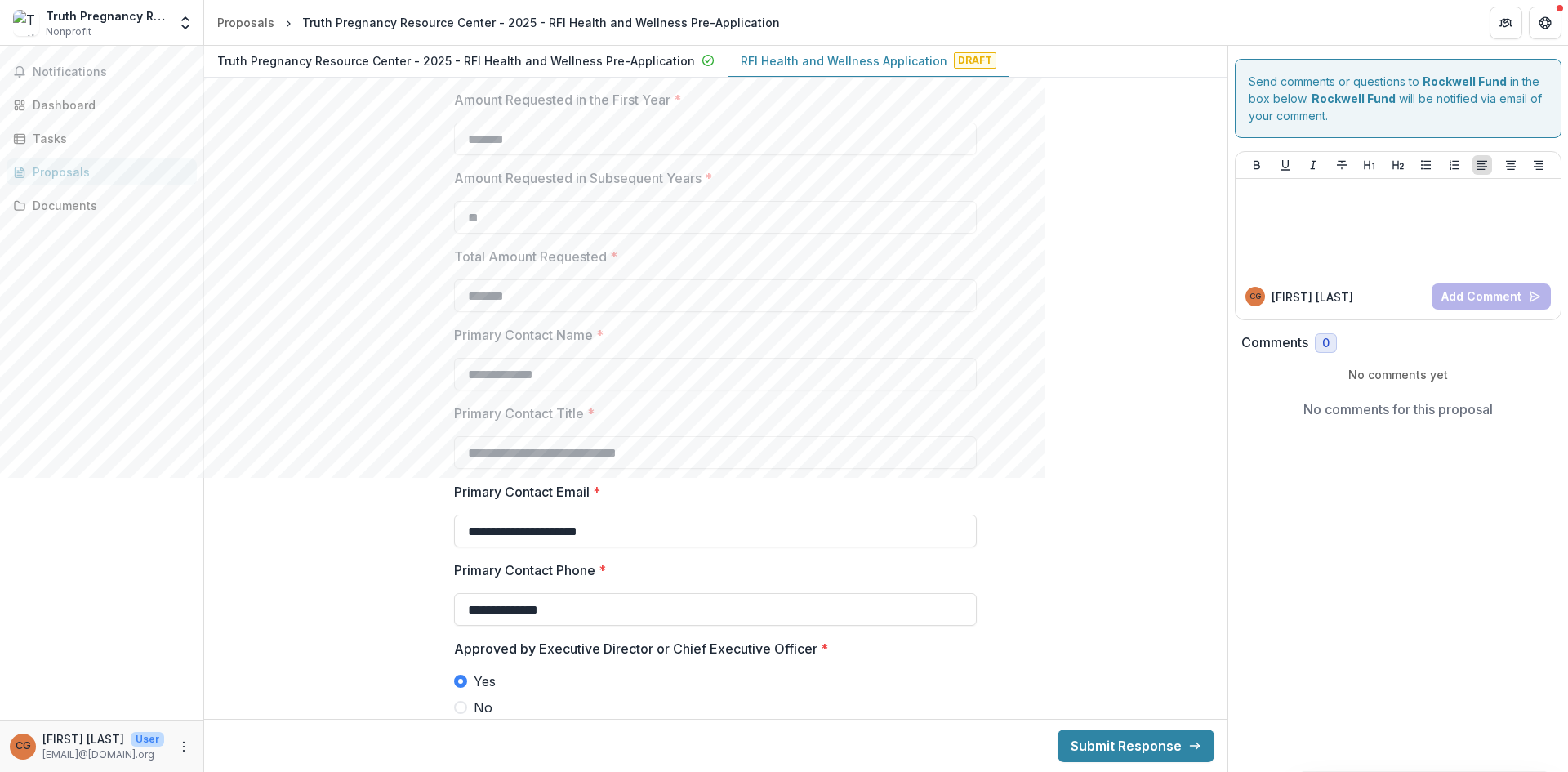 drag, startPoint x: 1227, startPoint y: 241, endPoint x: 1228, endPoint y: 256, distance: 15.033296 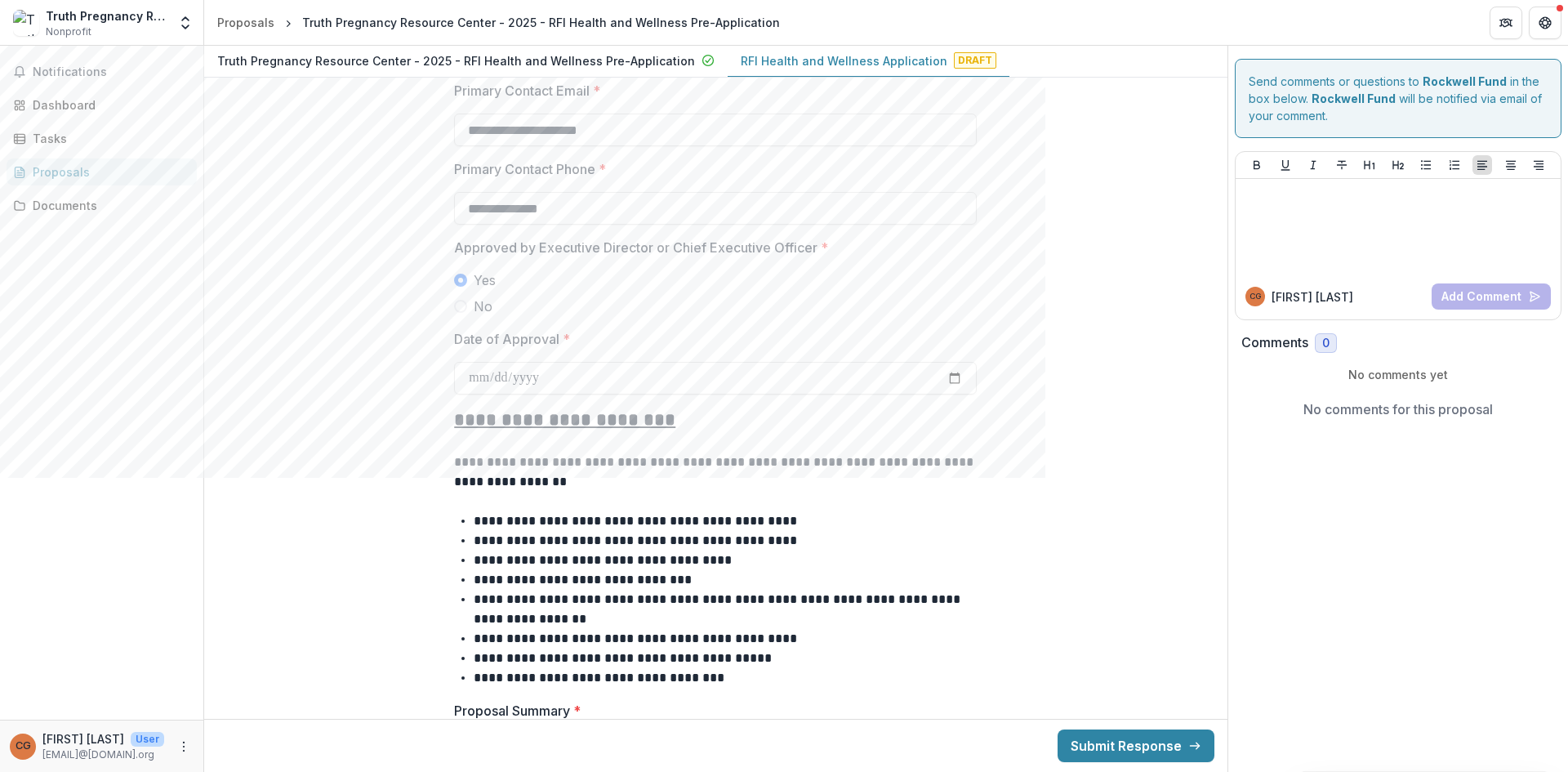 scroll, scrollTop: 3030, scrollLeft: 0, axis: vertical 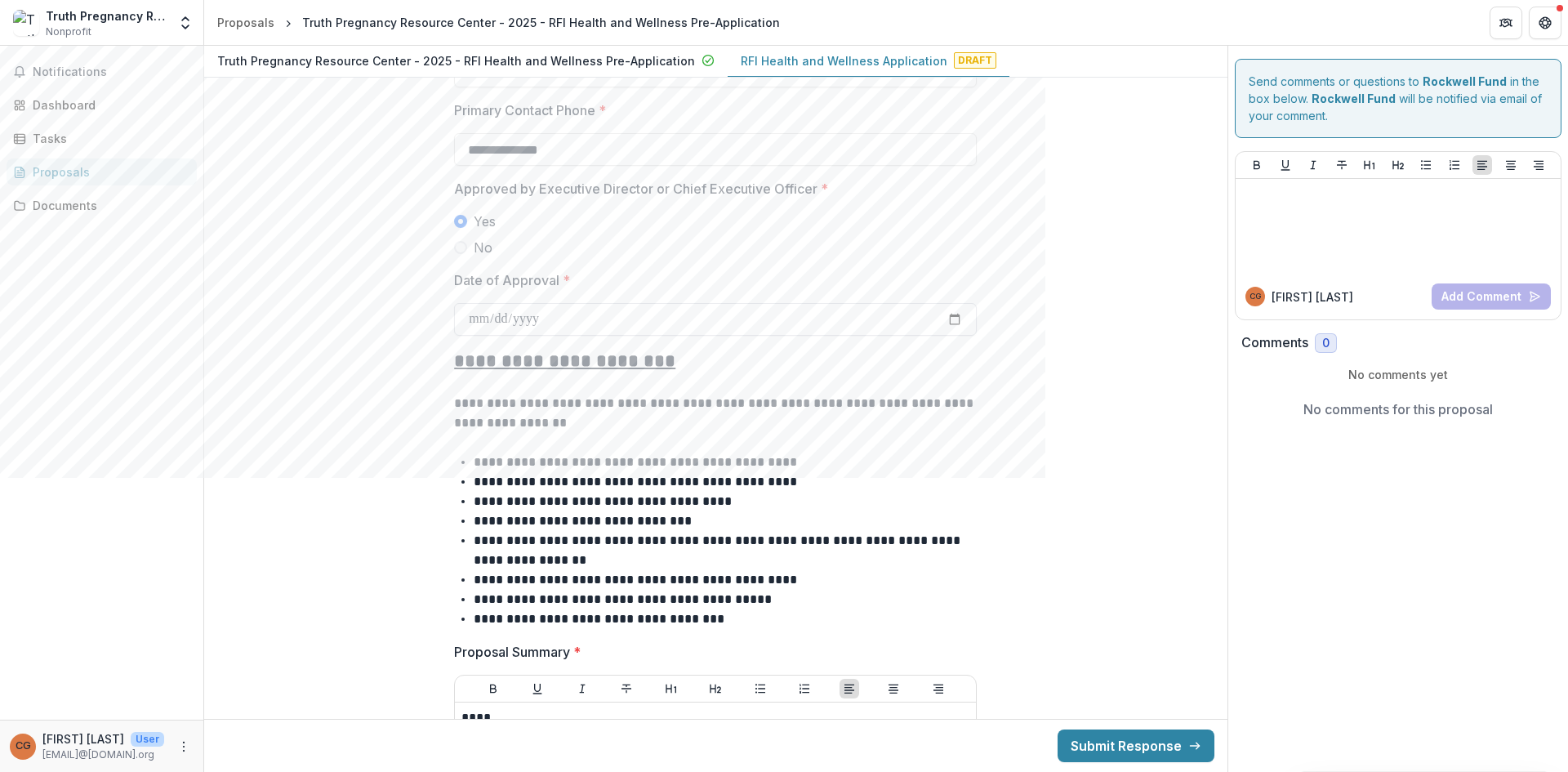 click on "Date of Approval *" at bounding box center [715, 319] 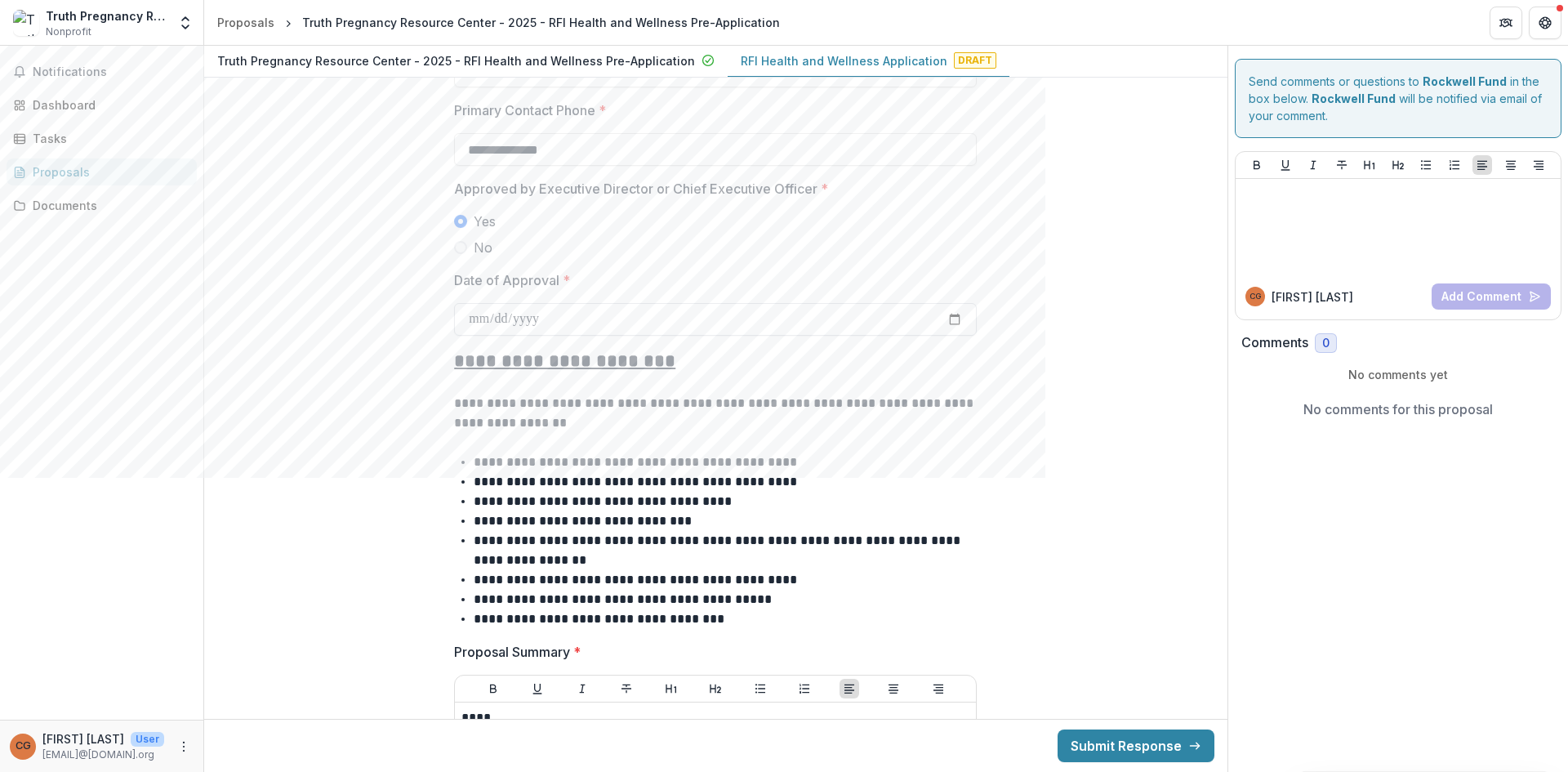 type on "**********" 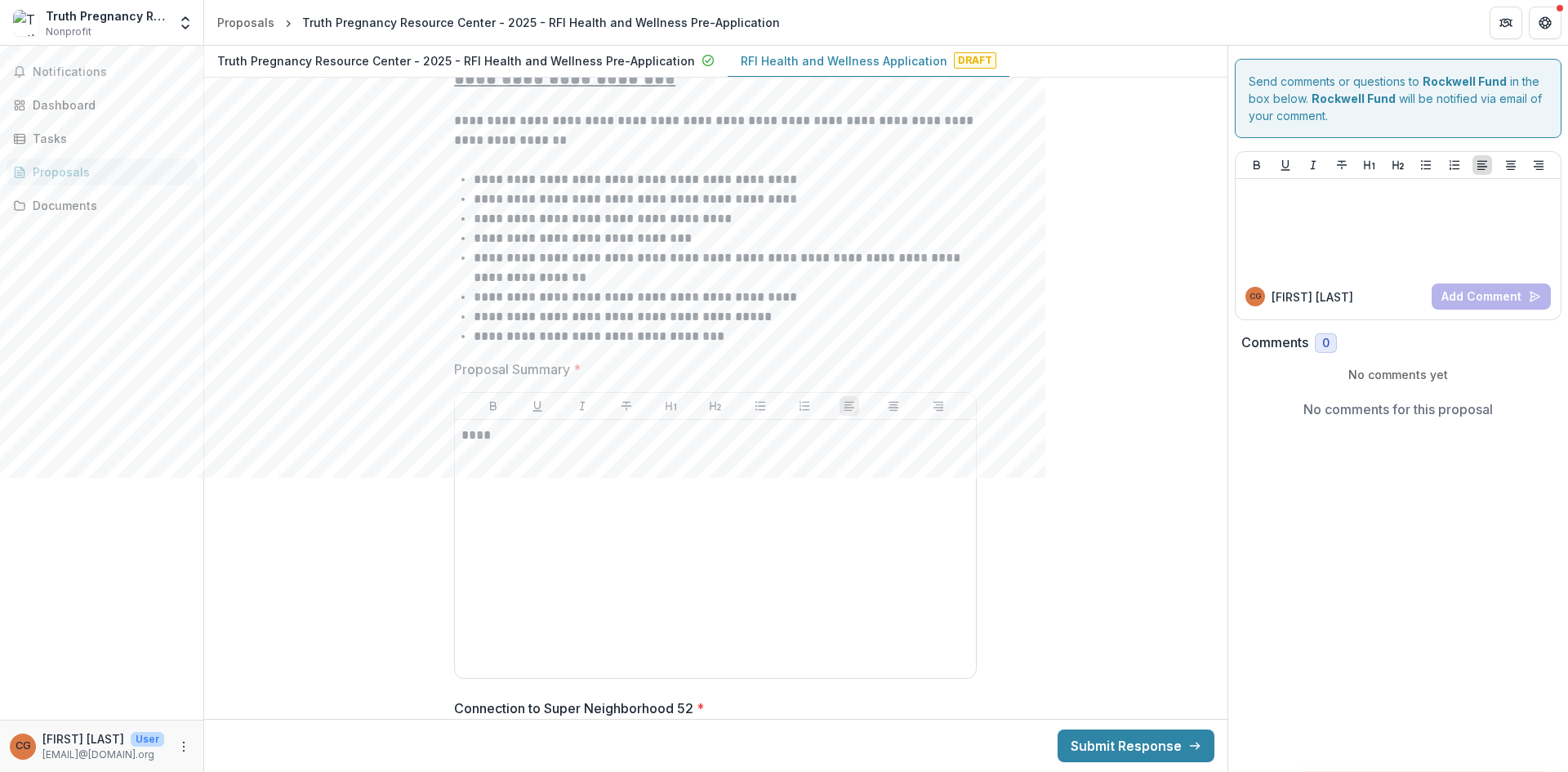 scroll, scrollTop: 3325, scrollLeft: 0, axis: vertical 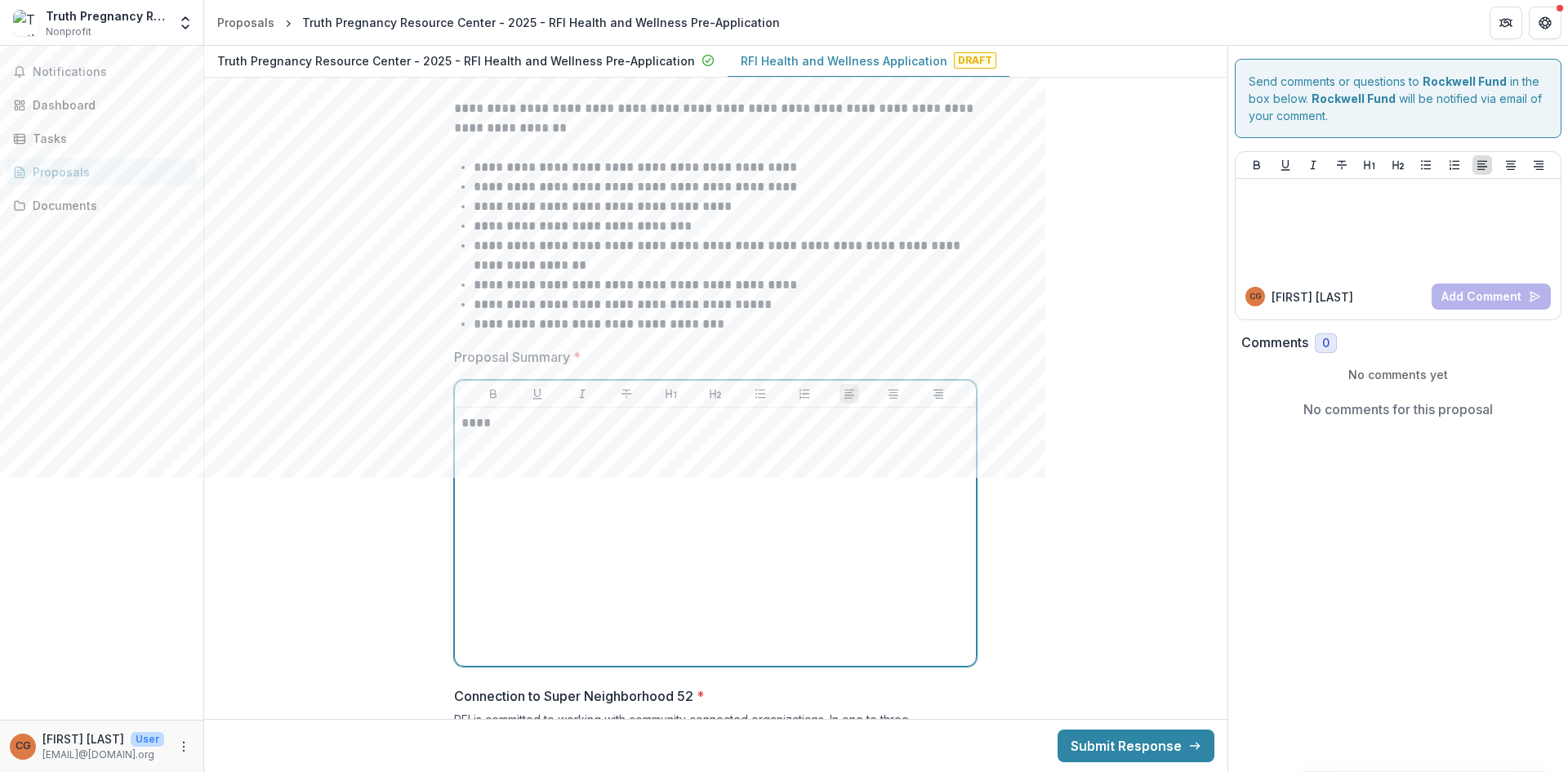 click on "****" at bounding box center [715, 537] 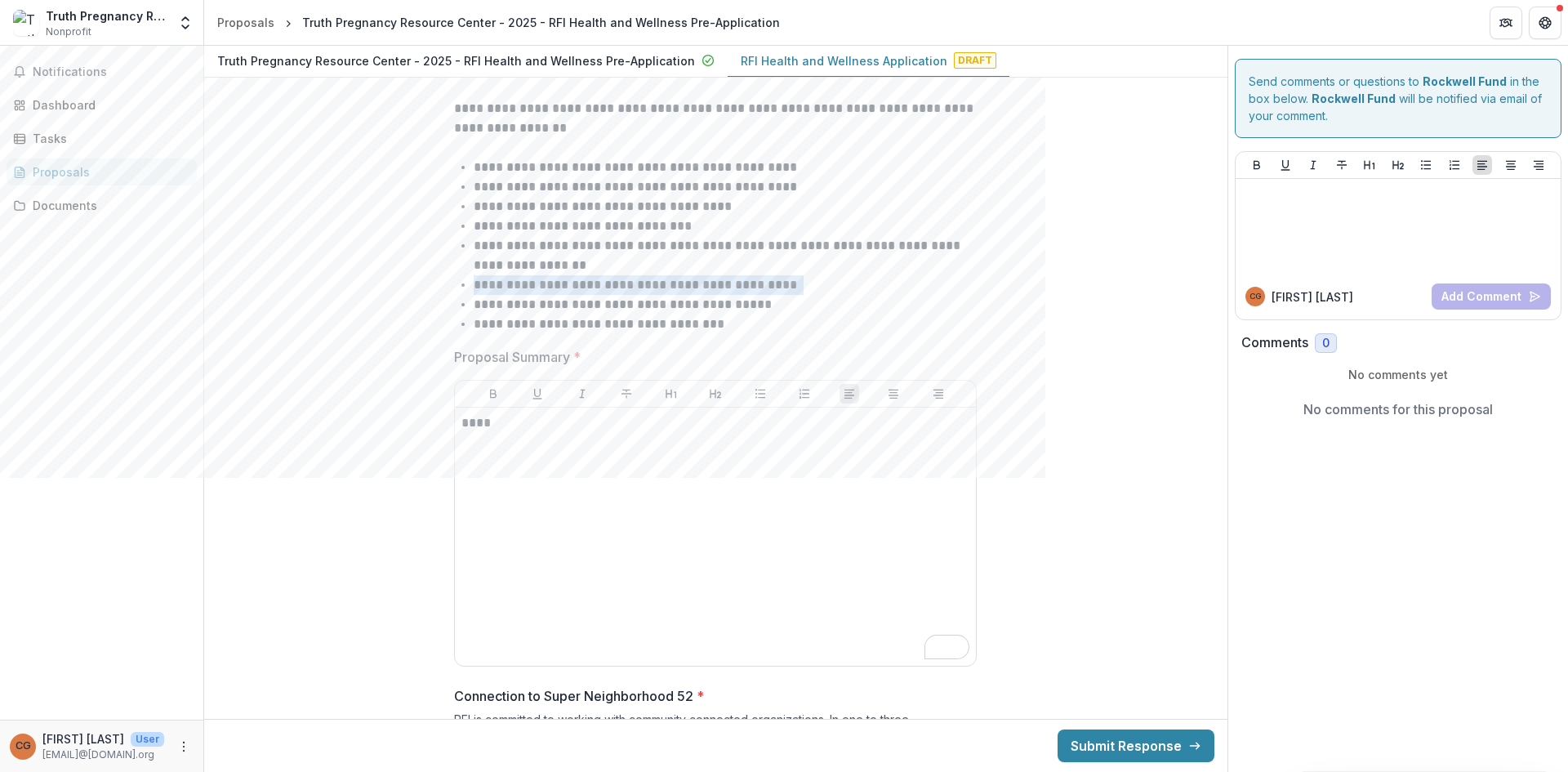 drag, startPoint x: 1221, startPoint y: 302, endPoint x: 1220, endPoint y: 288, distance: 14.035669 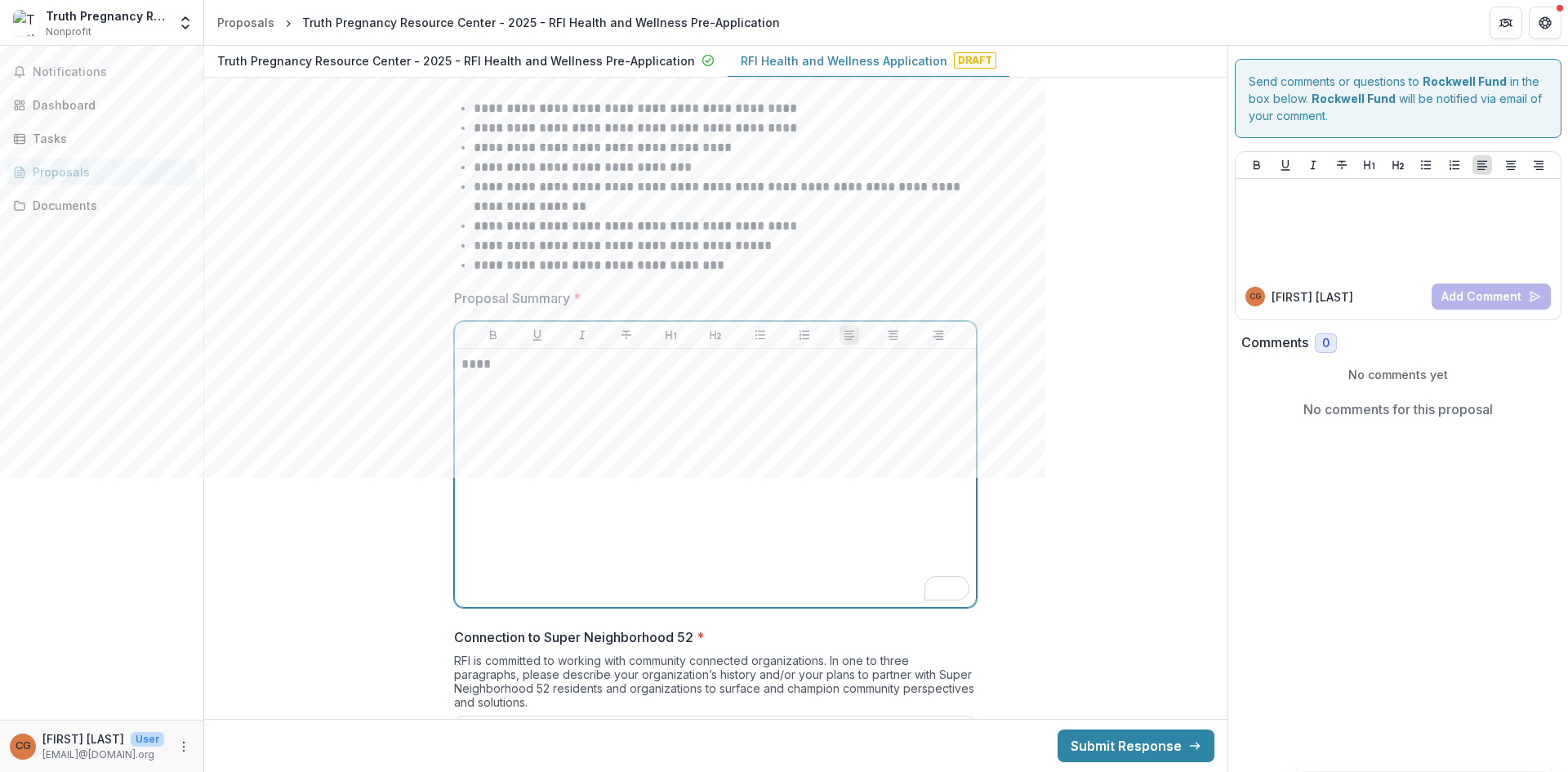 click on "****" at bounding box center (715, 478) 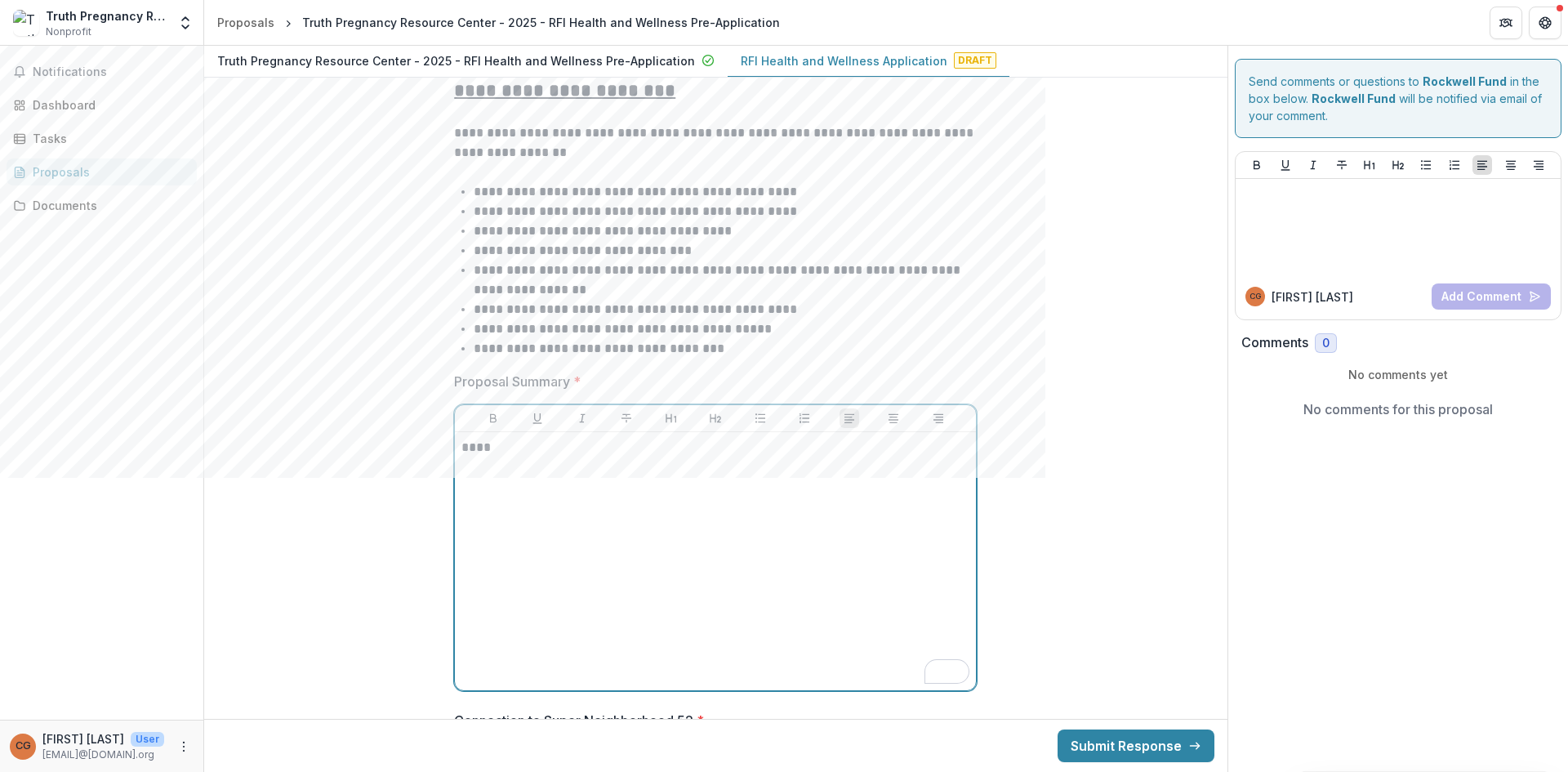 scroll, scrollTop: 3313, scrollLeft: 0, axis: vertical 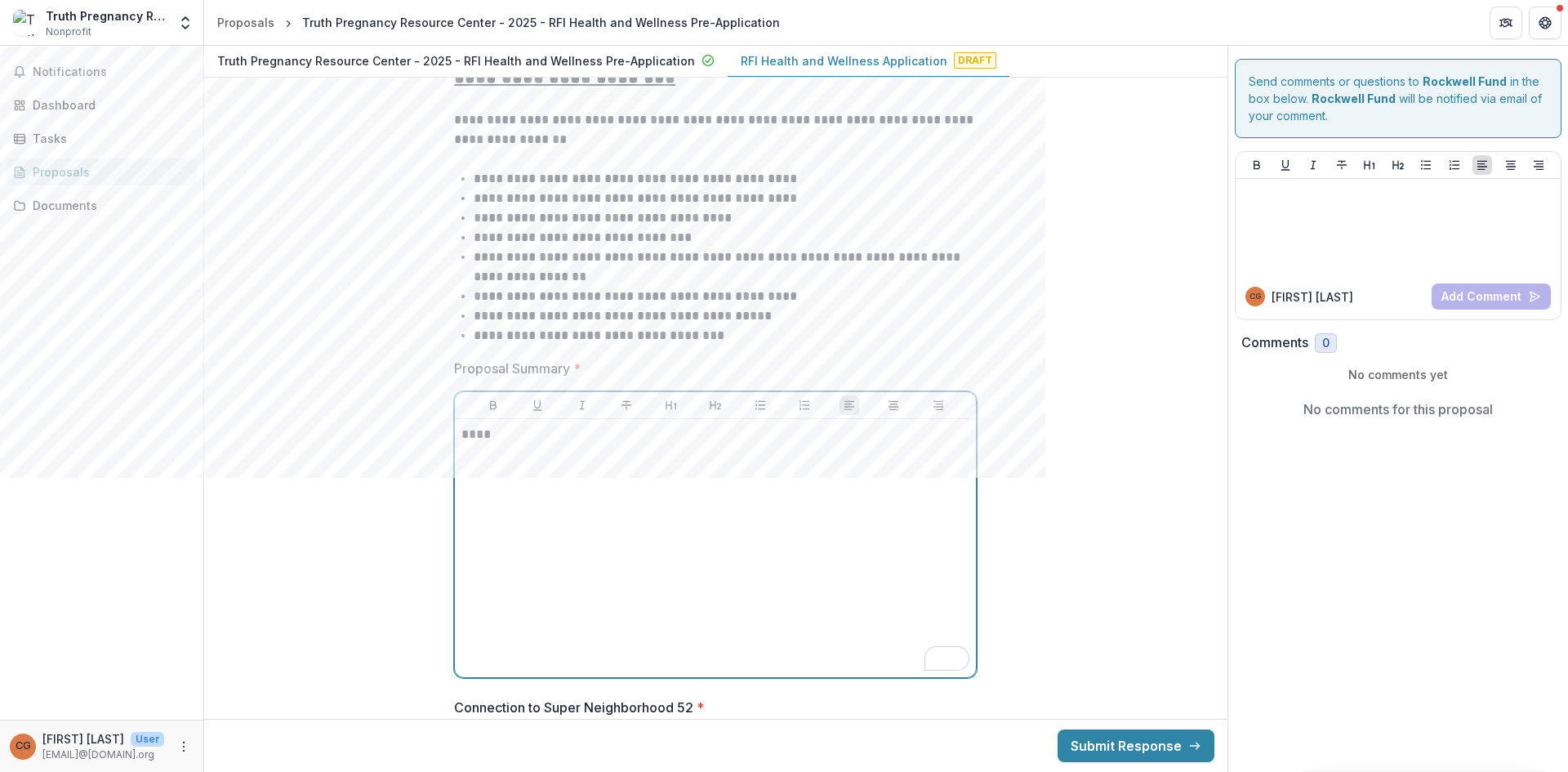 click on "****" at bounding box center [715, 548] 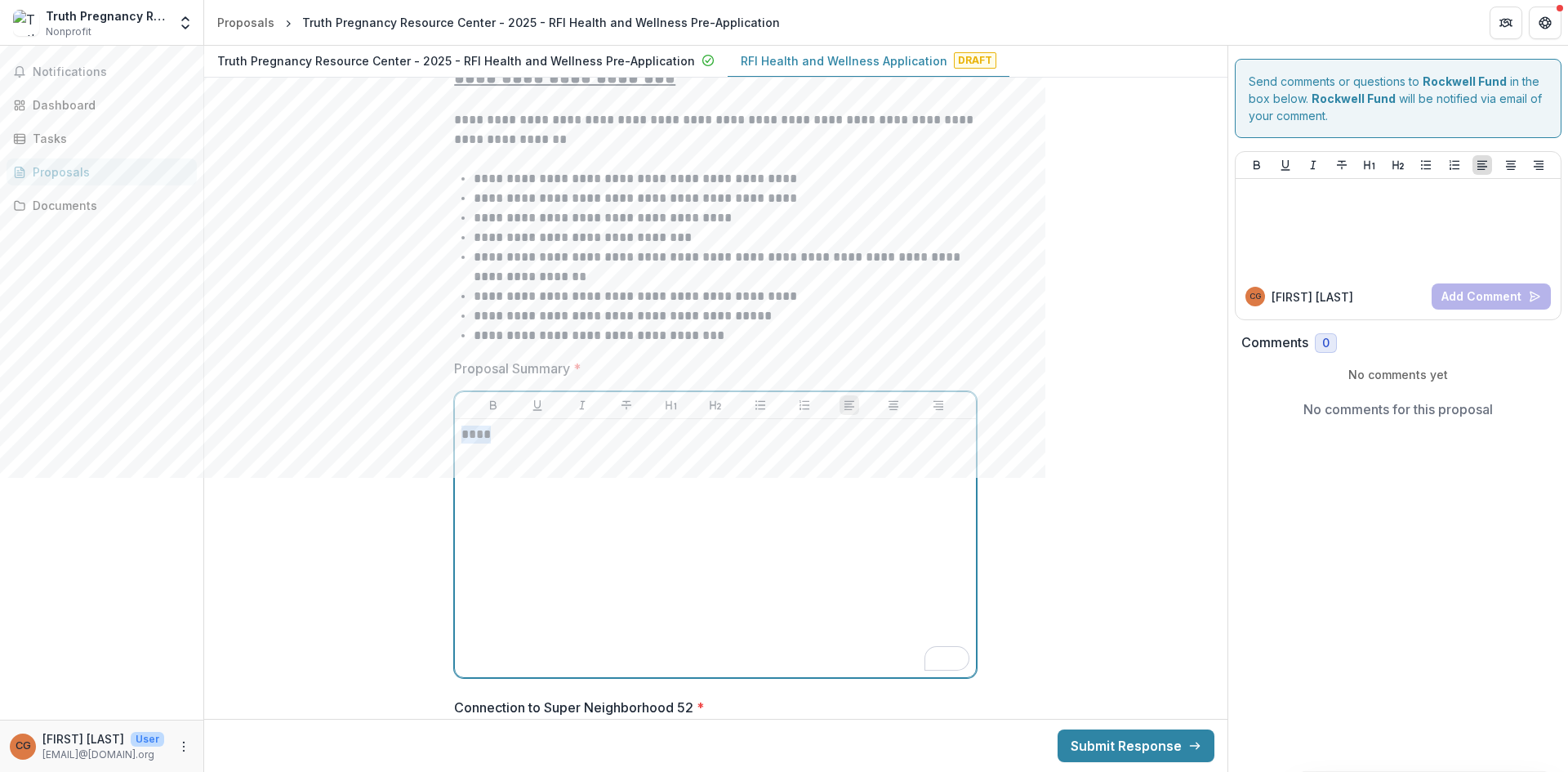 drag, startPoint x: 510, startPoint y: 429, endPoint x: 435, endPoint y: 437, distance: 75.4255 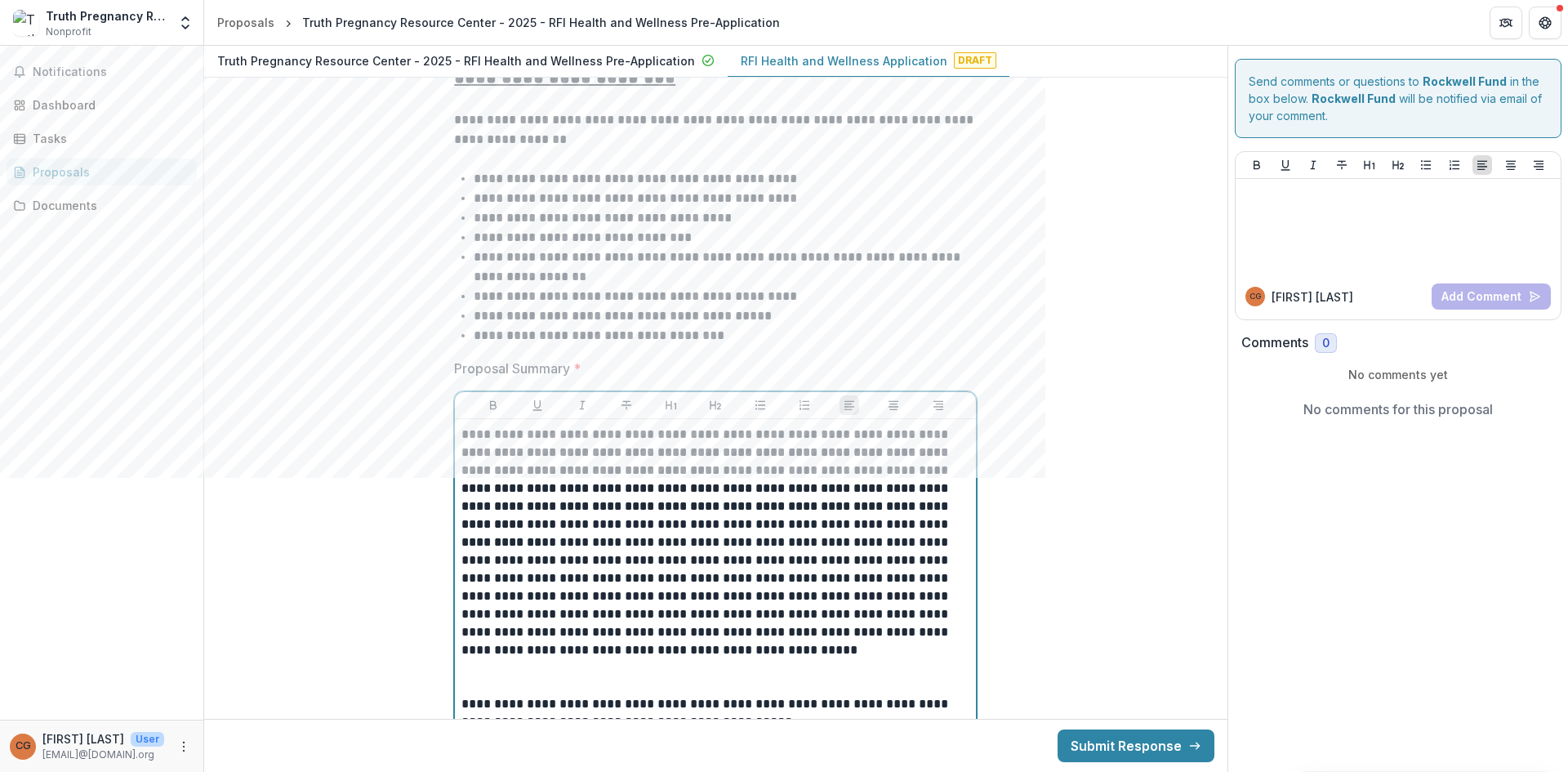 scroll, scrollTop: 4139, scrollLeft: 0, axis: vertical 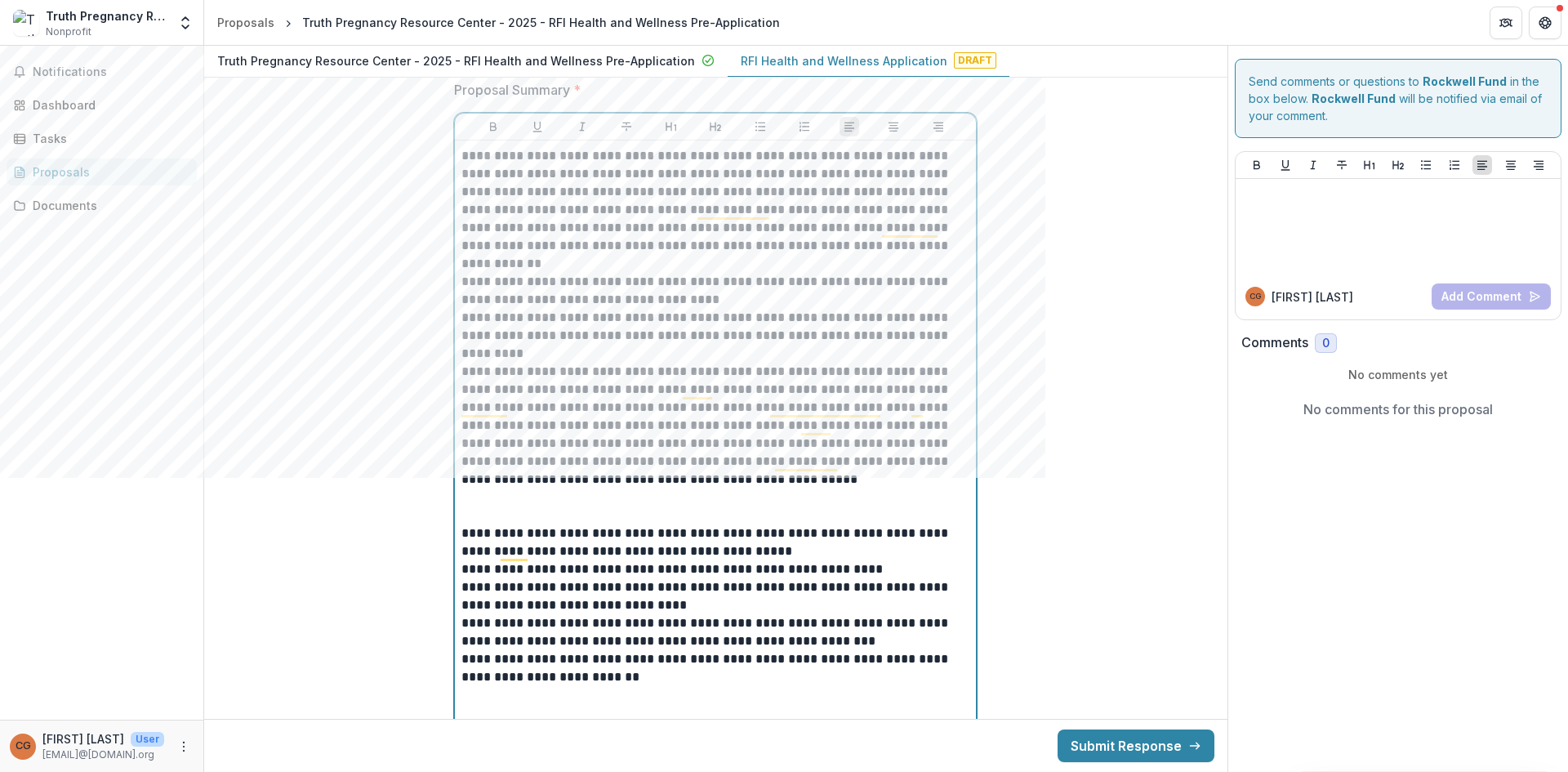 click on "**********" at bounding box center (715, 291) 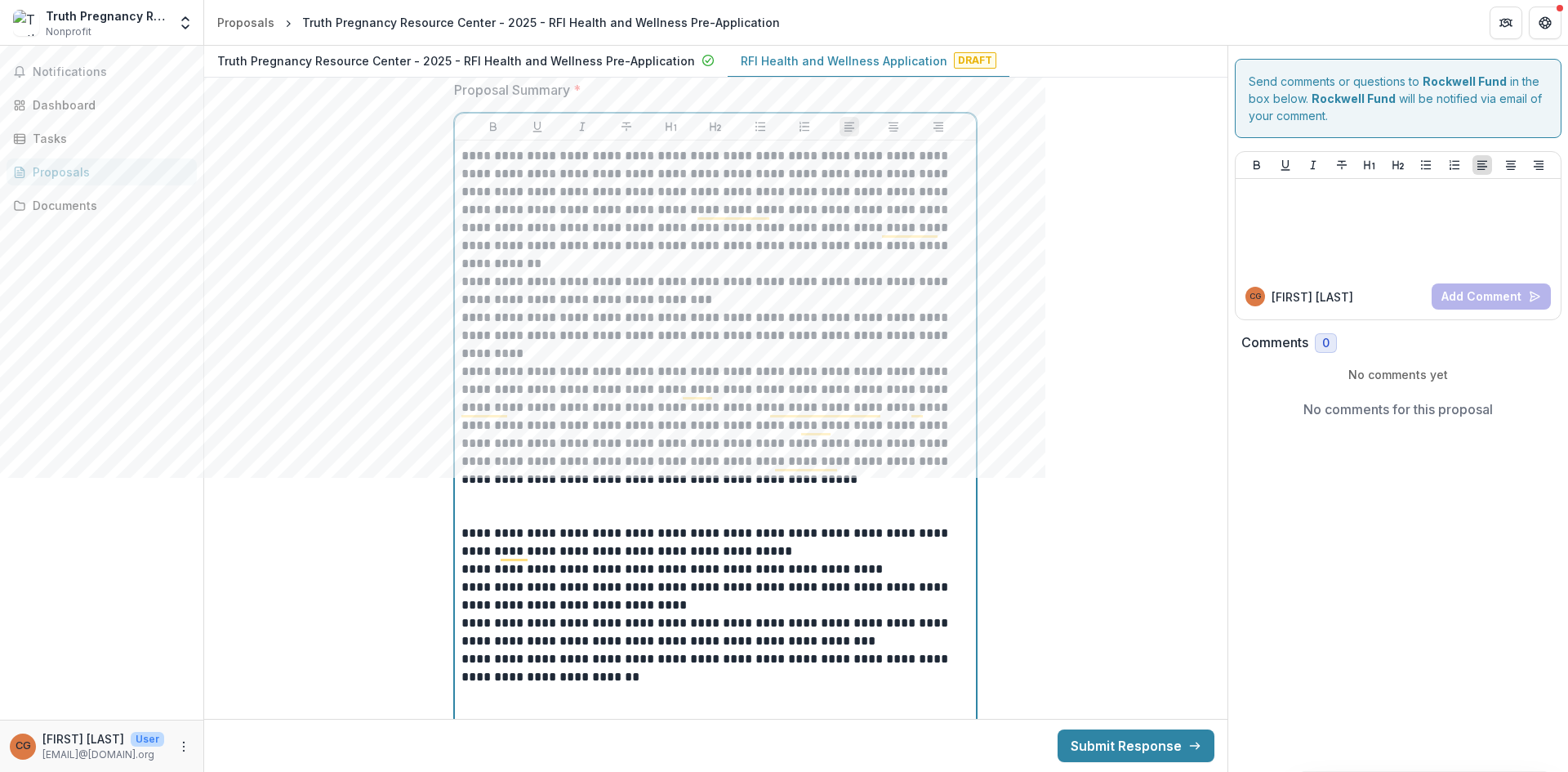 click on "**********" at bounding box center (715, 336) 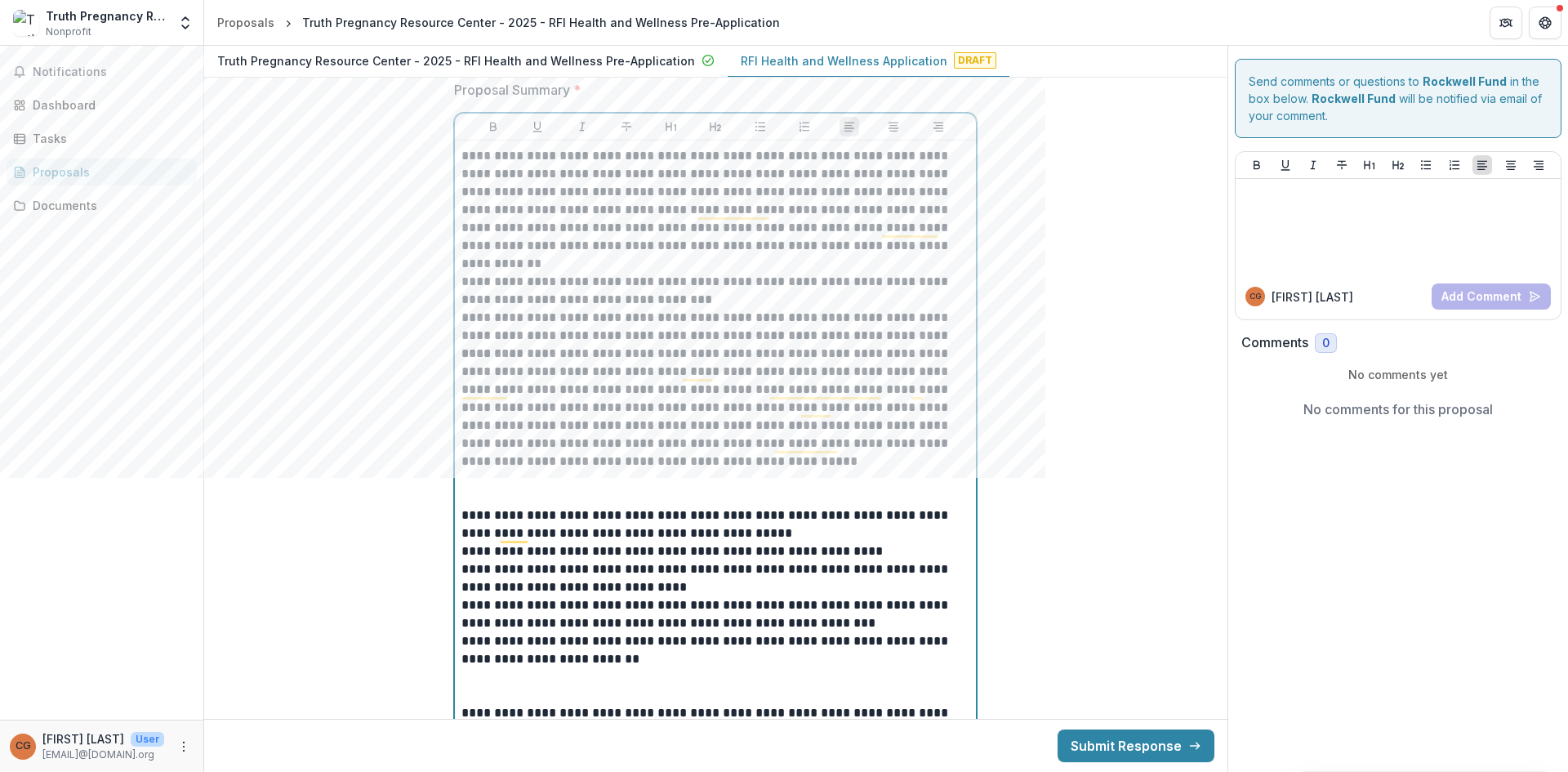 click on "**********" at bounding box center [715, 408] 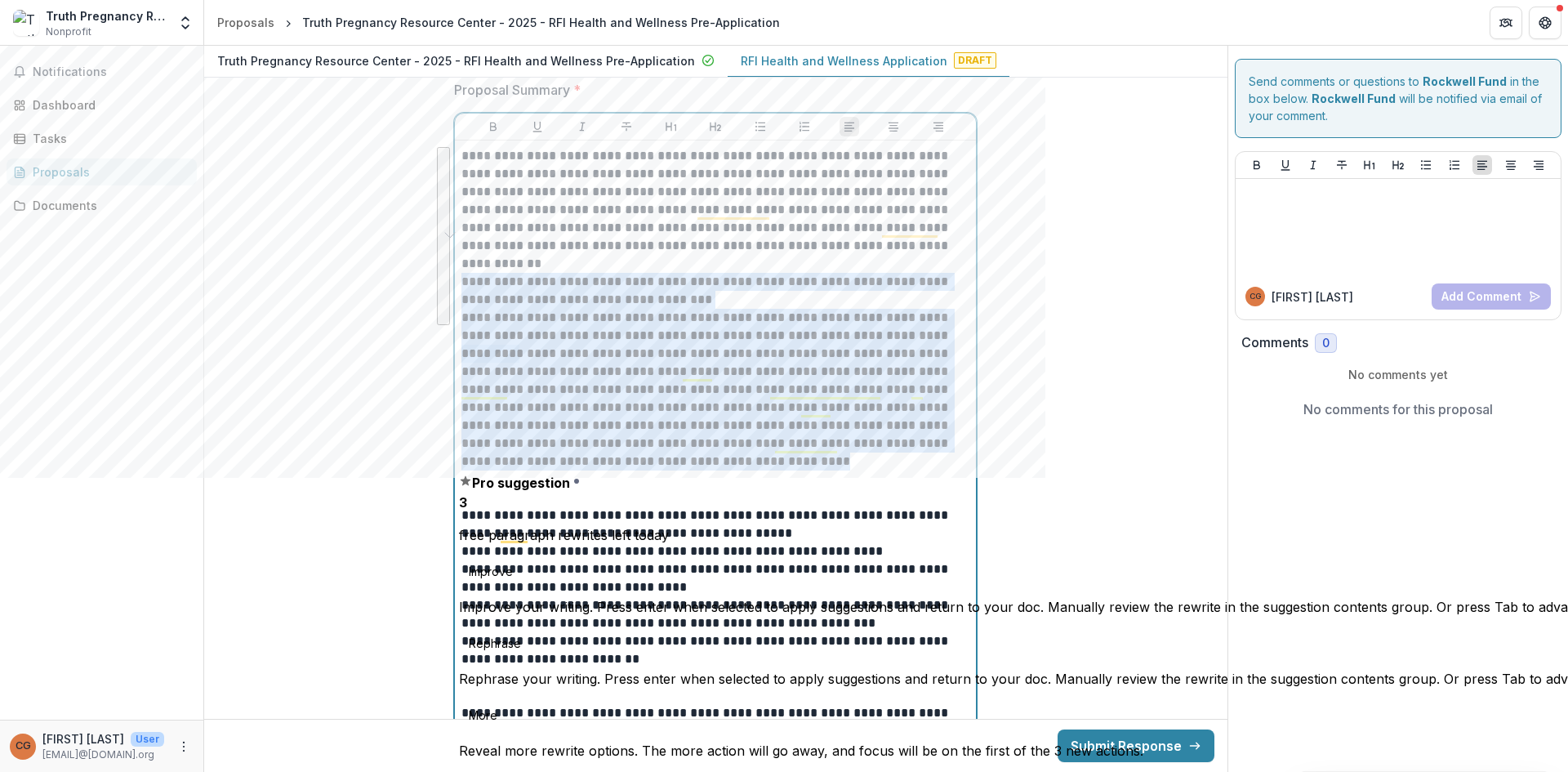 drag, startPoint x: 690, startPoint y: 460, endPoint x: 457, endPoint y: 287, distance: 290.2034 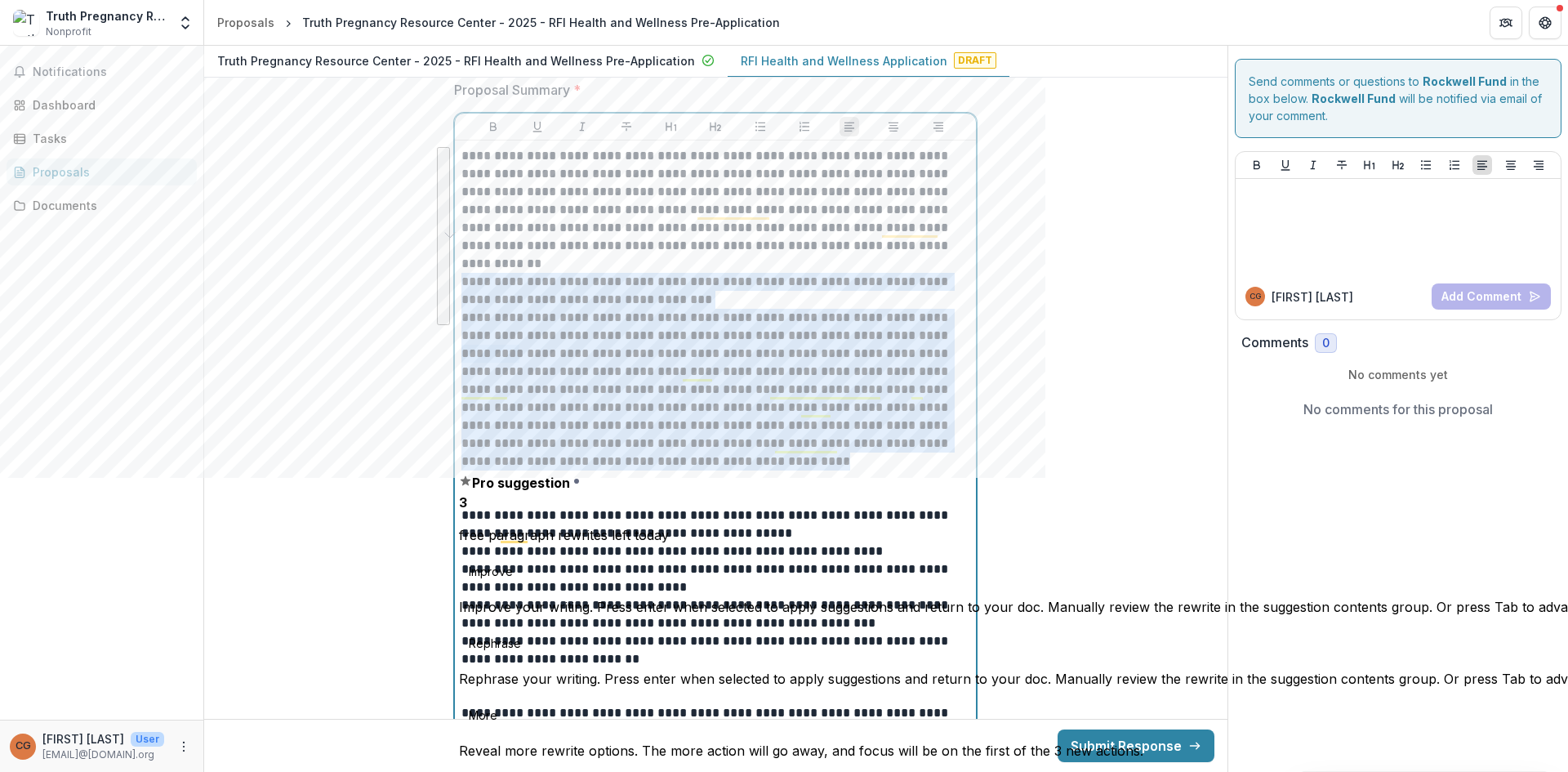 click on "**********" at bounding box center [715, 722] 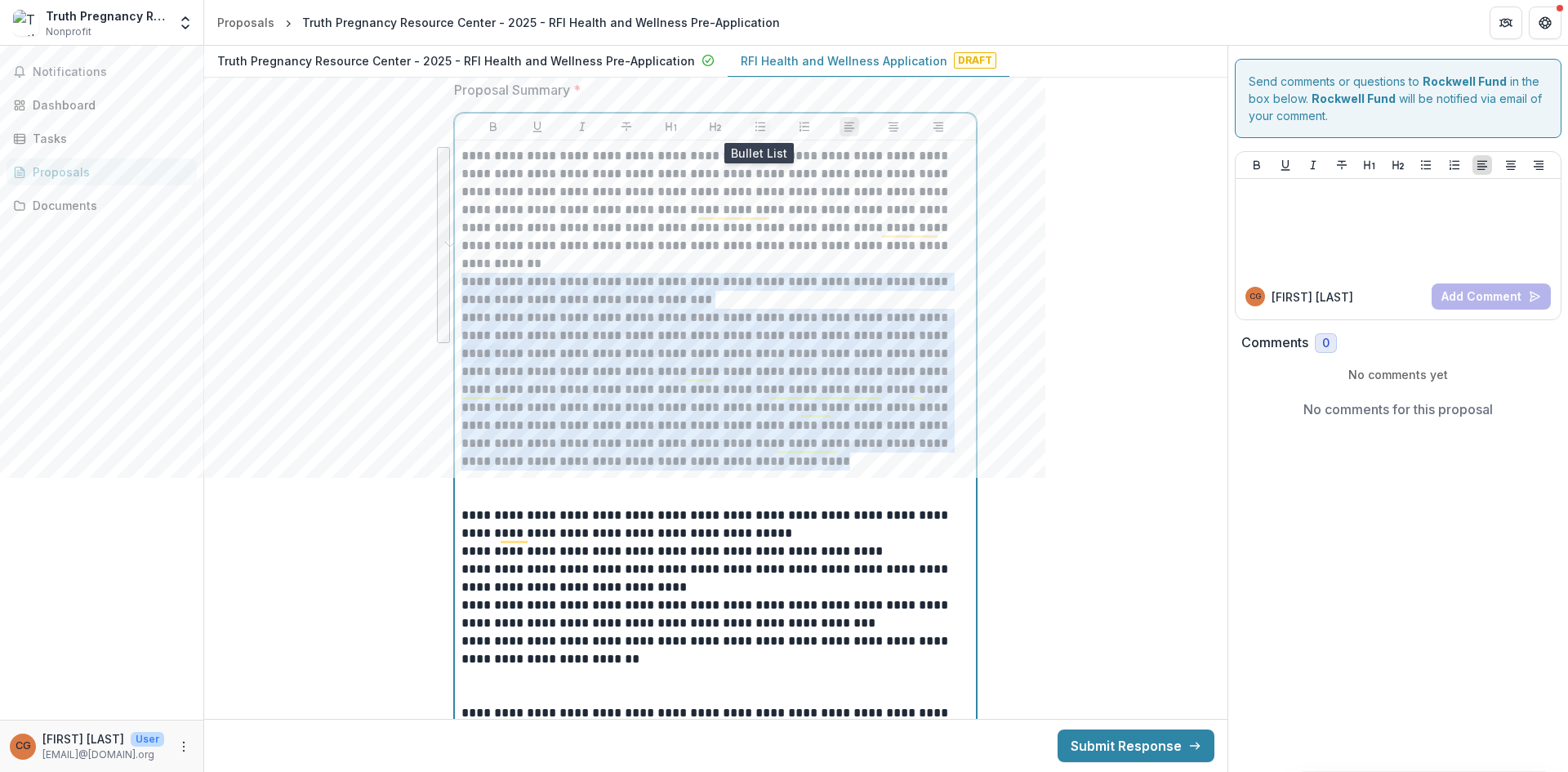 click 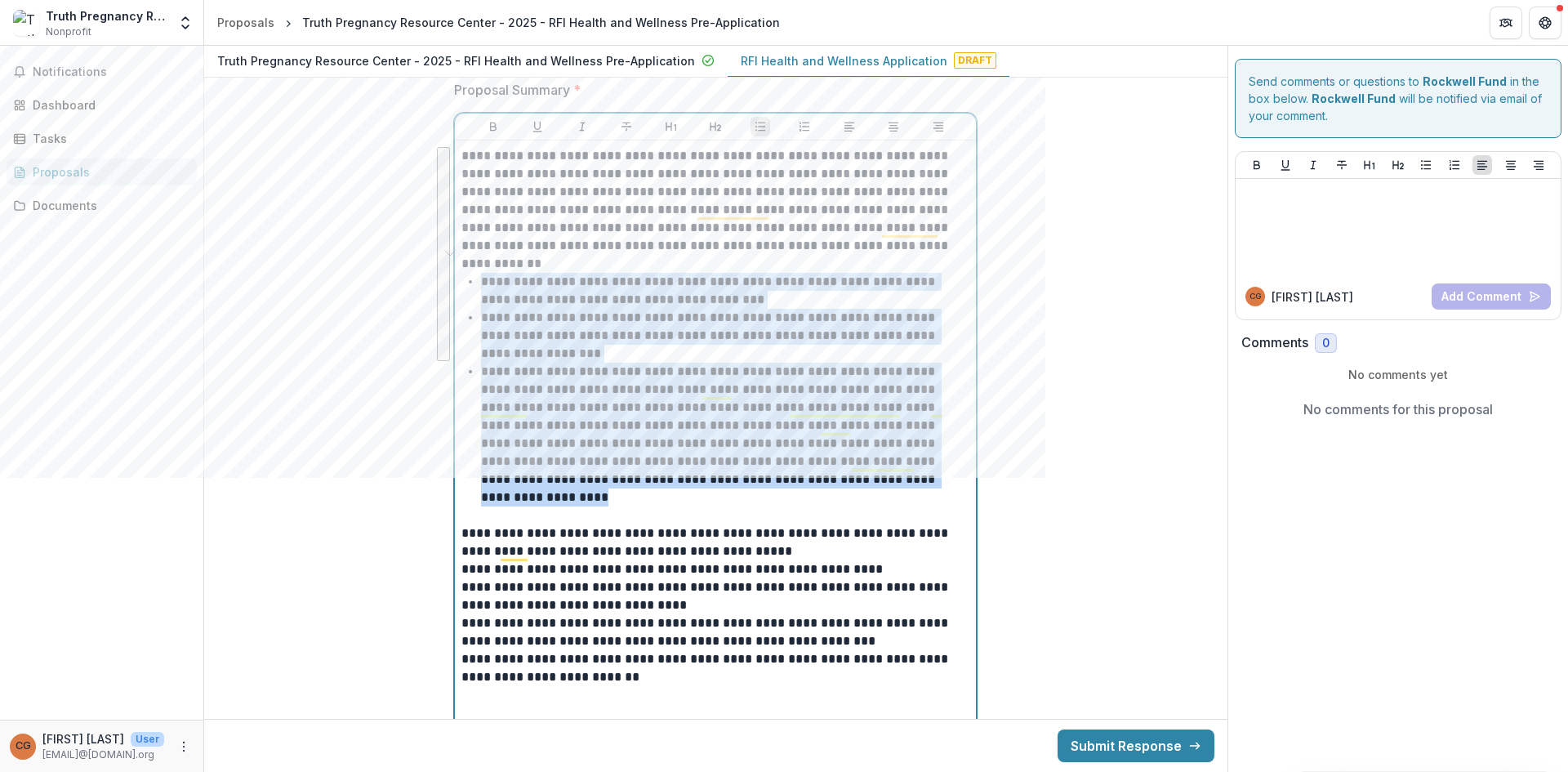 click on "**********" at bounding box center [725, 426] 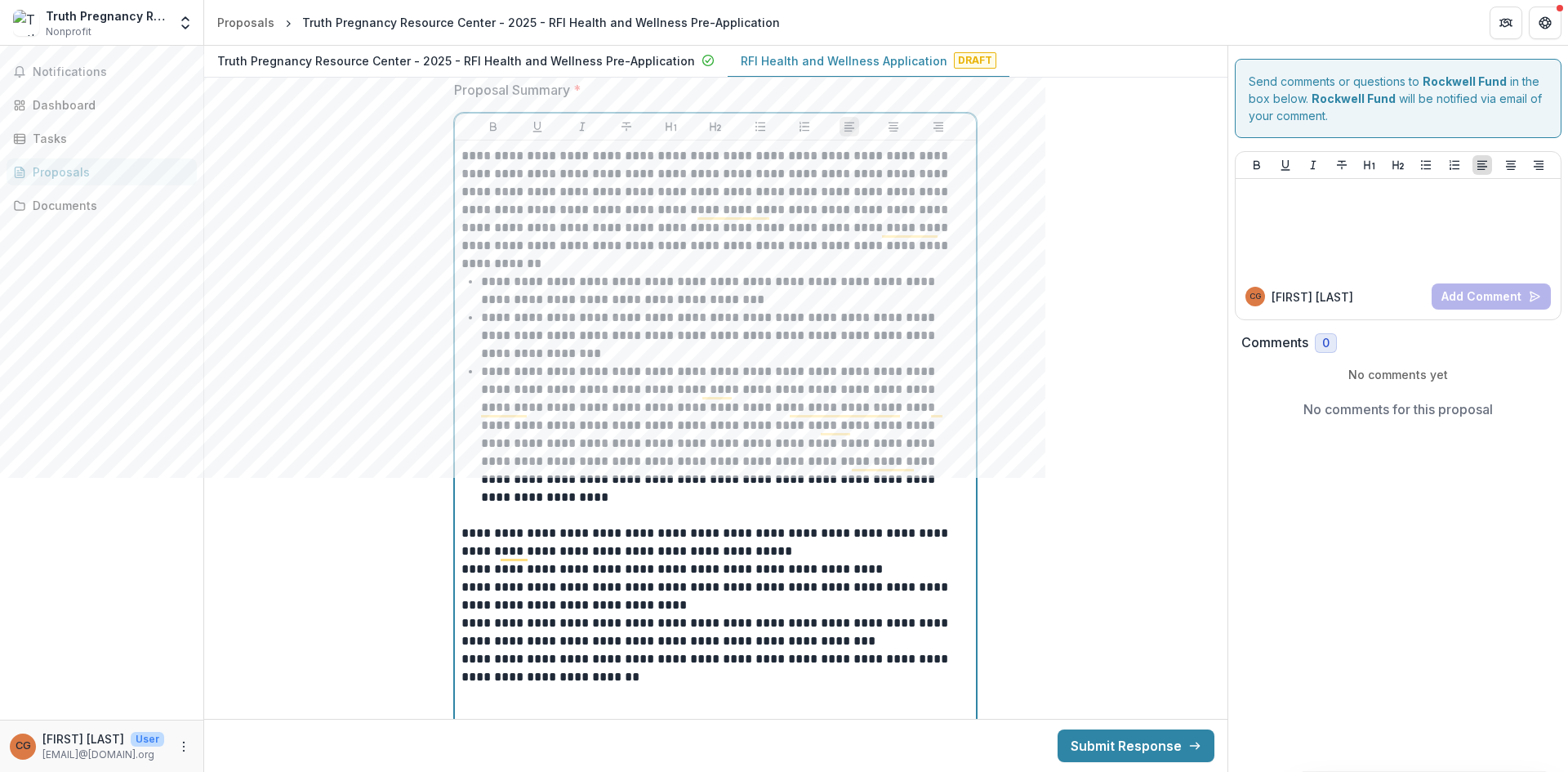 click at bounding box center [715, 506] 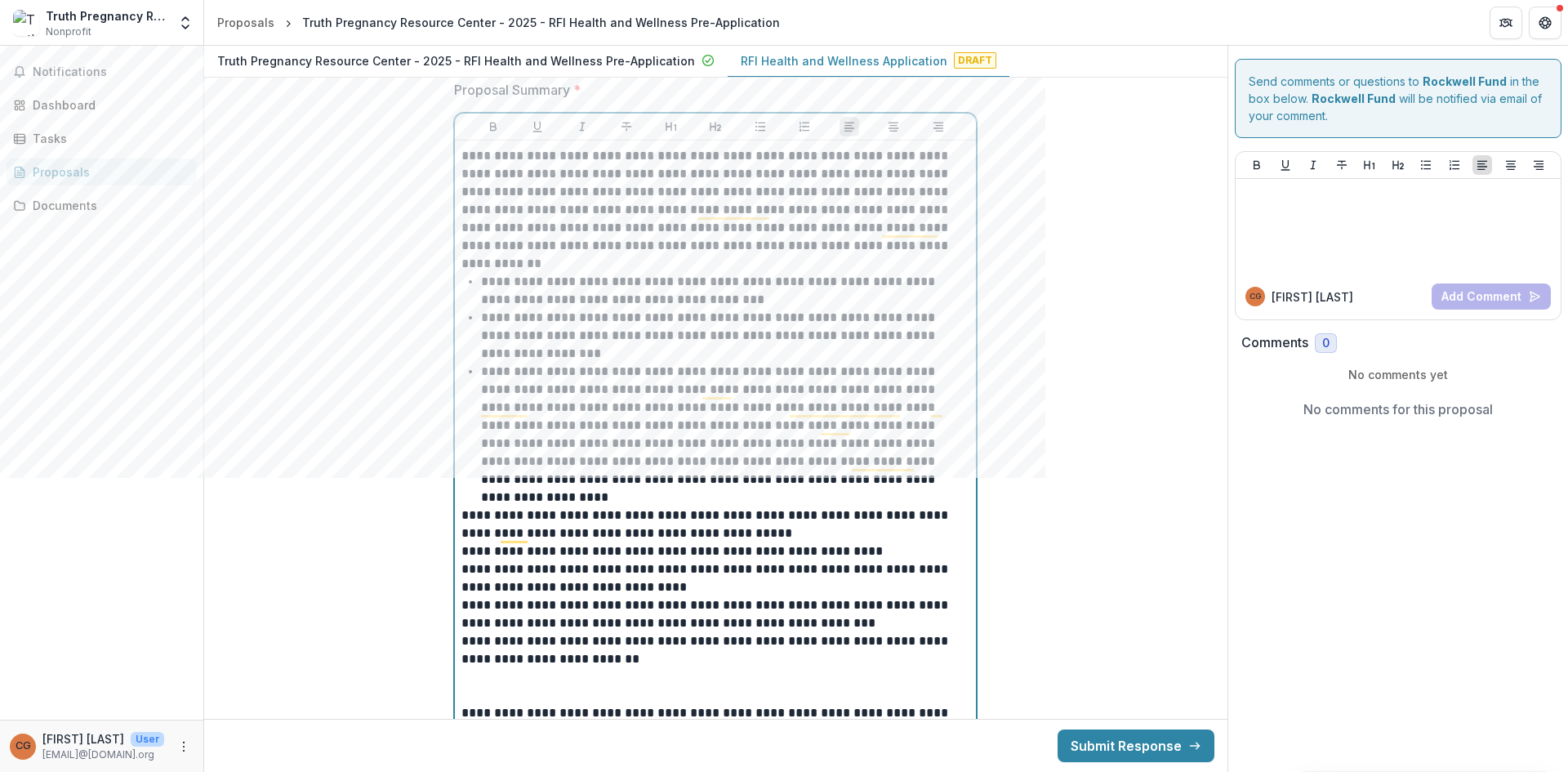 click on "**********" at bounding box center (715, 551) 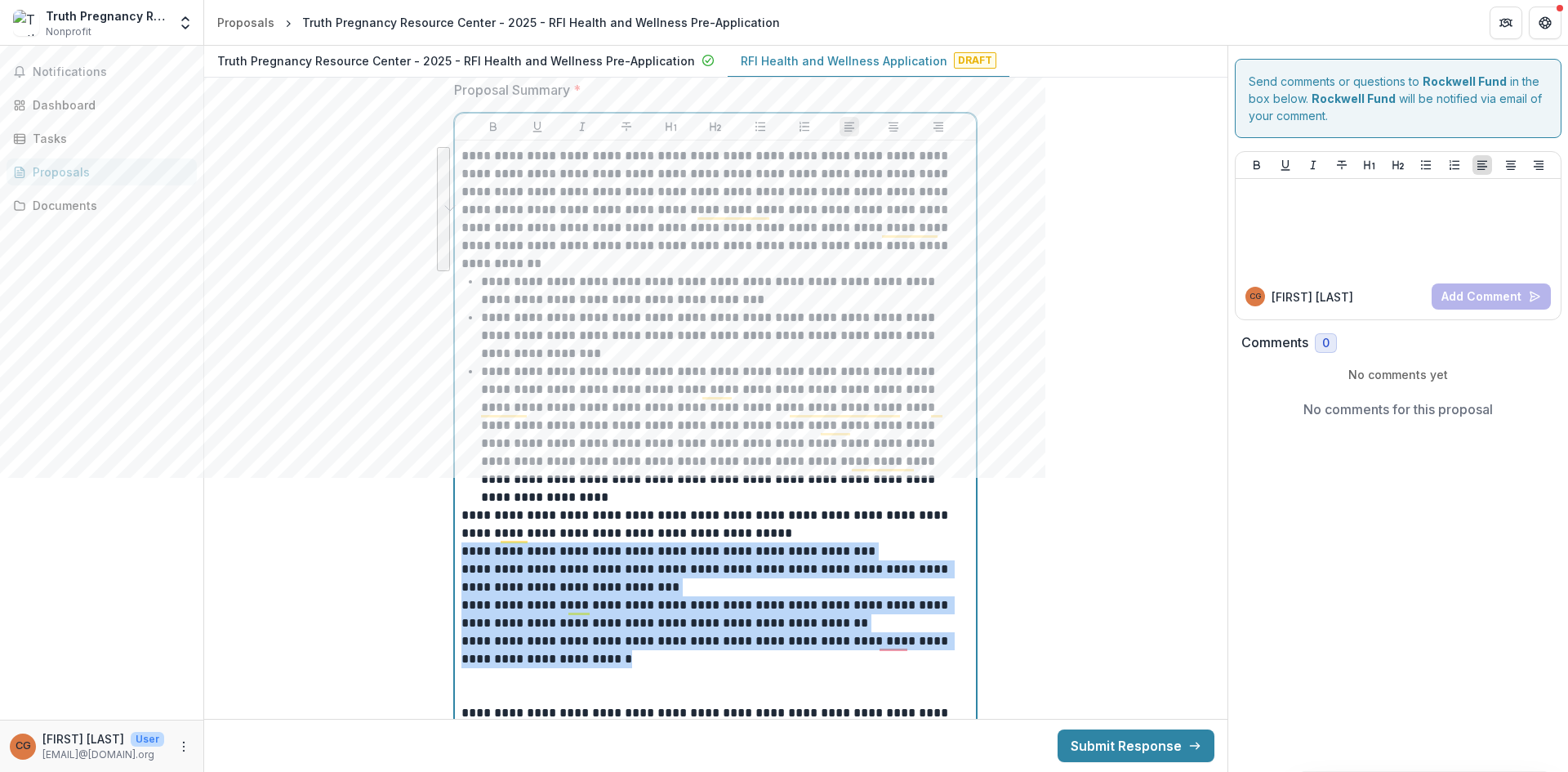 drag, startPoint x: 620, startPoint y: 658, endPoint x: 458, endPoint y: 559, distance: 189.85521 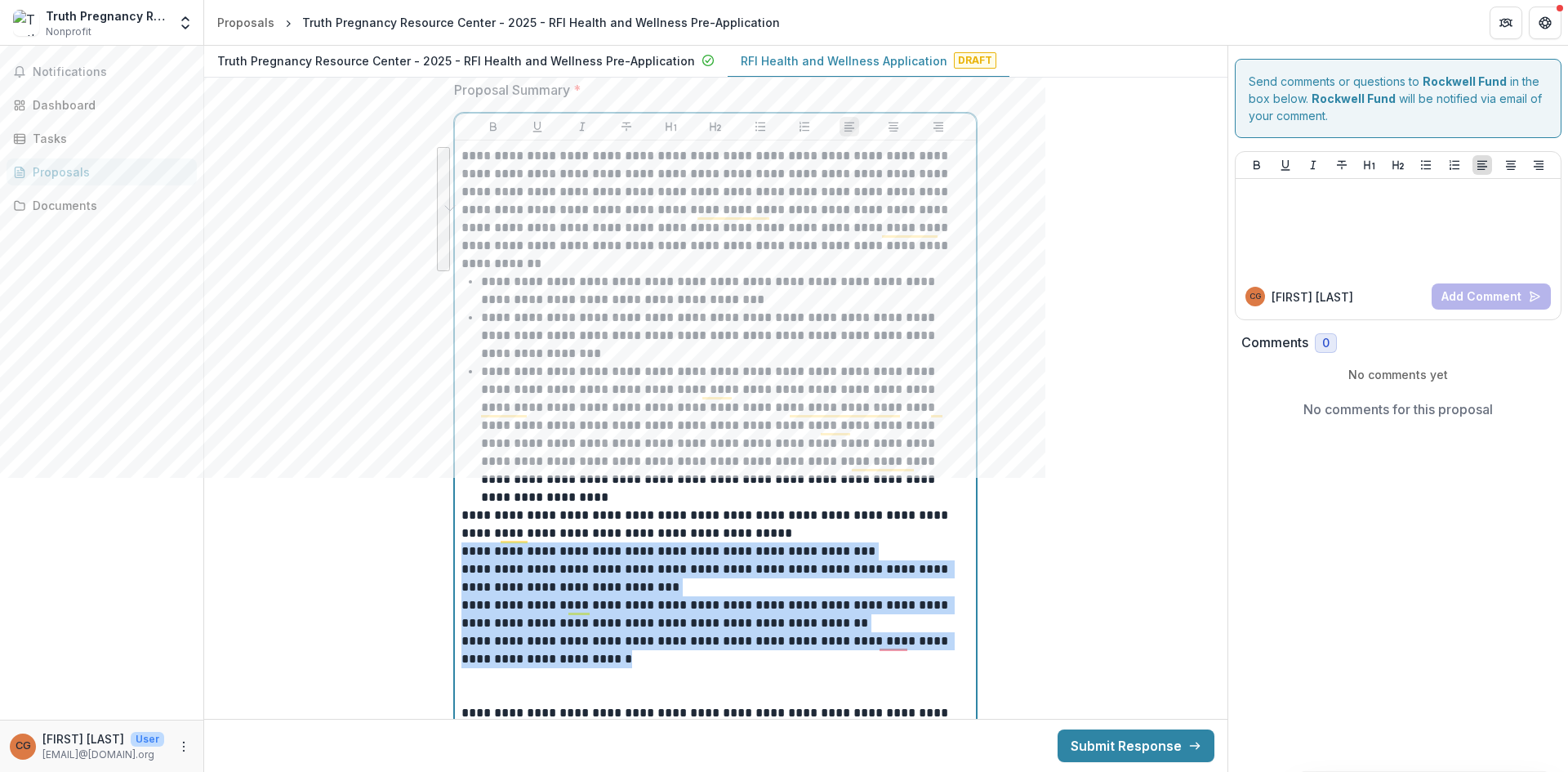 click on "**********" at bounding box center (715, 722) 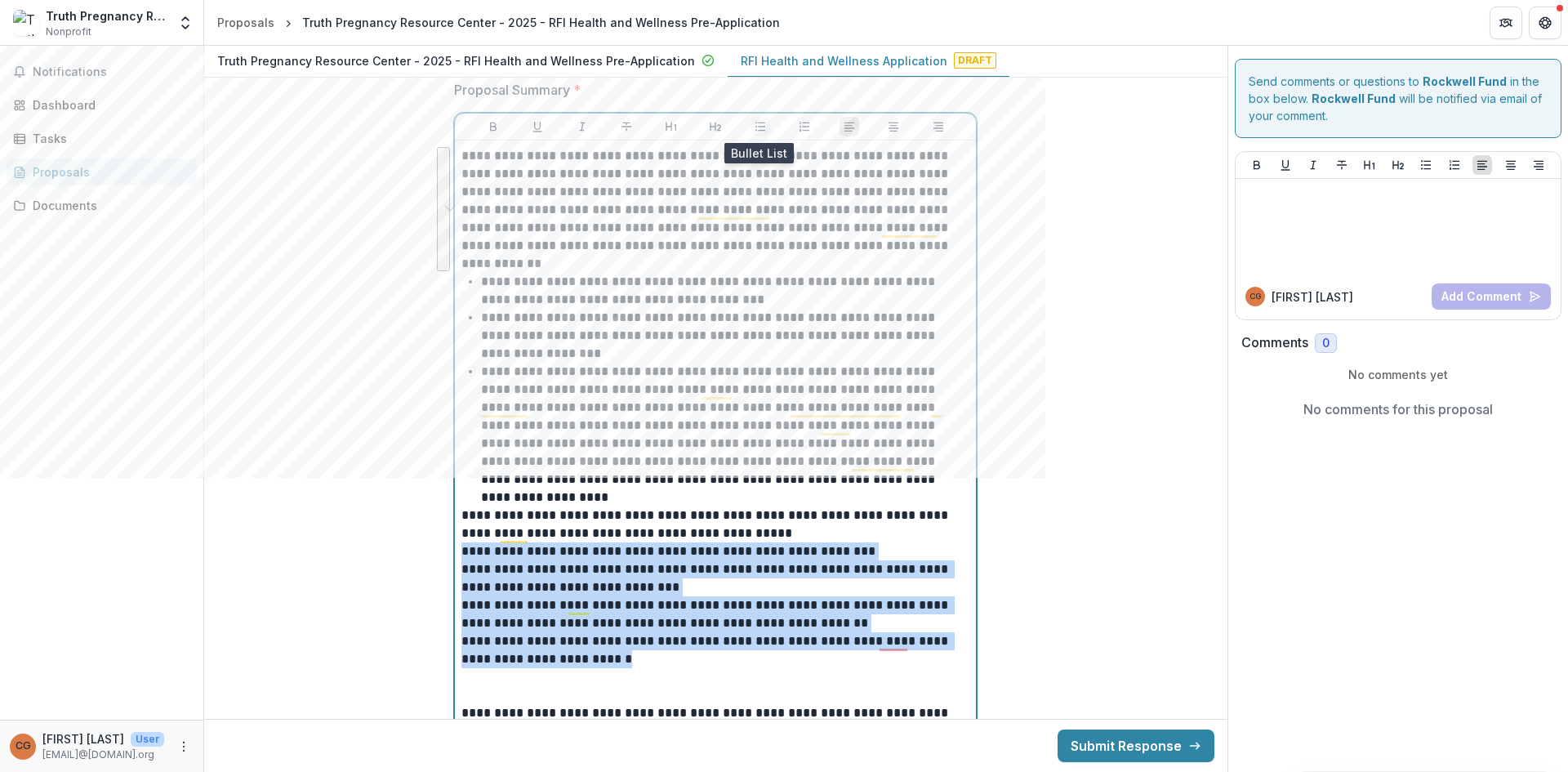 click 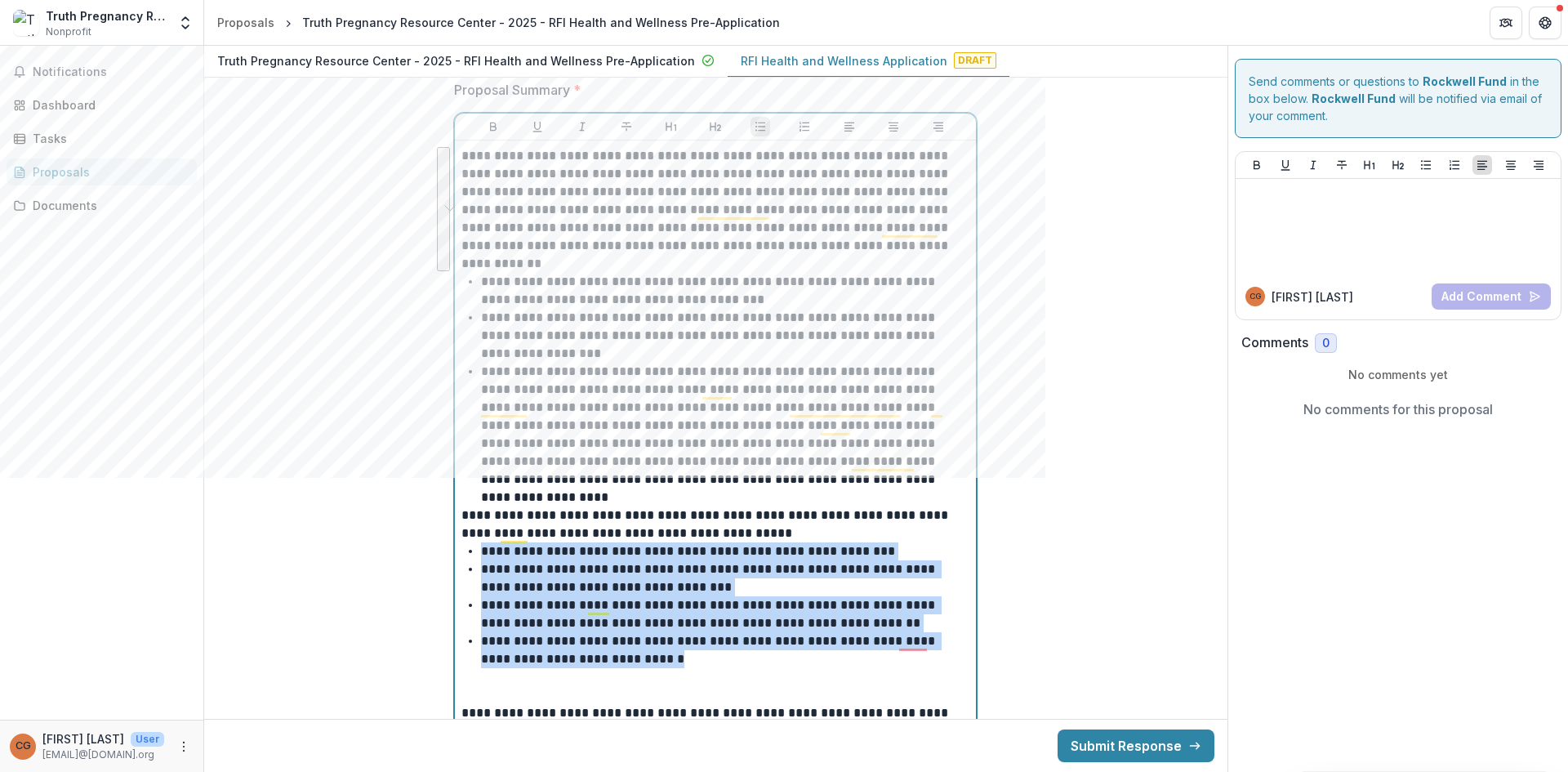 click on "**********" at bounding box center (725, 650) 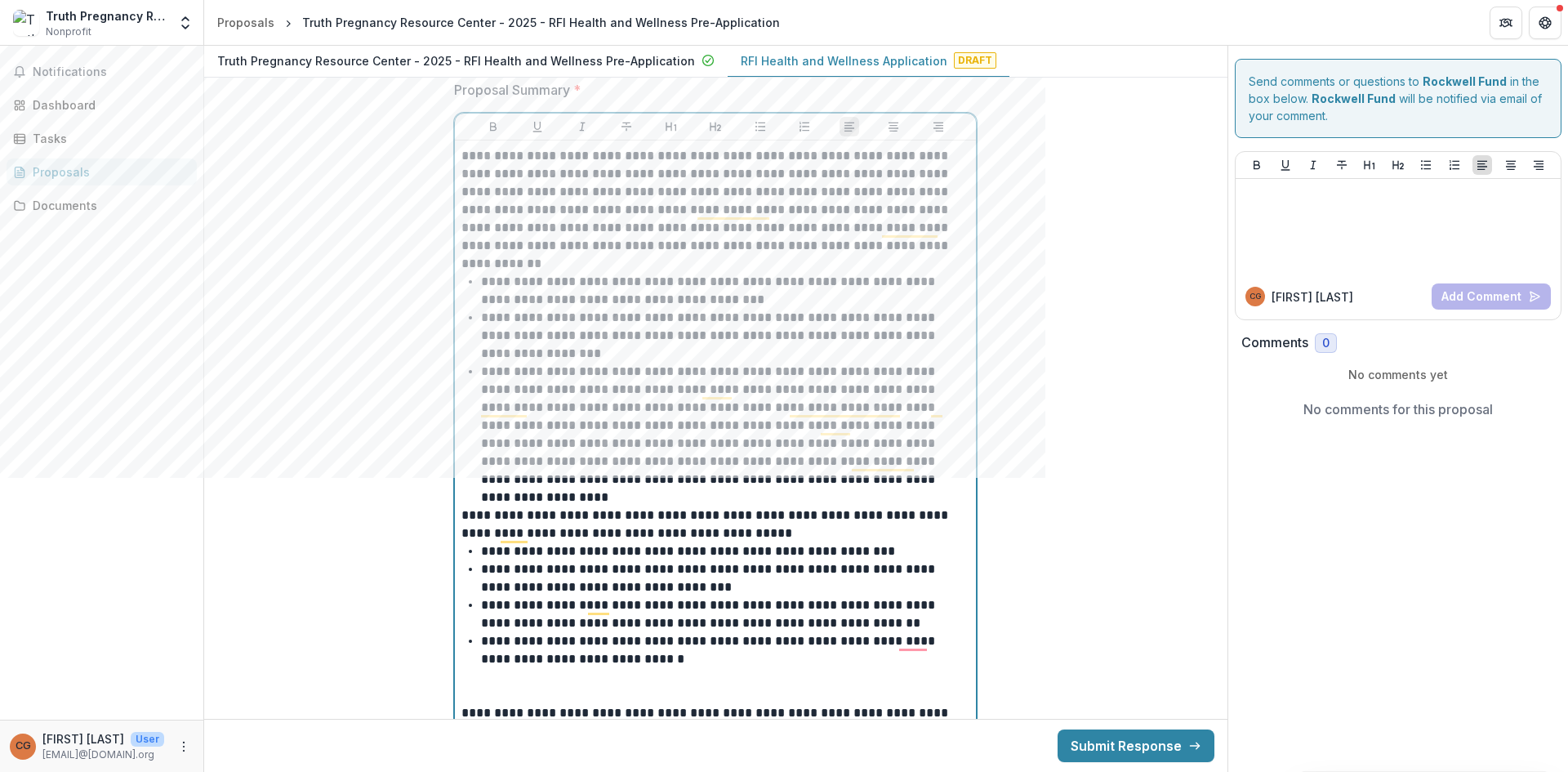 click at bounding box center [715, 686] 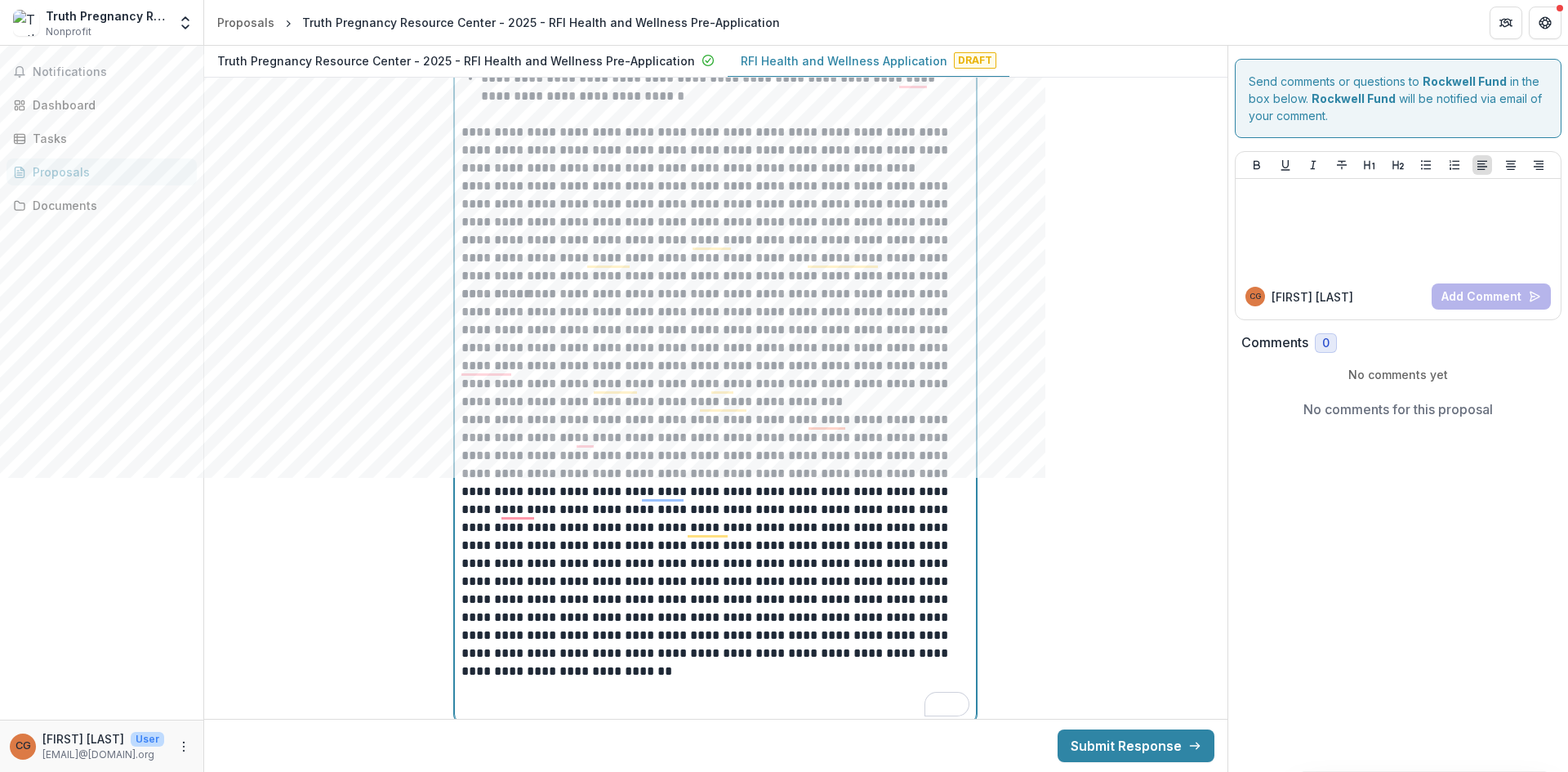 scroll, scrollTop: 4130, scrollLeft: 0, axis: vertical 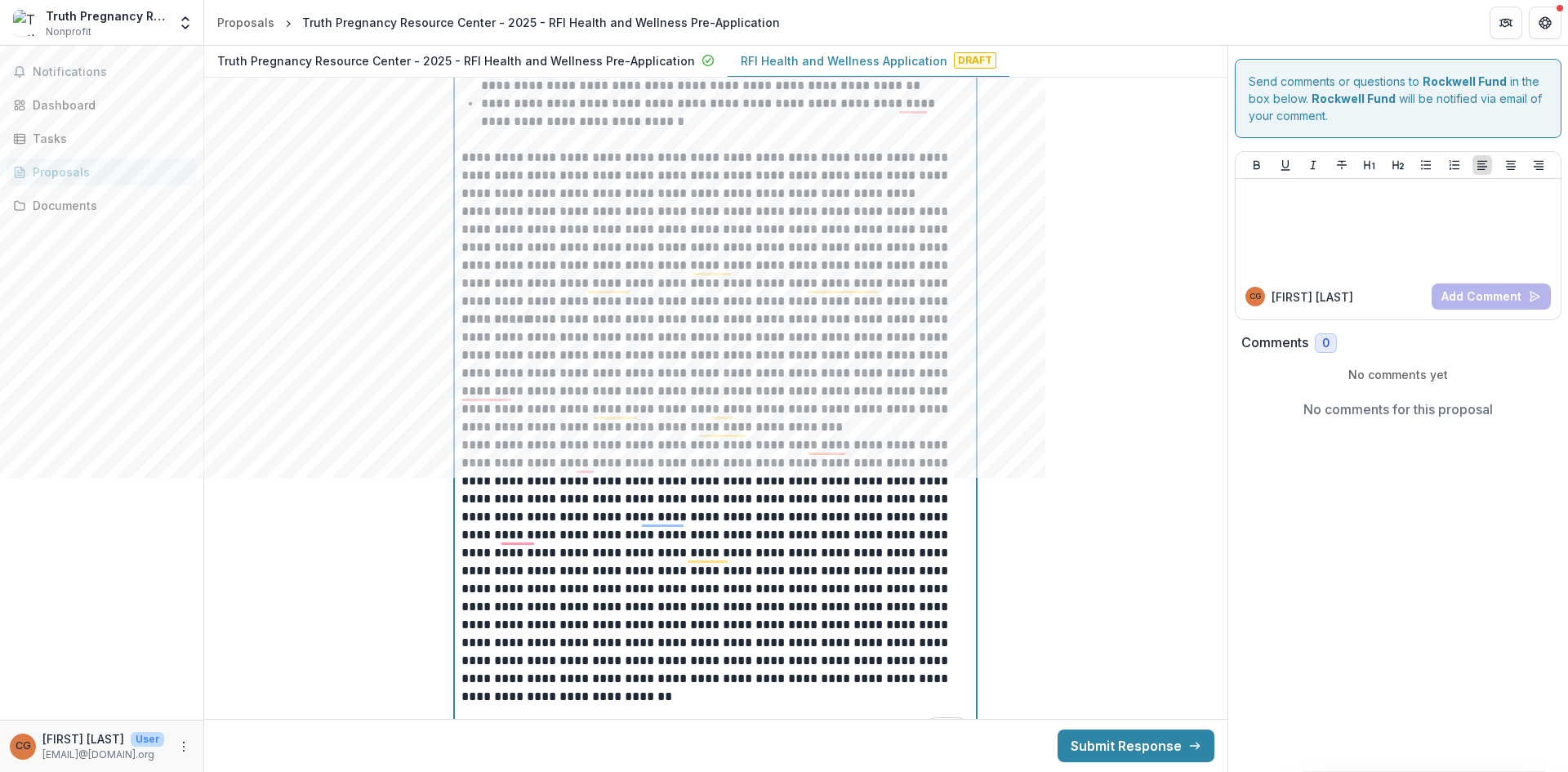 click on "**********" at bounding box center (715, 257) 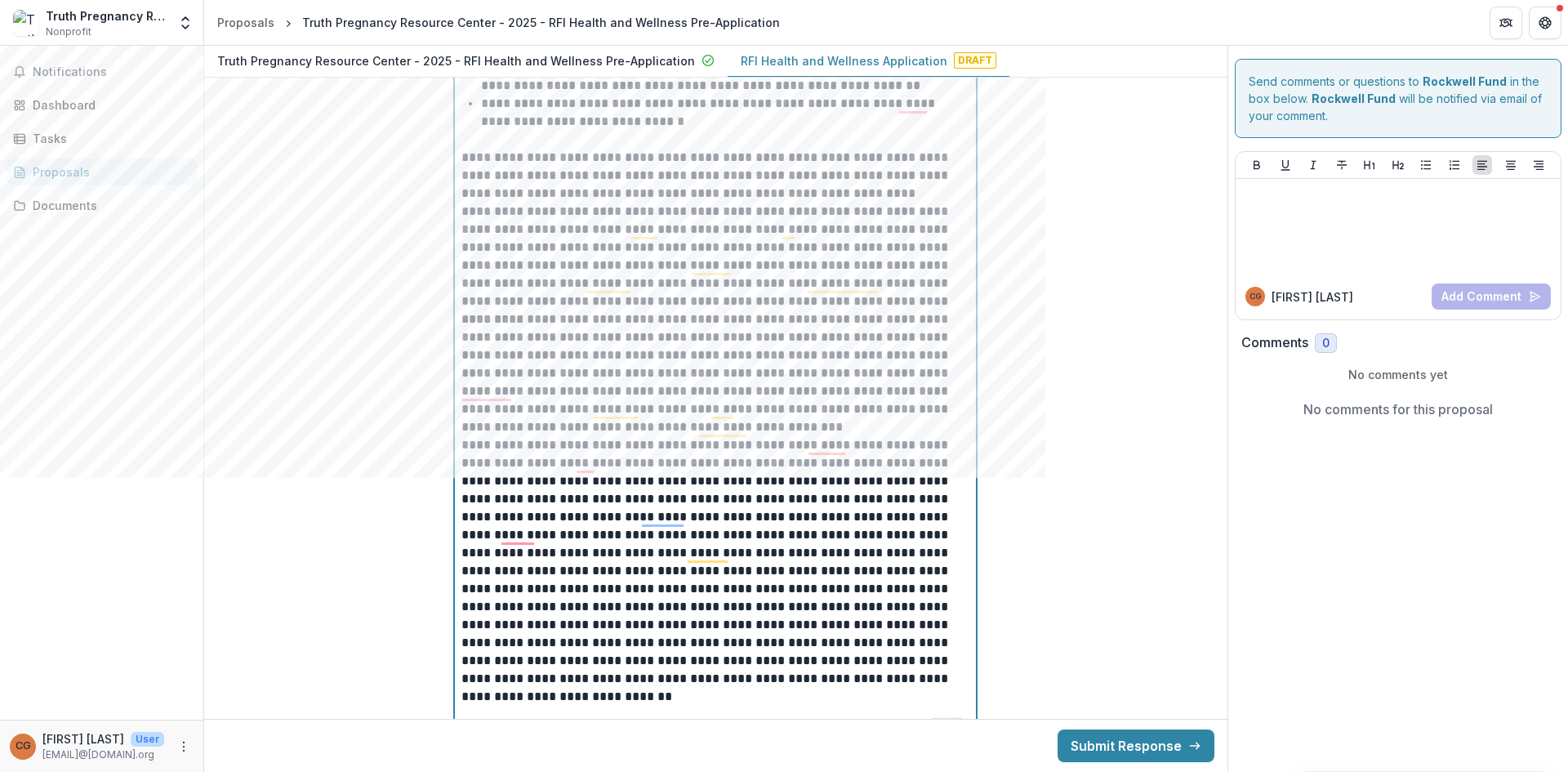 click on "**********" at bounding box center [715, 373] 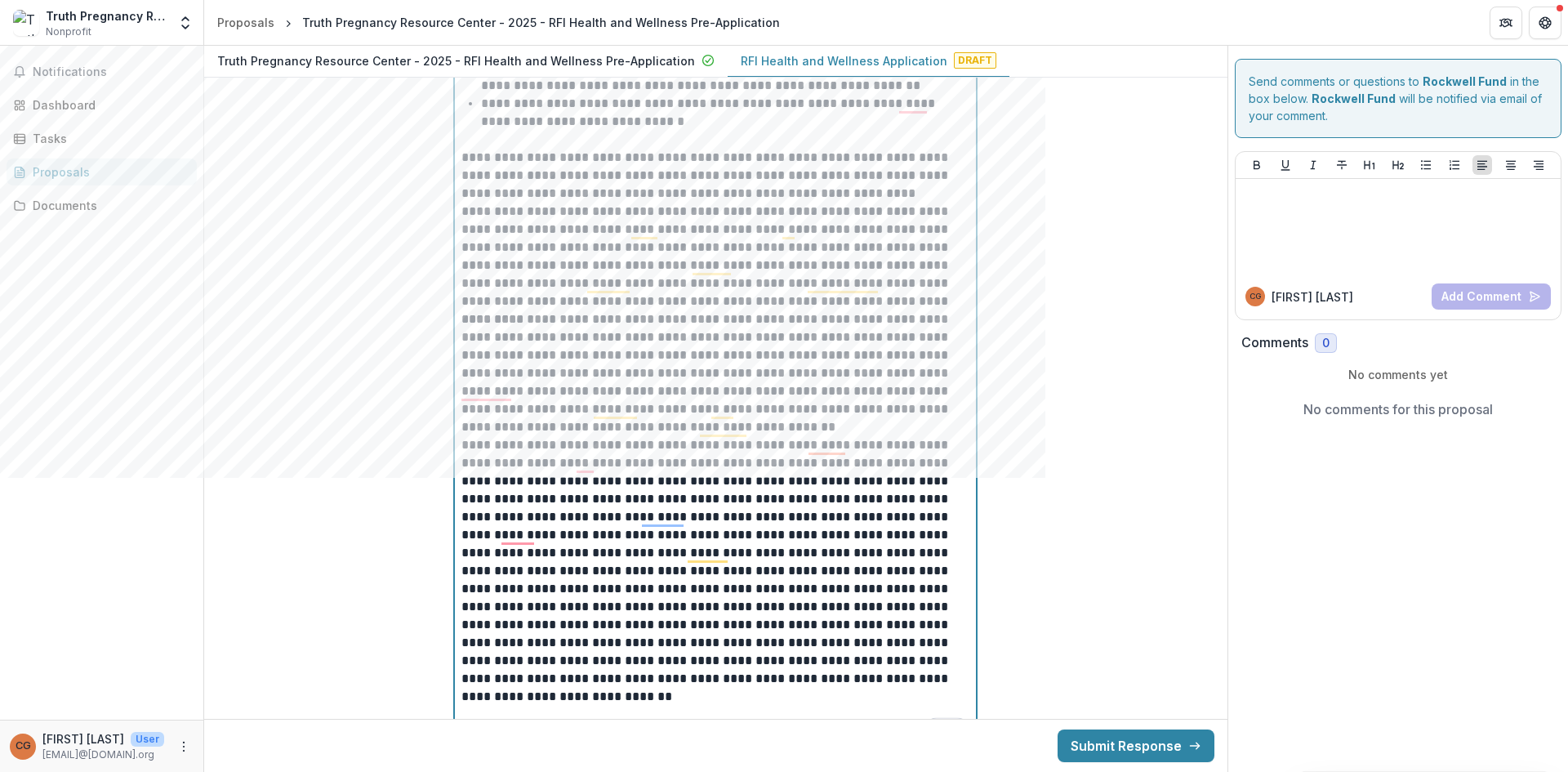 click at bounding box center [715, 571] 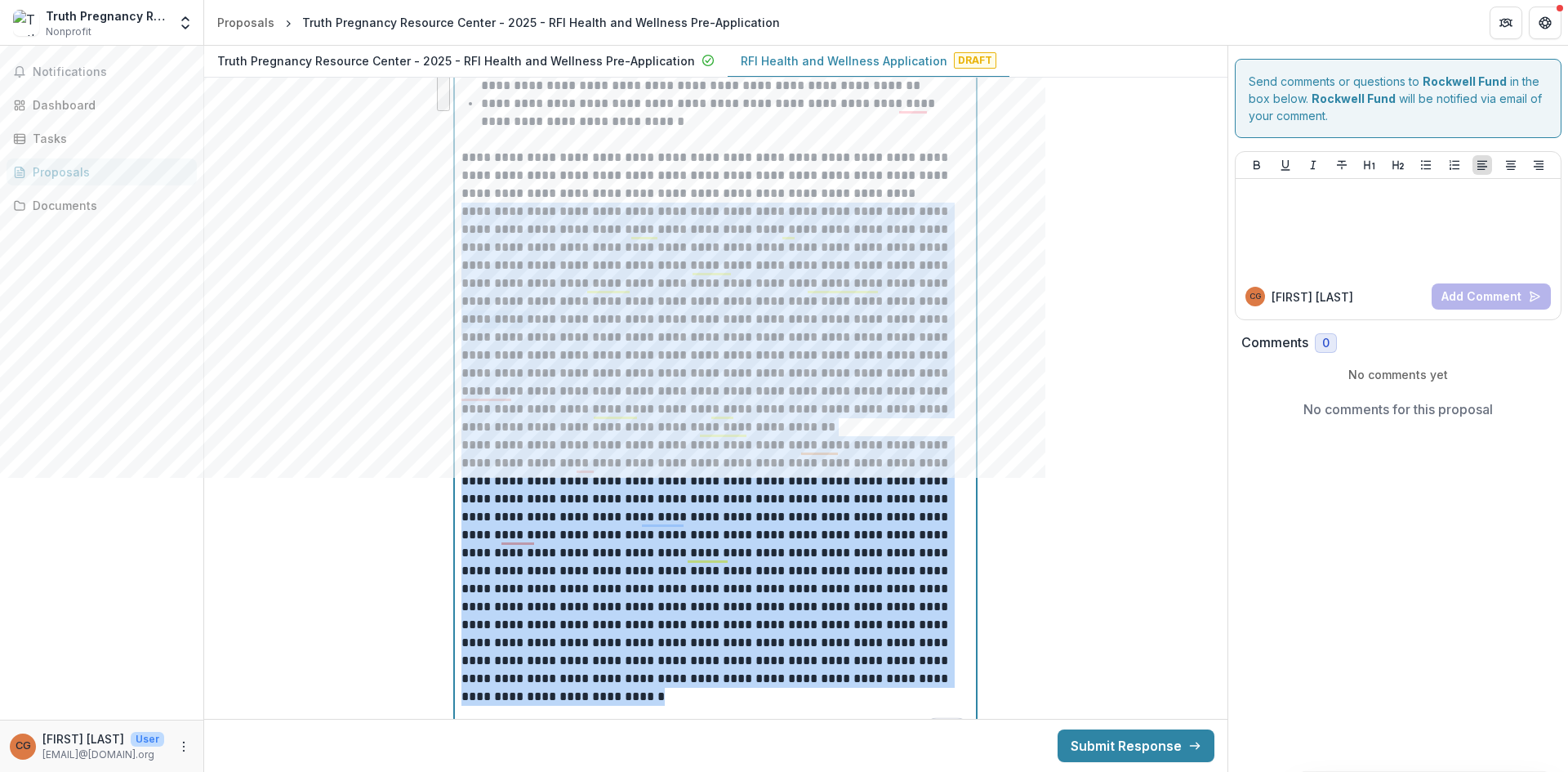 drag, startPoint x: 534, startPoint y: 699, endPoint x: 460, endPoint y: 213, distance: 491.6015 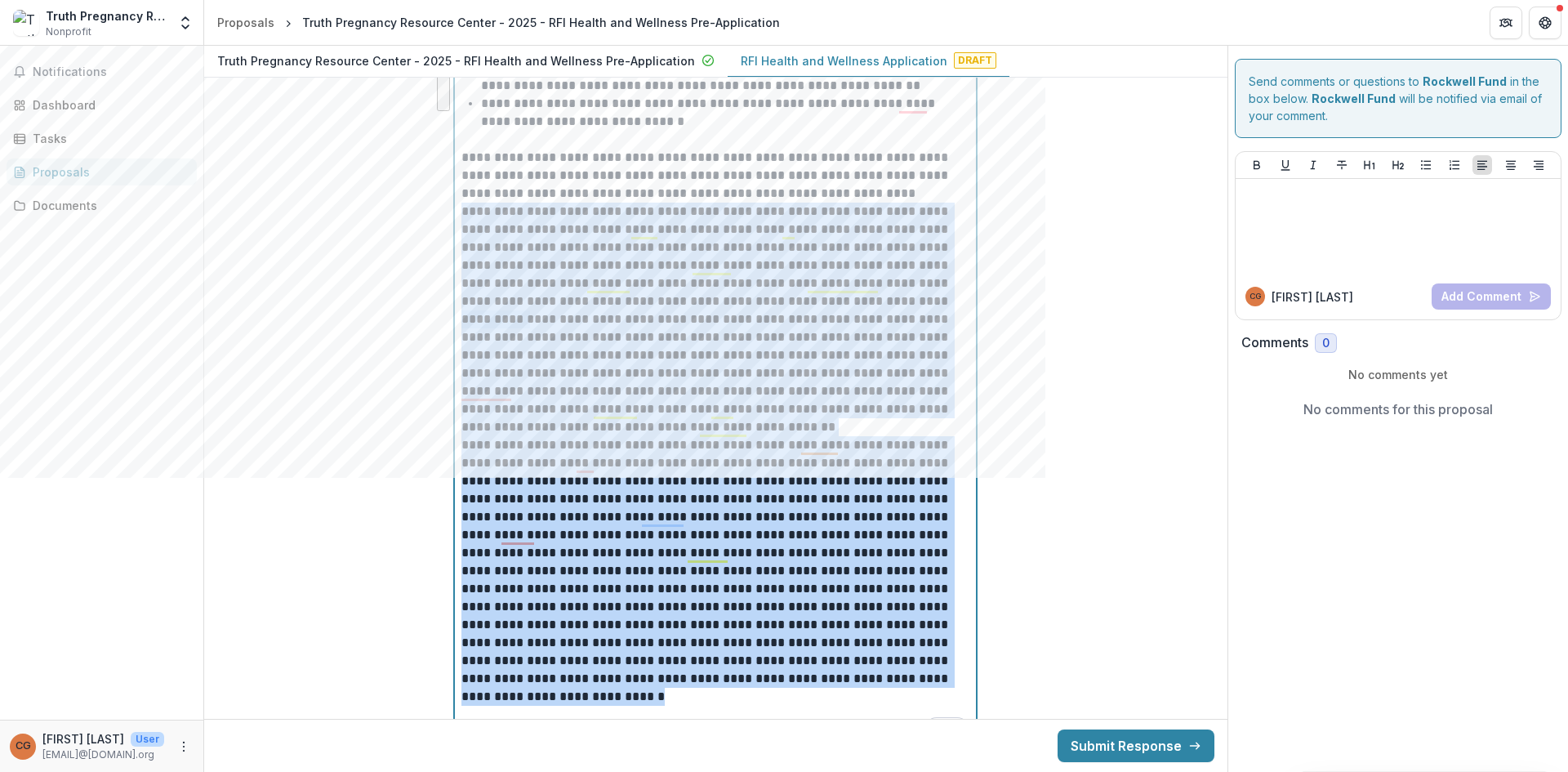 drag, startPoint x: 580, startPoint y: 237, endPoint x: 537, endPoint y: 236, distance: 43.011626 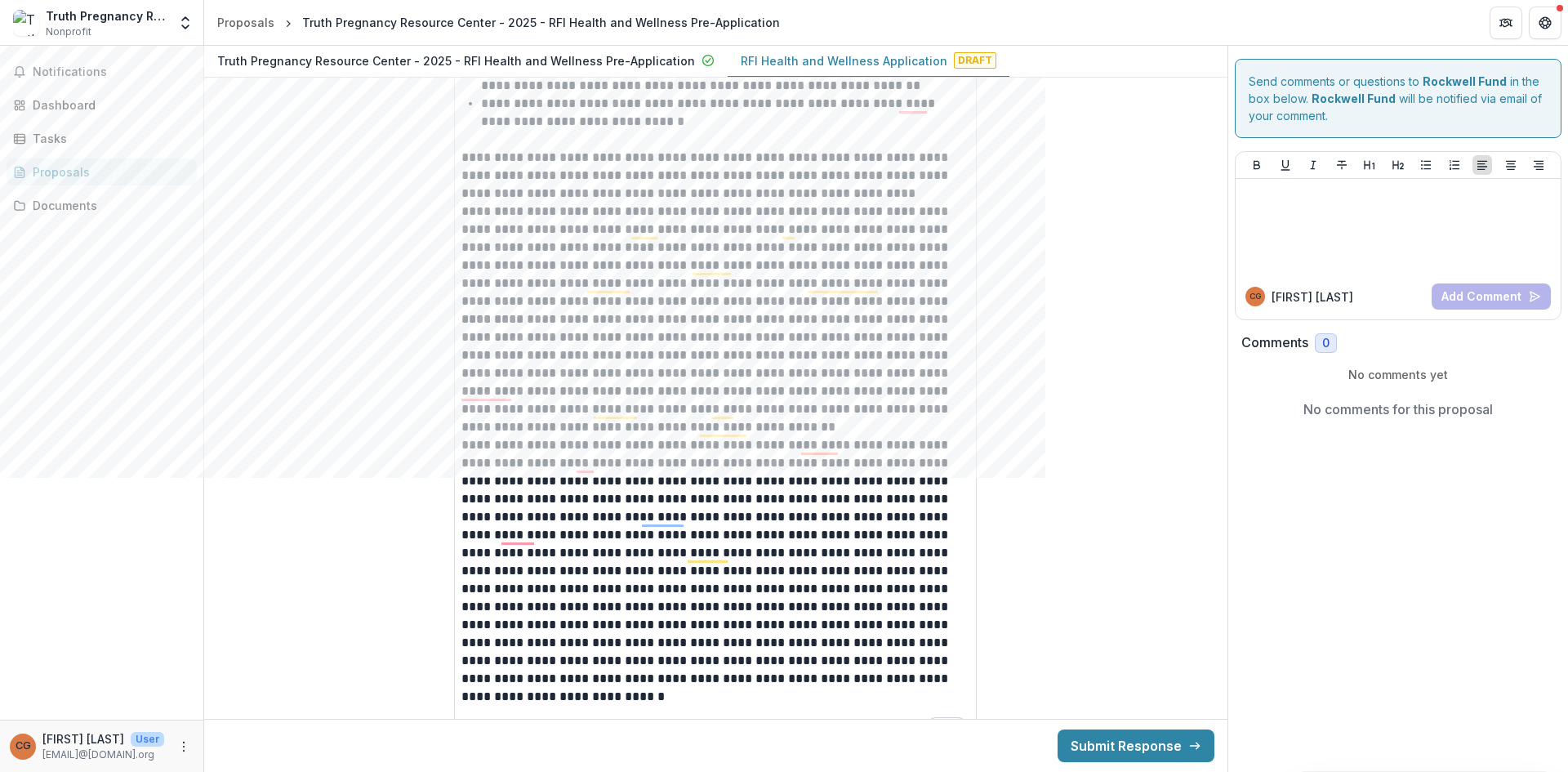 drag, startPoint x: 457, startPoint y: 211, endPoint x: 545, endPoint y: 318, distance: 138.5388 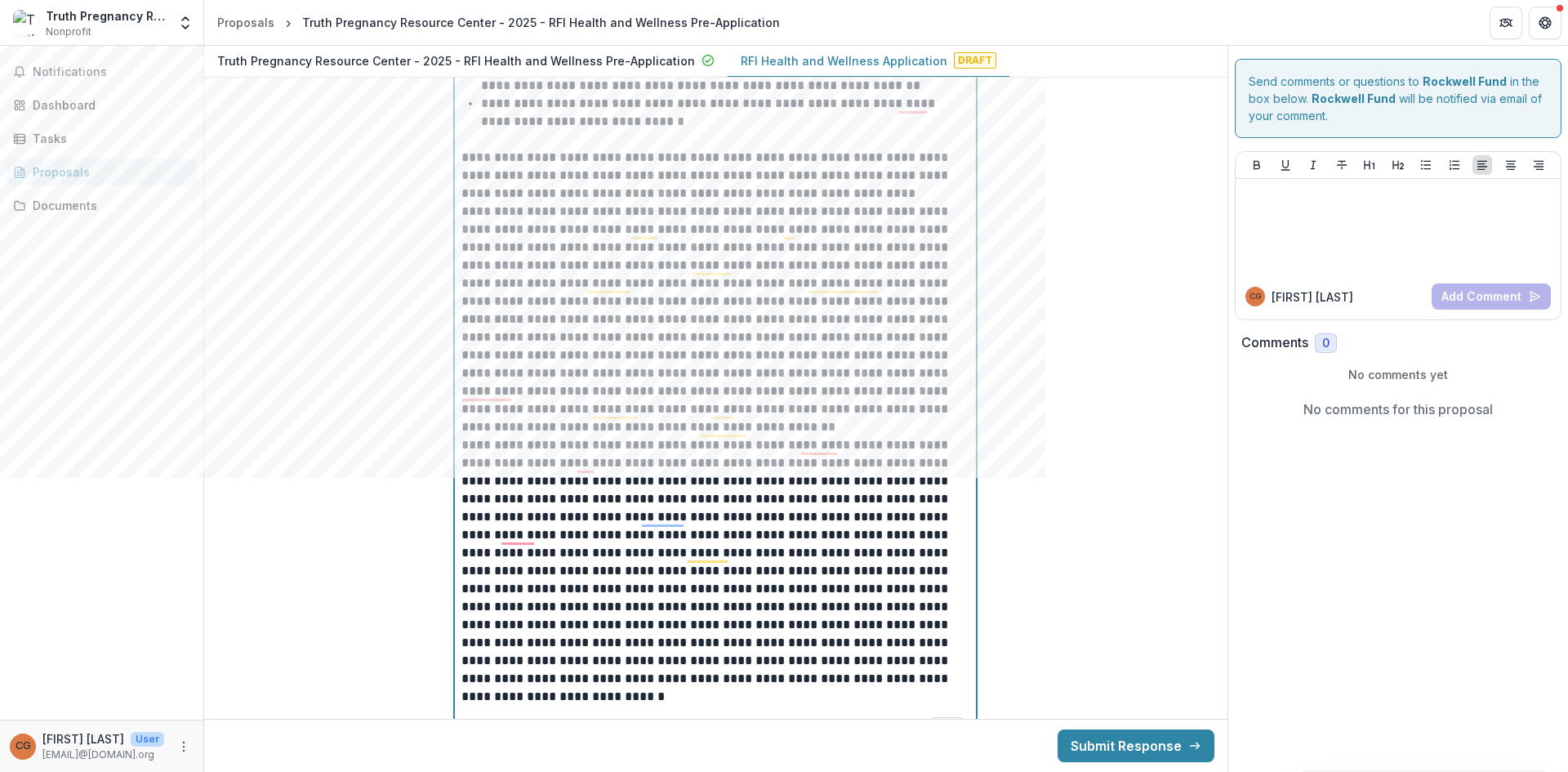 click on "**********" at bounding box center (715, 257) 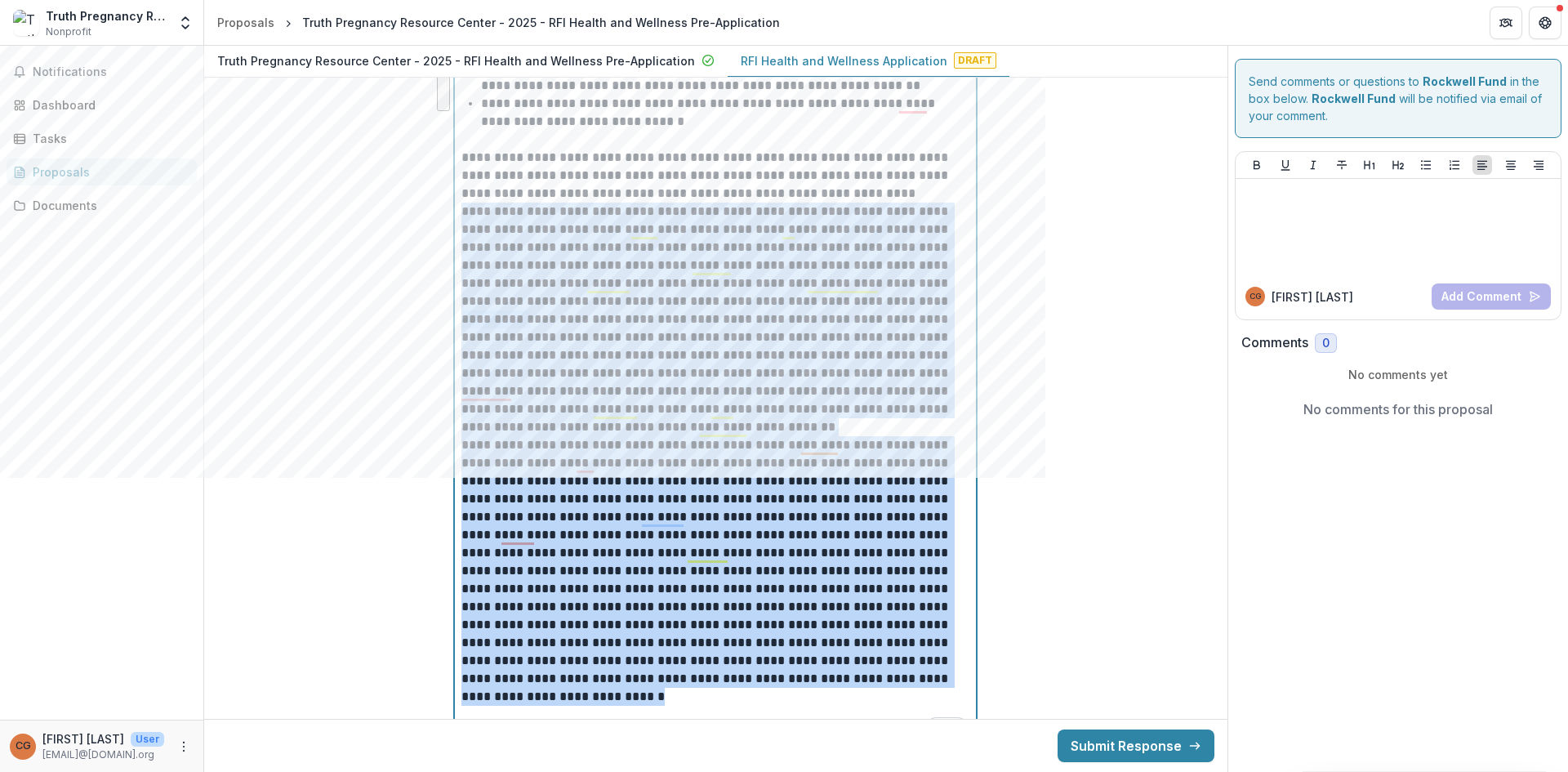 drag, startPoint x: 461, startPoint y: 208, endPoint x: 608, endPoint y: 700, distance: 513.491 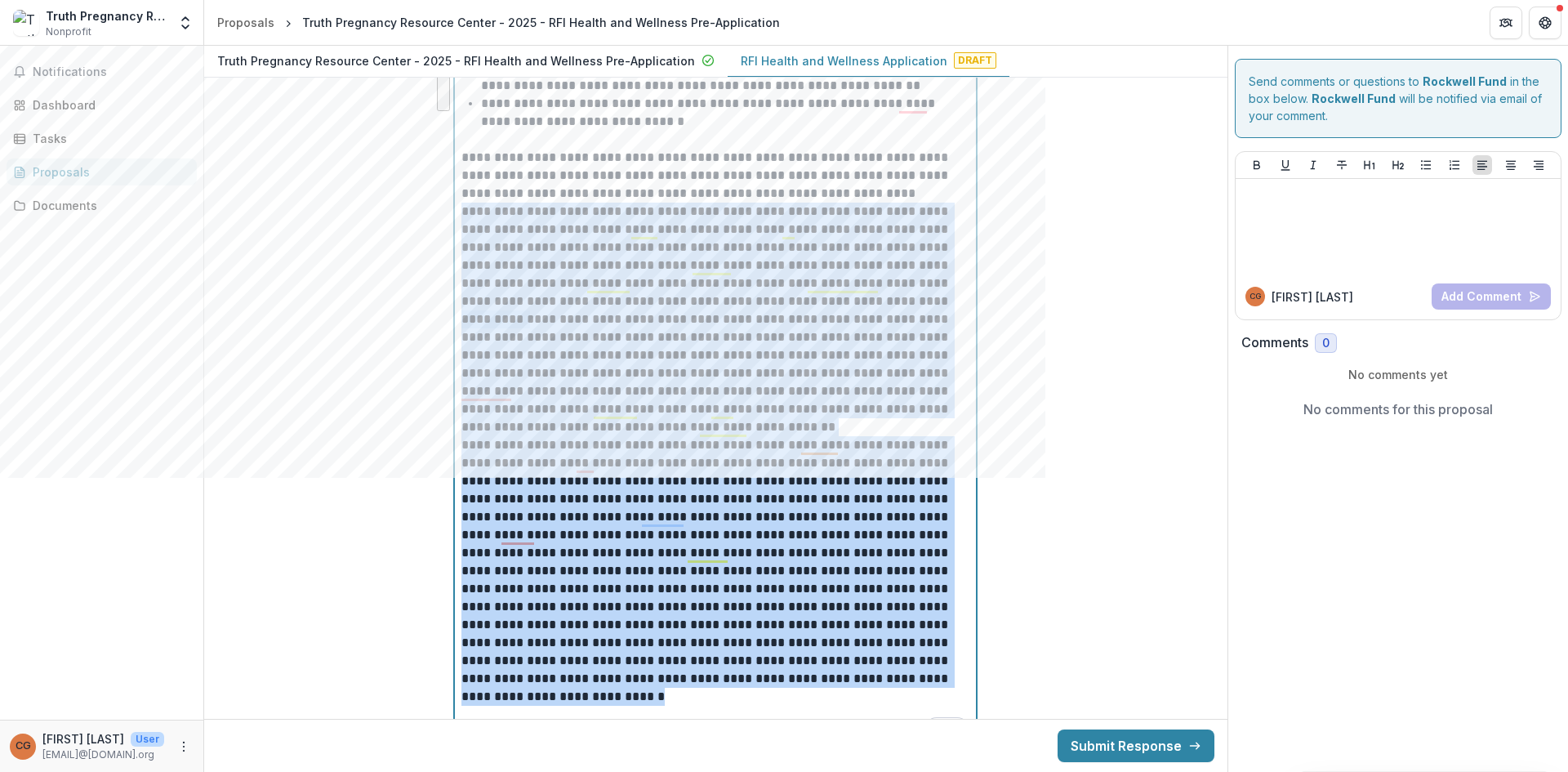 click on "**********" at bounding box center (715, 176) 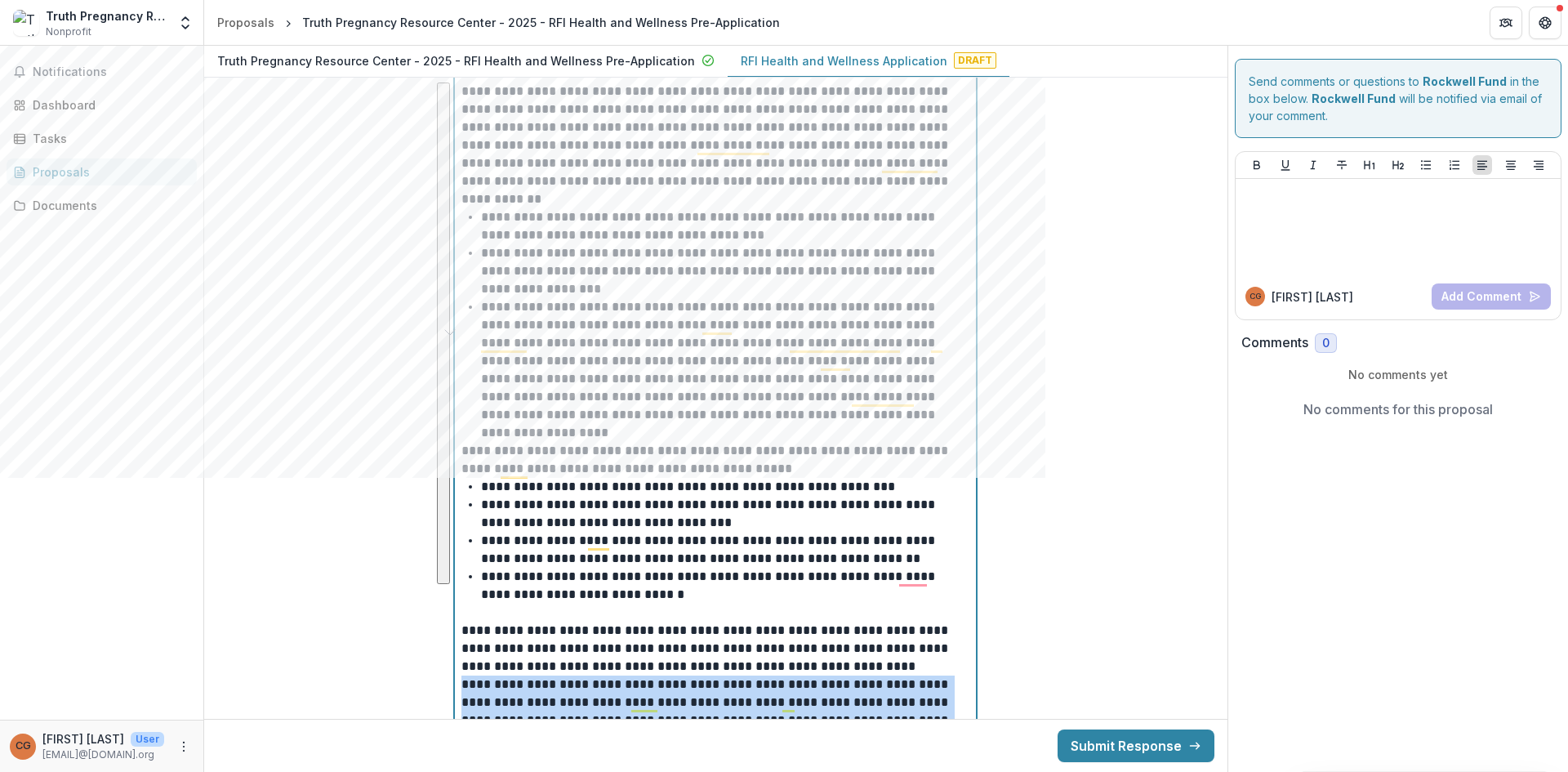 scroll, scrollTop: 3618, scrollLeft: 0, axis: vertical 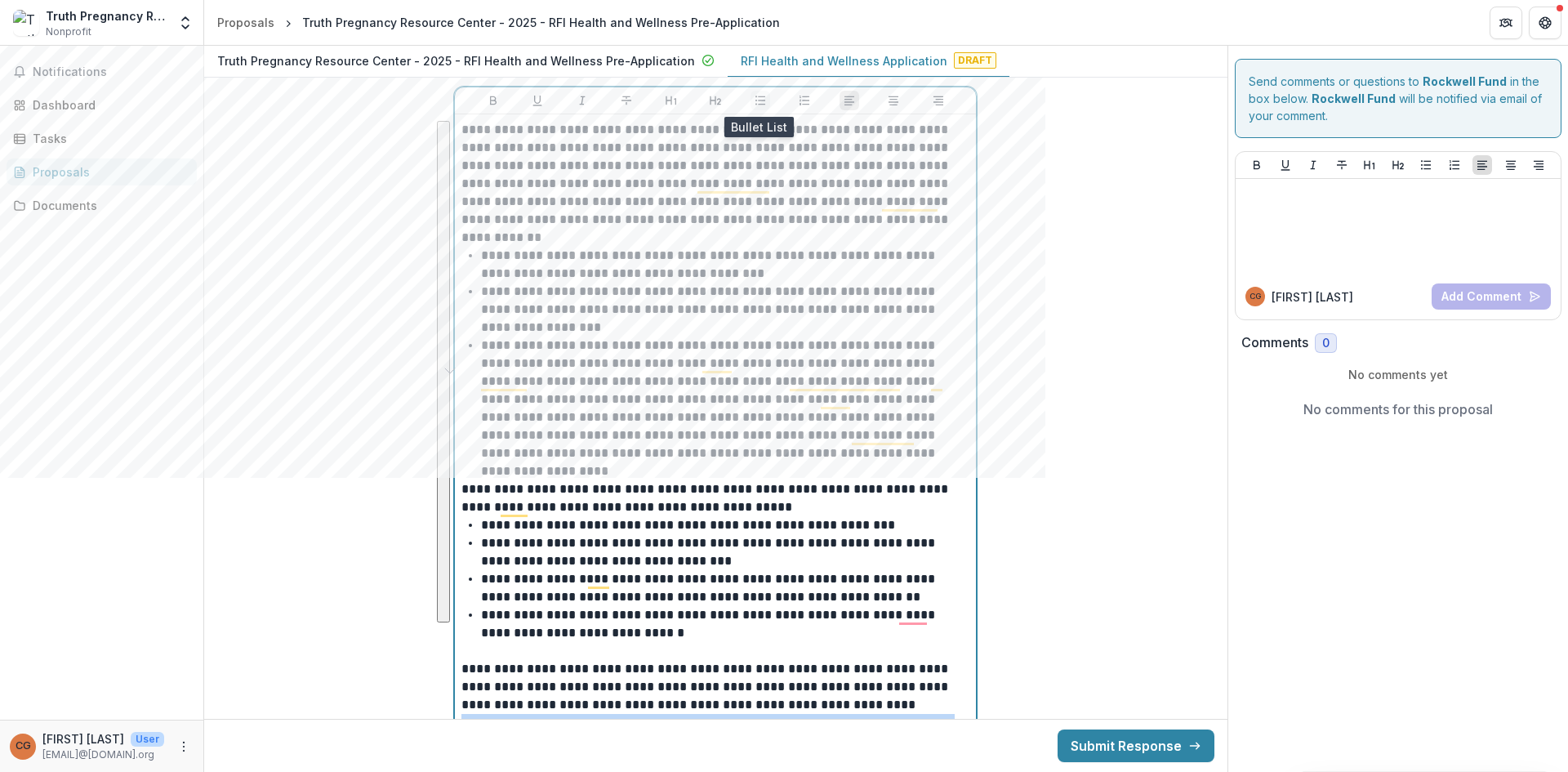 click 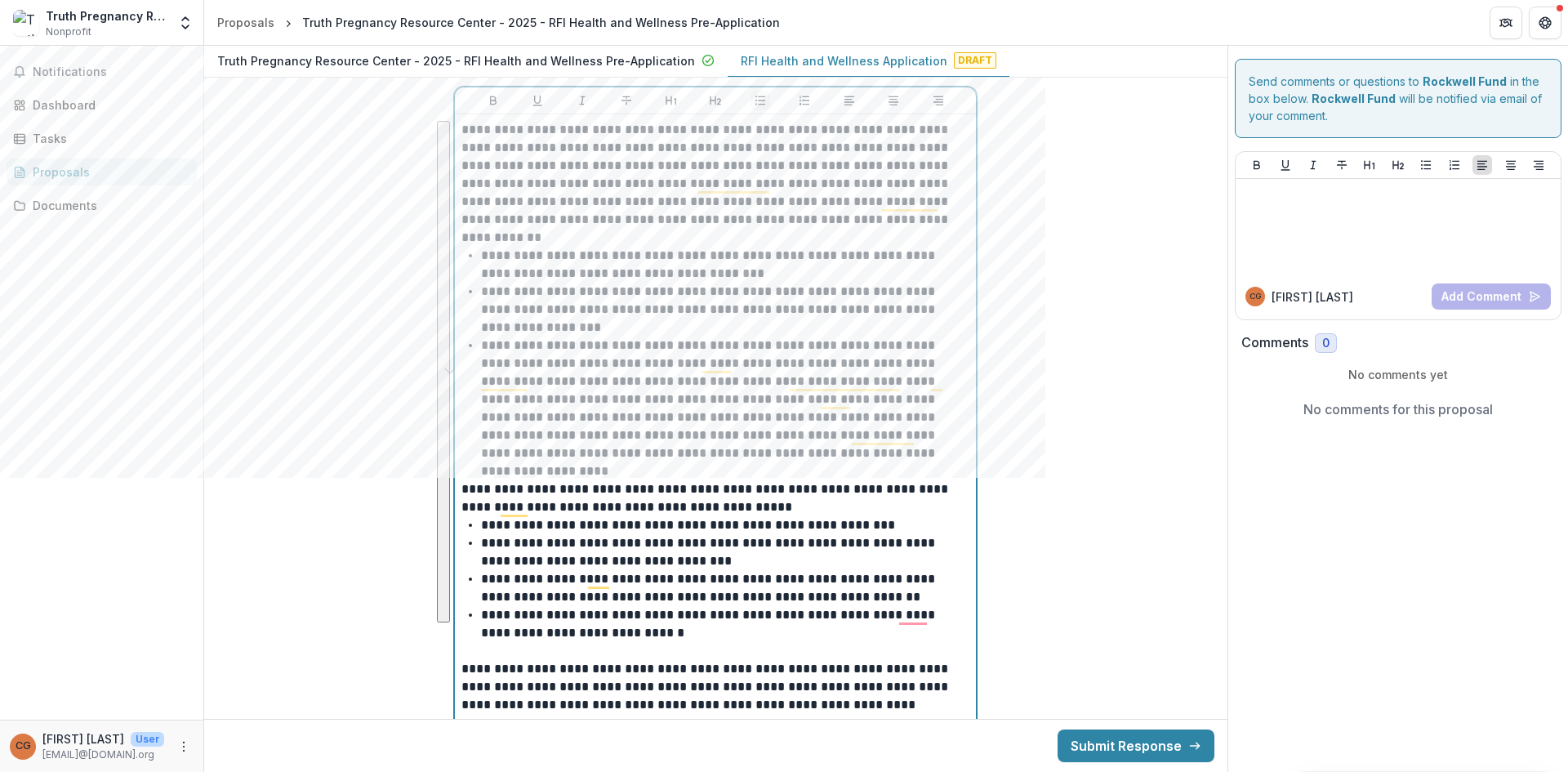 scroll, scrollTop: 4085, scrollLeft: 0, axis: vertical 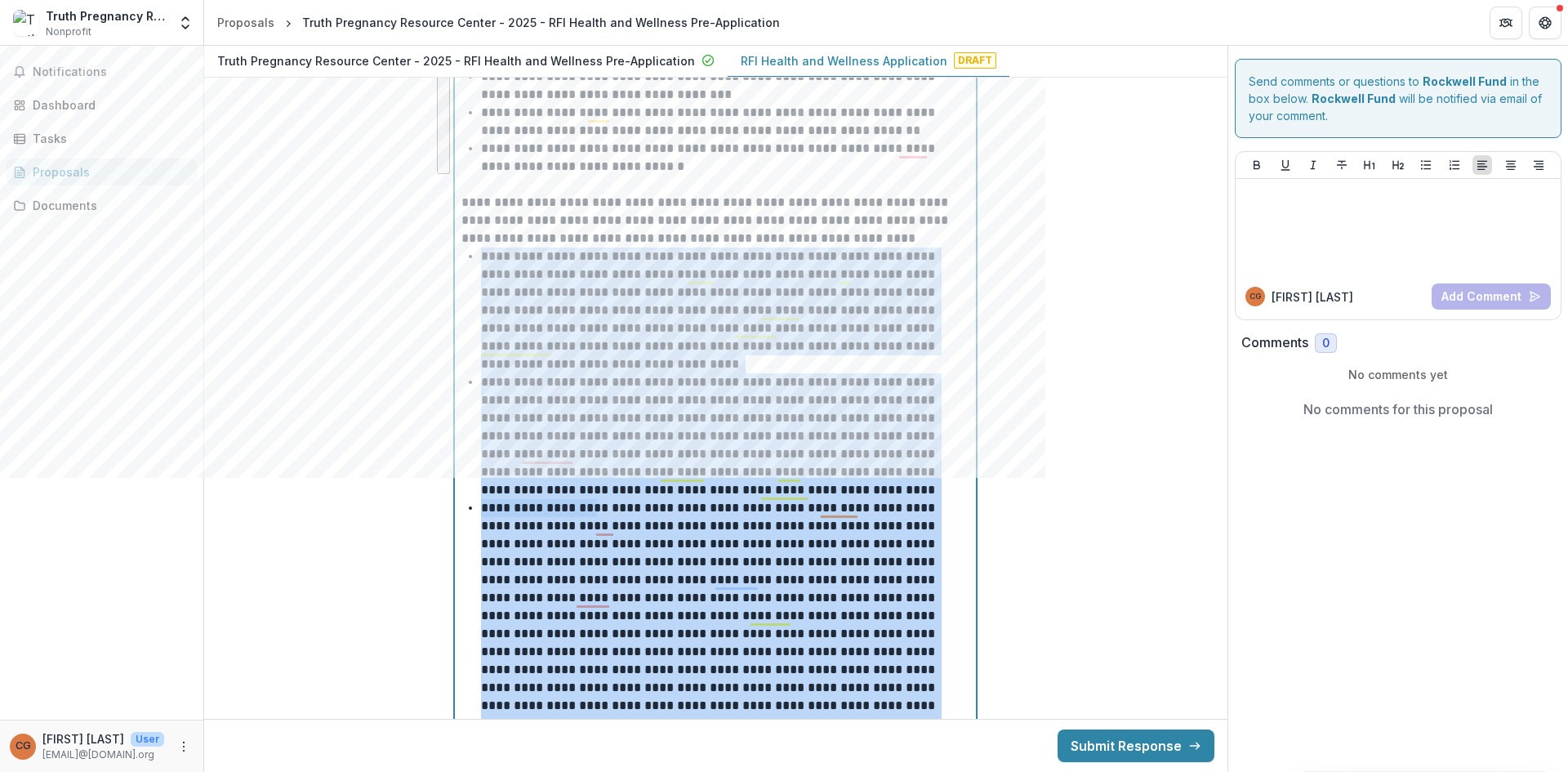 click on "**********" at bounding box center (725, 310) 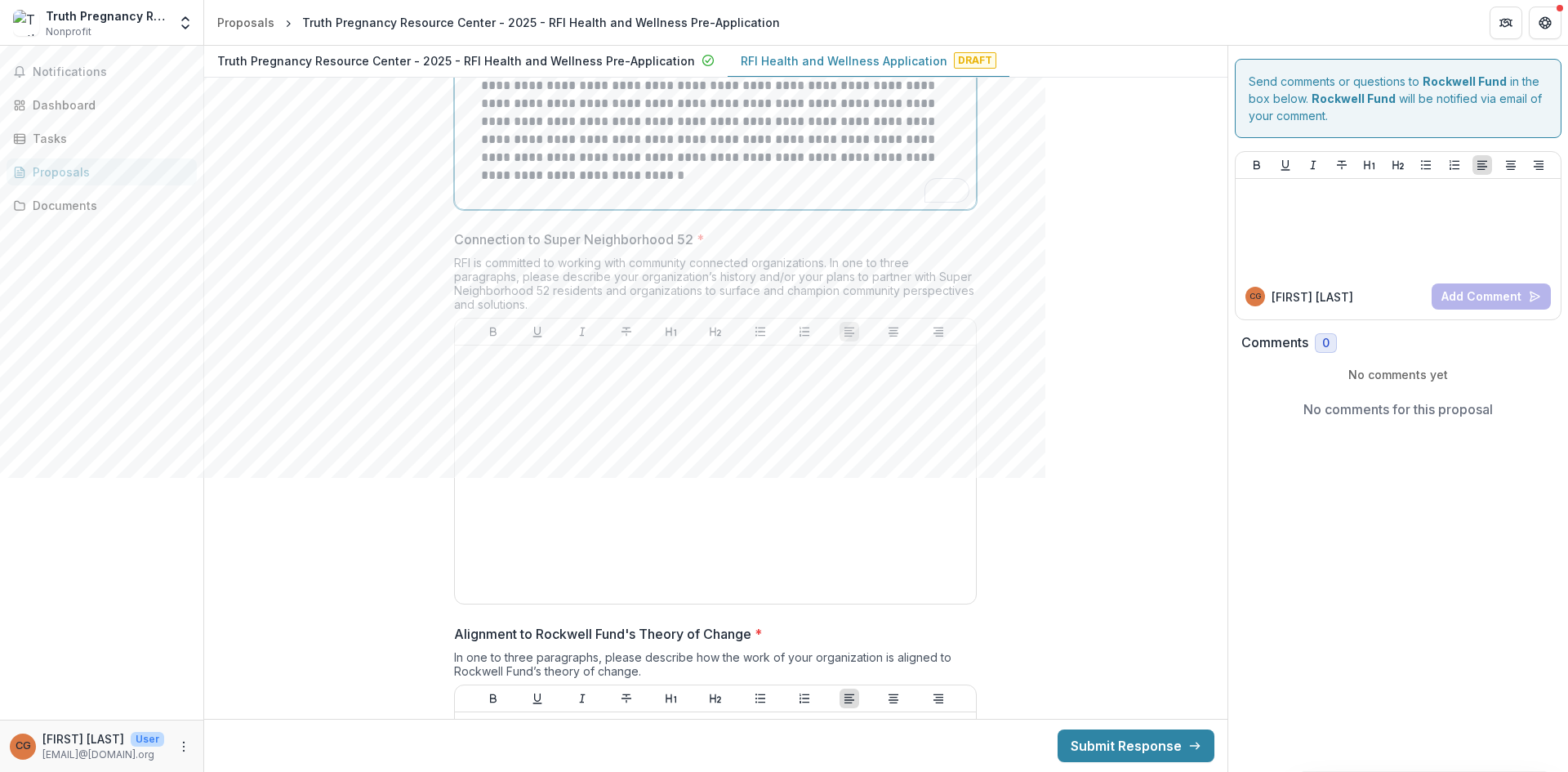 scroll, scrollTop: 4701, scrollLeft: 0, axis: vertical 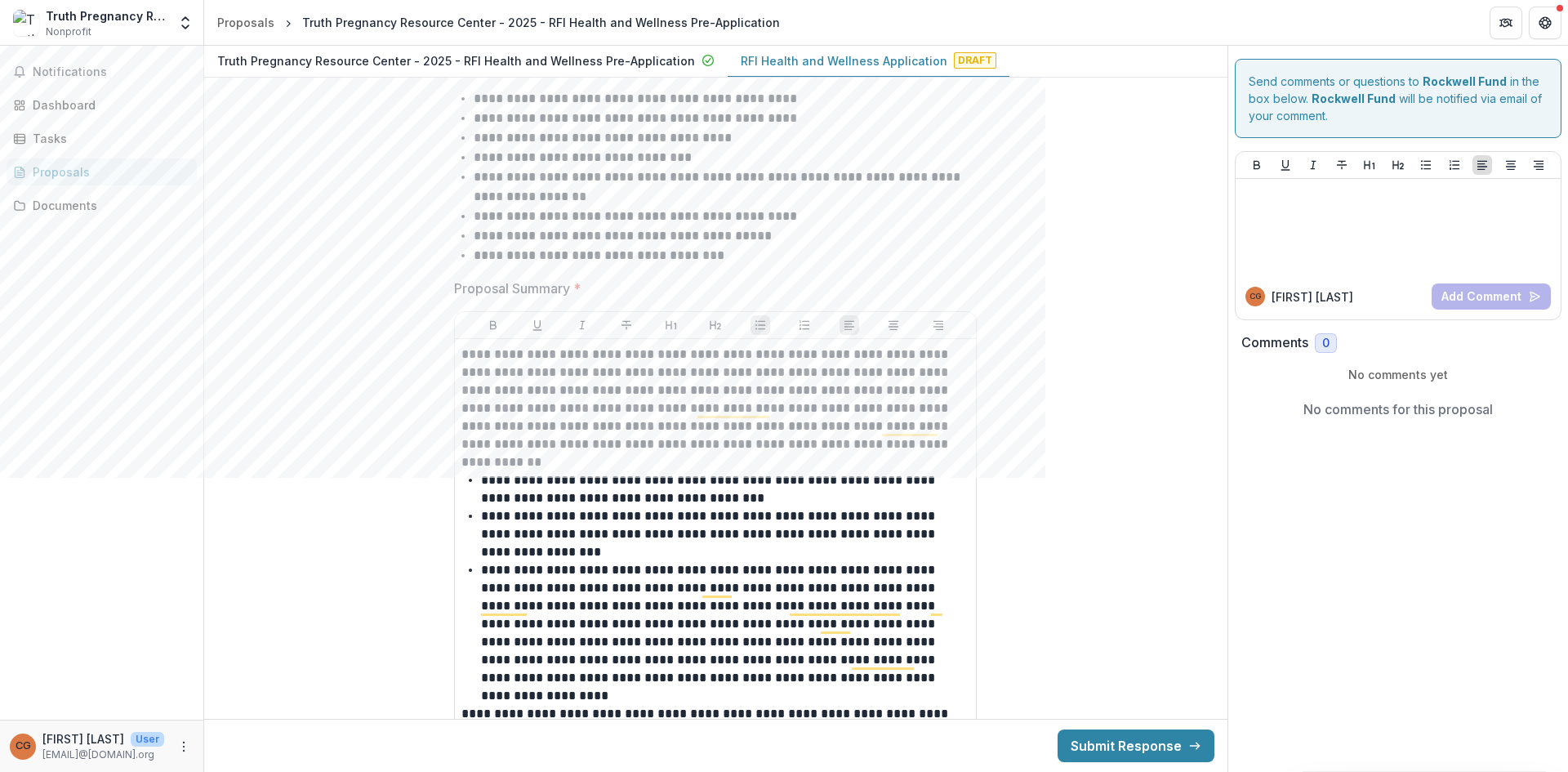 click on "**********" at bounding box center (715, 921) 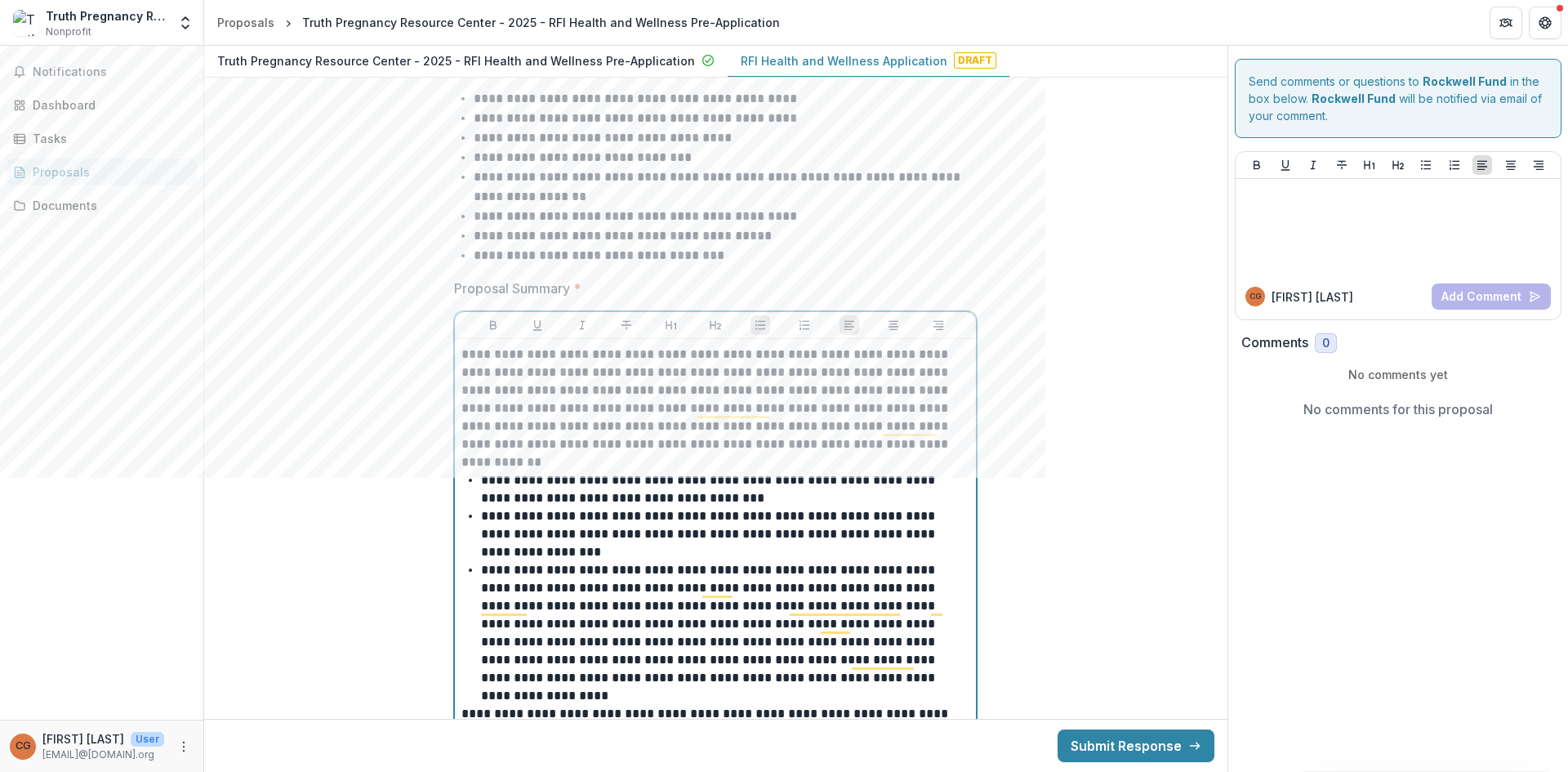 click on "**********" at bounding box center (715, 921) 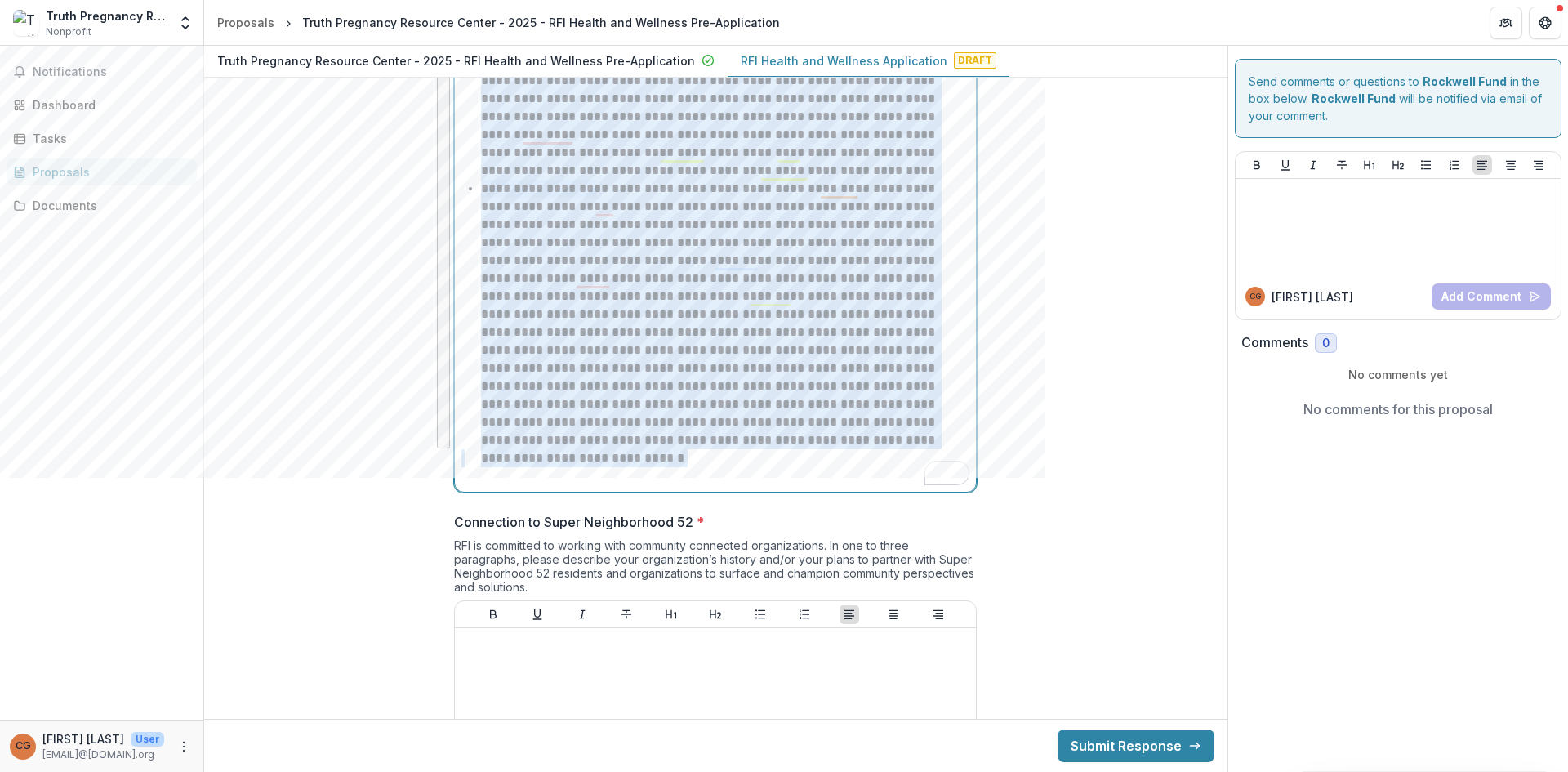scroll, scrollTop: 4434, scrollLeft: 0, axis: vertical 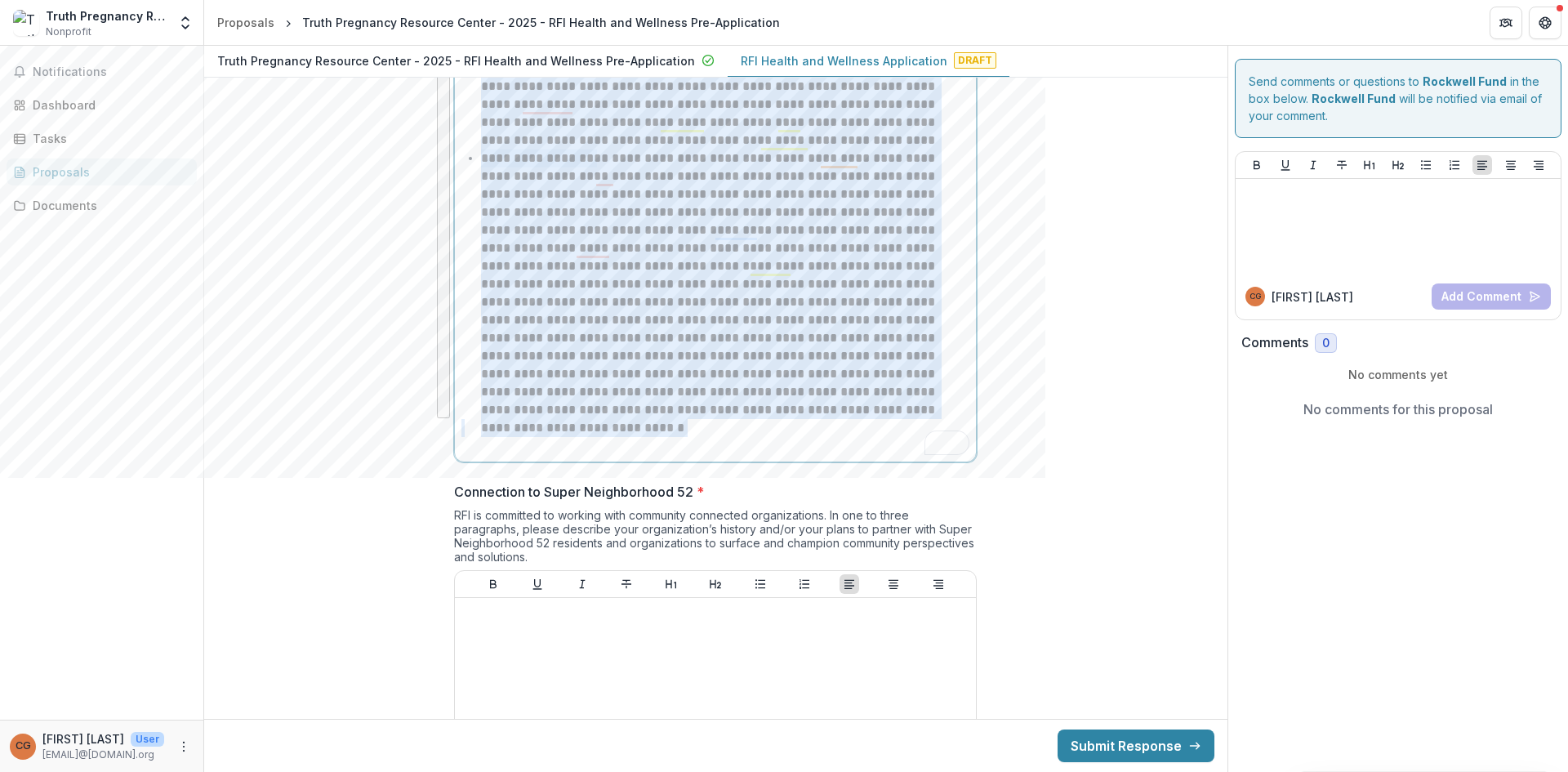 drag, startPoint x: 462, startPoint y: 95, endPoint x: 823, endPoint y: 439, distance: 498.6552 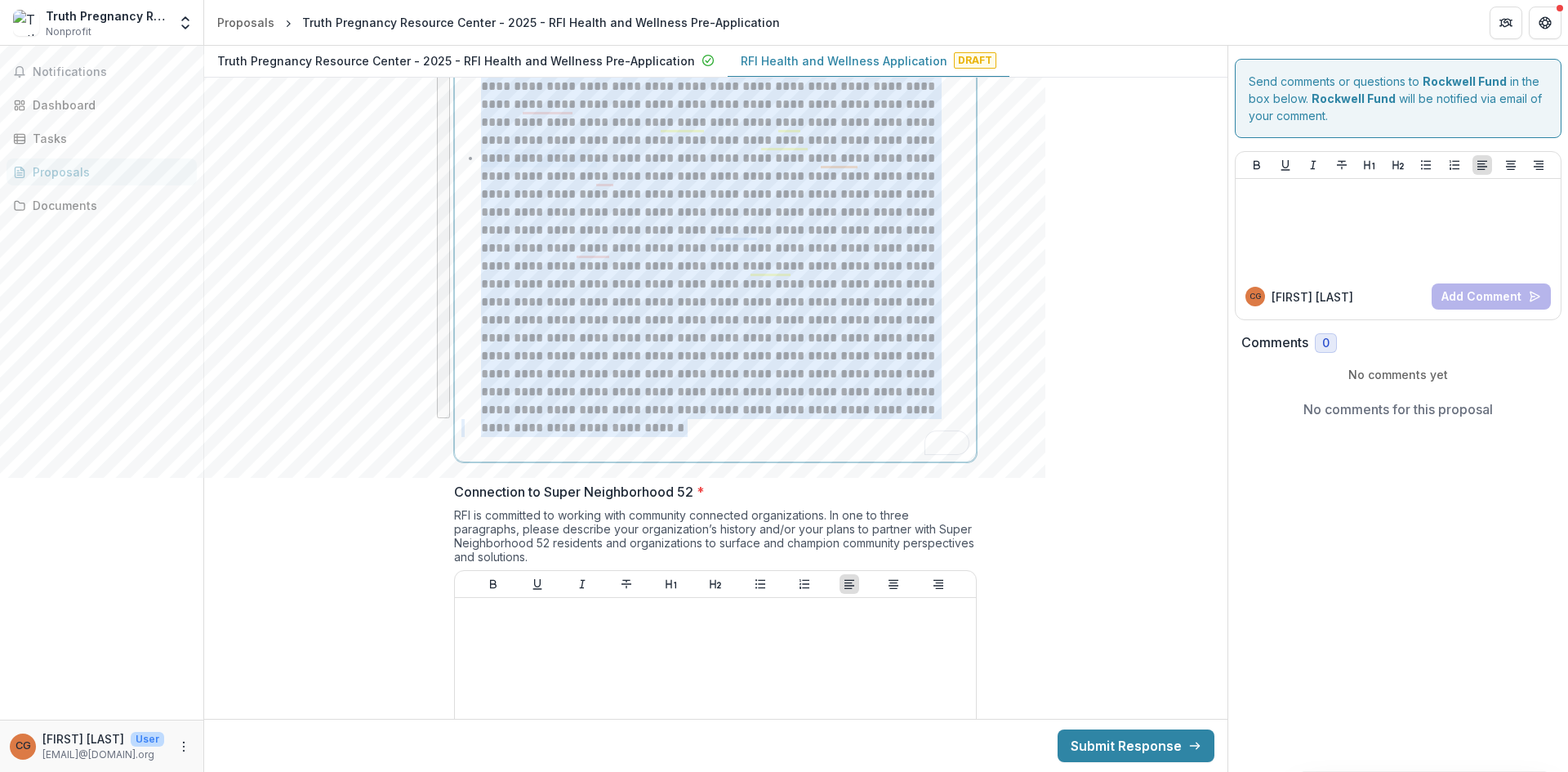 click on "**********" at bounding box center [715, -120] 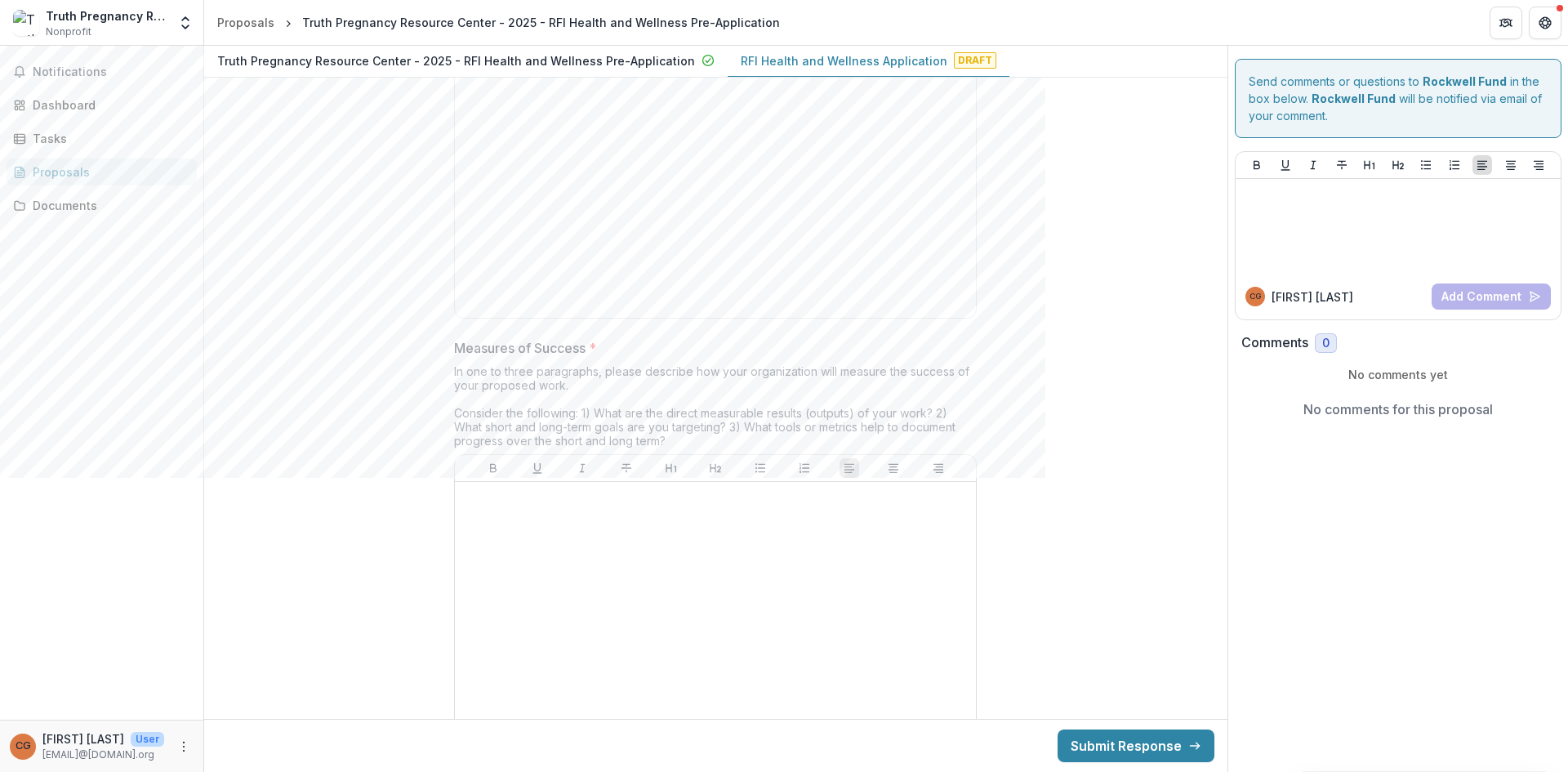 scroll, scrollTop: 3690, scrollLeft: 0, axis: vertical 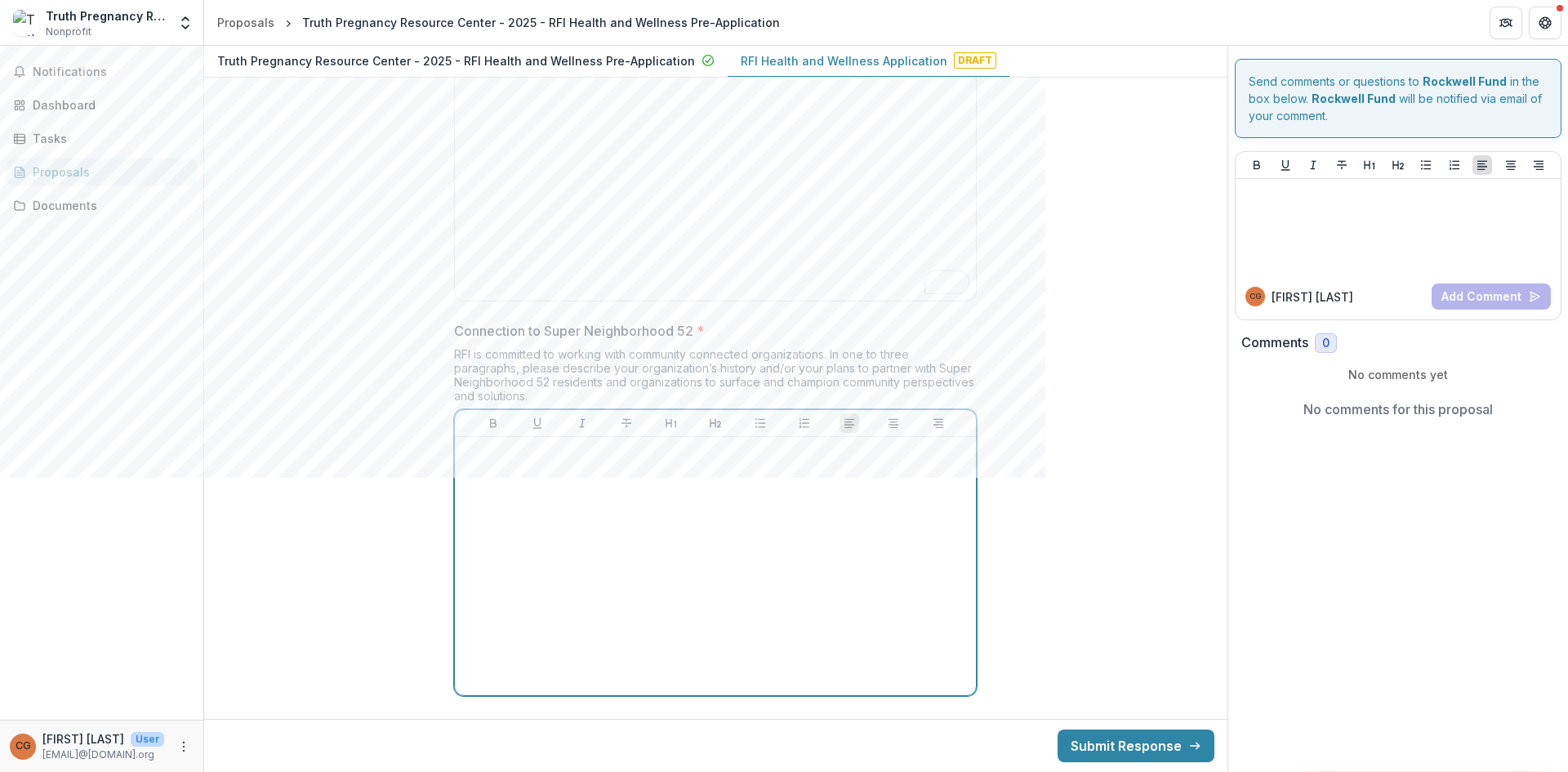 click at bounding box center [715, 566] 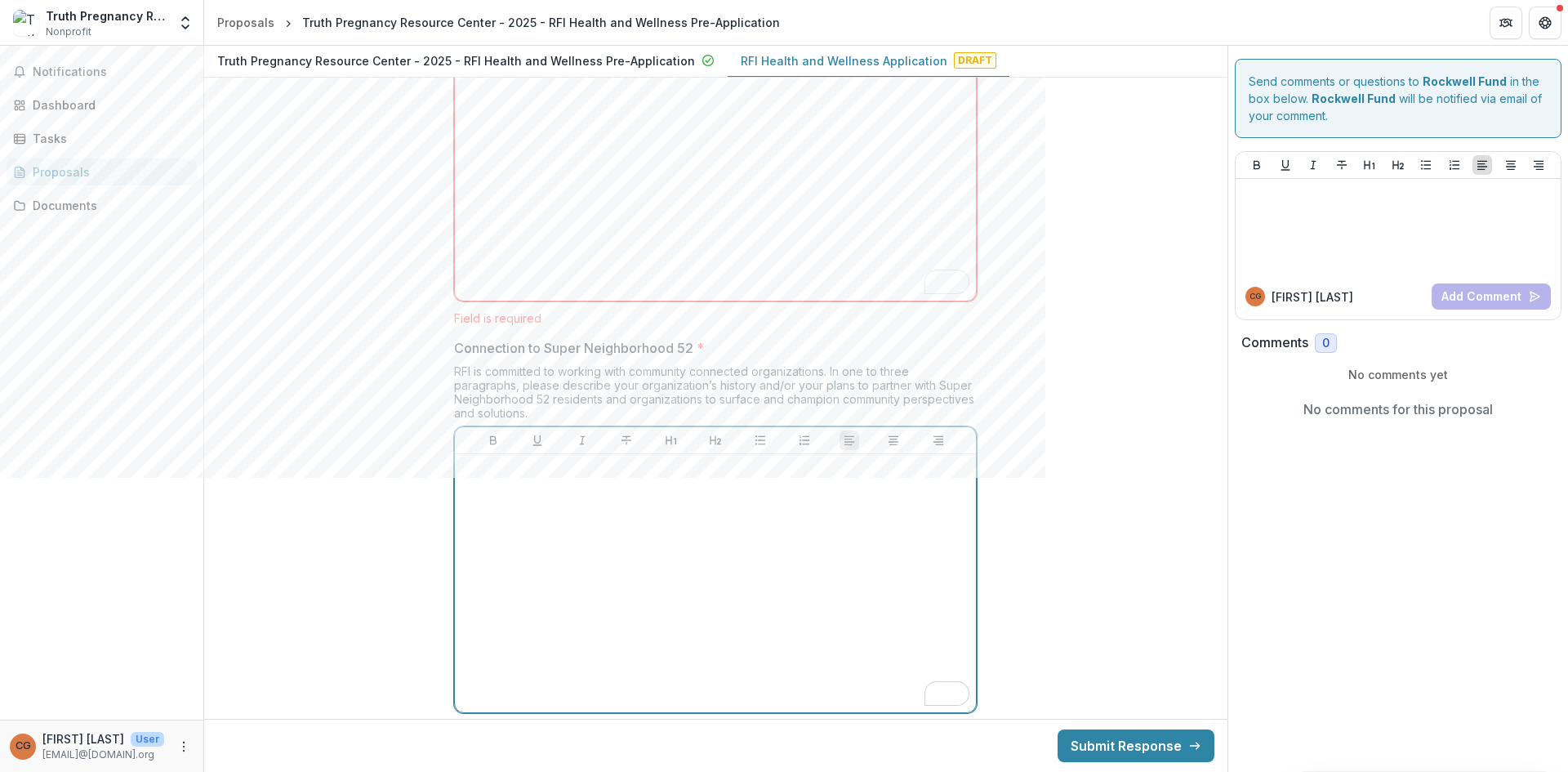 scroll, scrollTop: 4514, scrollLeft: 0, axis: vertical 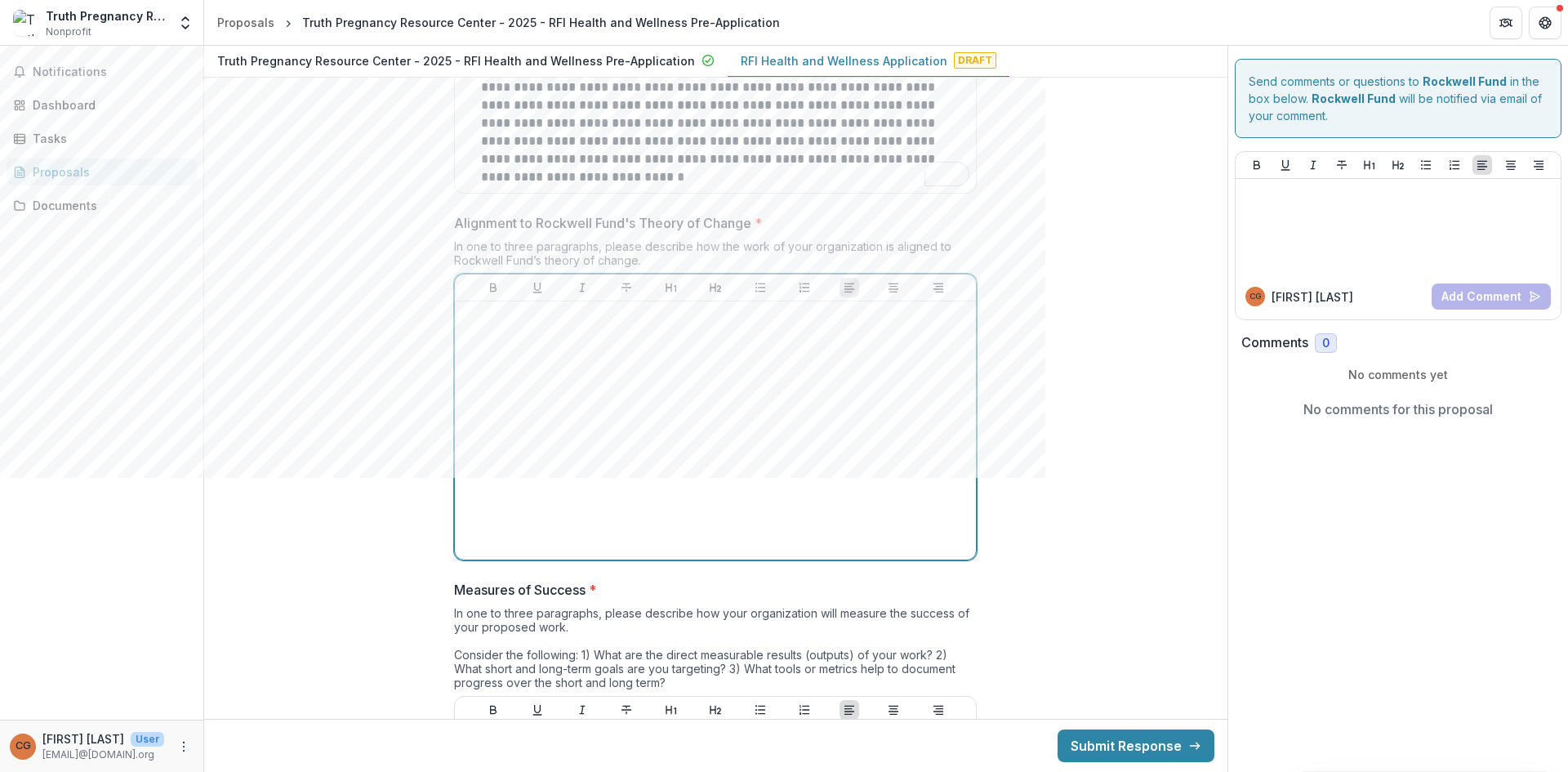 click at bounding box center [715, 431] 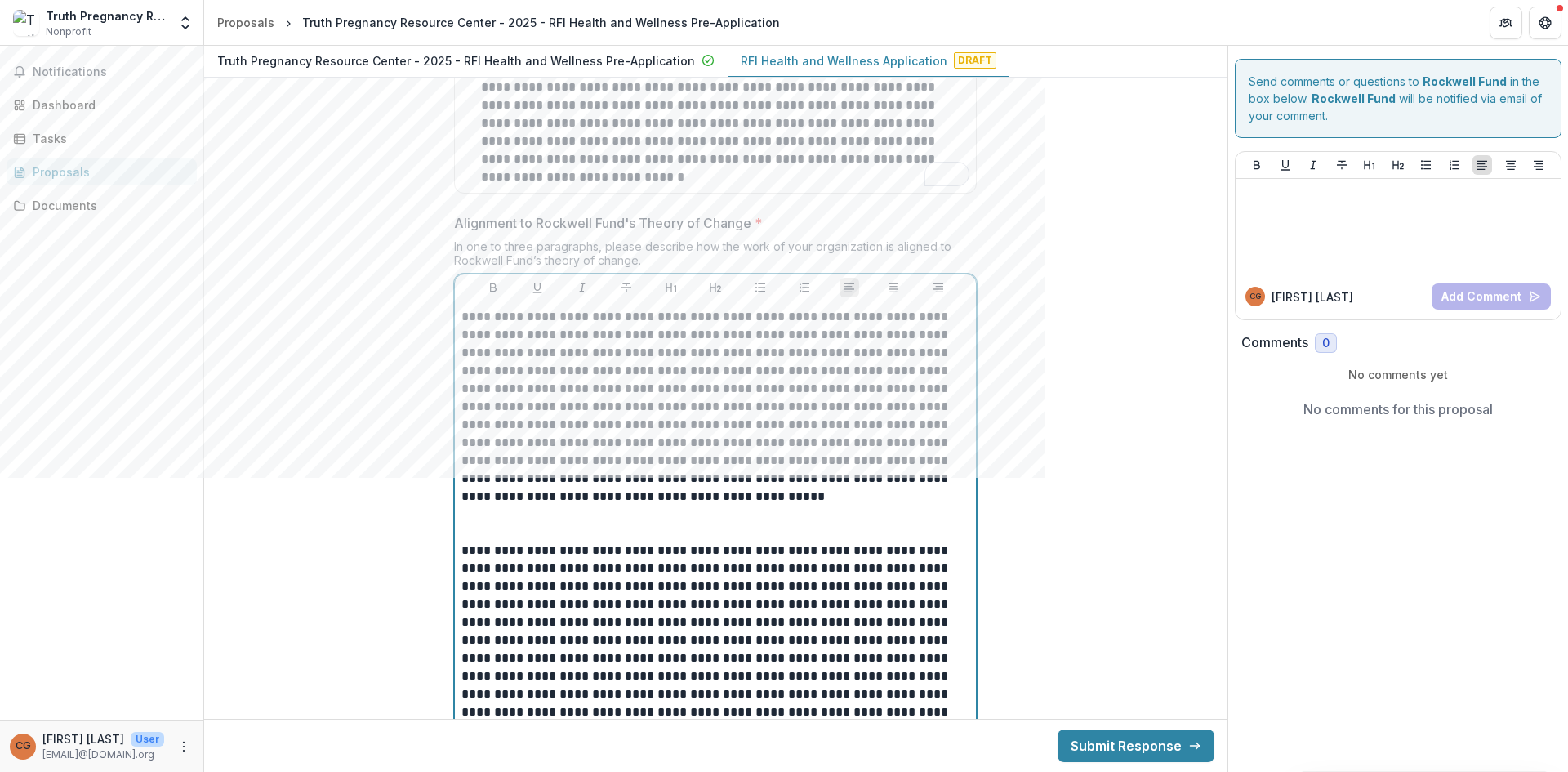 scroll, scrollTop: 5409, scrollLeft: 0, axis: vertical 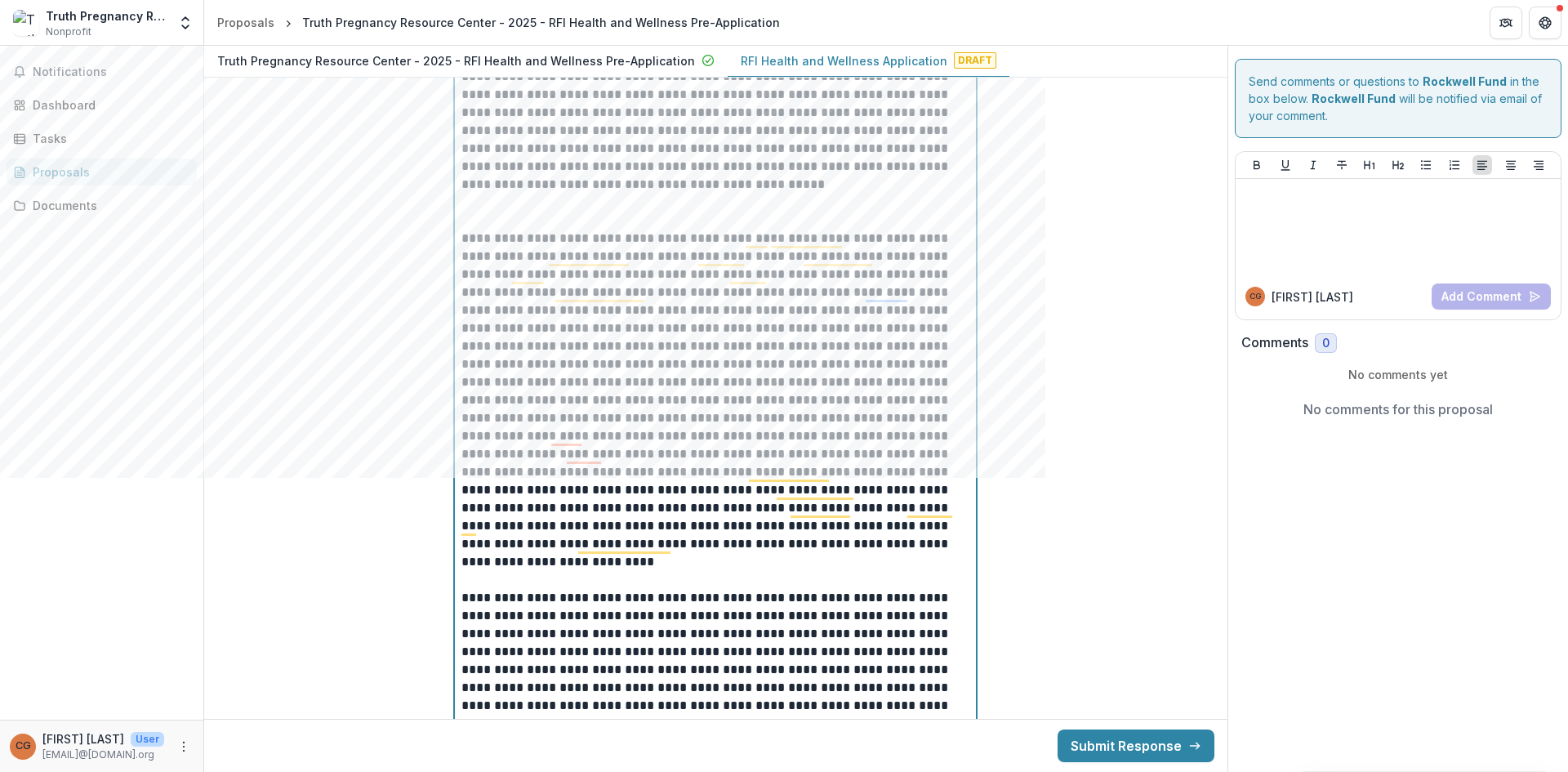 click at bounding box center [715, 212] 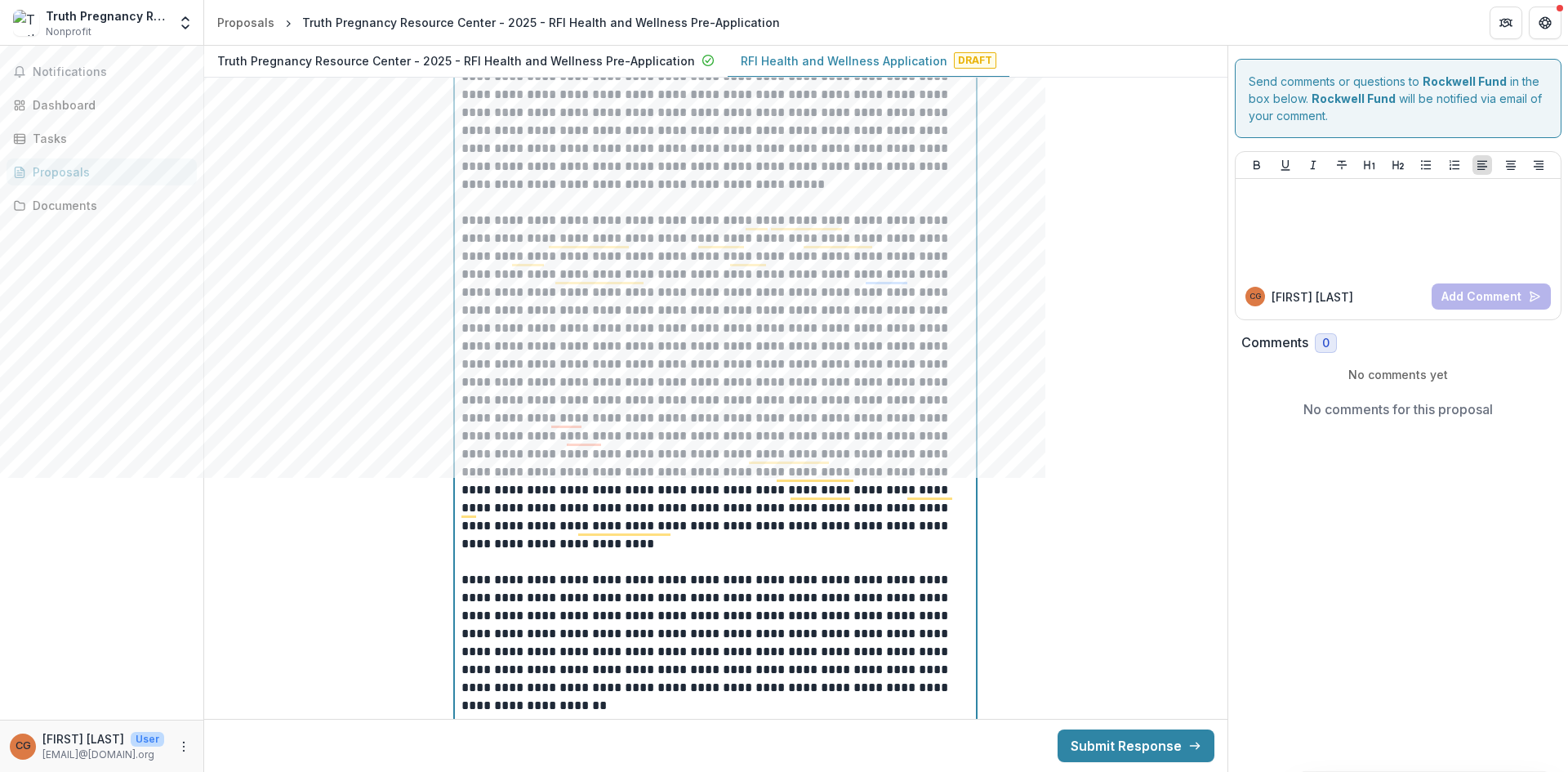 click at bounding box center [715, 553] 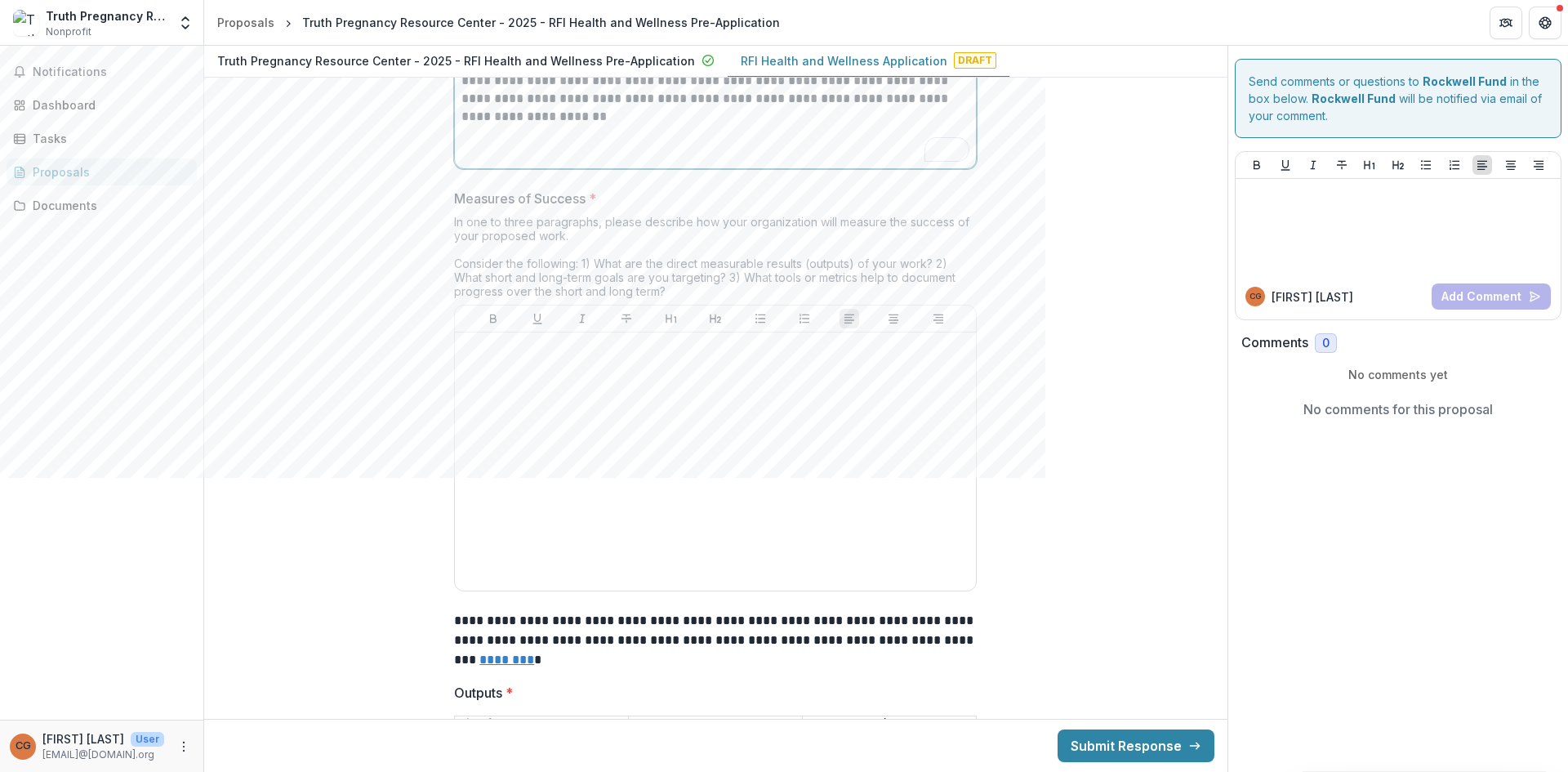 scroll, scrollTop: 5981, scrollLeft: 0, axis: vertical 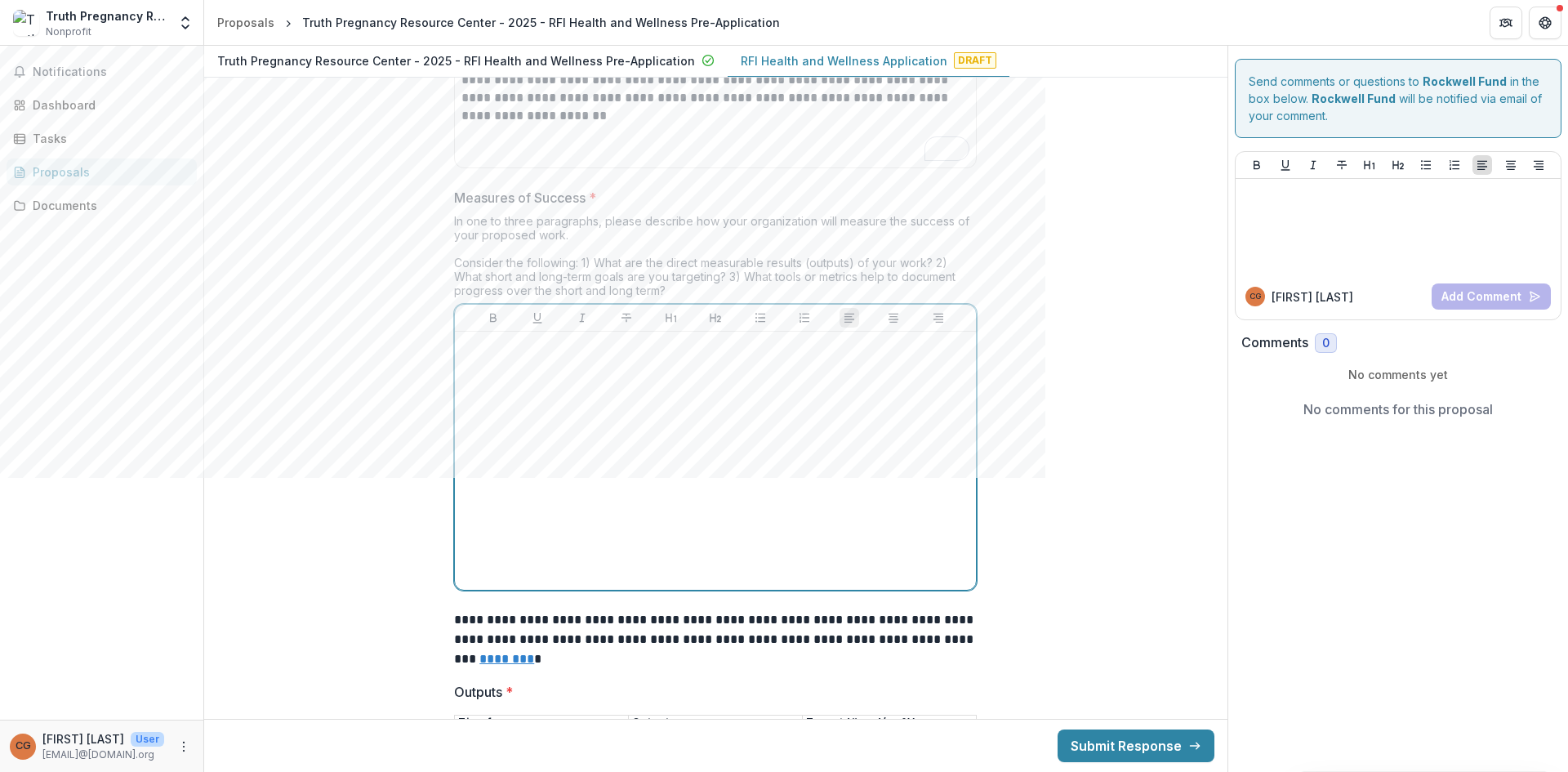 click at bounding box center (715, 461) 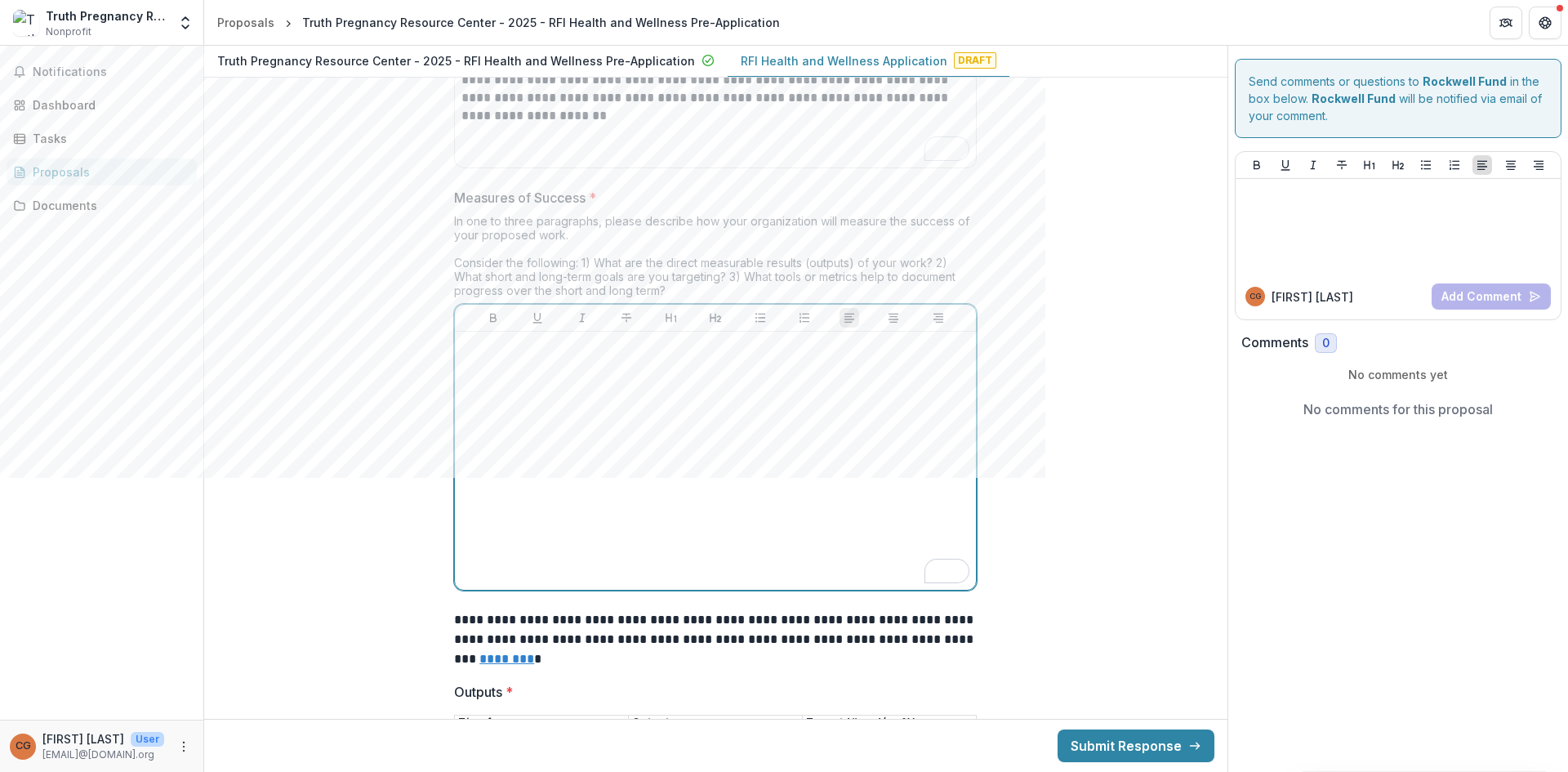 paste 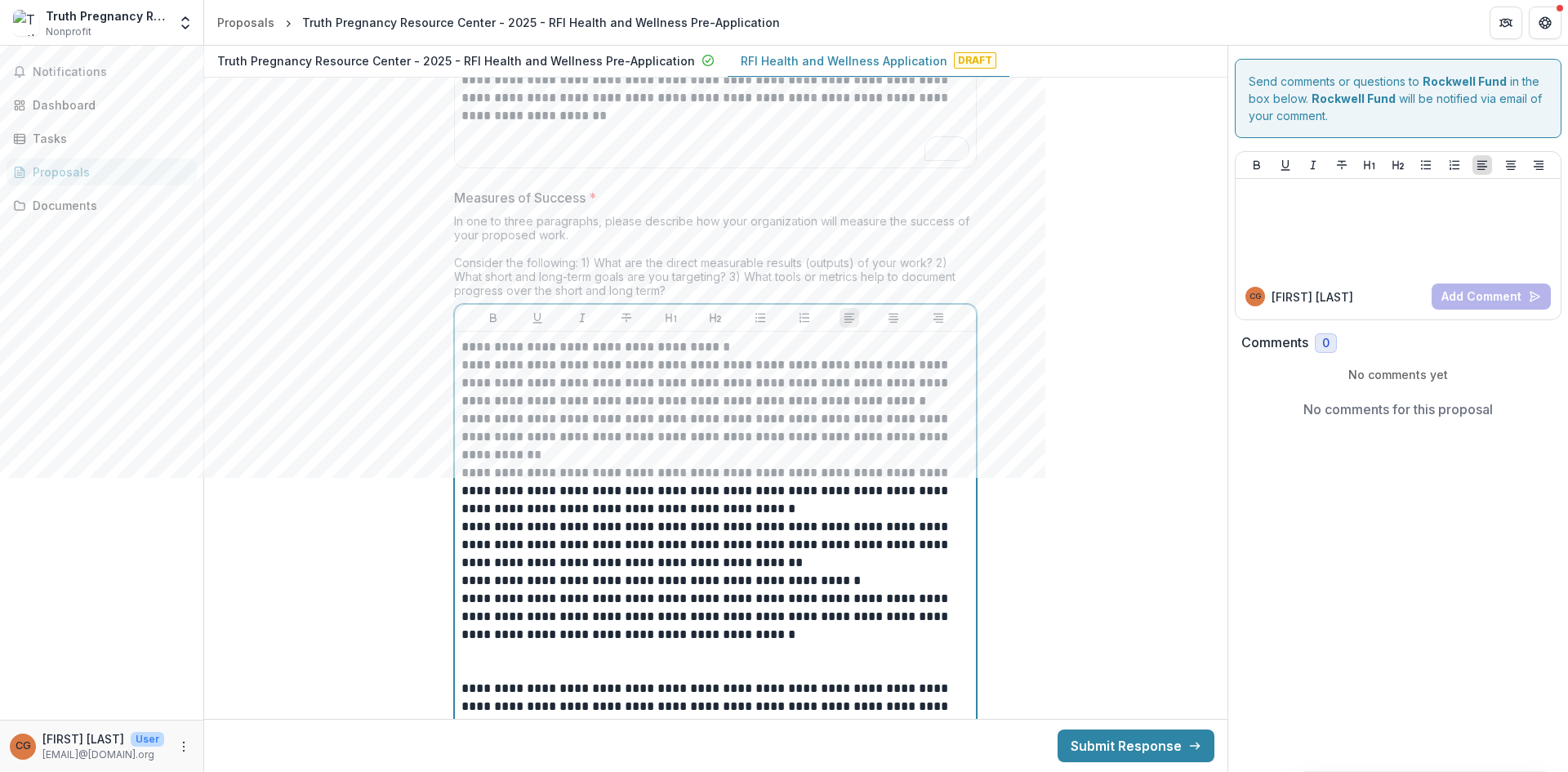 scroll, scrollTop: 6071, scrollLeft: 0, axis: vertical 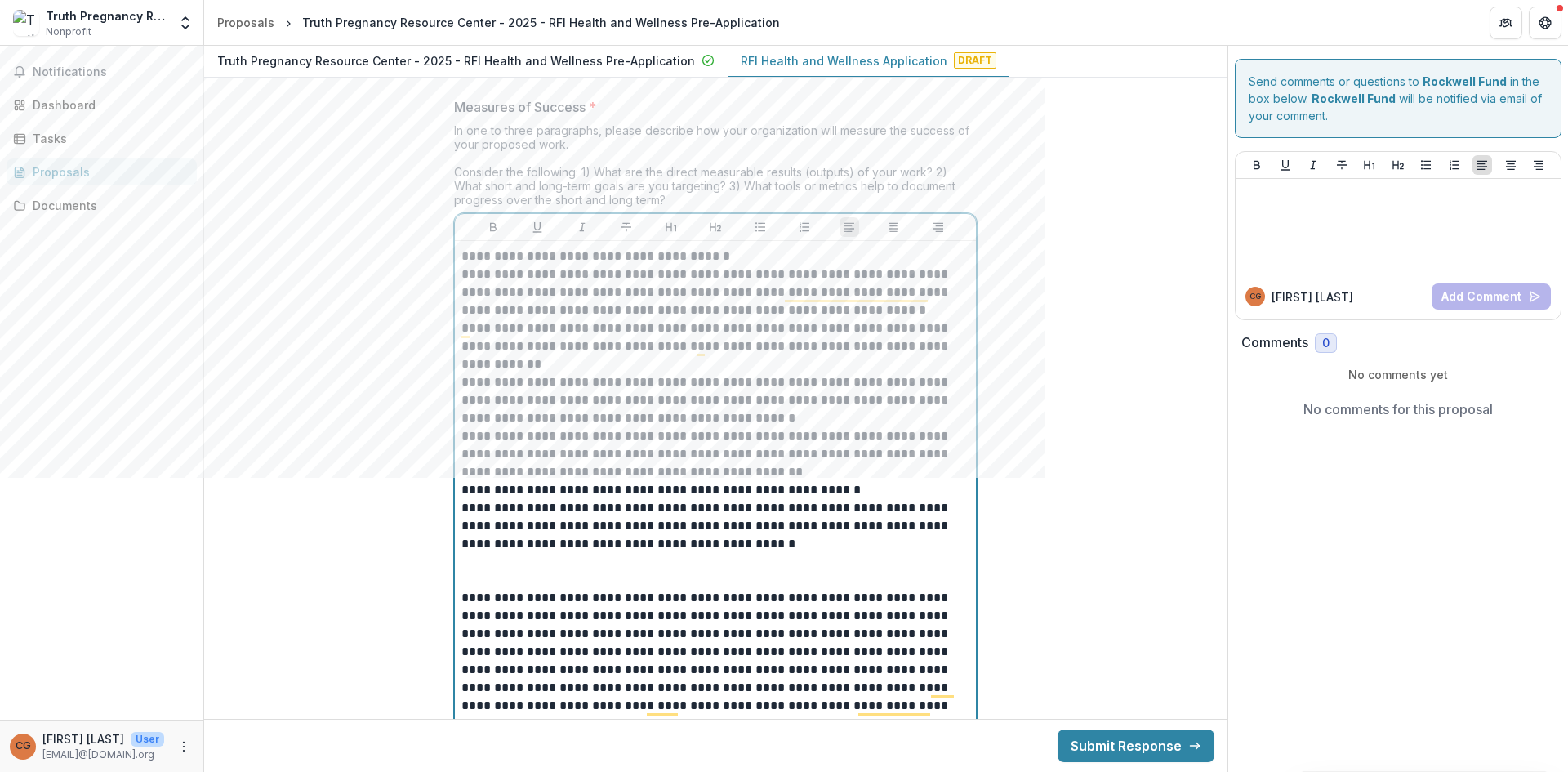 click on "**********" at bounding box center (715, 292) 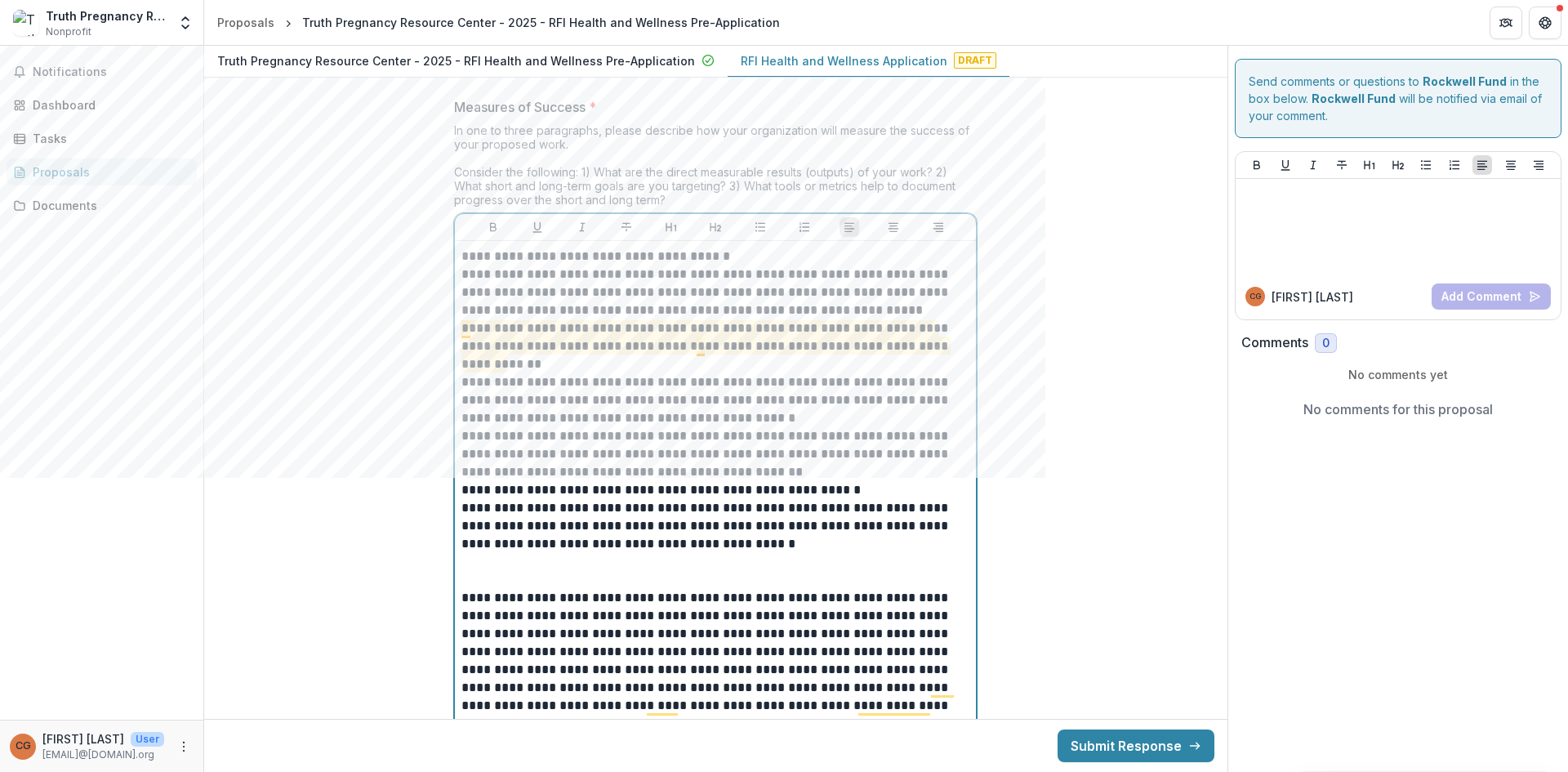 click on "**********" at bounding box center (715, 346) 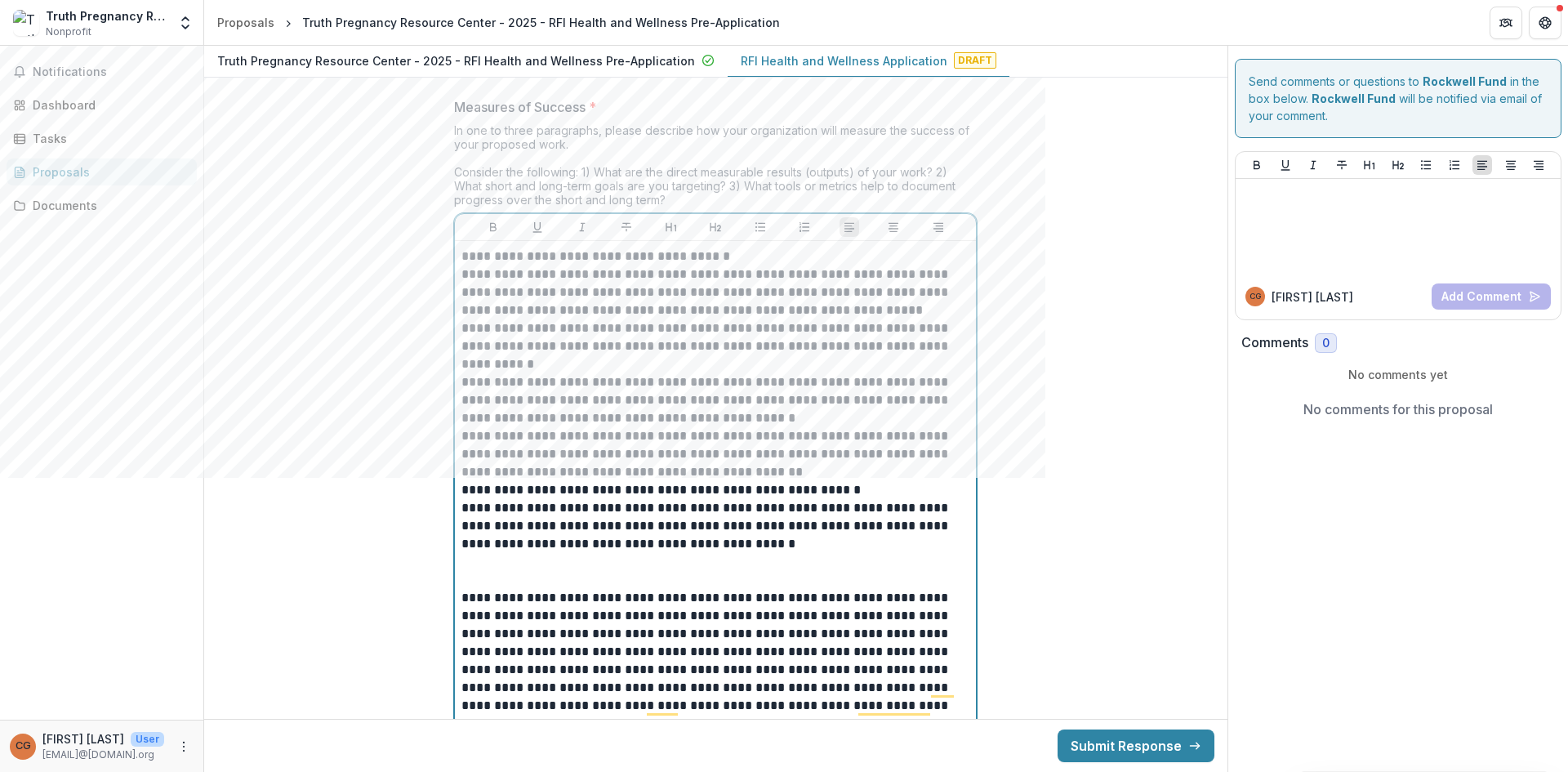 click on "**********" at bounding box center (715, 400) 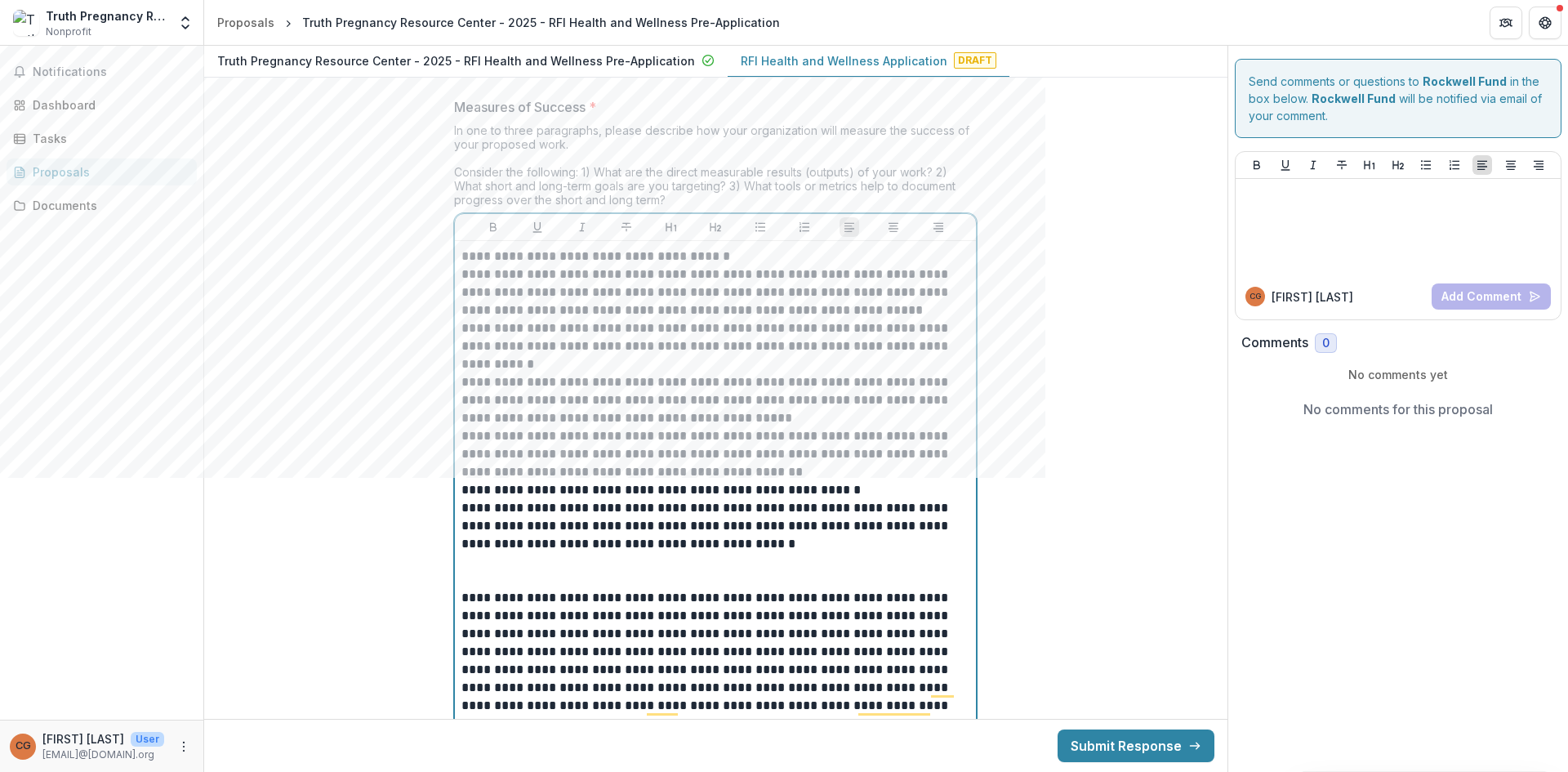 click on "**********" at bounding box center (715, 454) 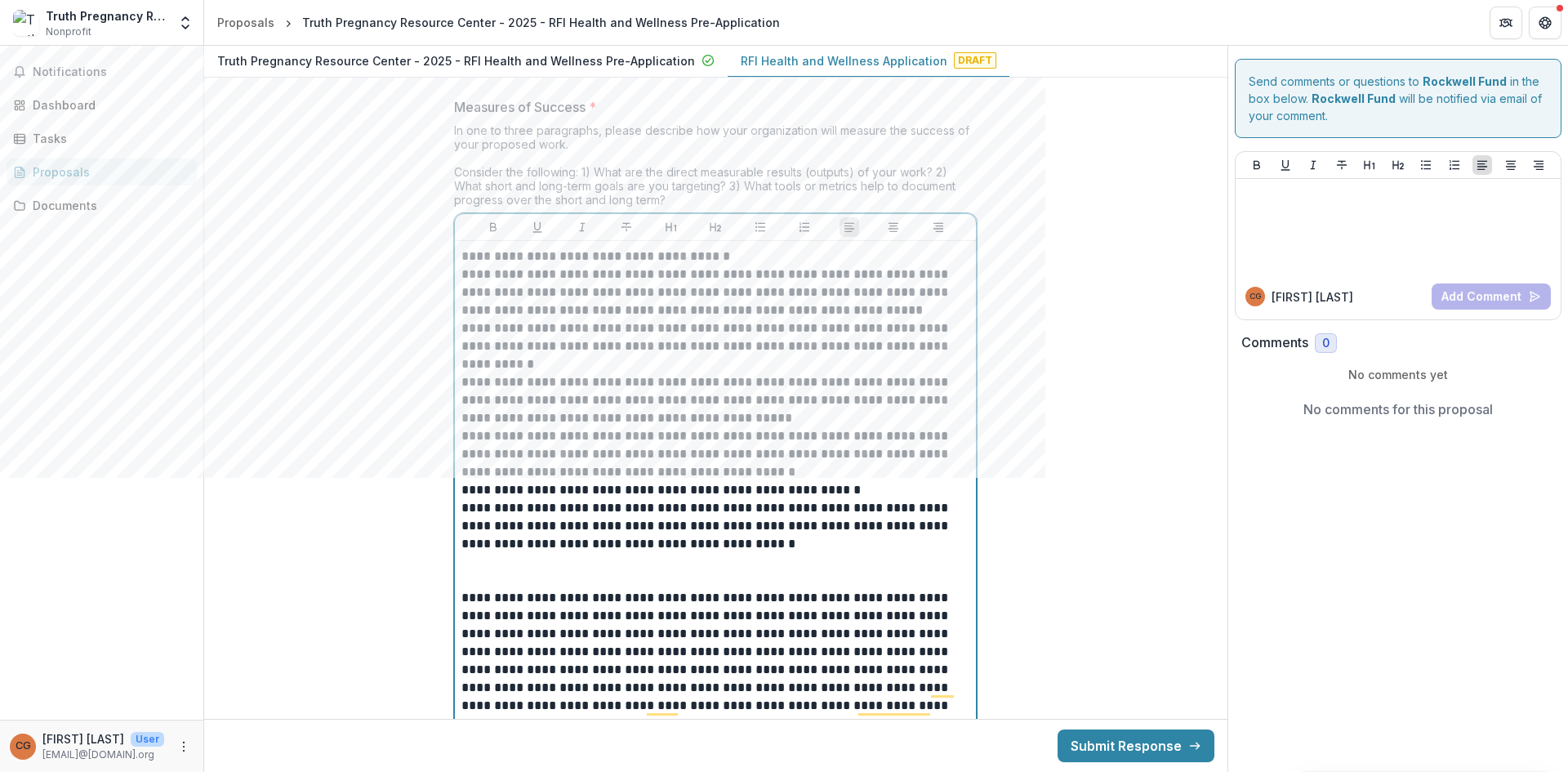 click on "**********" at bounding box center [715, 490] 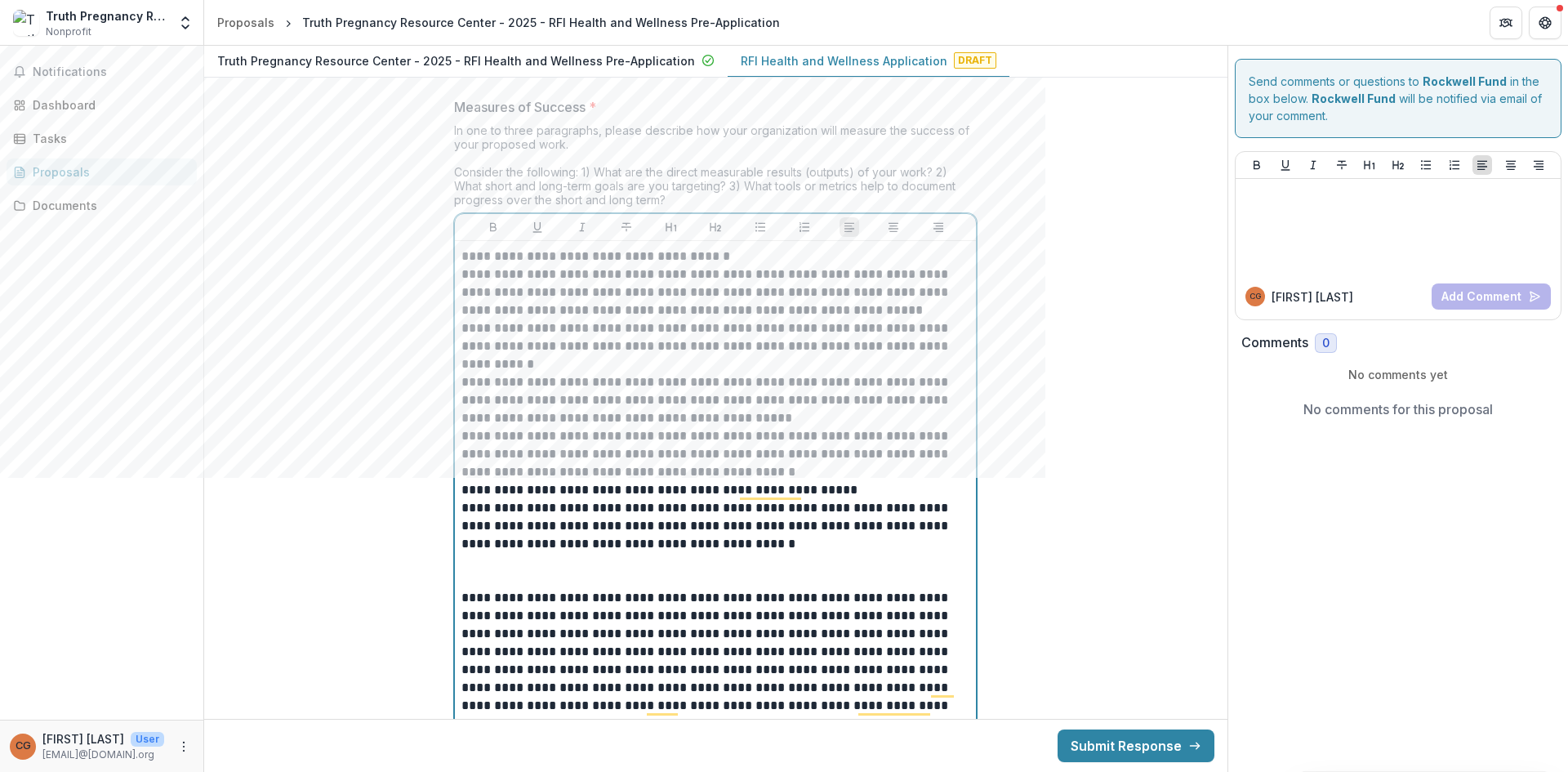 click on "**********" at bounding box center (715, 517) 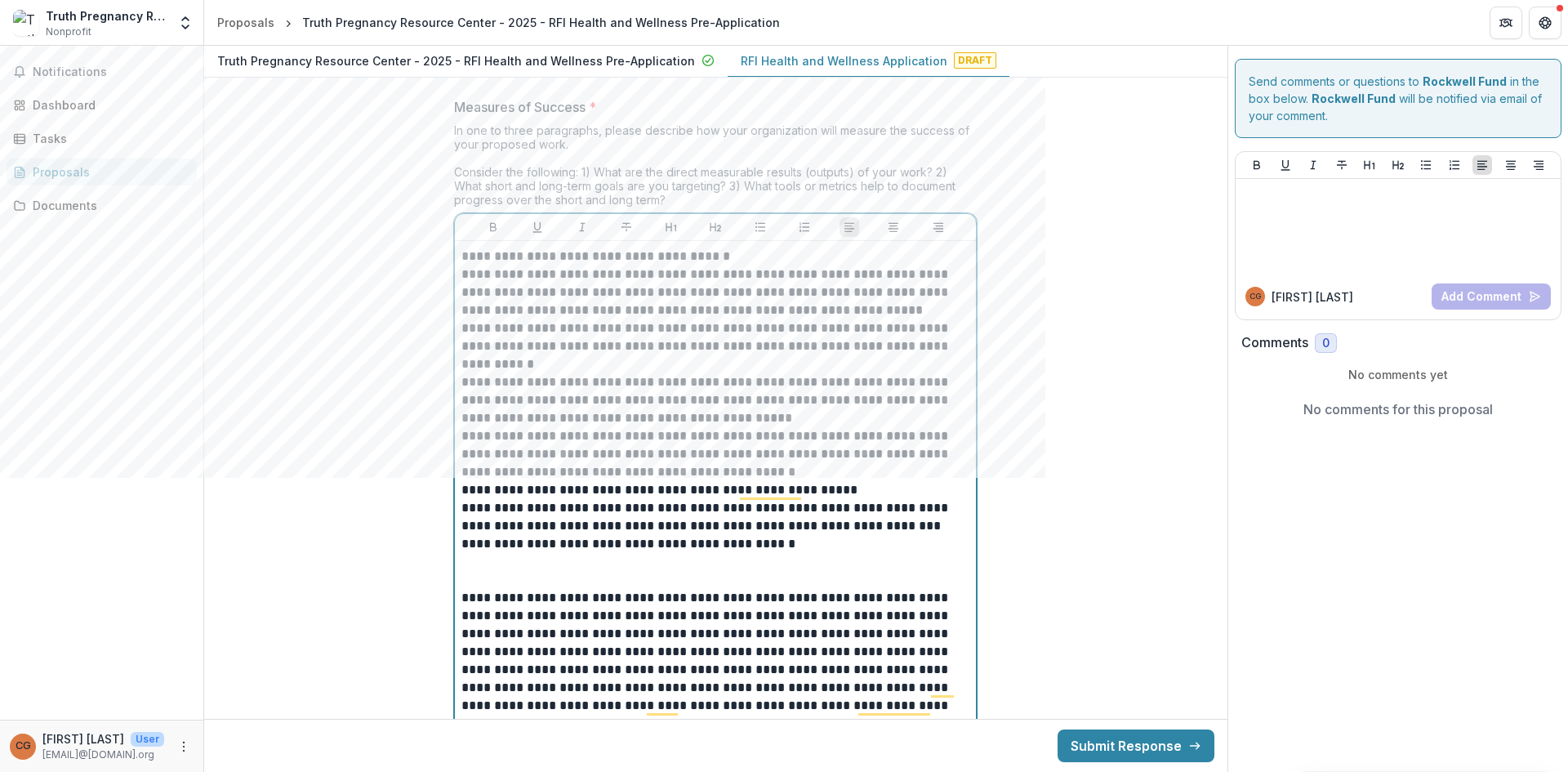 click on "**********" at bounding box center [715, 544] 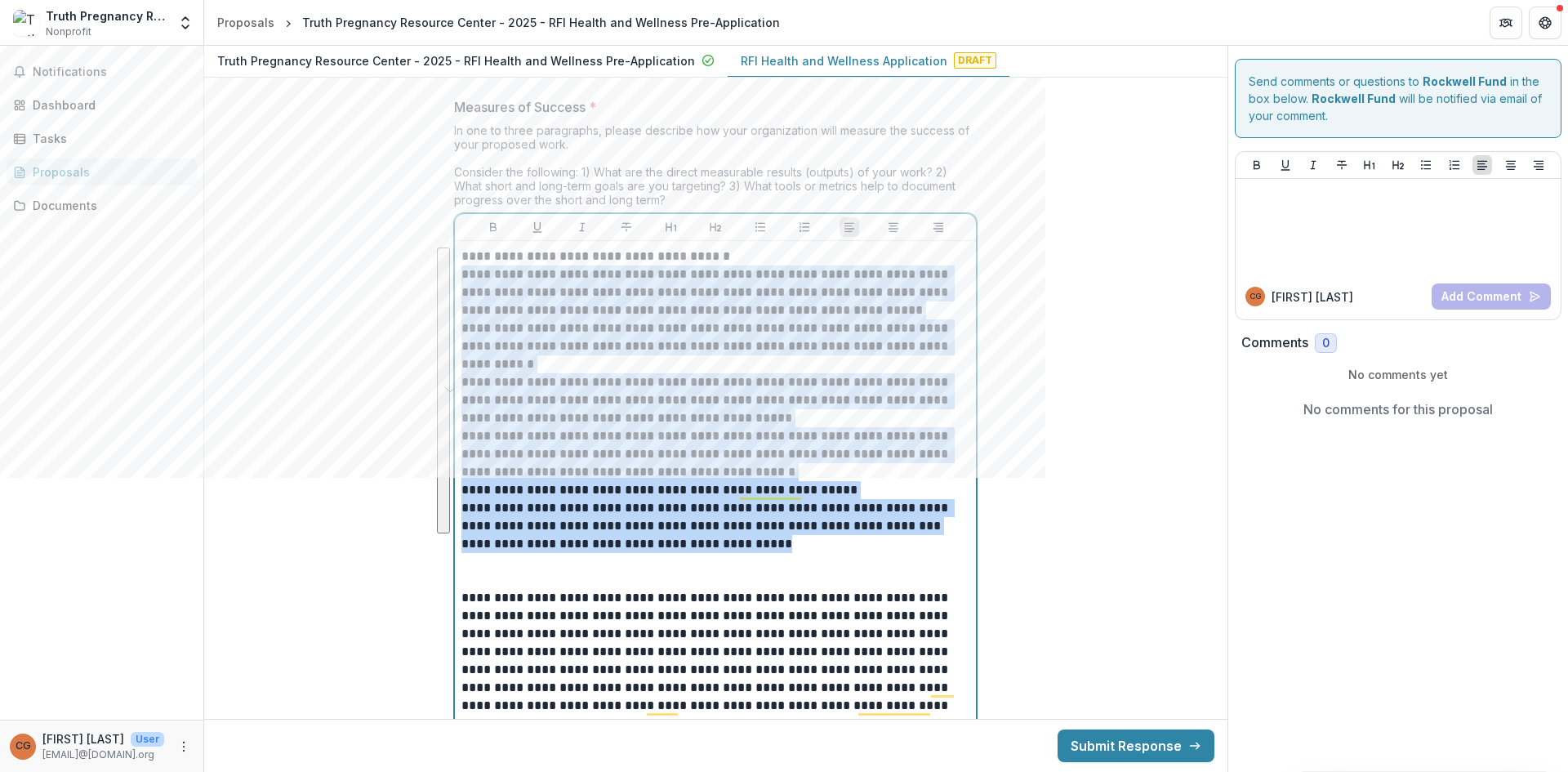 drag, startPoint x: 777, startPoint y: 550, endPoint x: 461, endPoint y: 269, distance: 422.8676 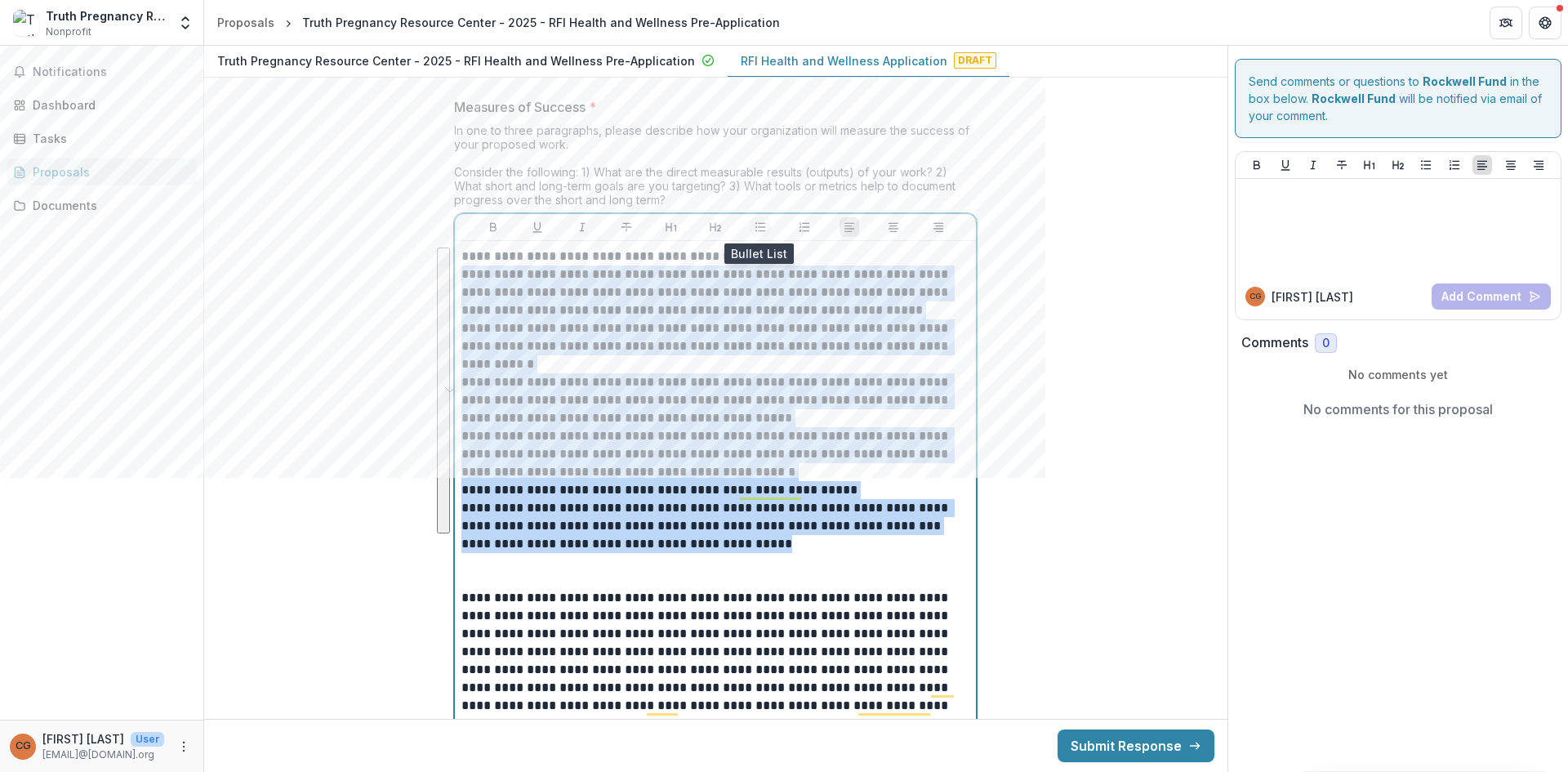click 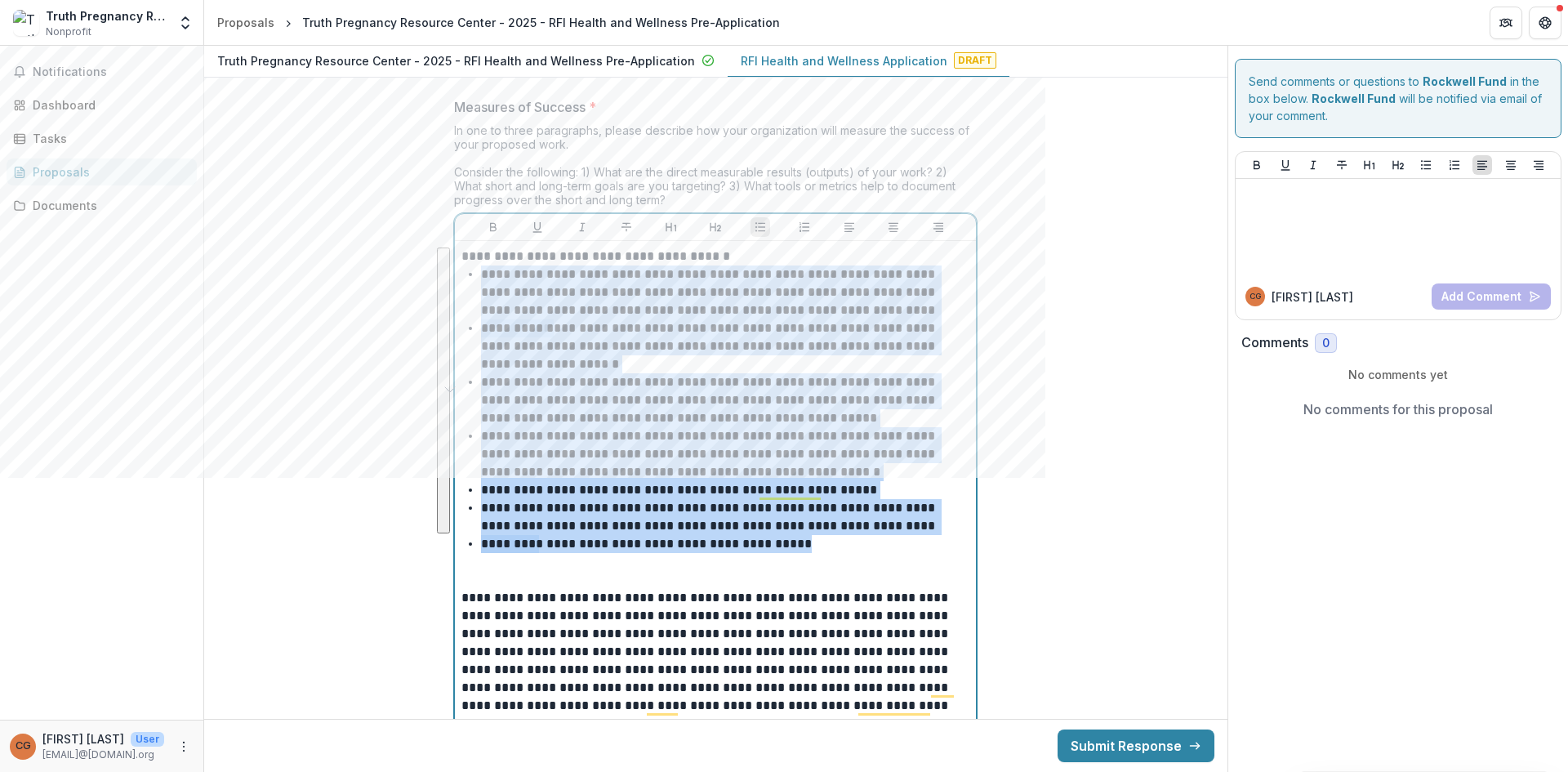 click on "**********" at bounding box center (725, 544) 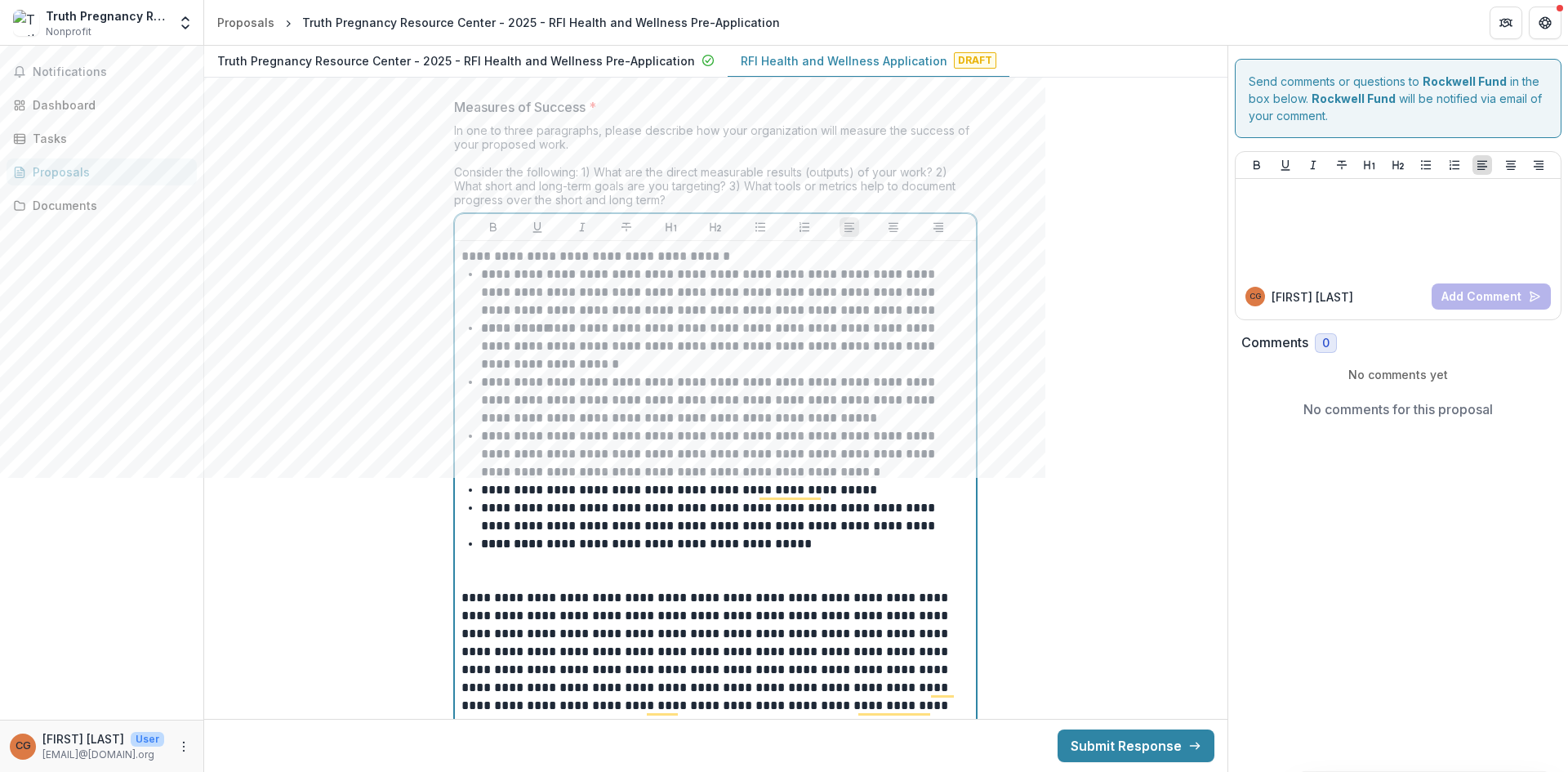 click at bounding box center [715, 571] 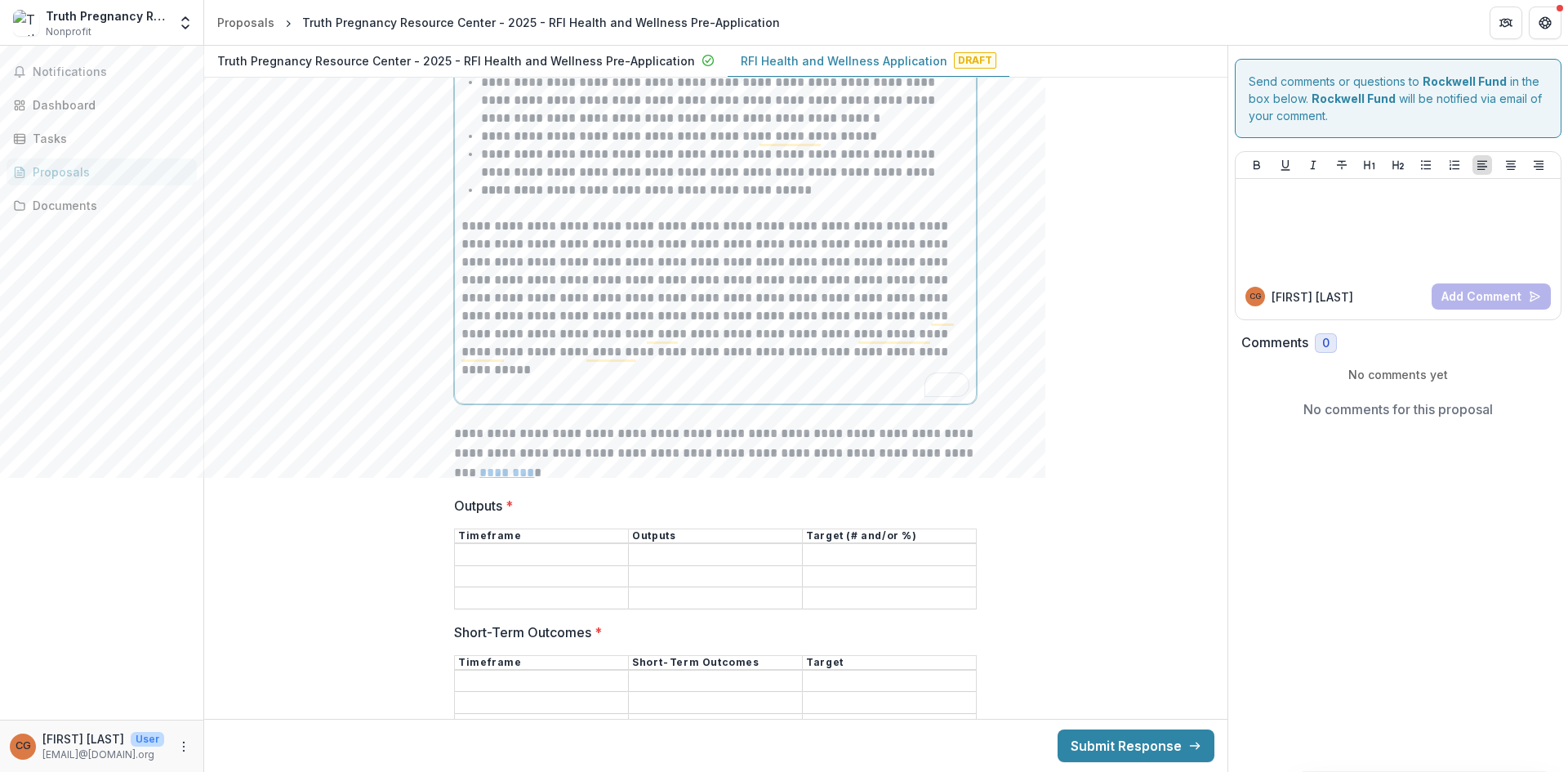 scroll, scrollTop: 6521, scrollLeft: 0, axis: vertical 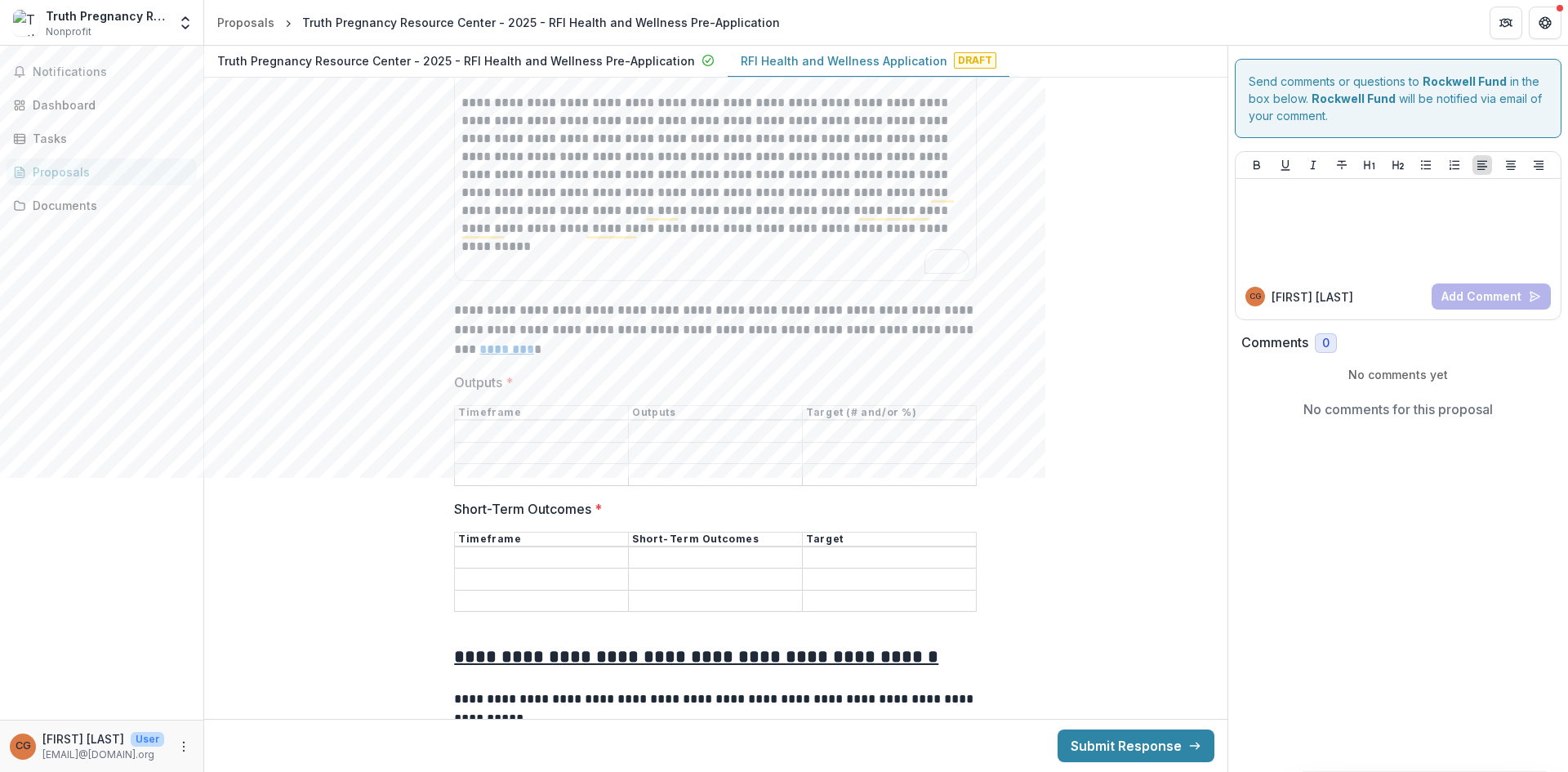 click on "Outputs *" at bounding box center (541, 432) 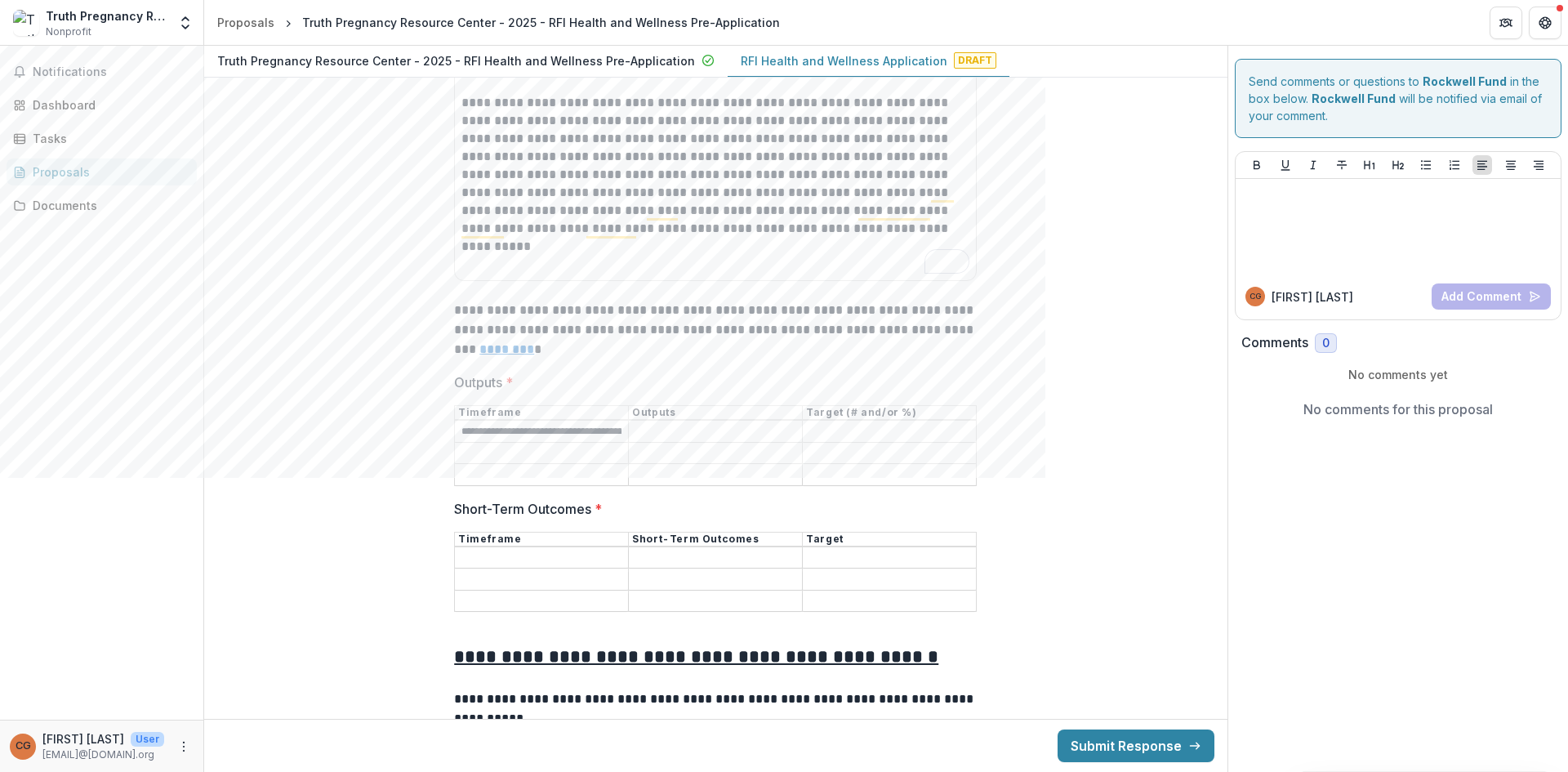 scroll, scrollTop: 0, scrollLeft: 139, axis: horizontal 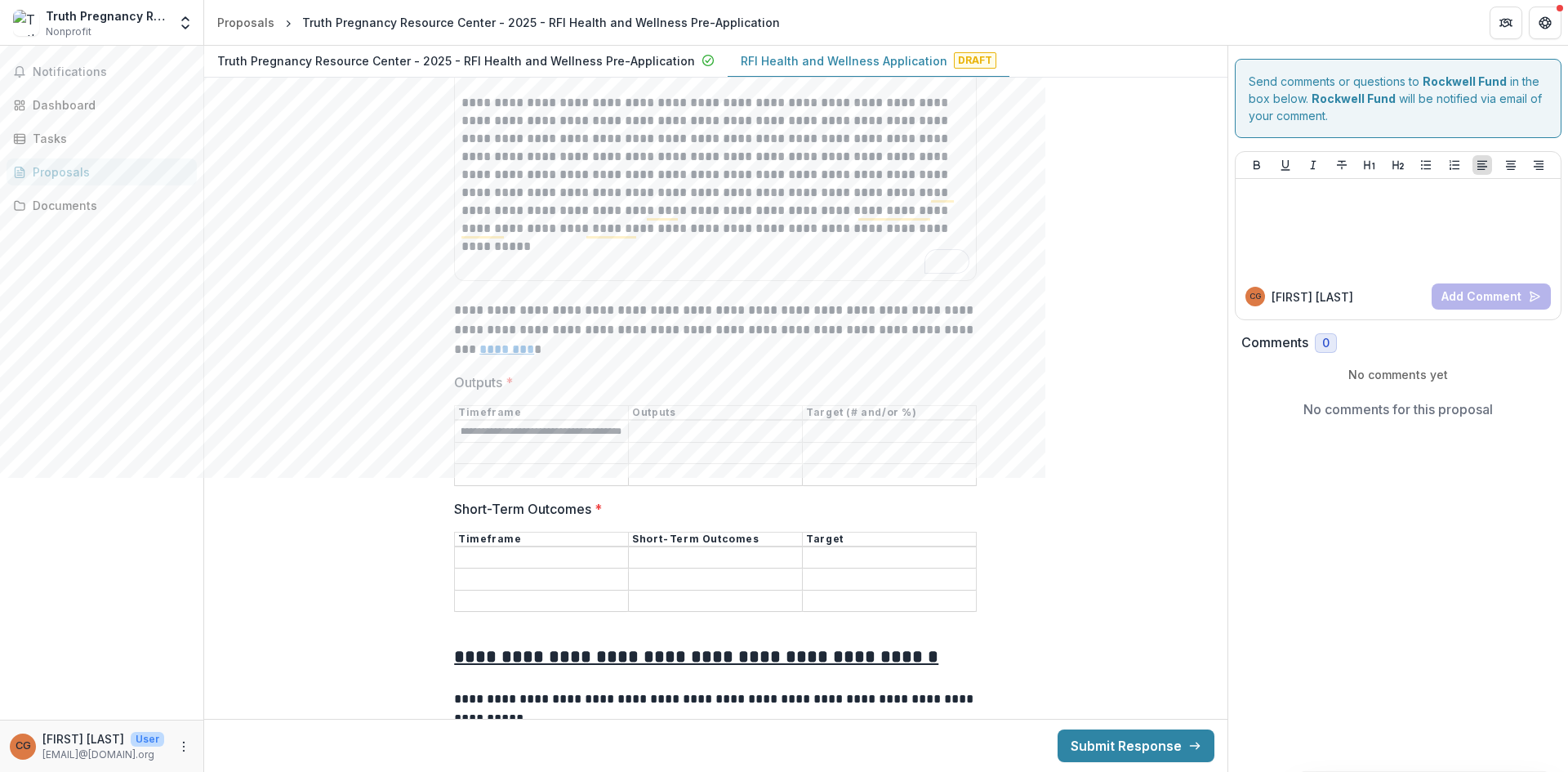 click on "**********" at bounding box center (541, 432) 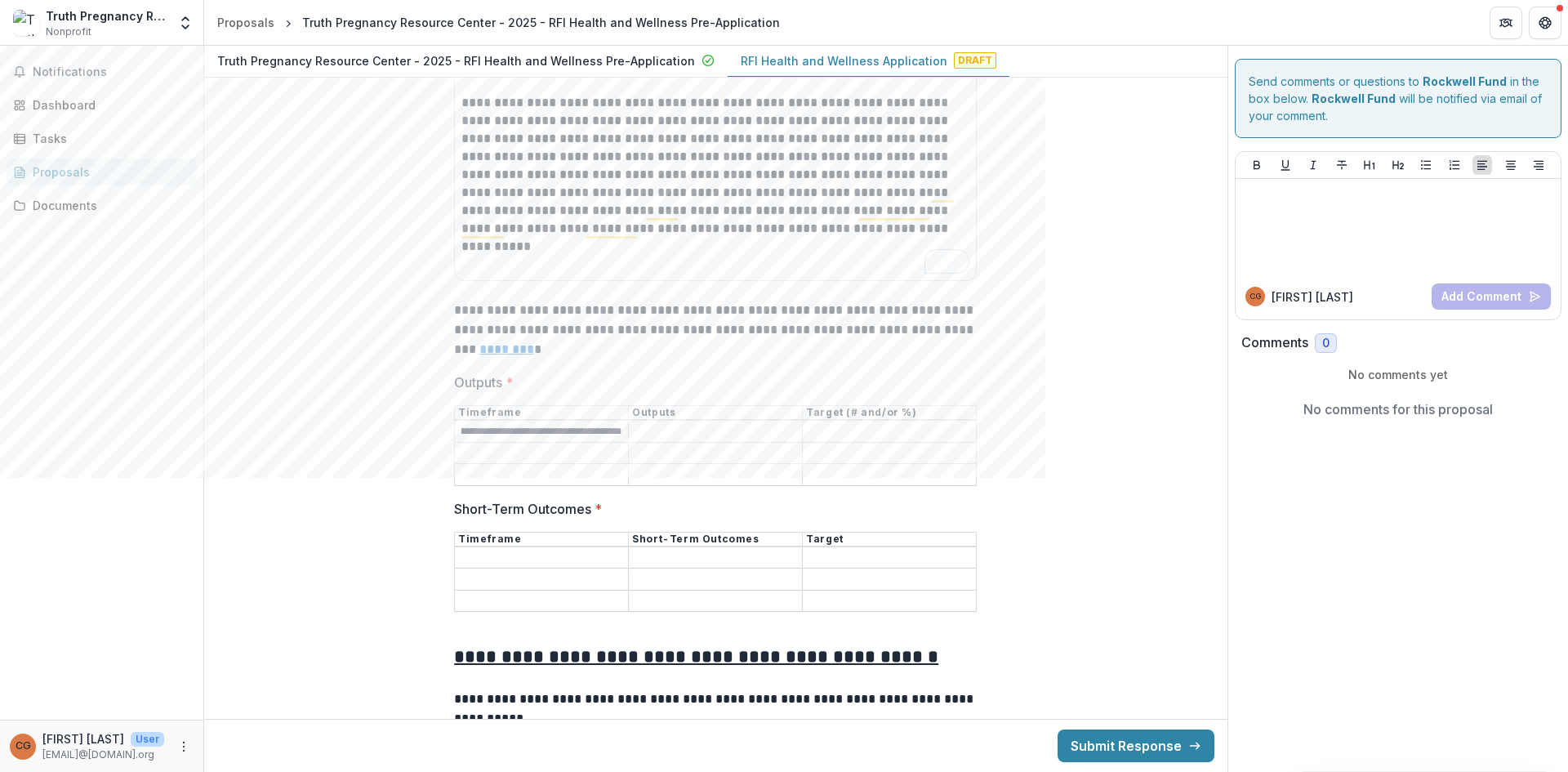click on "**********" at bounding box center (541, 432) 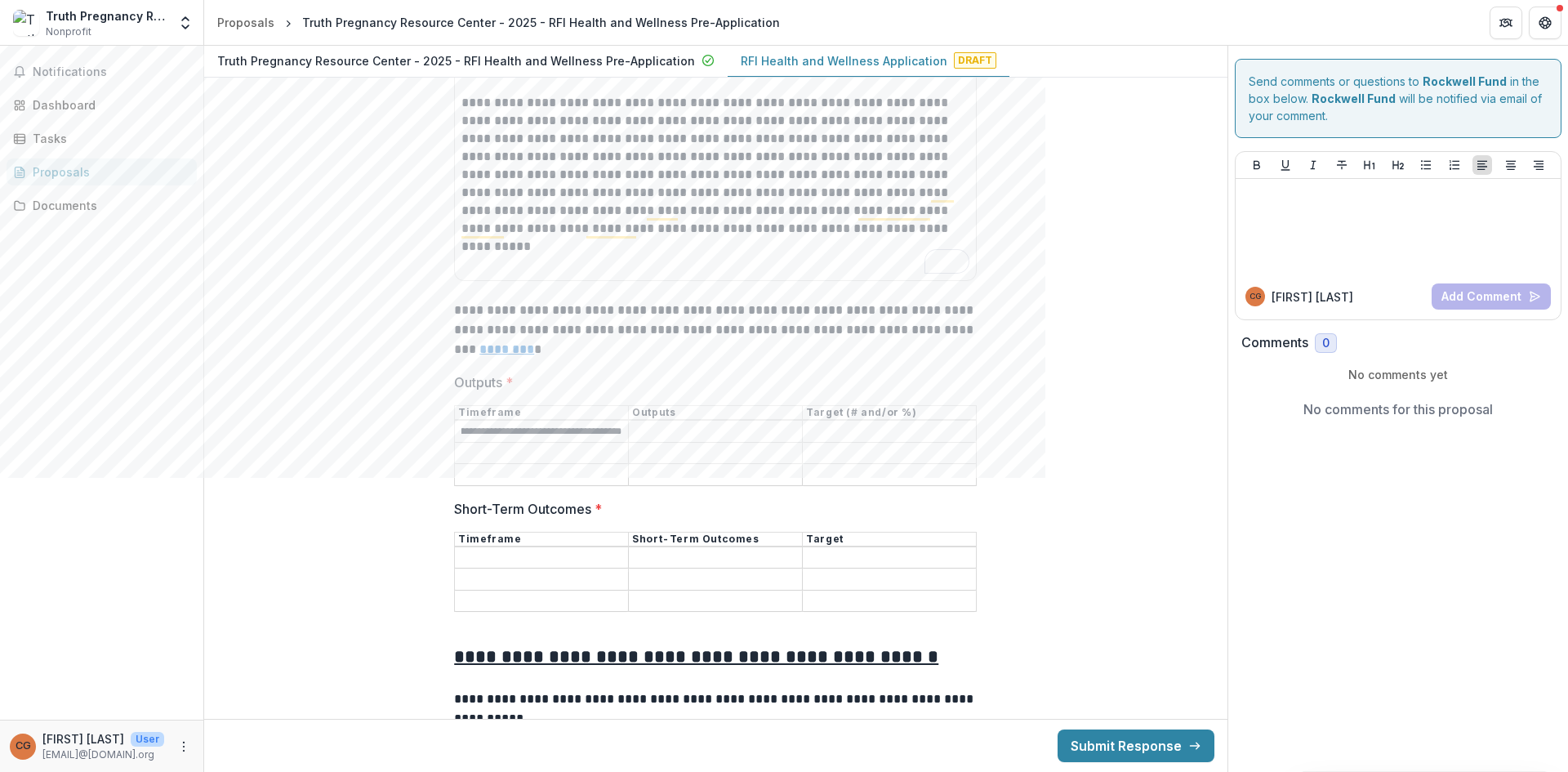 scroll, scrollTop: 0, scrollLeft: 145, axis: horizontal 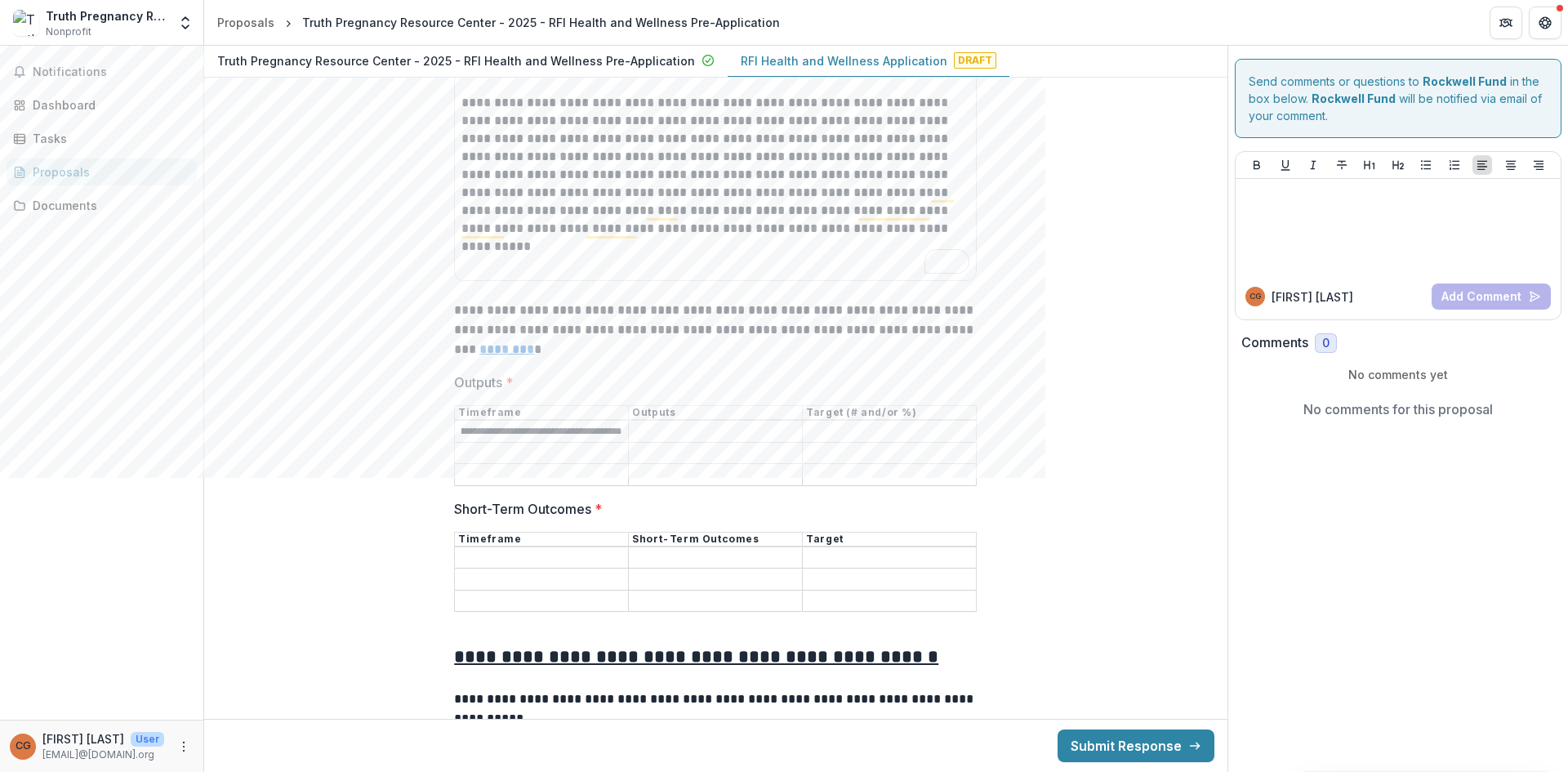 type on "**********" 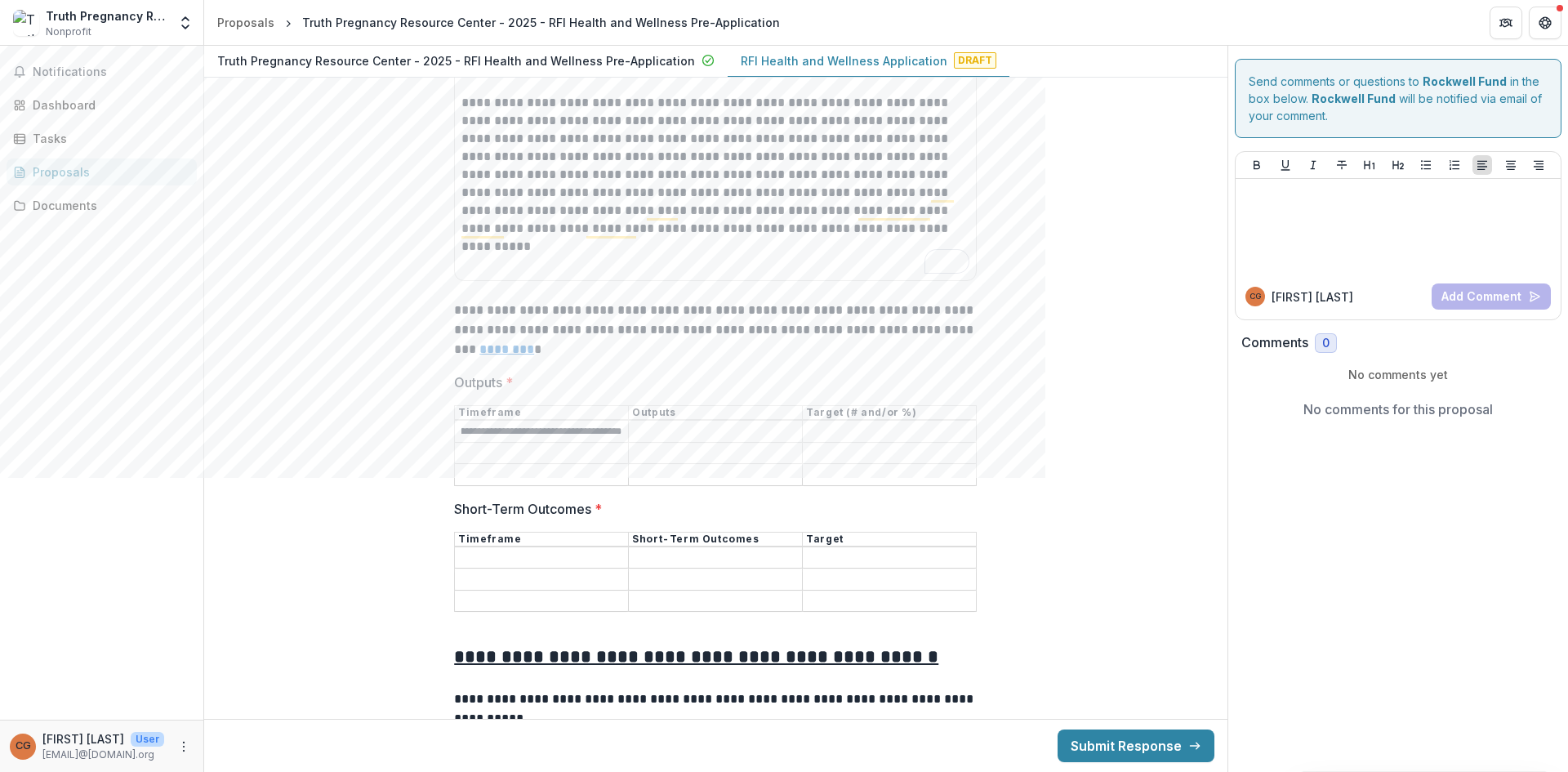 scroll, scrollTop: 0, scrollLeft: 0, axis: both 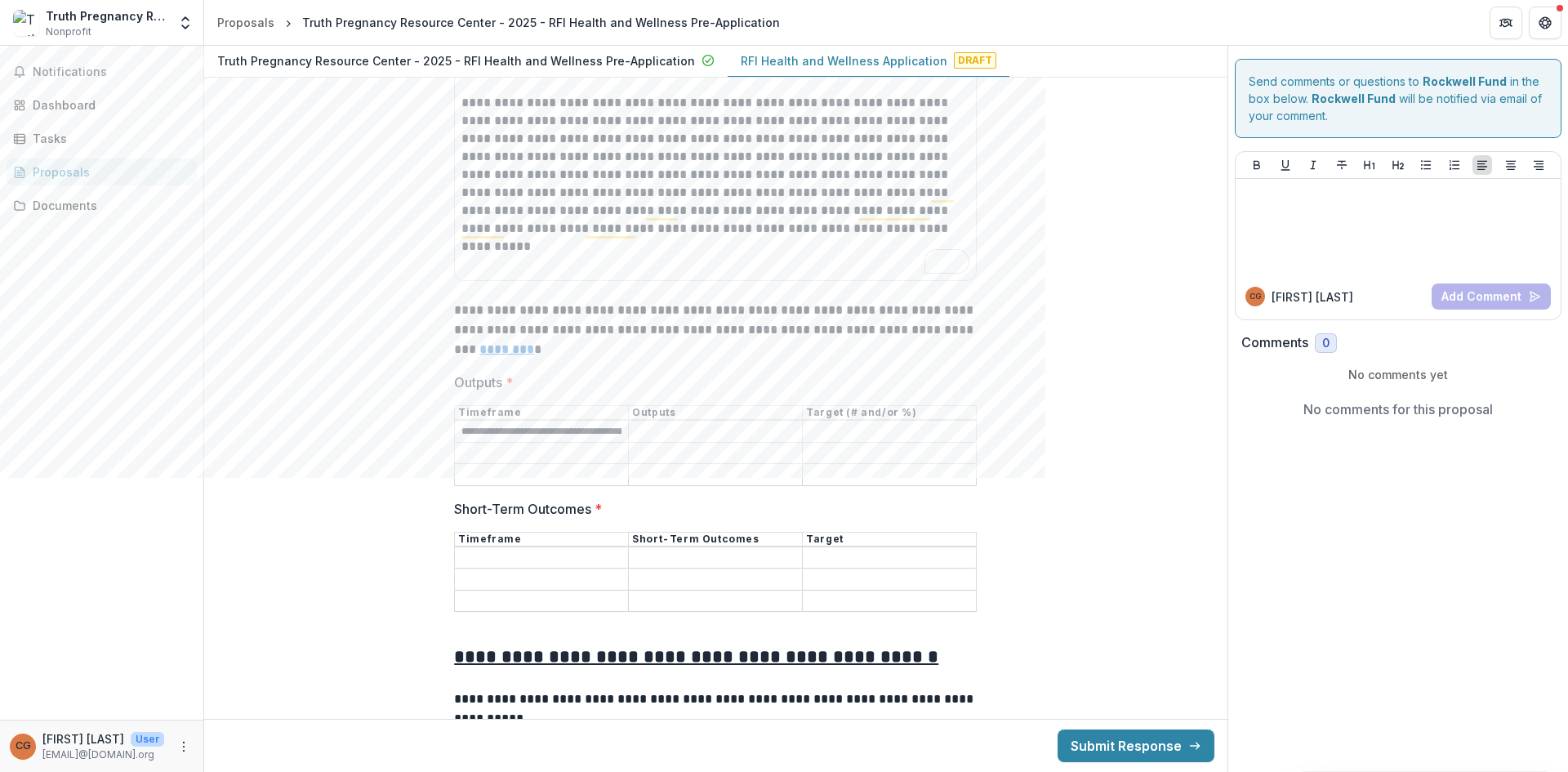 click on "Outputs *" at bounding box center (715, 432) 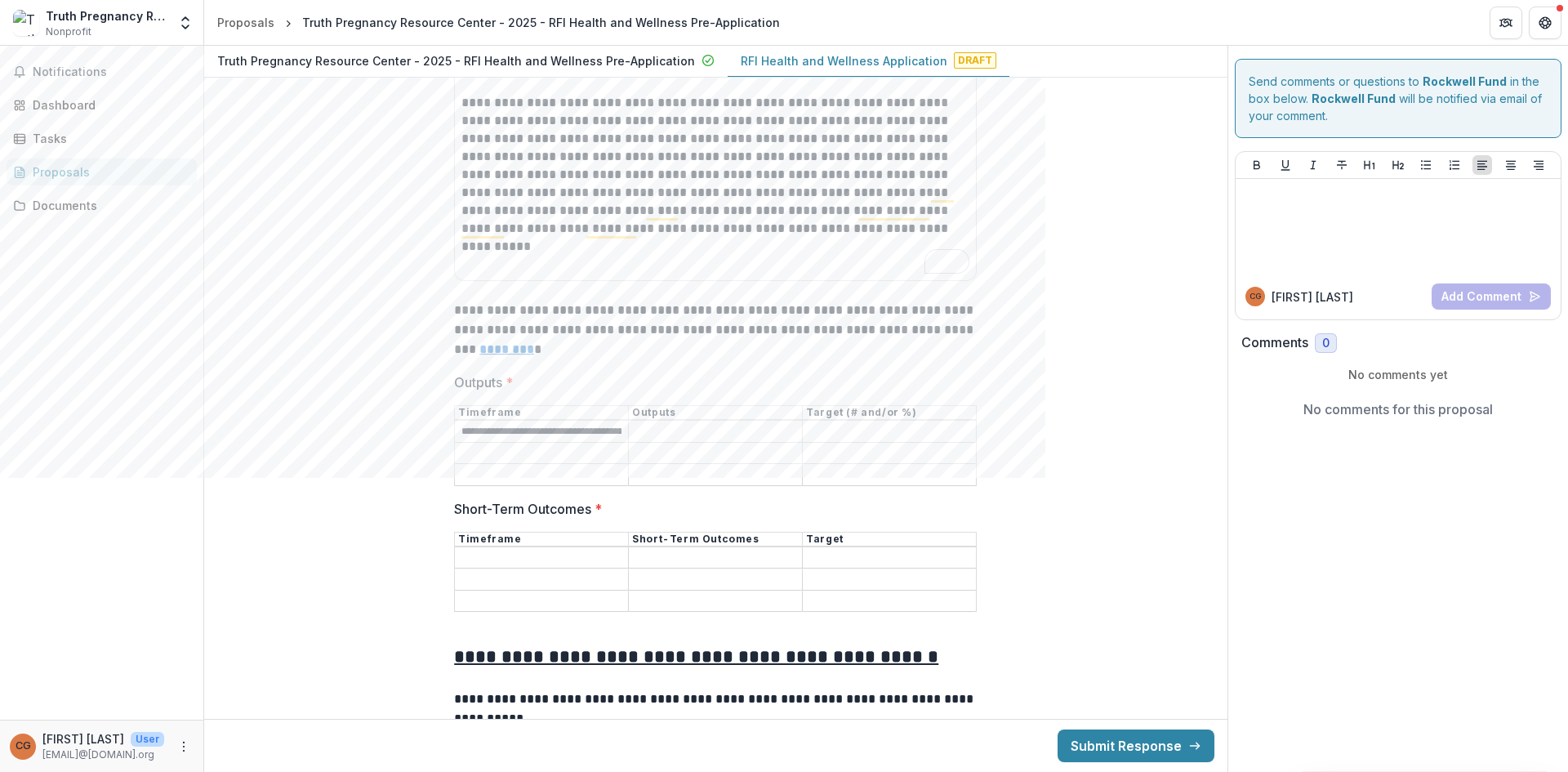 paste on "**********" 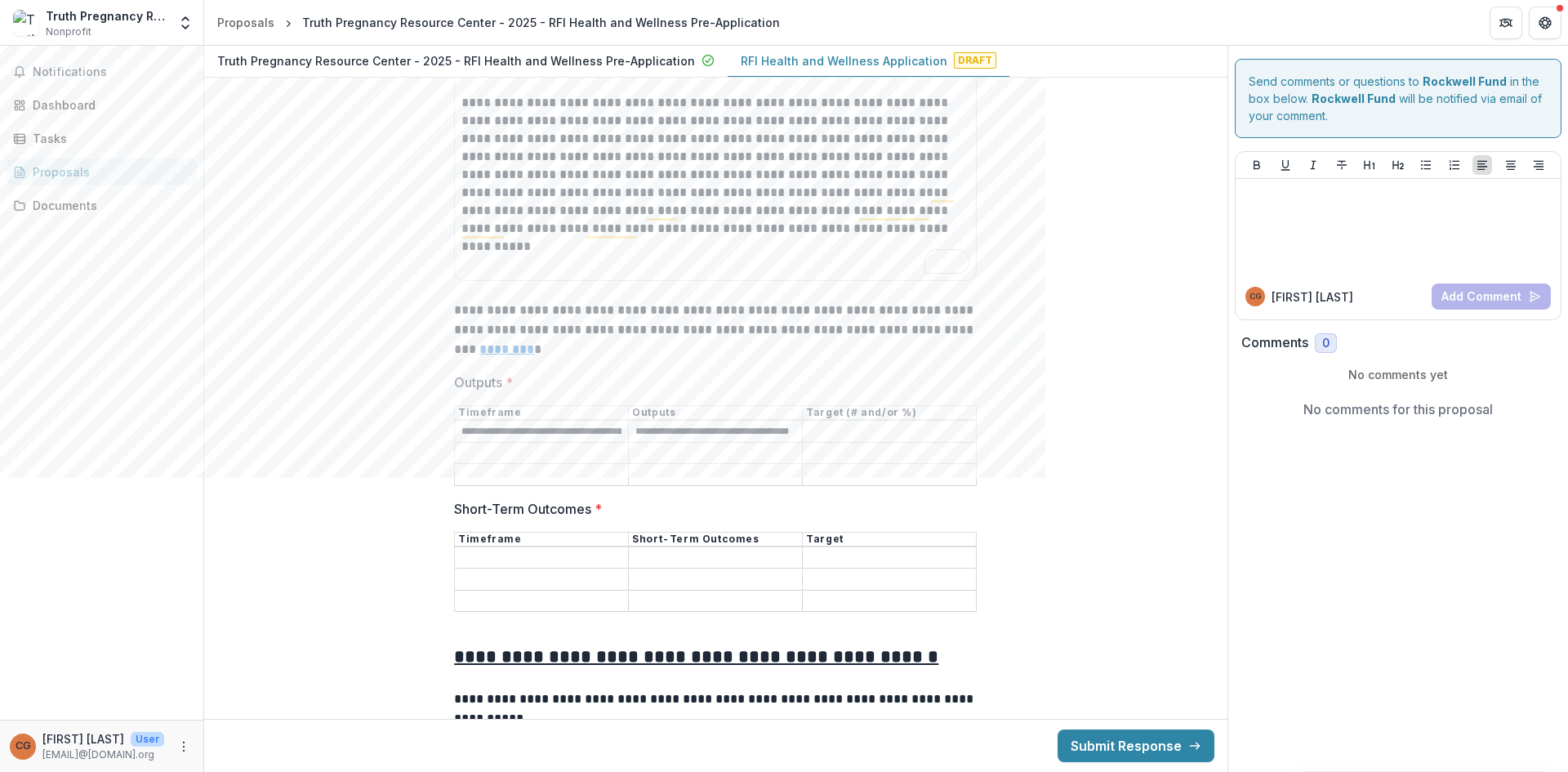 scroll, scrollTop: 0, scrollLeft: 19, axis: horizontal 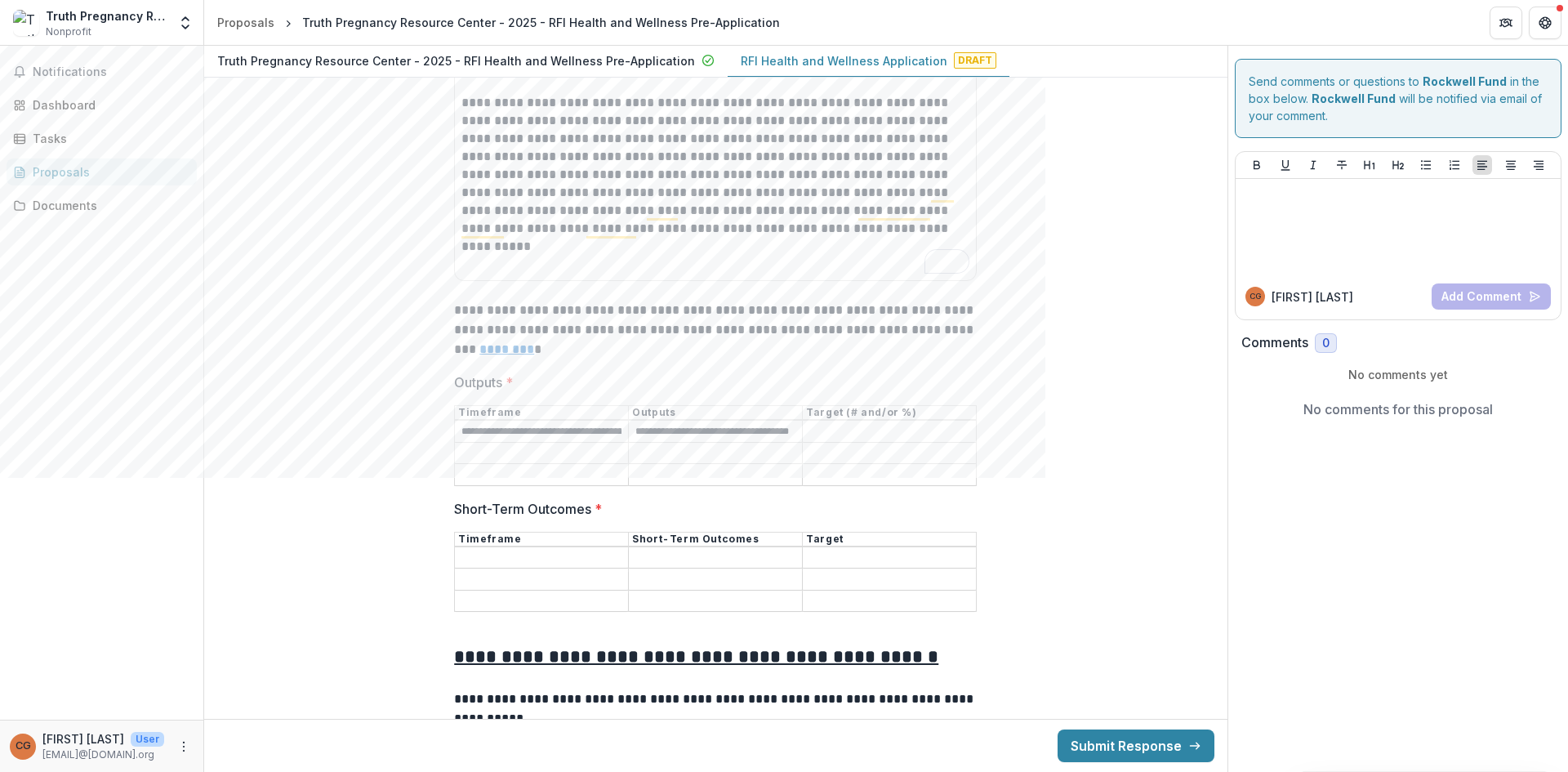 type on "**********" 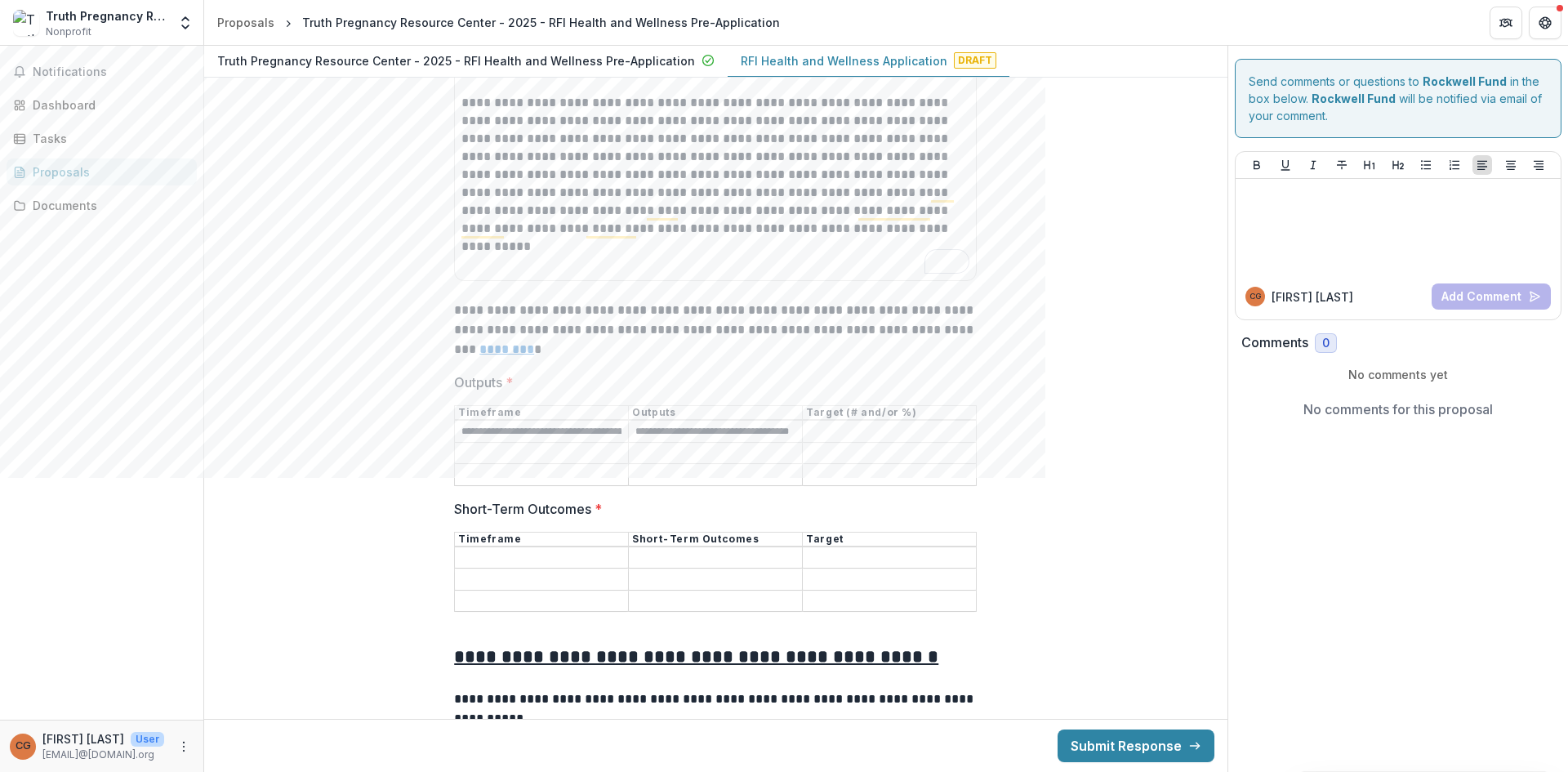 scroll, scrollTop: 0, scrollLeft: 0, axis: both 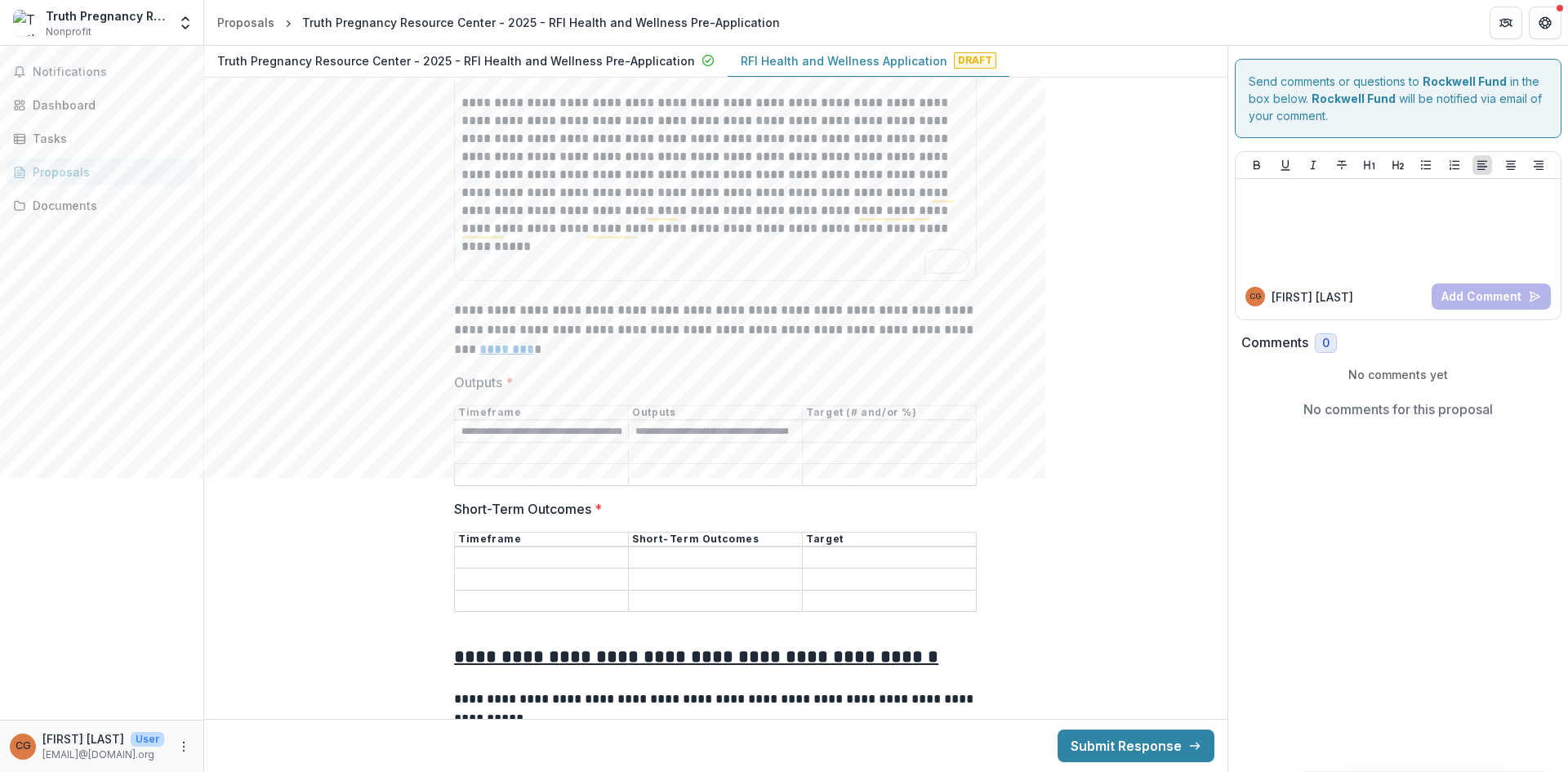 click on "Outputs *" at bounding box center [889, 432] 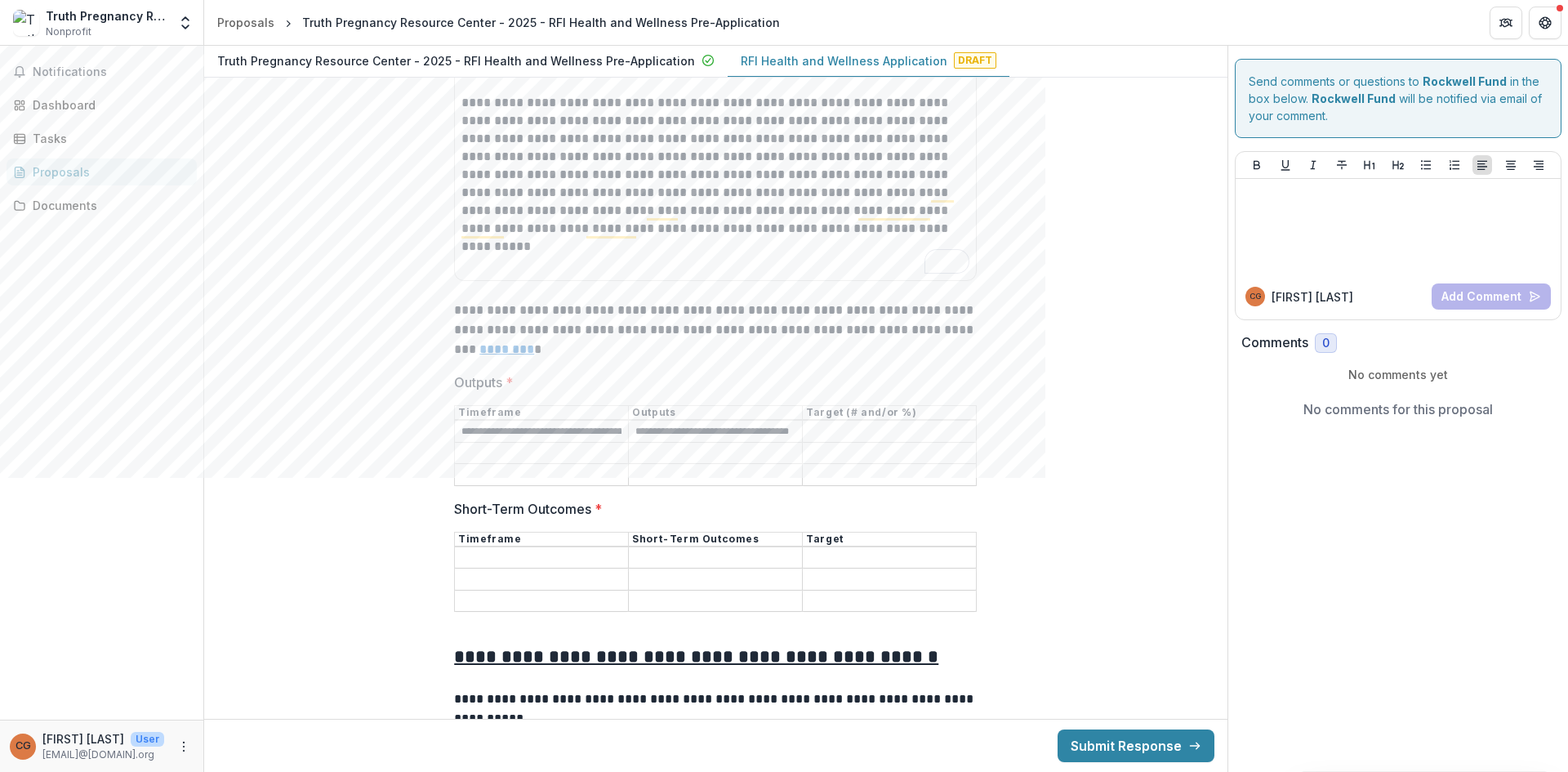 paste on "**********" 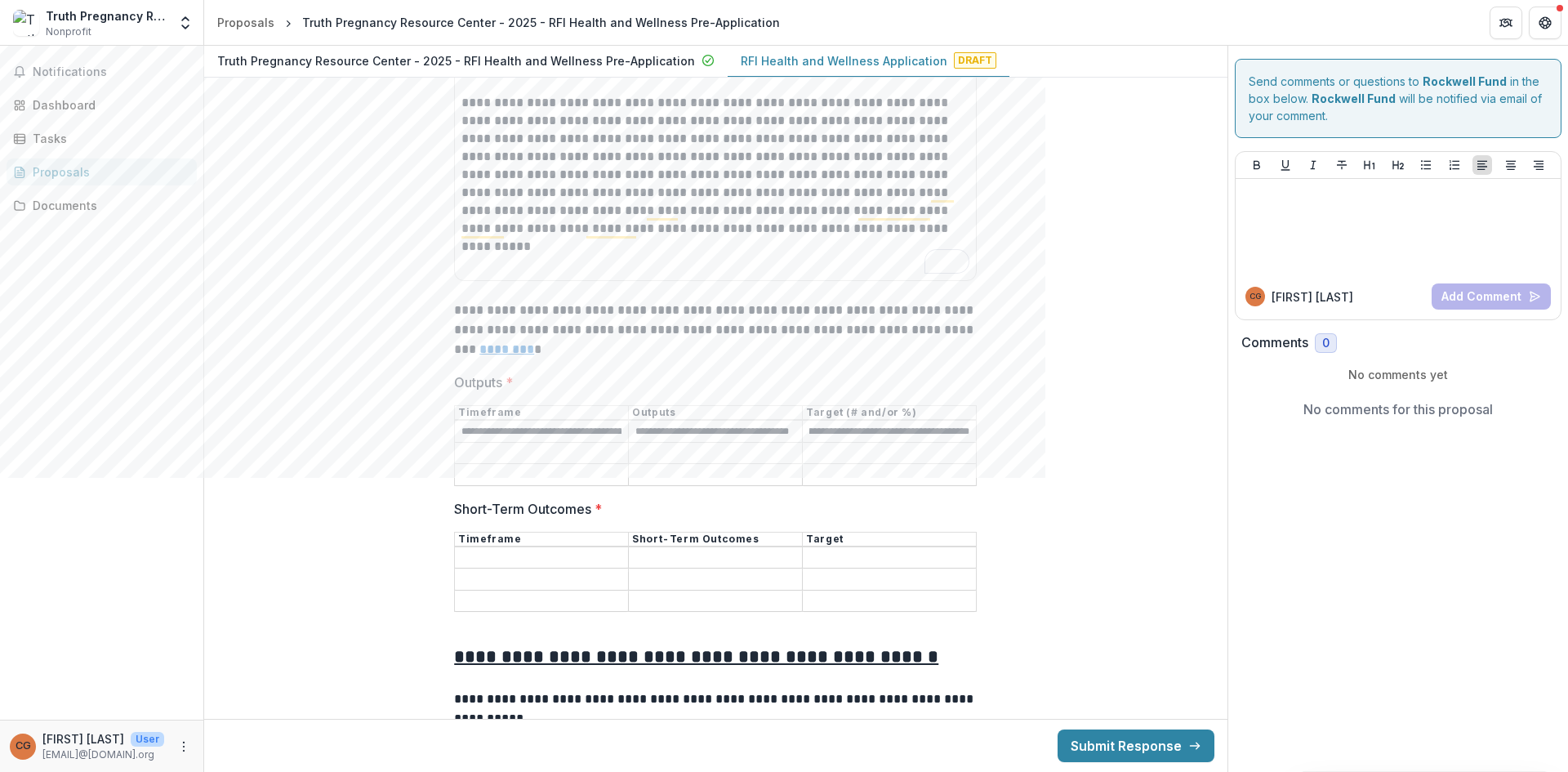 scroll, scrollTop: 0, scrollLeft: 0, axis: both 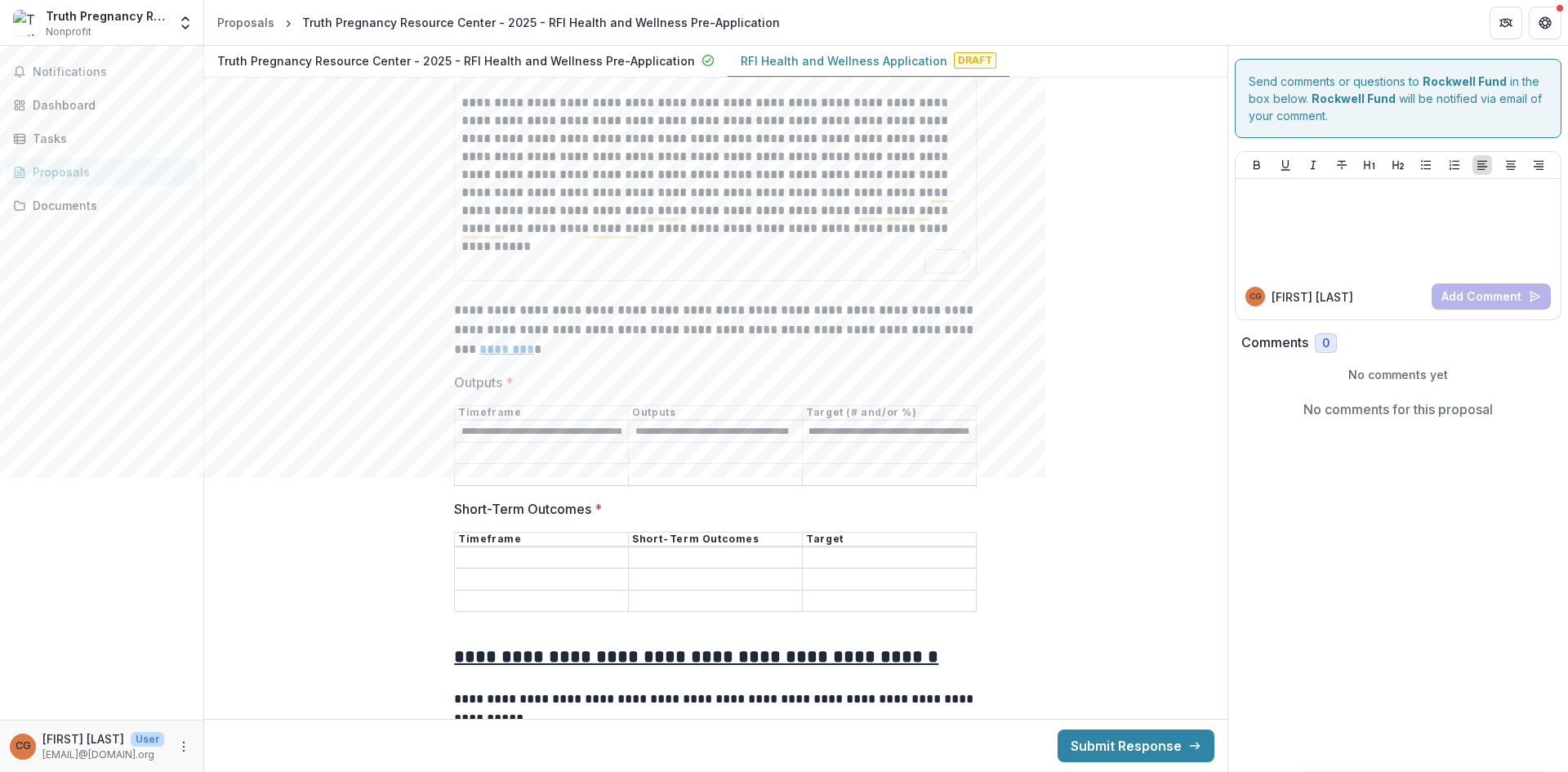 drag, startPoint x: 924, startPoint y: 430, endPoint x: 1039, endPoint y: 422, distance: 115.27793 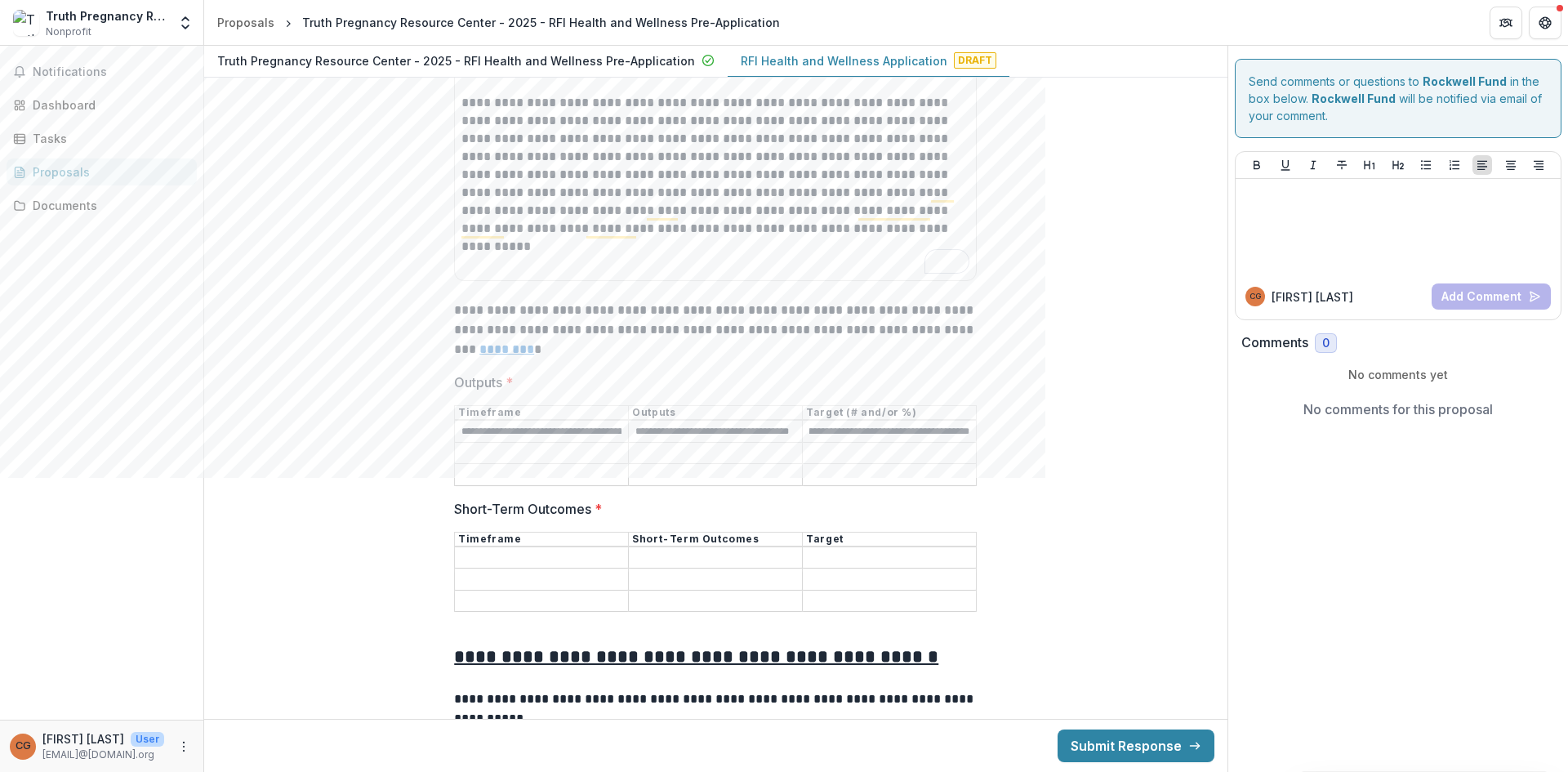 paste on "**********" 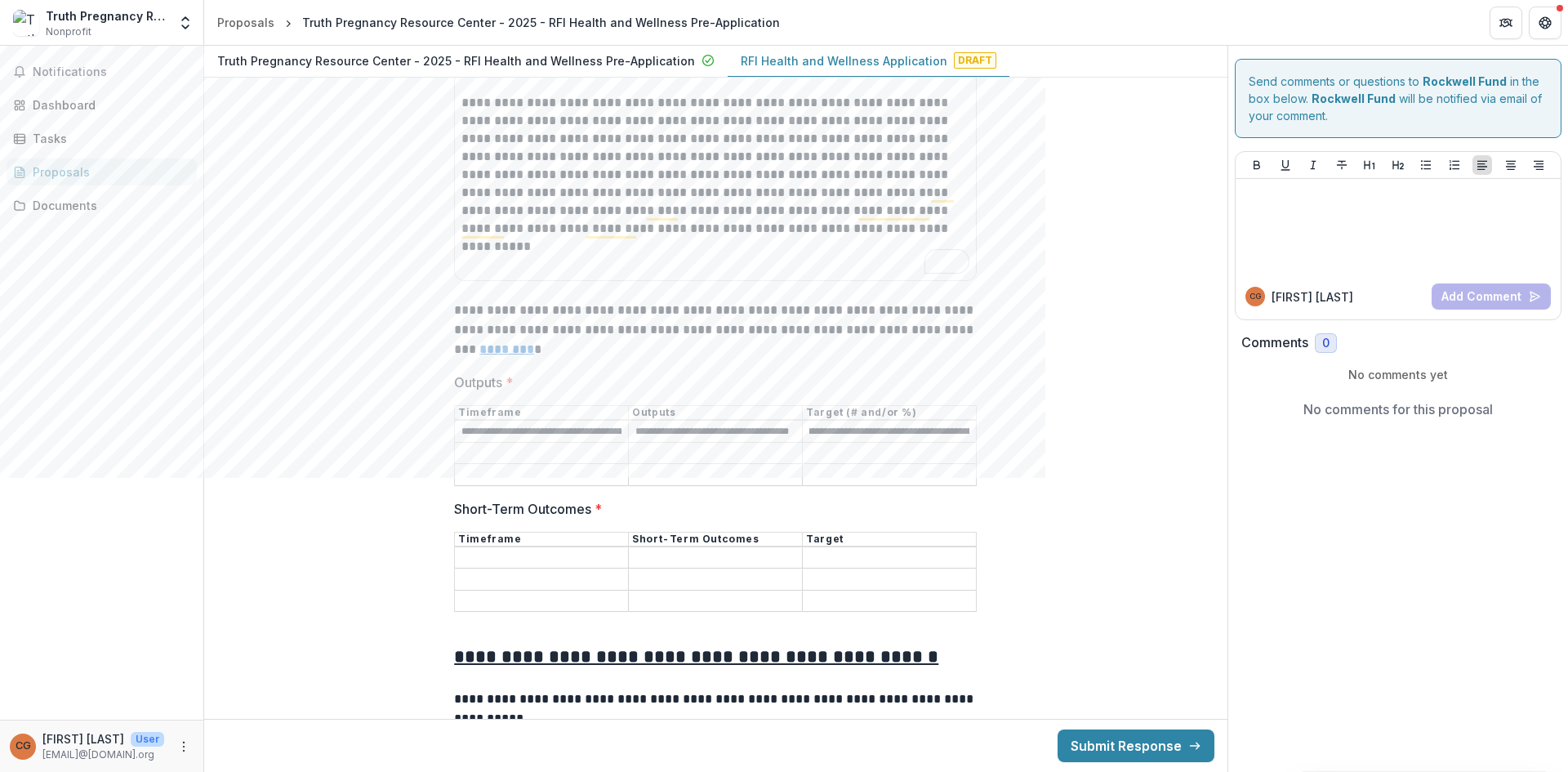 scroll, scrollTop: 0, scrollLeft: 447, axis: horizontal 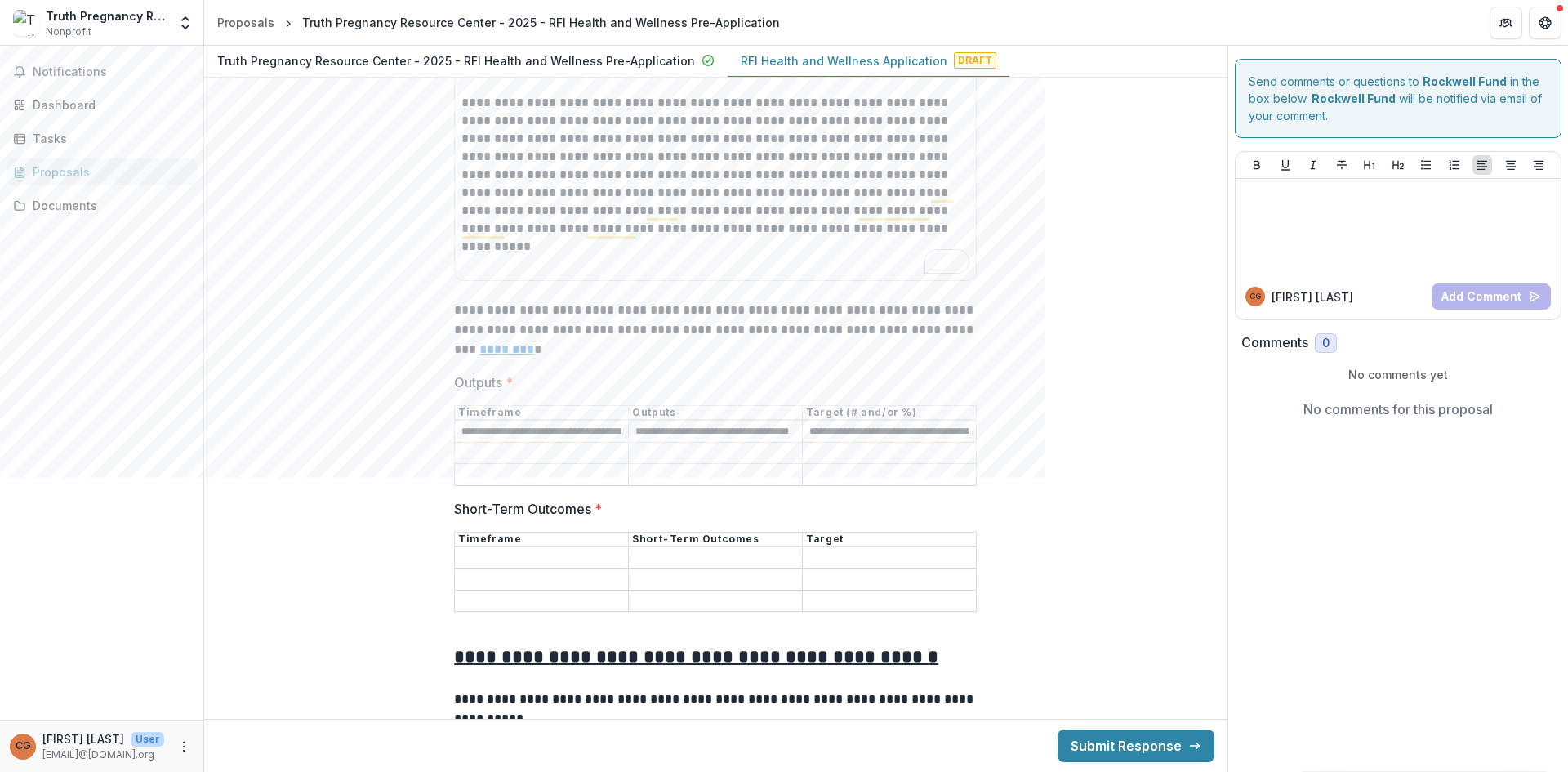 click on "**********" at bounding box center [715, 431] 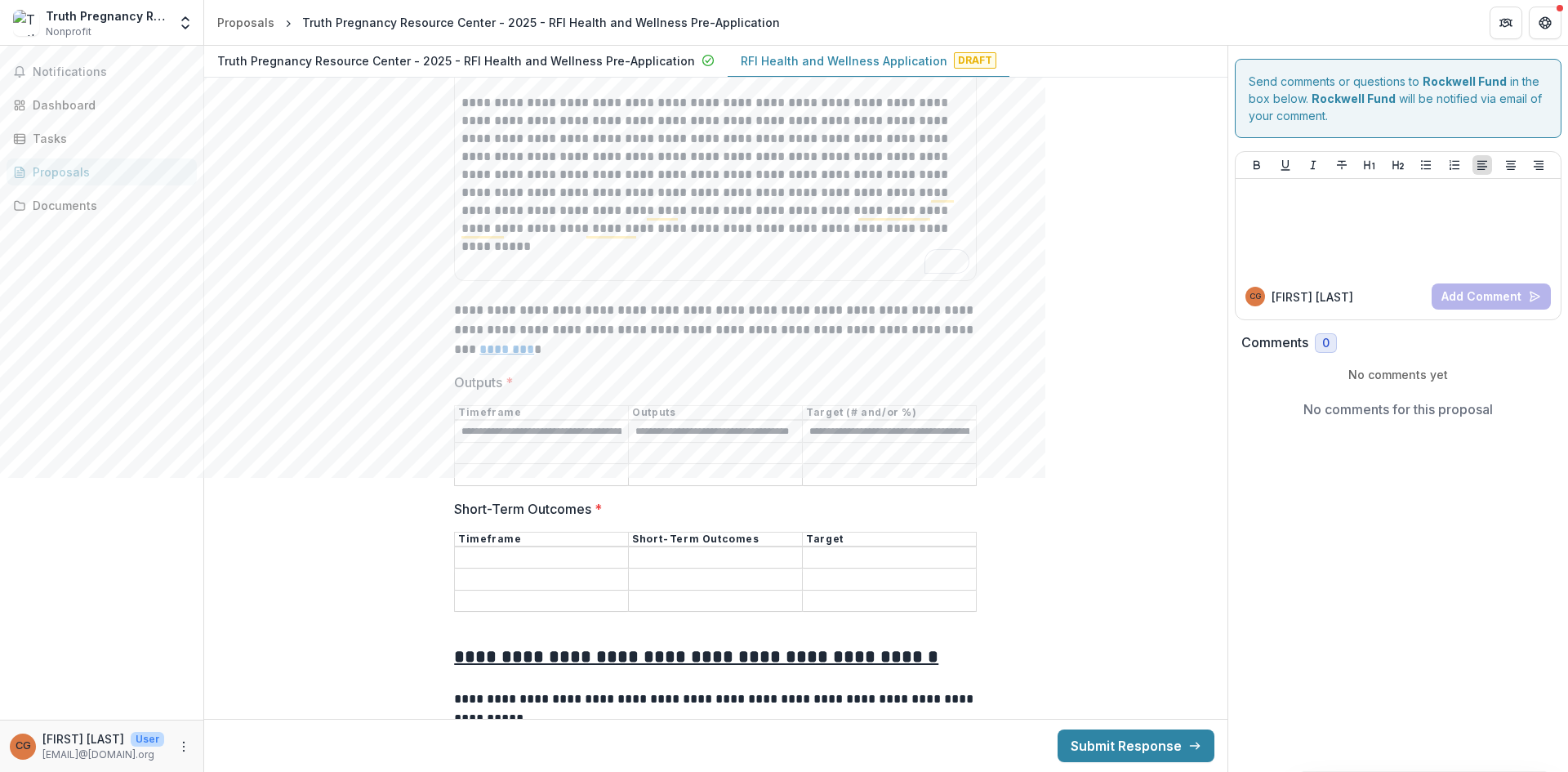 type on "**********" 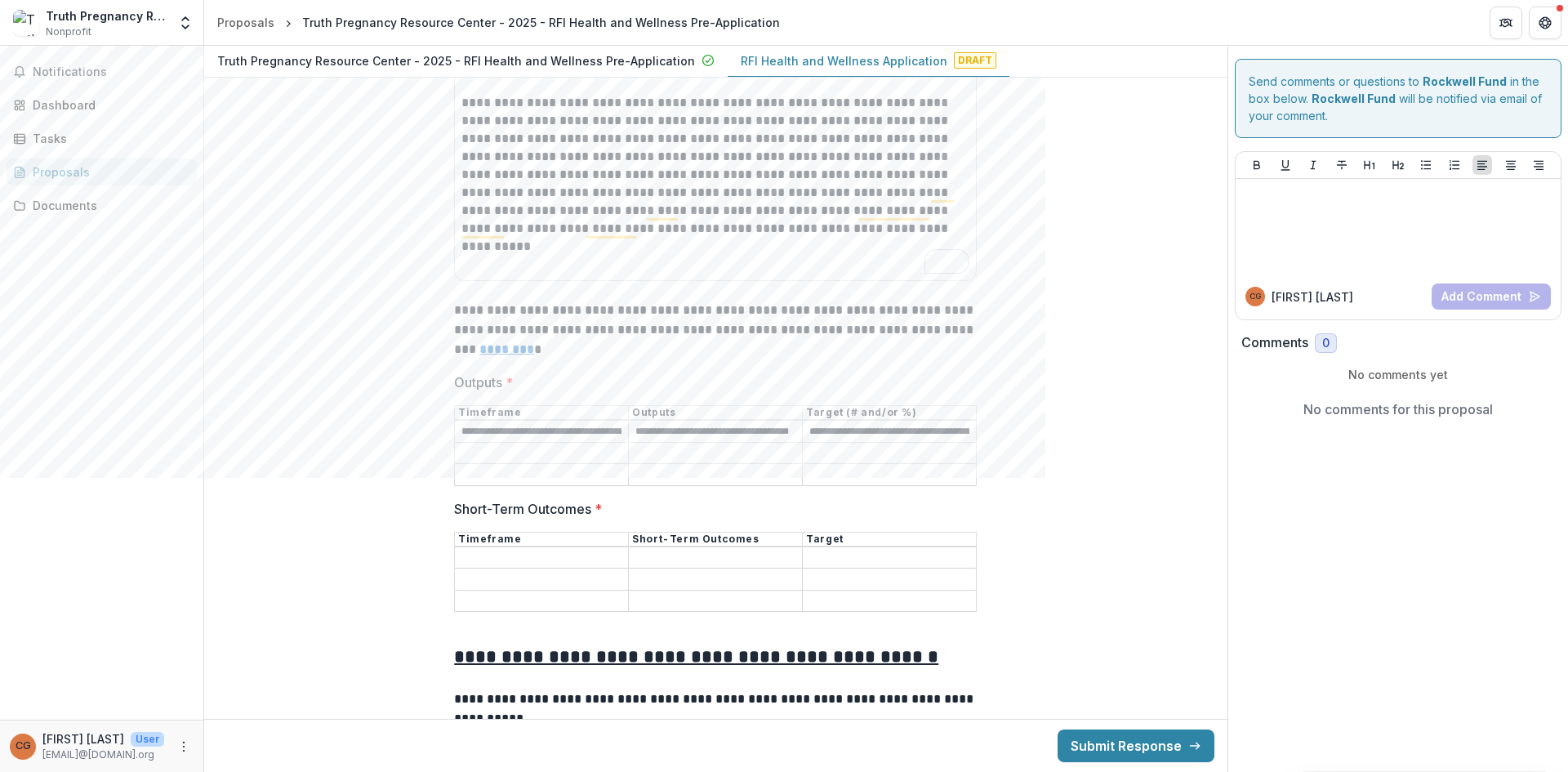 click on "Outputs *" at bounding box center (541, 453) 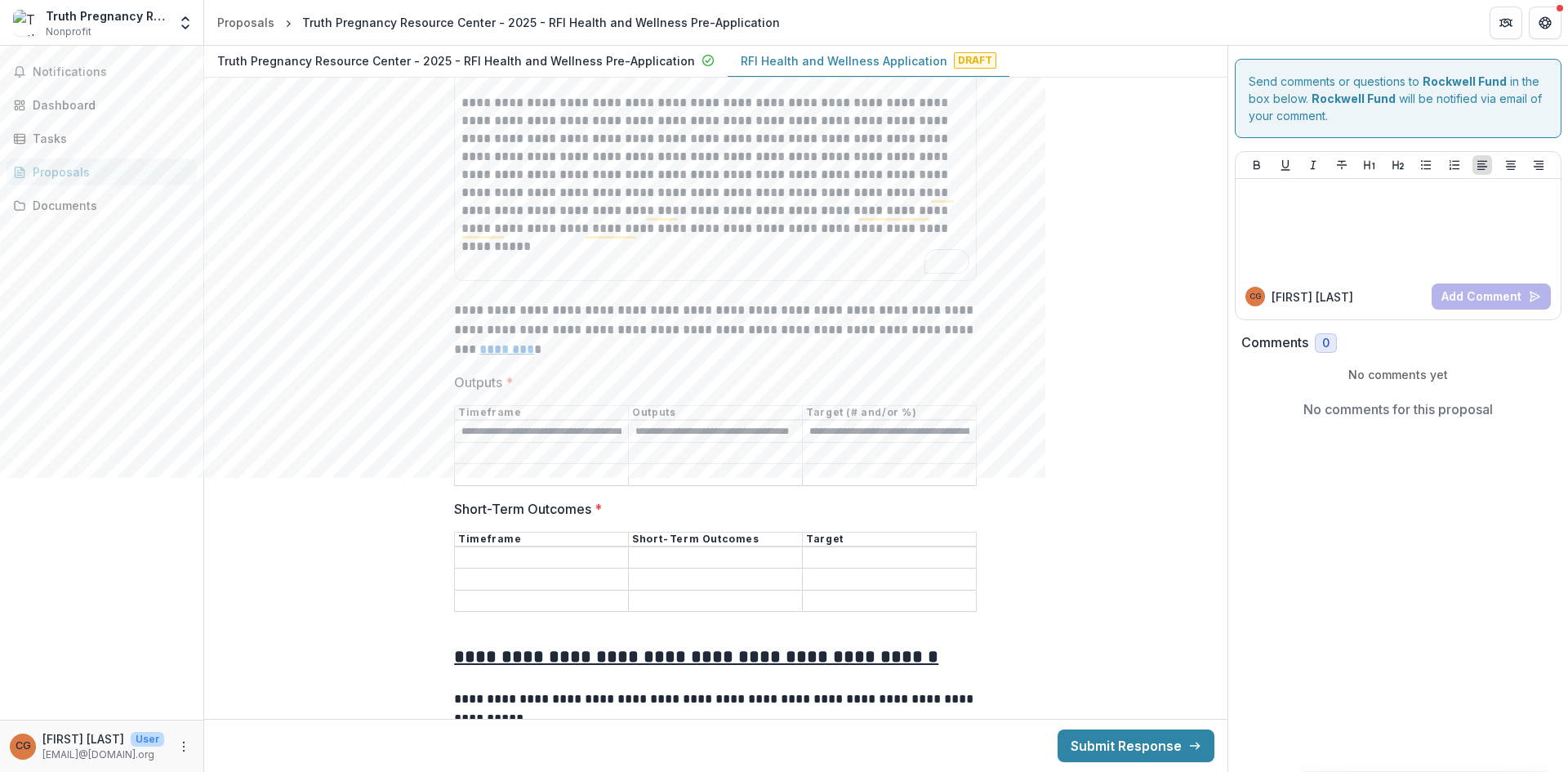 paste on "*******" 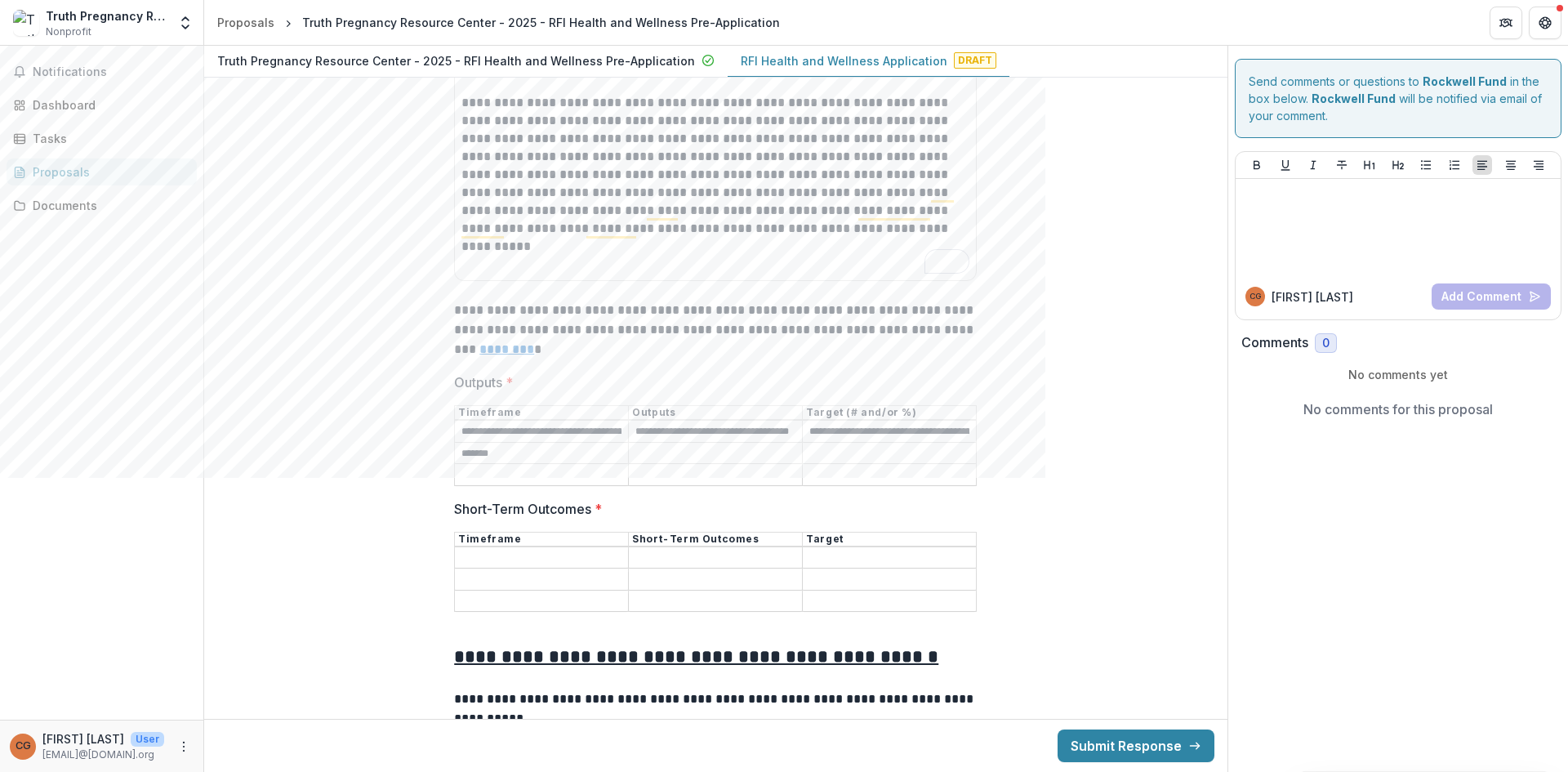 type on "*******" 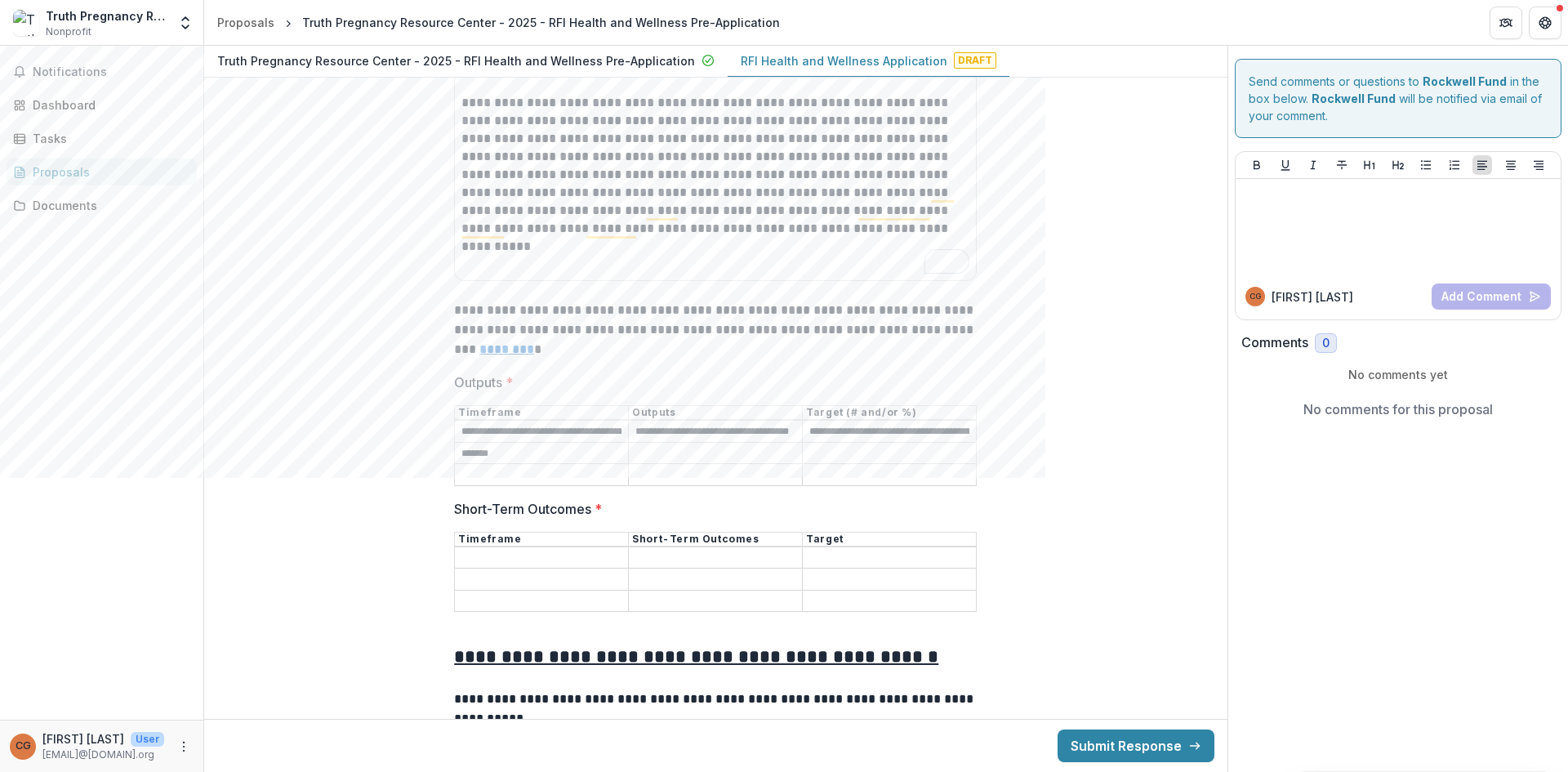 click on "Outputs *" at bounding box center (715, 453) 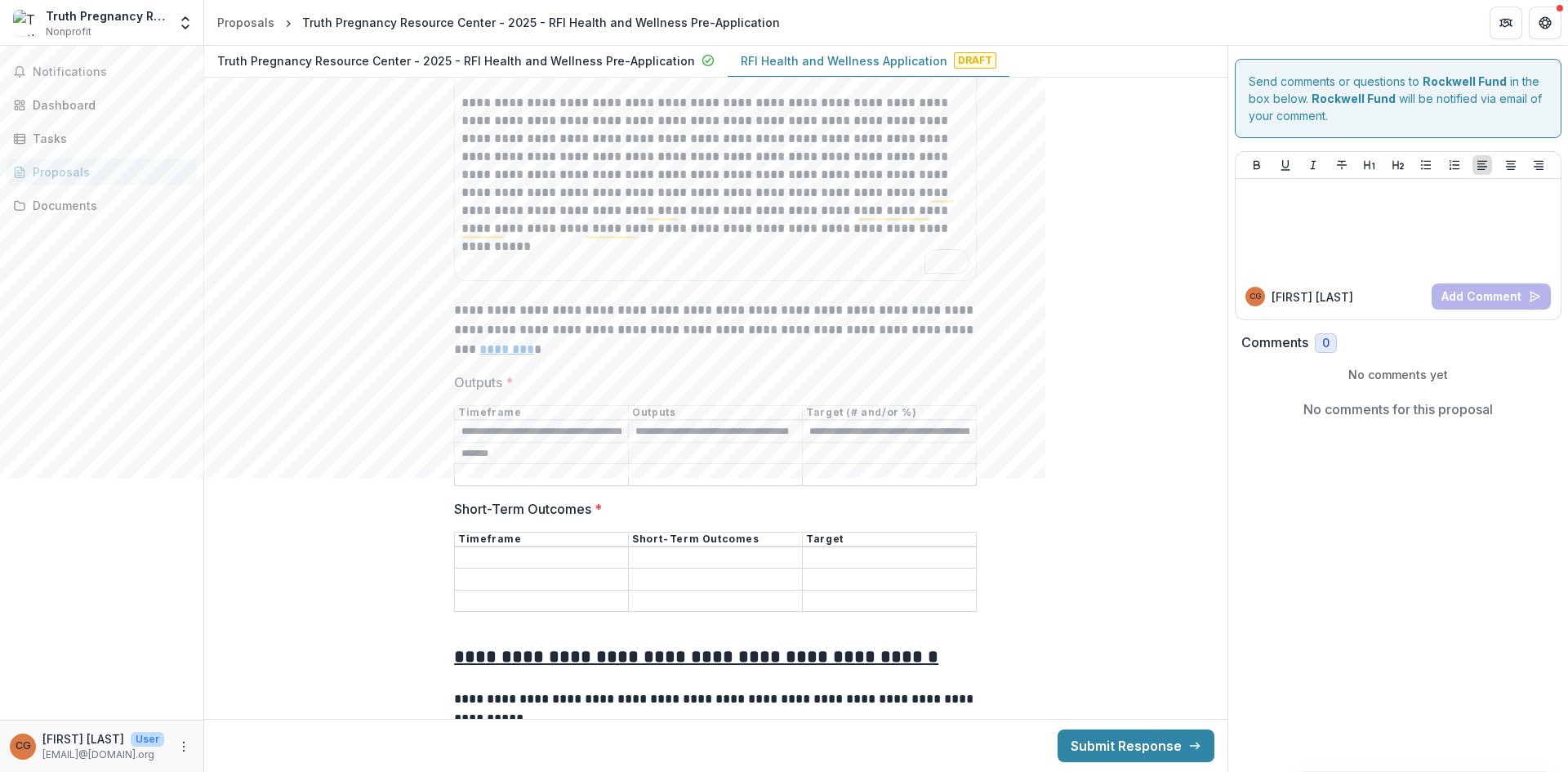 paste on "**********" 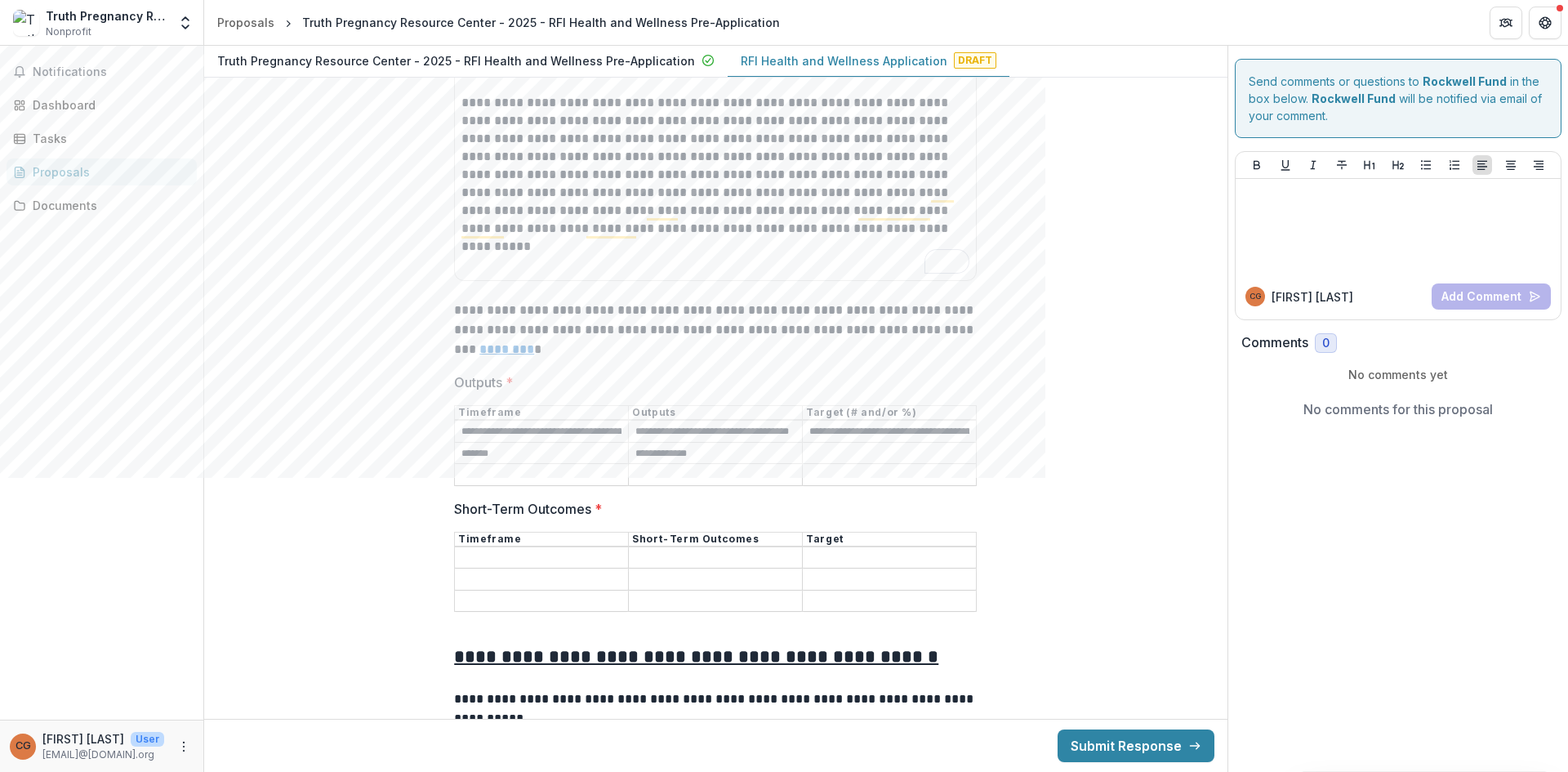 type on "**********" 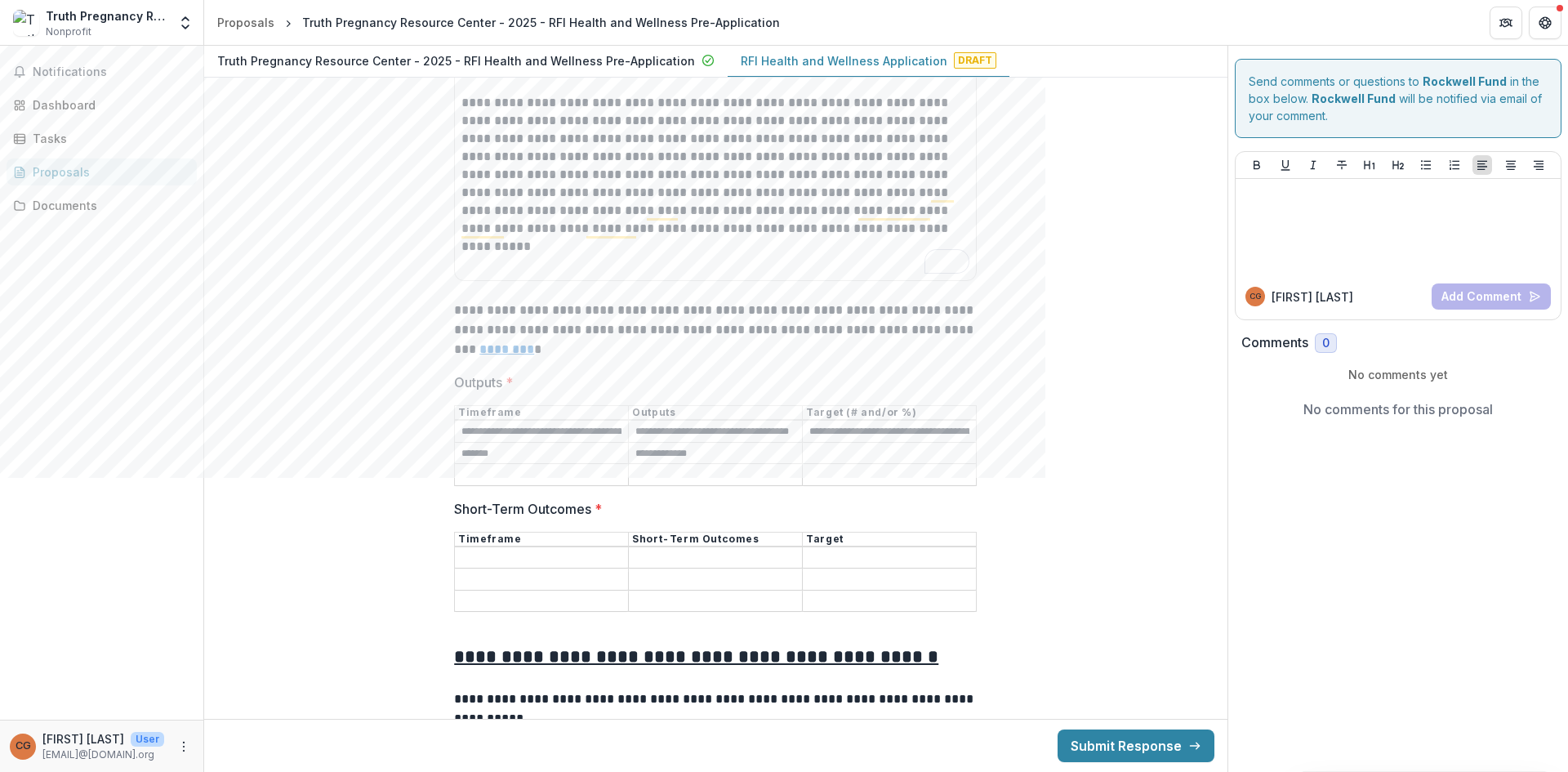 click on "Outputs *" at bounding box center [889, 453] 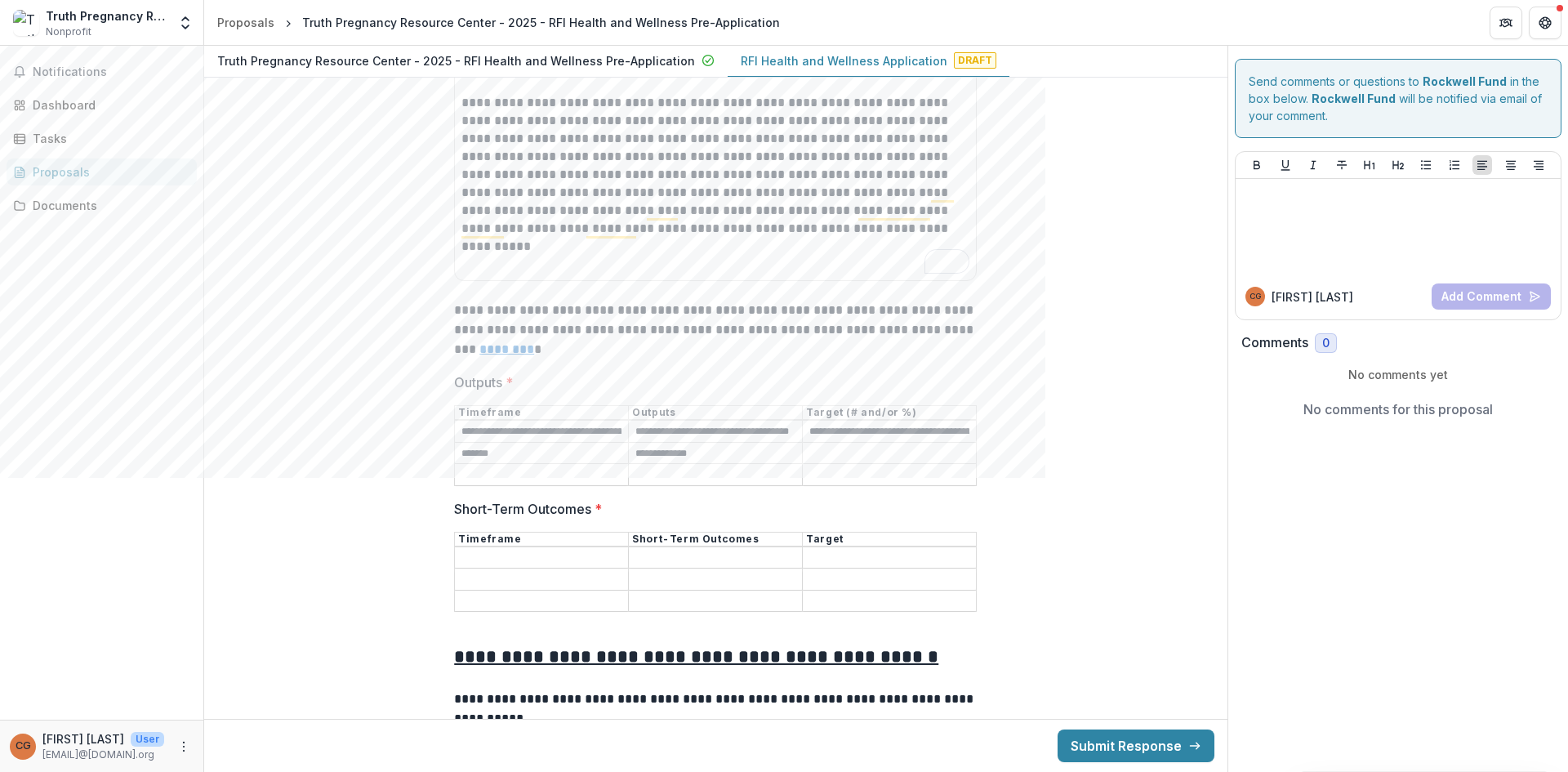 paste on "**********" 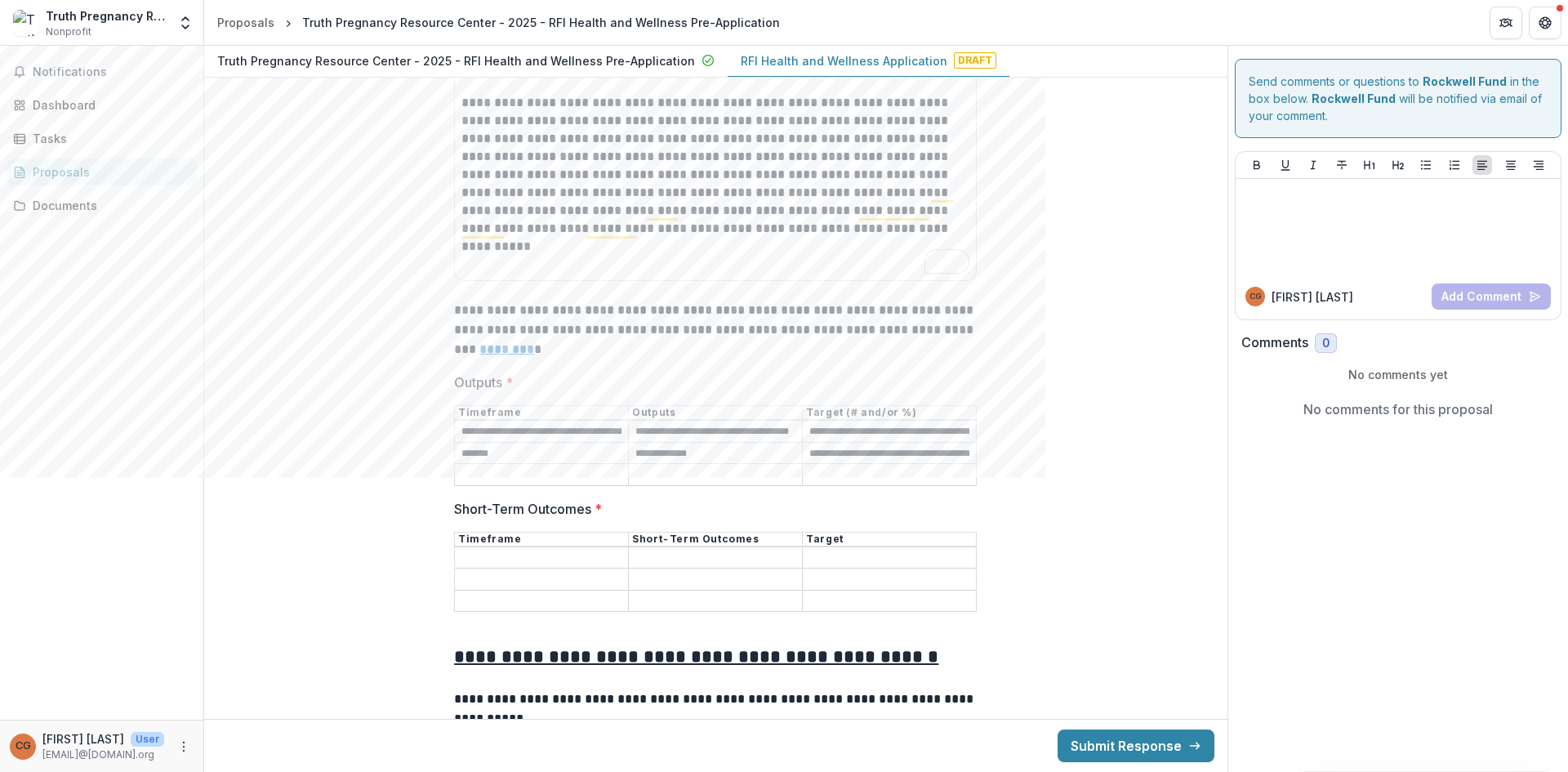 scroll, scrollTop: 0, scrollLeft: 270, axis: horizontal 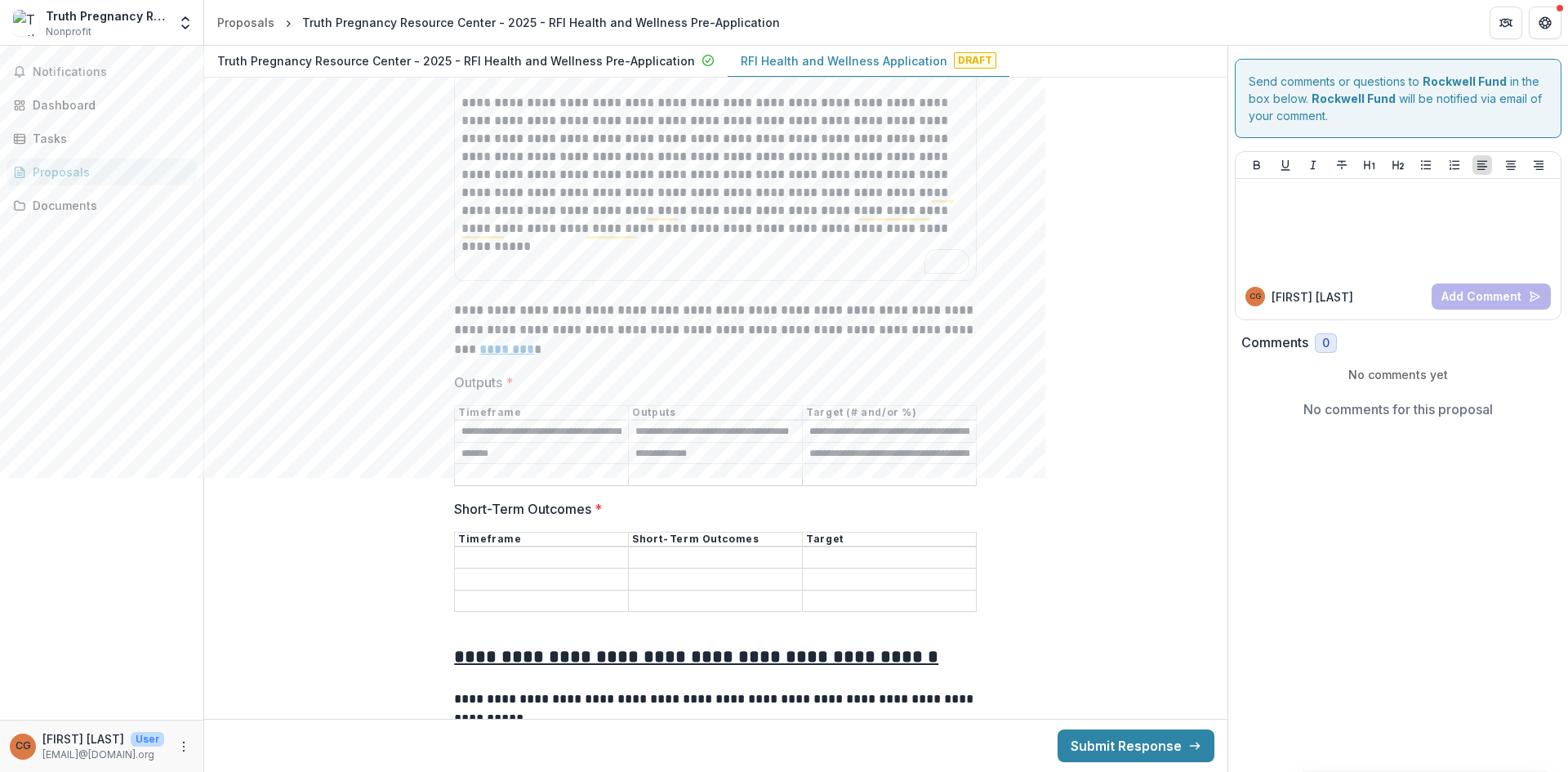 drag, startPoint x: 842, startPoint y: 448, endPoint x: 777, endPoint y: 449, distance: 65.007692 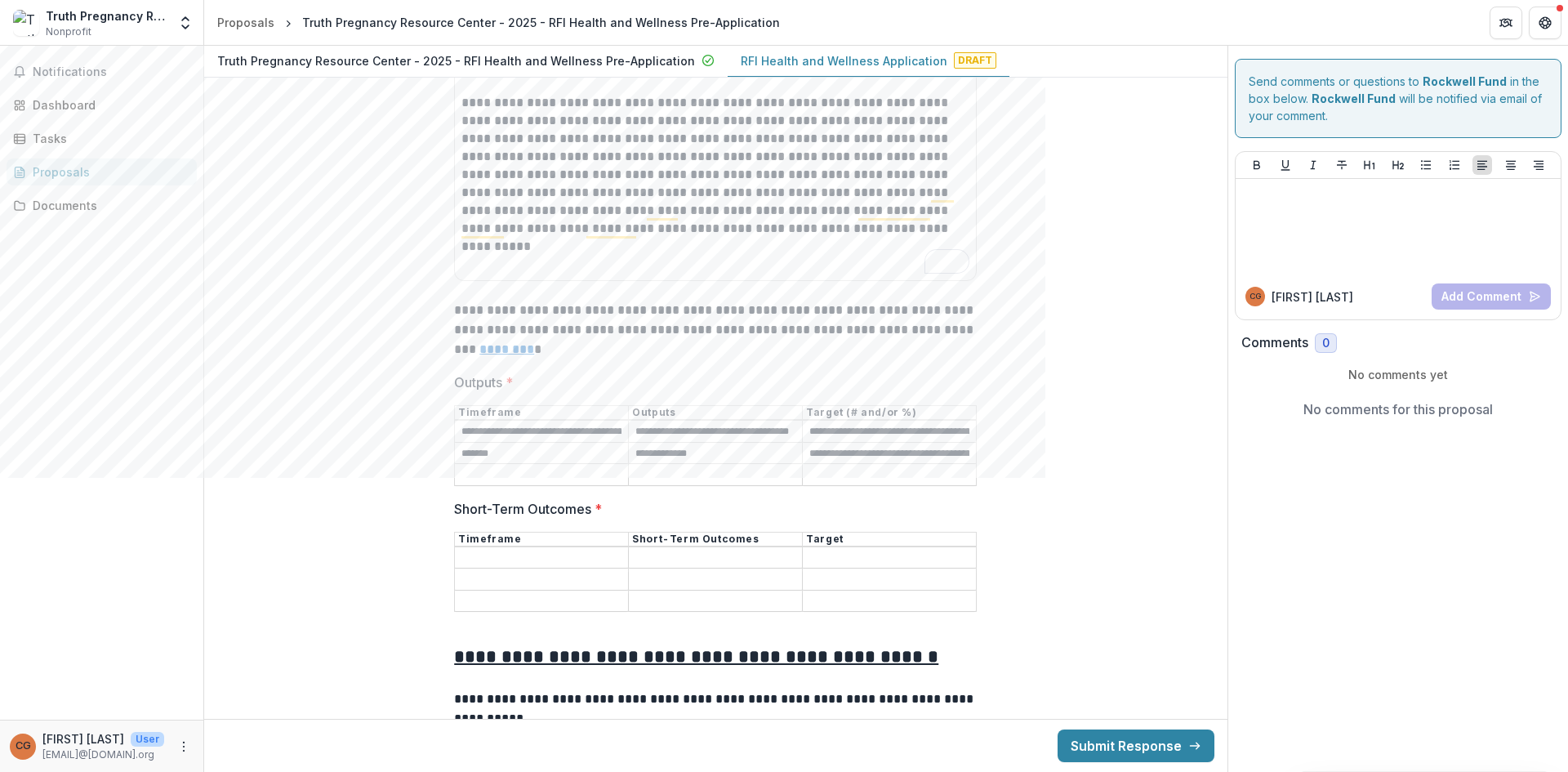 type on "**********" 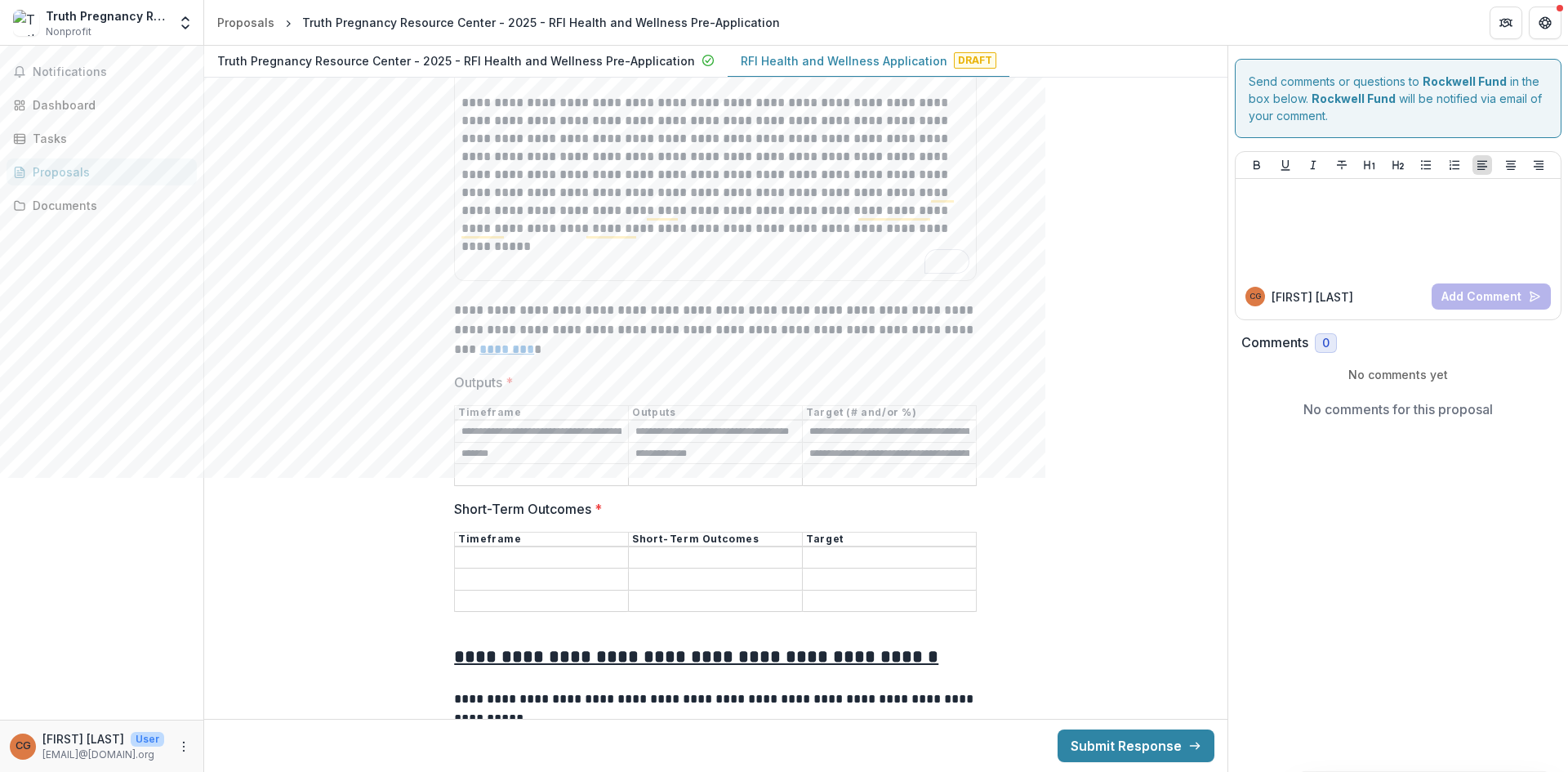 click on "Outputs *" at bounding box center [889, 475] 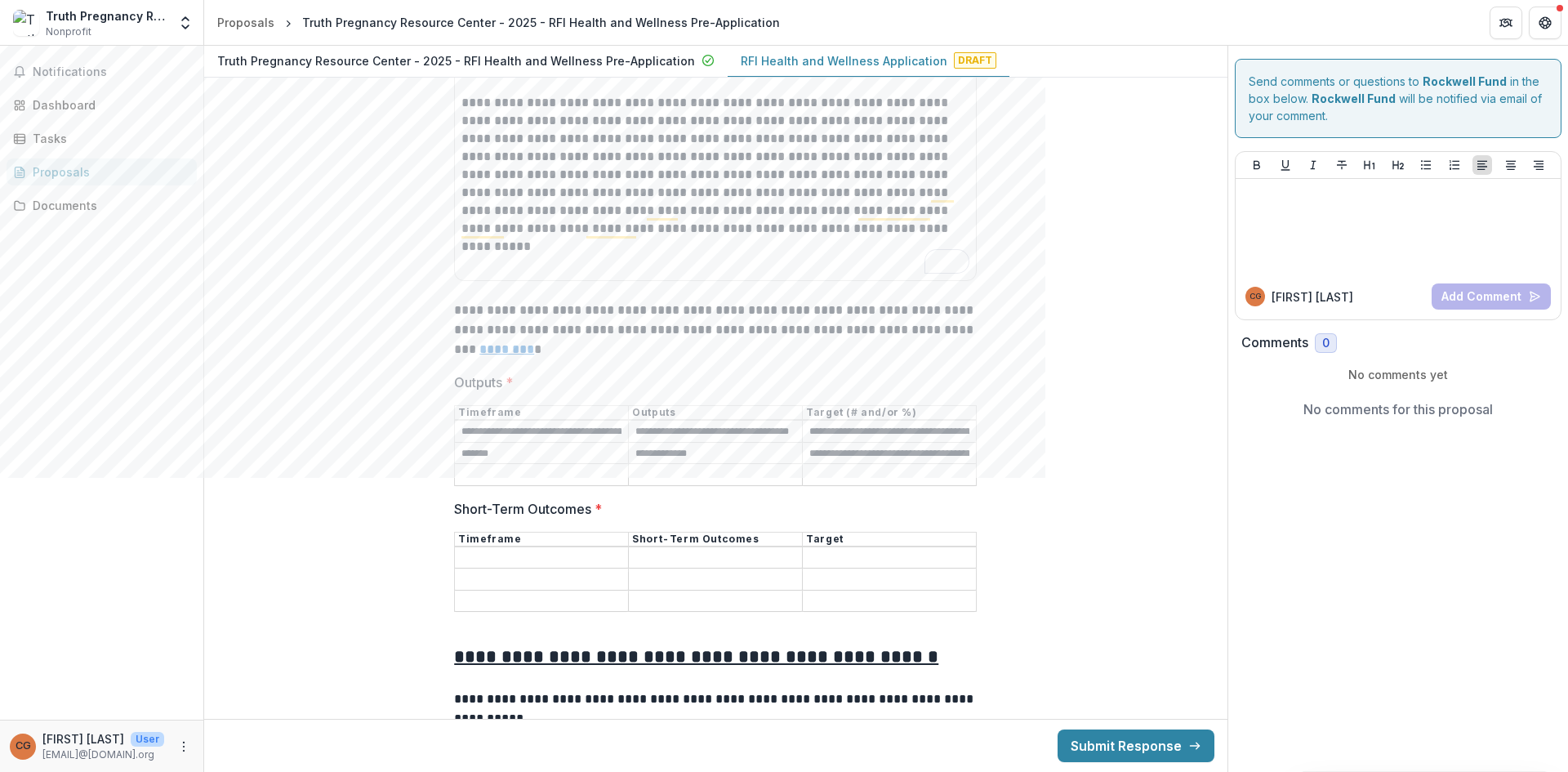 click on "Outputs *" at bounding box center (889, 475) 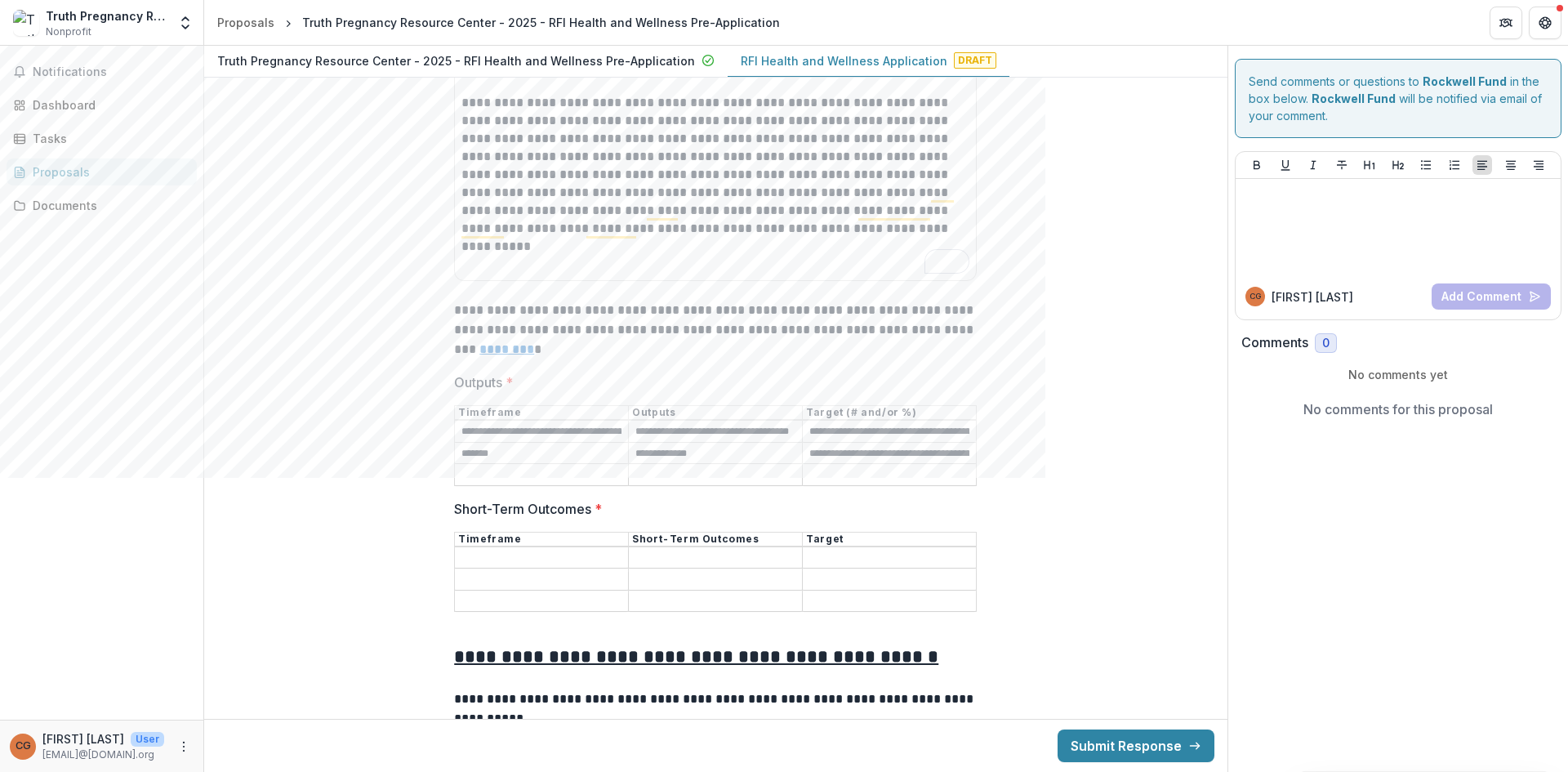 click on "**********" at bounding box center (889, 453) 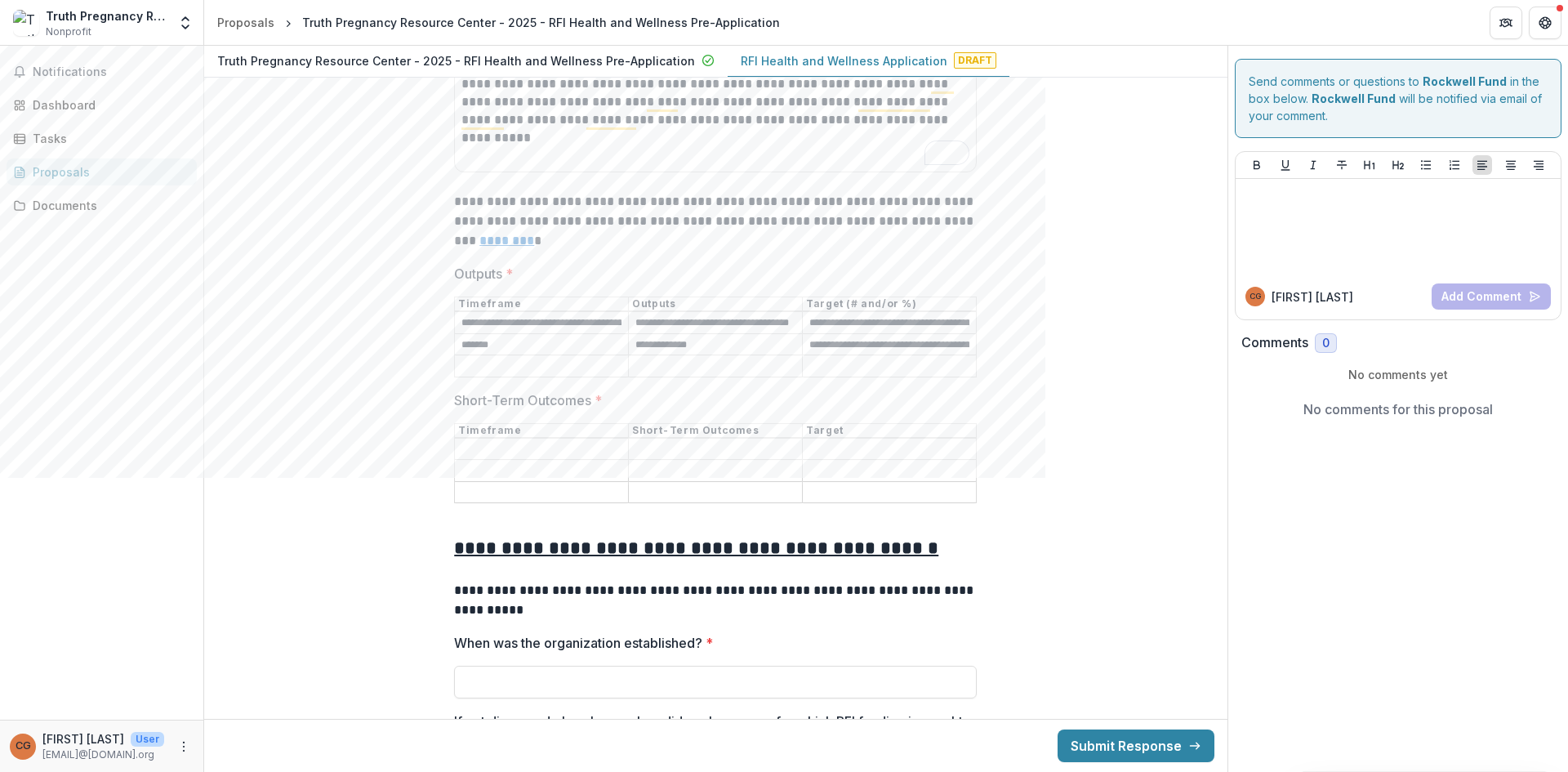 scroll, scrollTop: 6643, scrollLeft: 0, axis: vertical 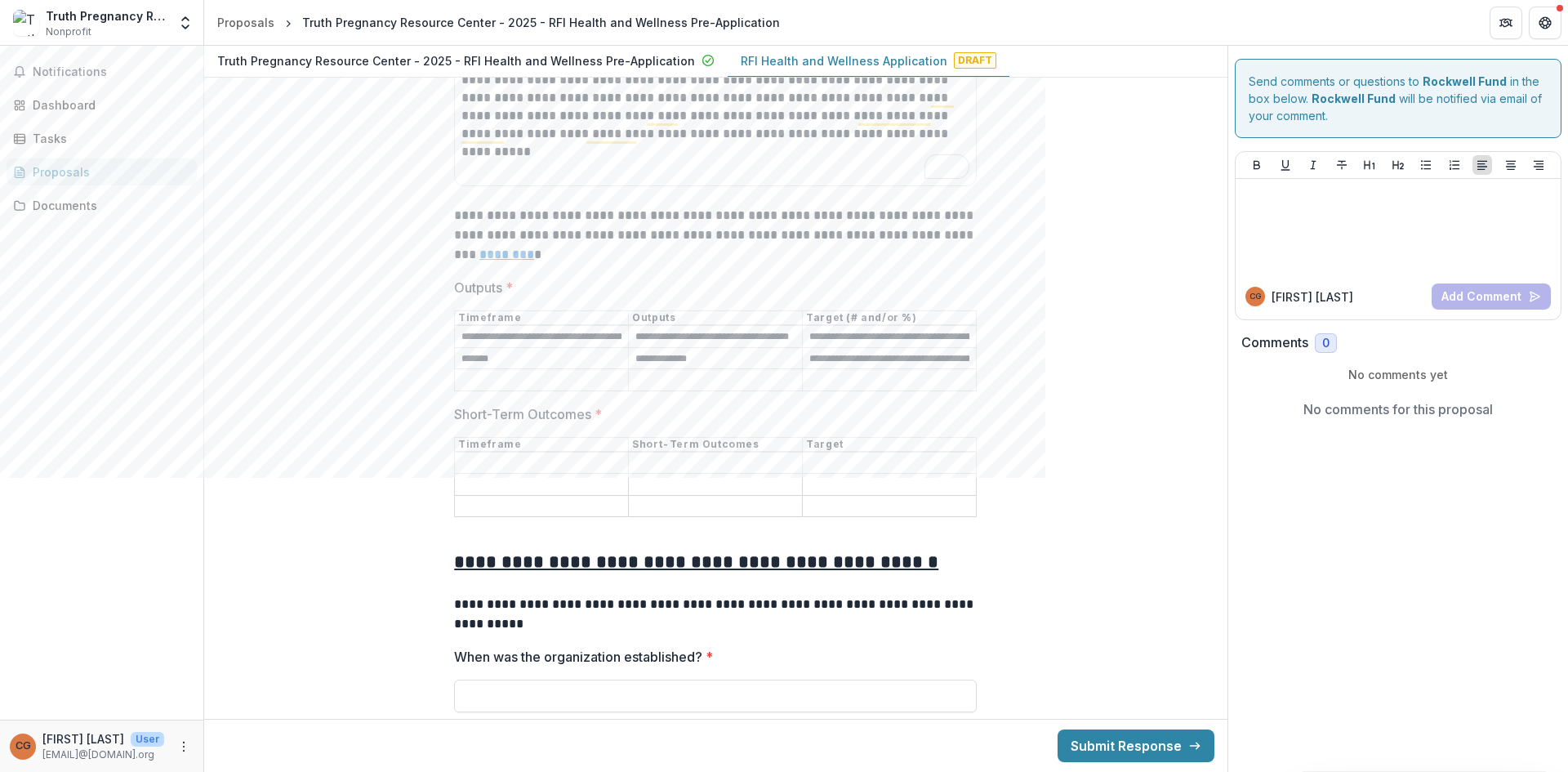 click on "**********" at bounding box center (541, 337) 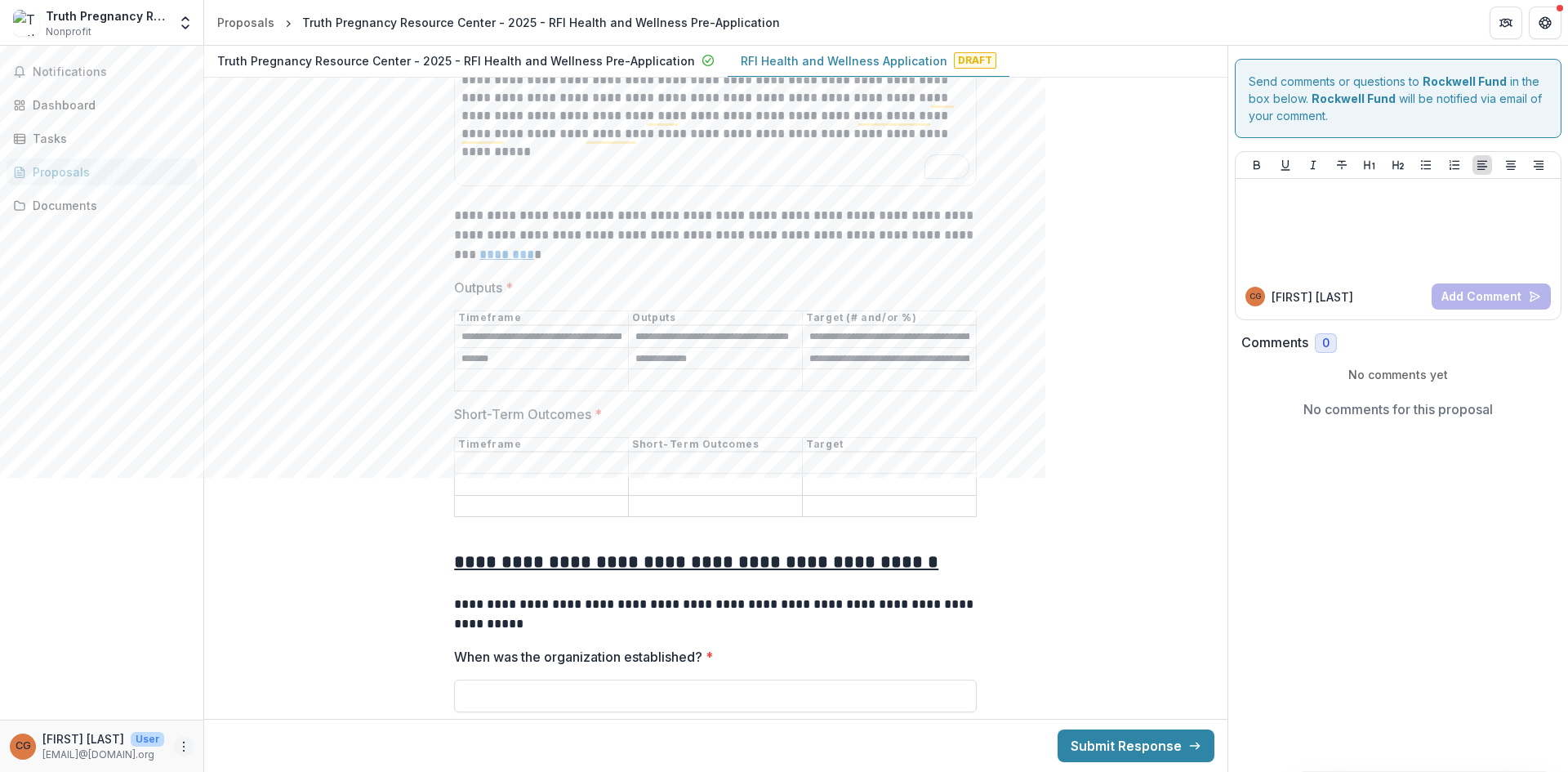 click 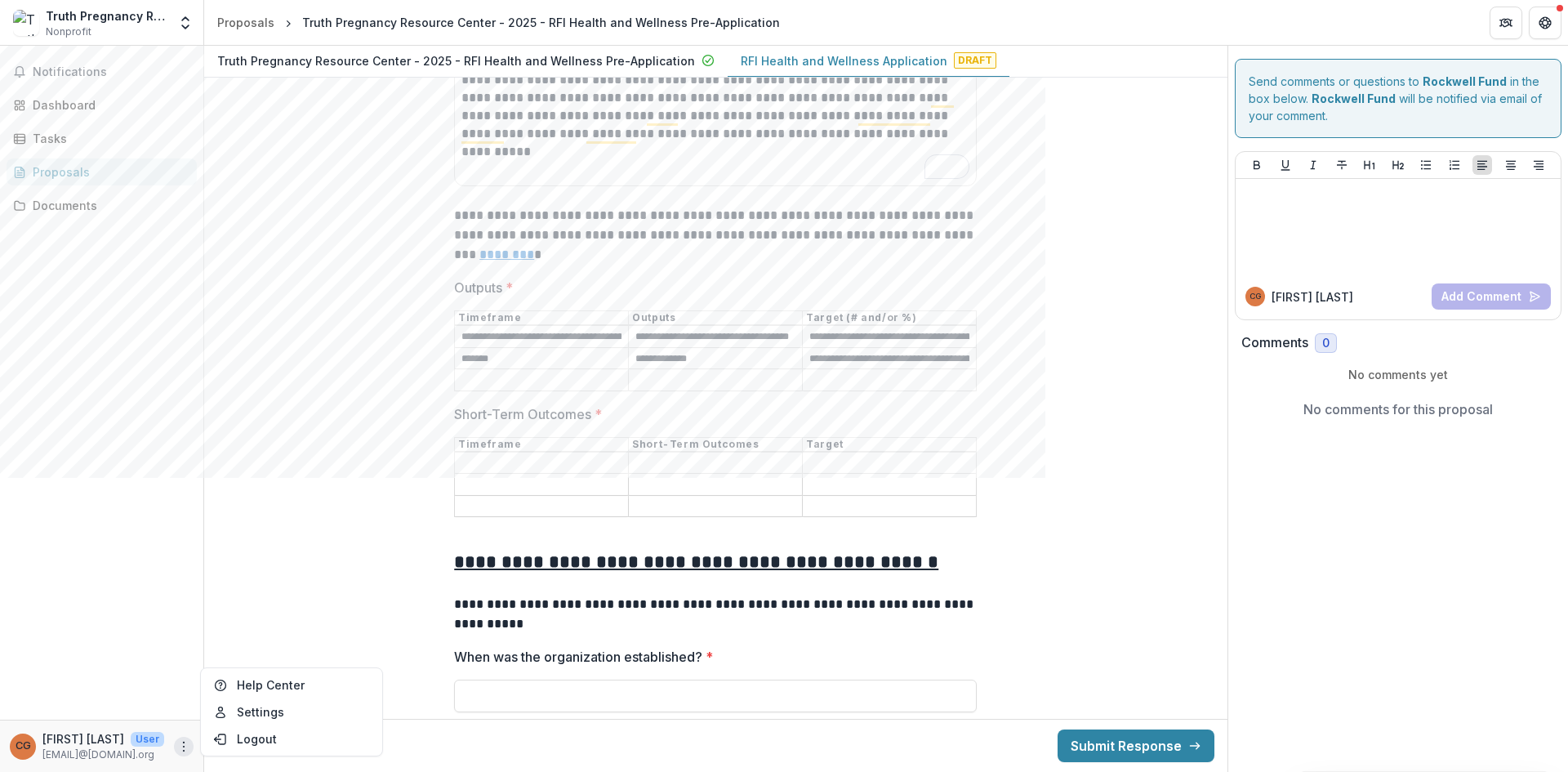 click on "Outputs *" at bounding box center (541, 381) 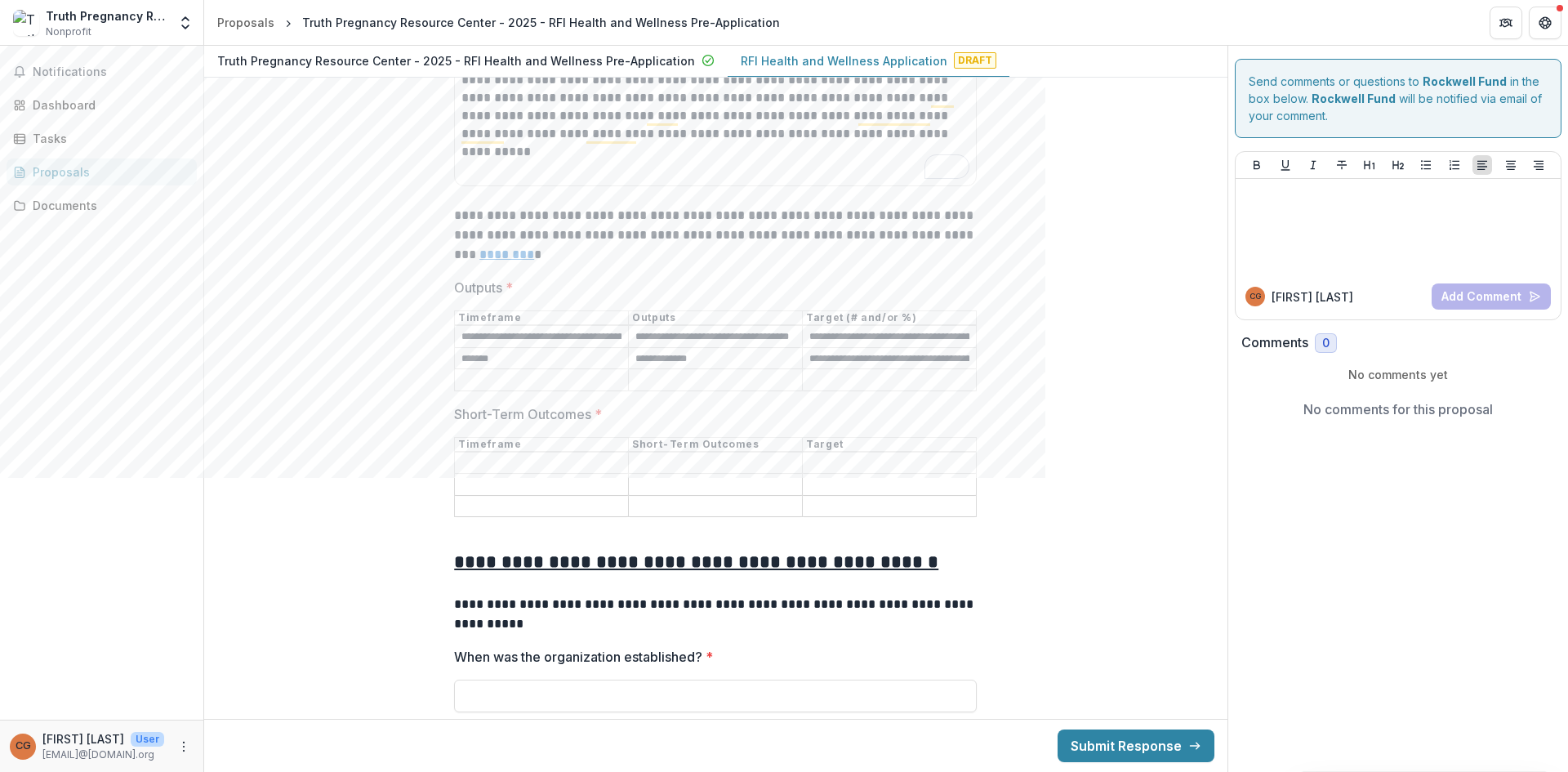 click on "**********" at bounding box center [715, -413] 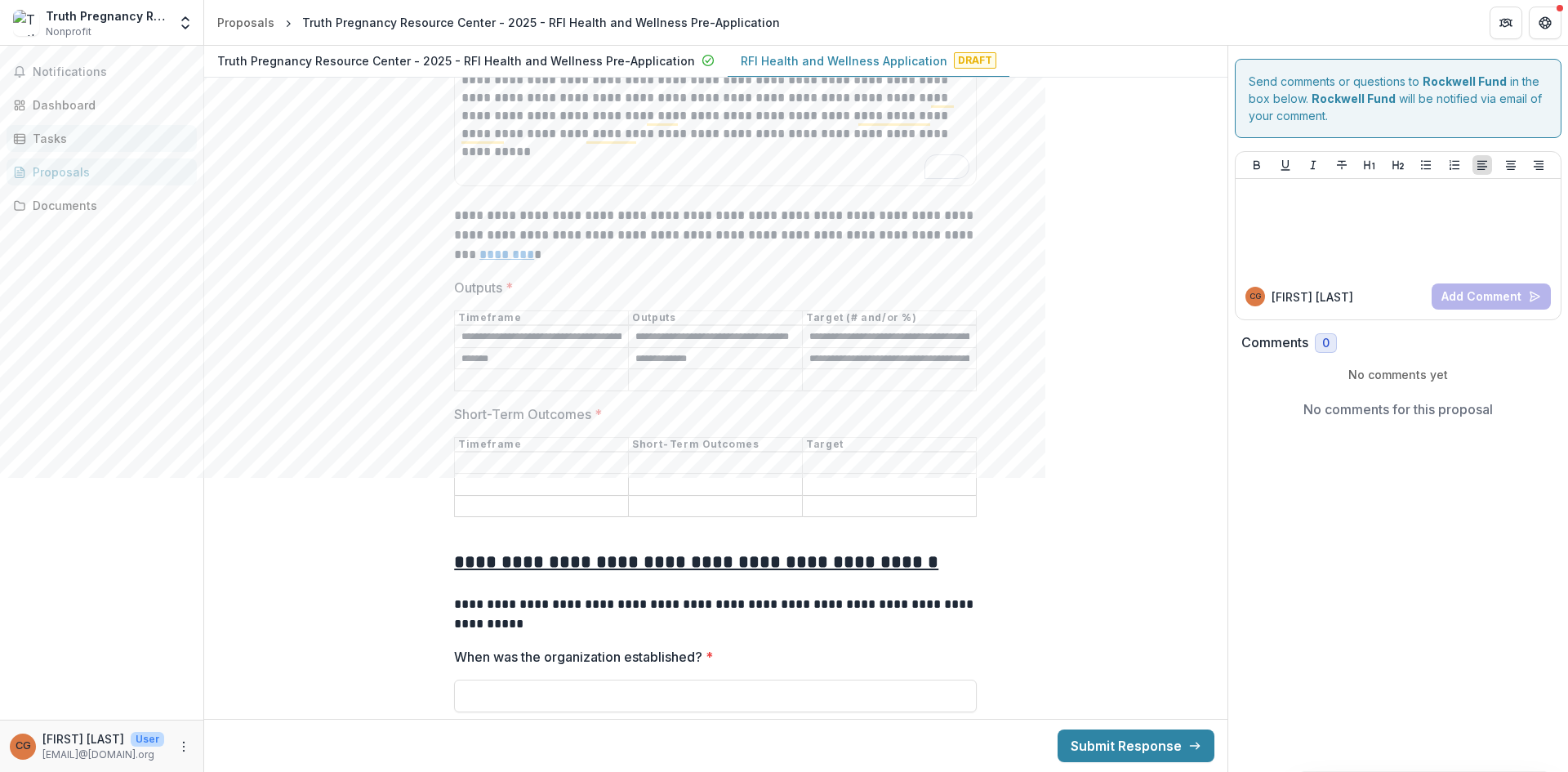 click on "Tasks" at bounding box center [108, 138] 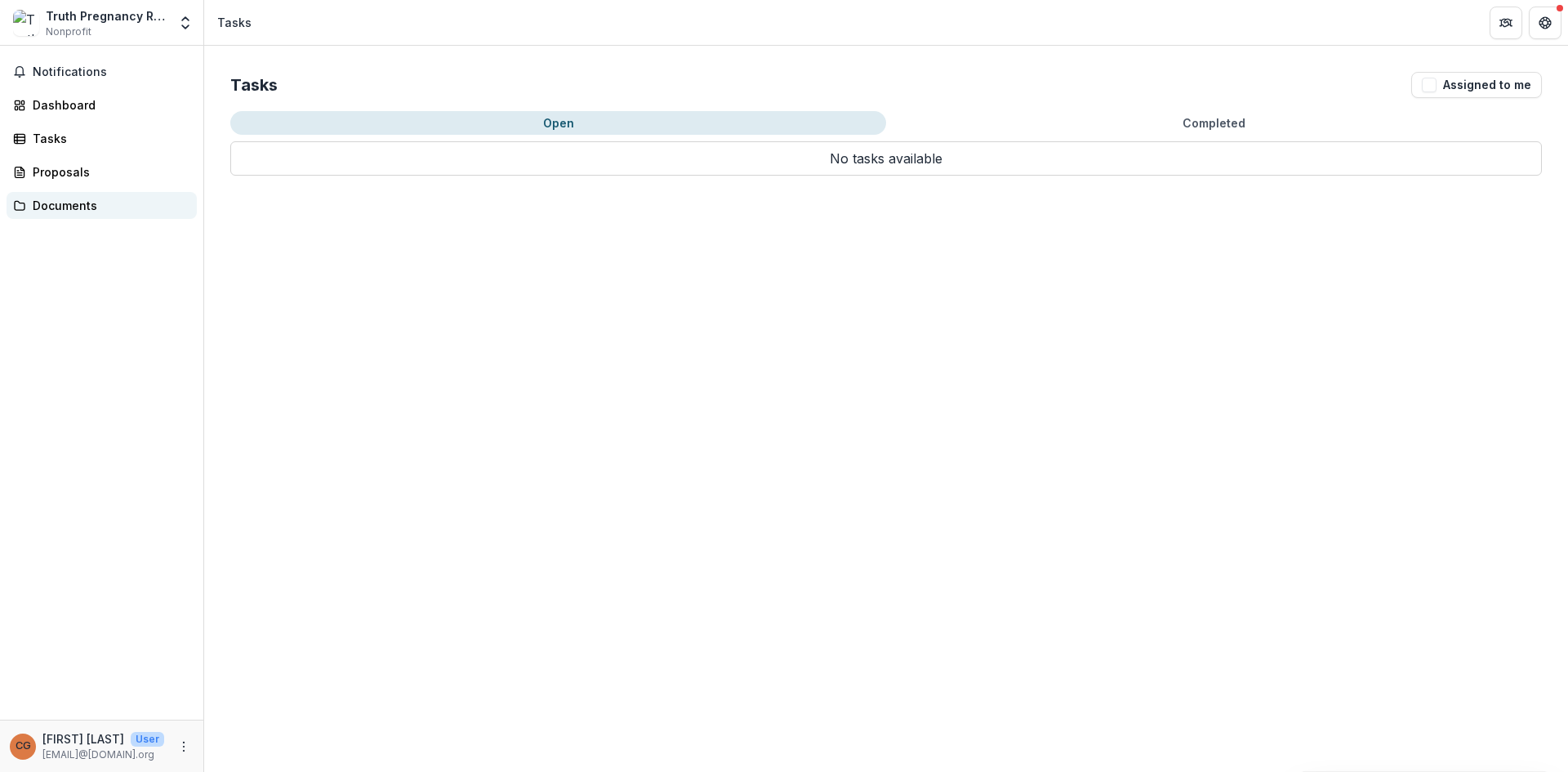 click on "Documents" at bounding box center (108, 205) 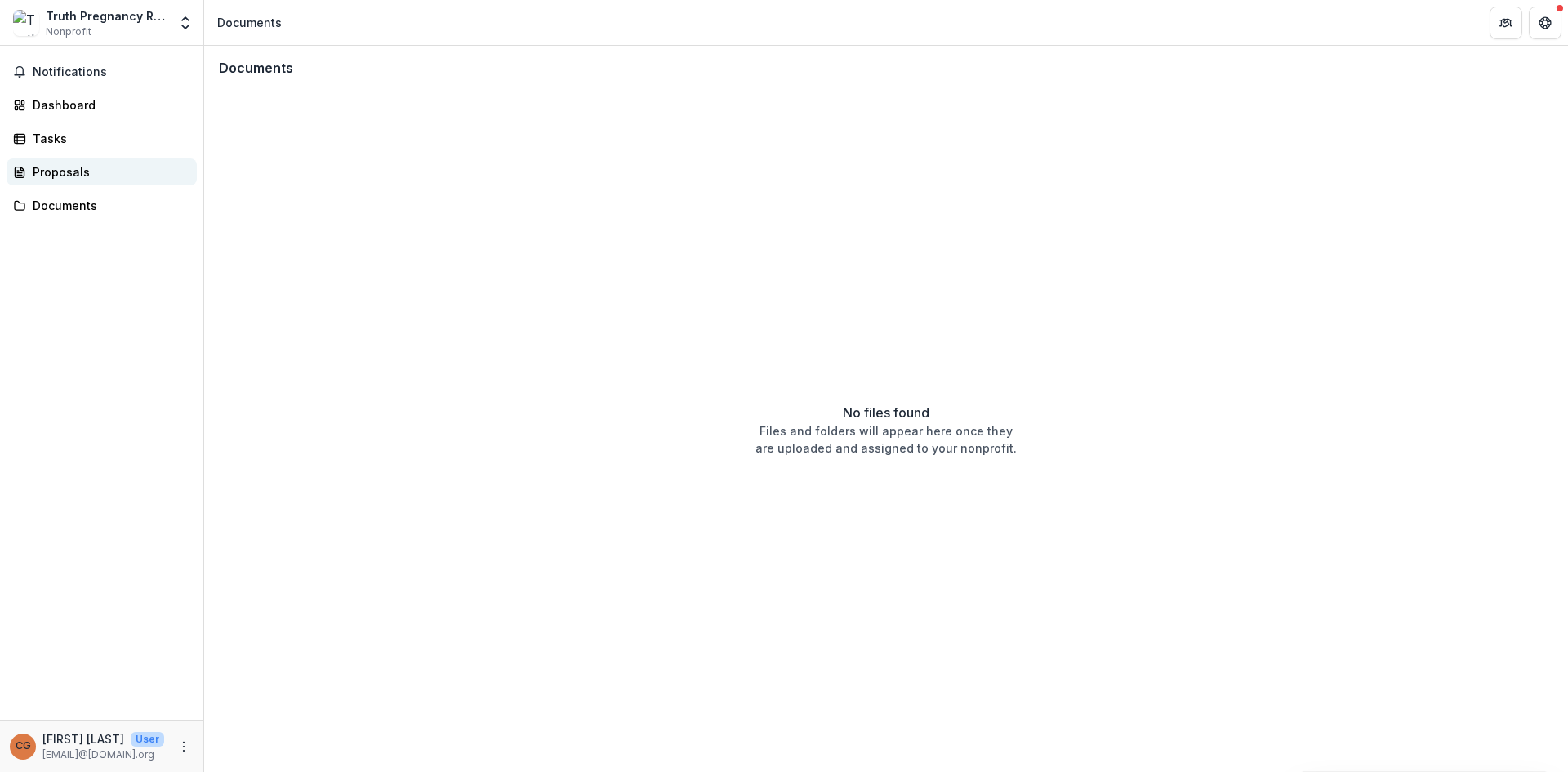 click on "Proposals" at bounding box center (108, 172) 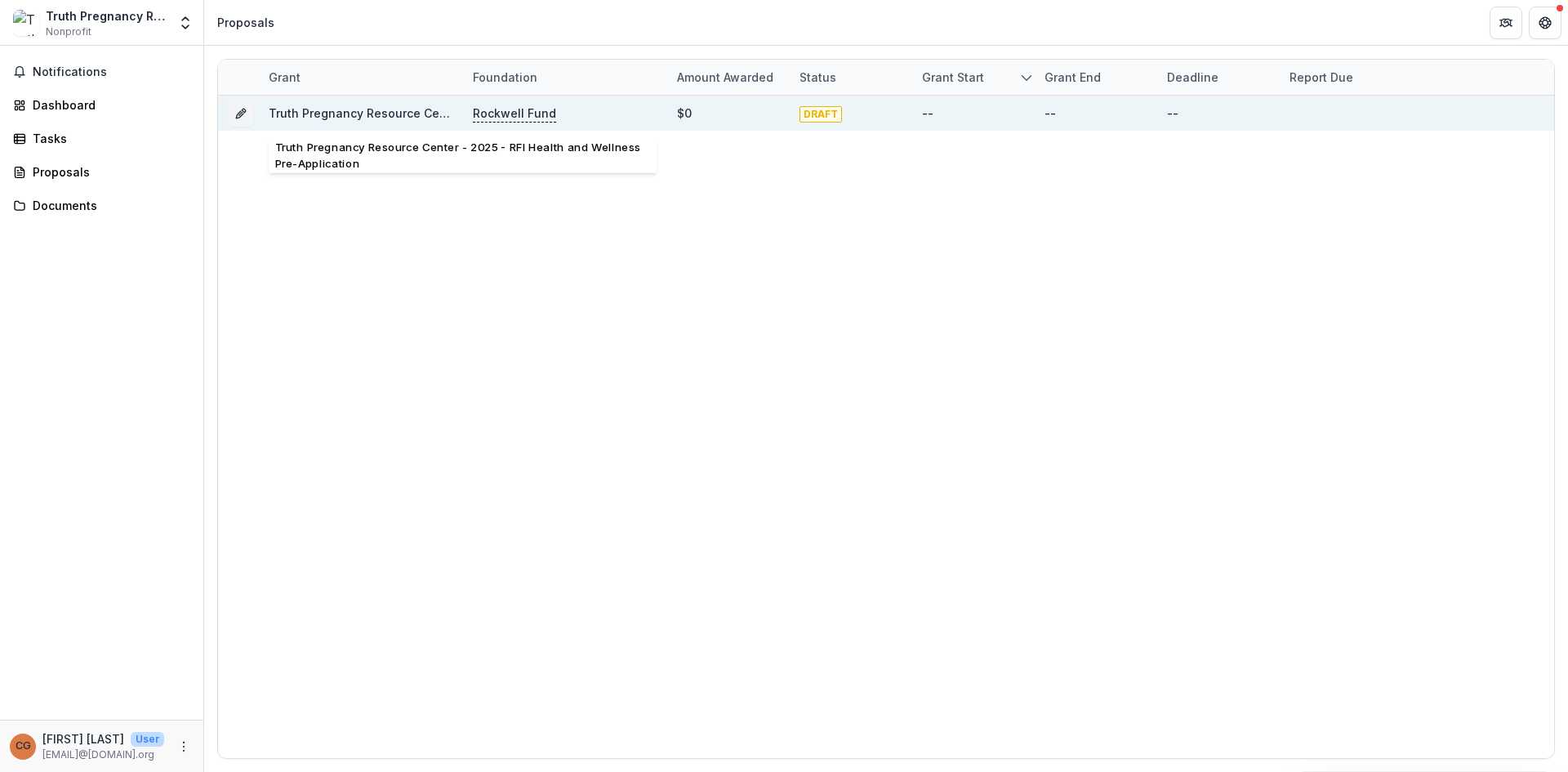 click on "Truth Pregnancy Resource Center - 2025 - RFI Health and Wellness Pre-Application" at bounding box center (507, 113) 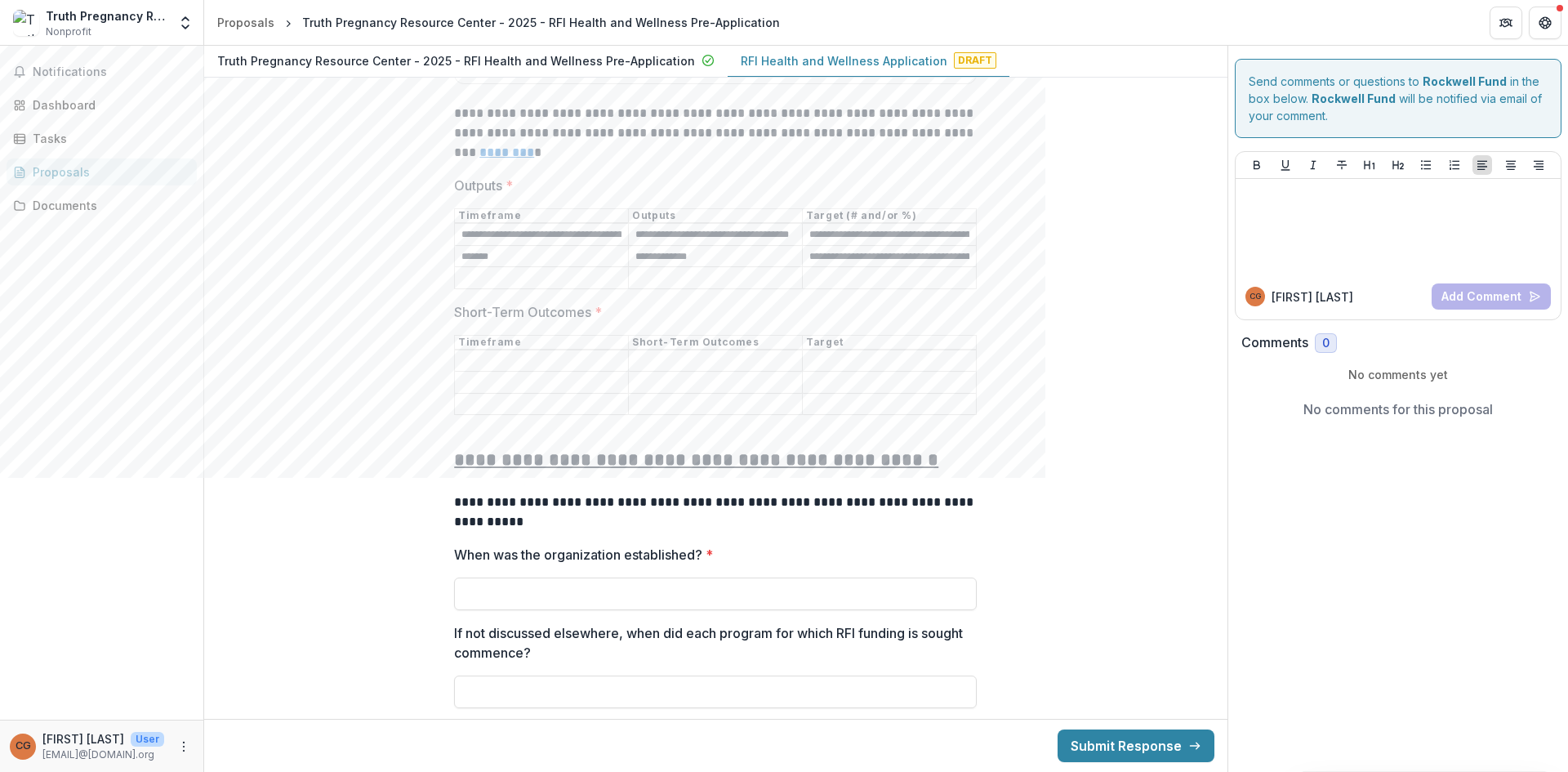 scroll, scrollTop: 6593, scrollLeft: 0, axis: vertical 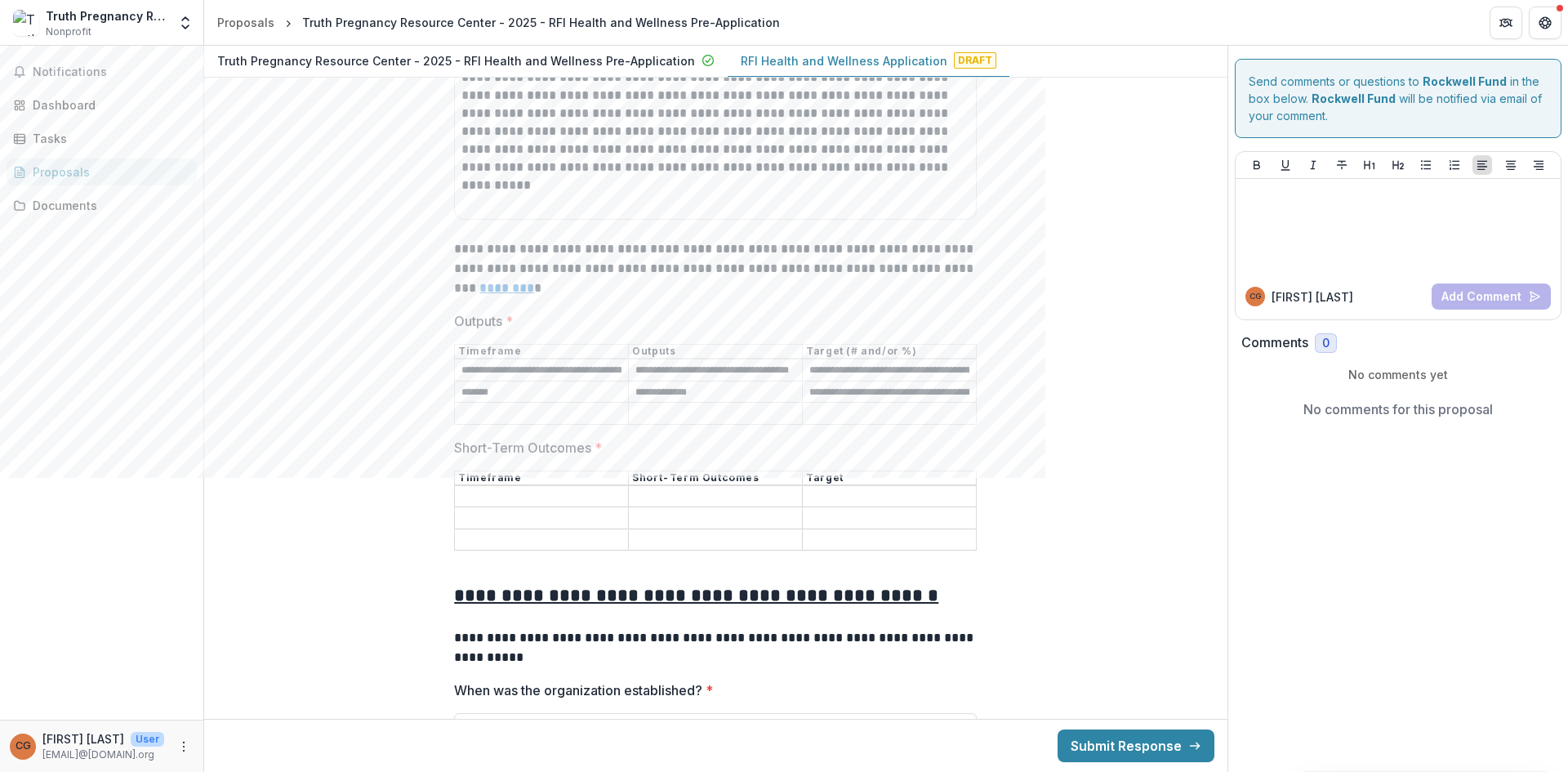 click on "Short-Term Outcomes *" at bounding box center [541, 497] 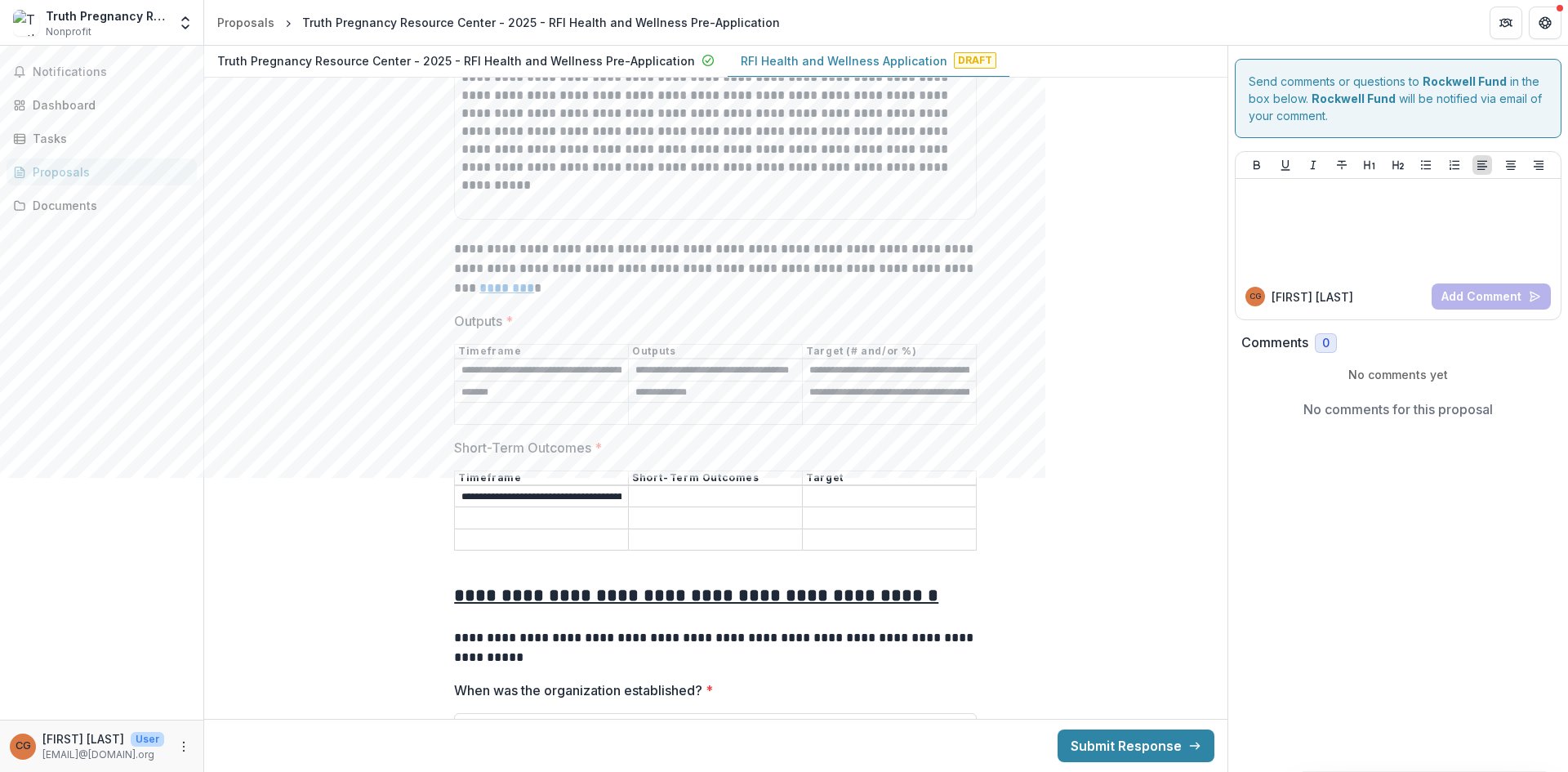 scroll, scrollTop: 0, scrollLeft: 139, axis: horizontal 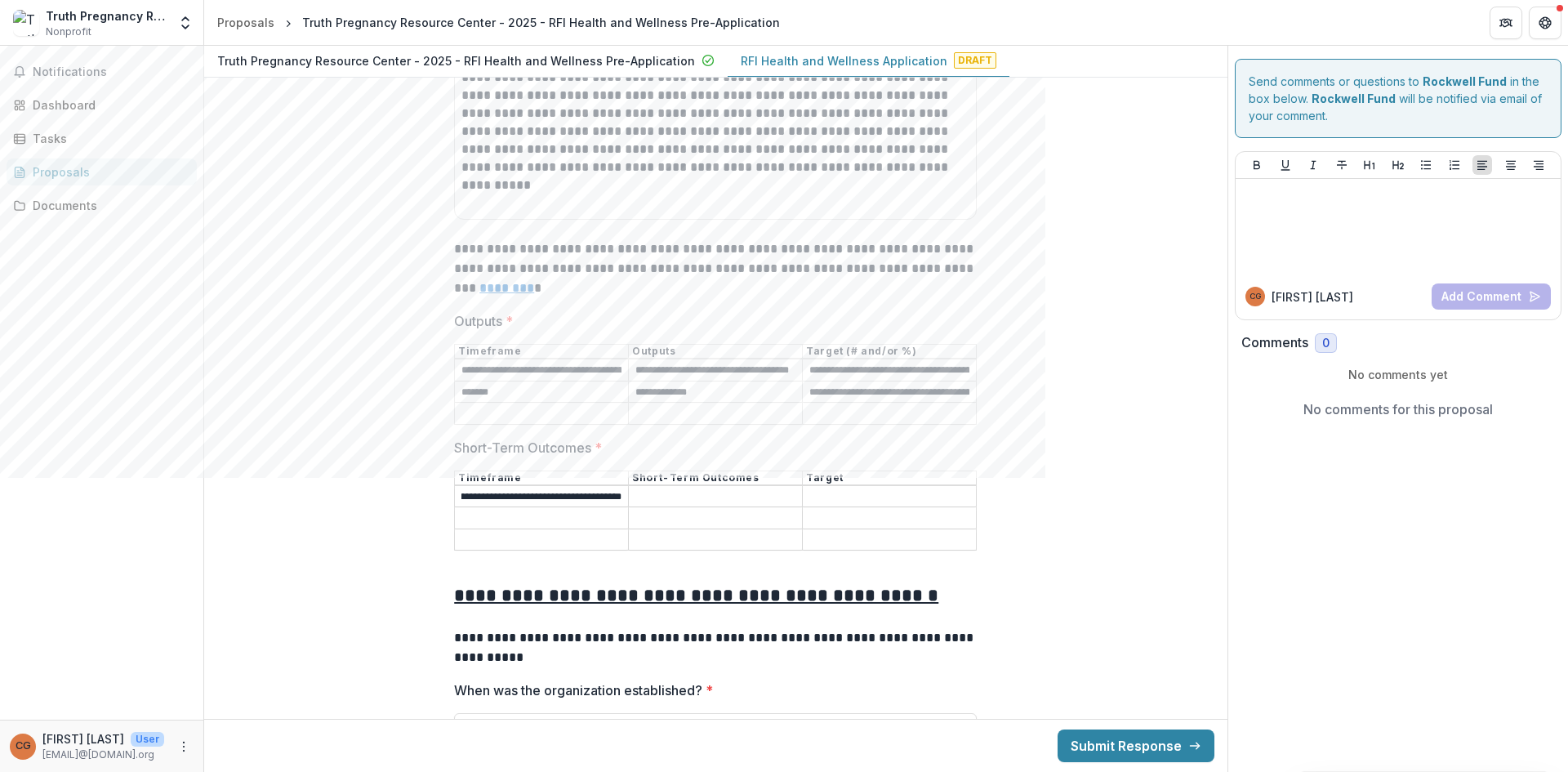 click on "**********" at bounding box center [541, 497] 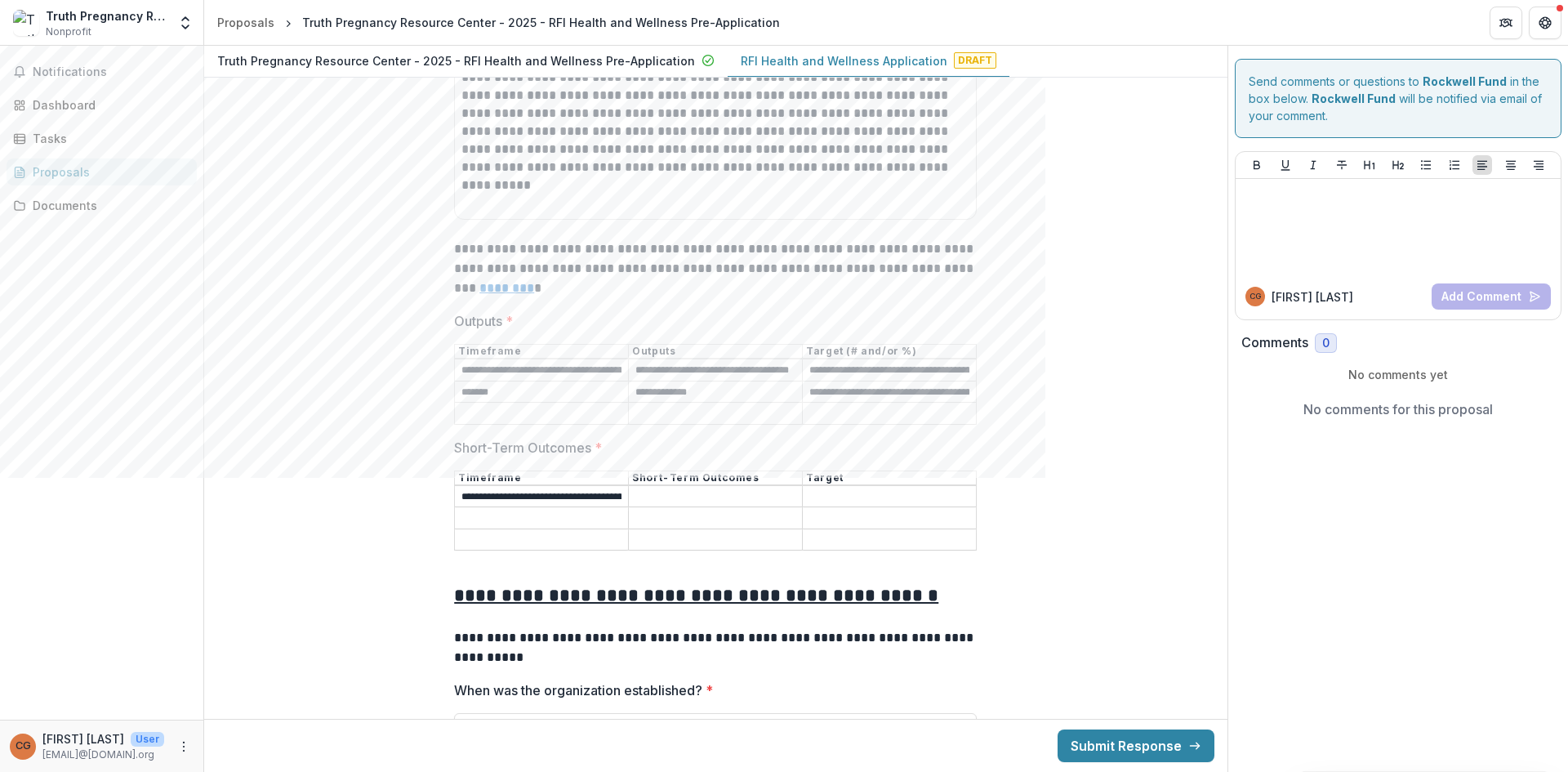 click on "Short-Term Outcomes *" at bounding box center [715, 497] 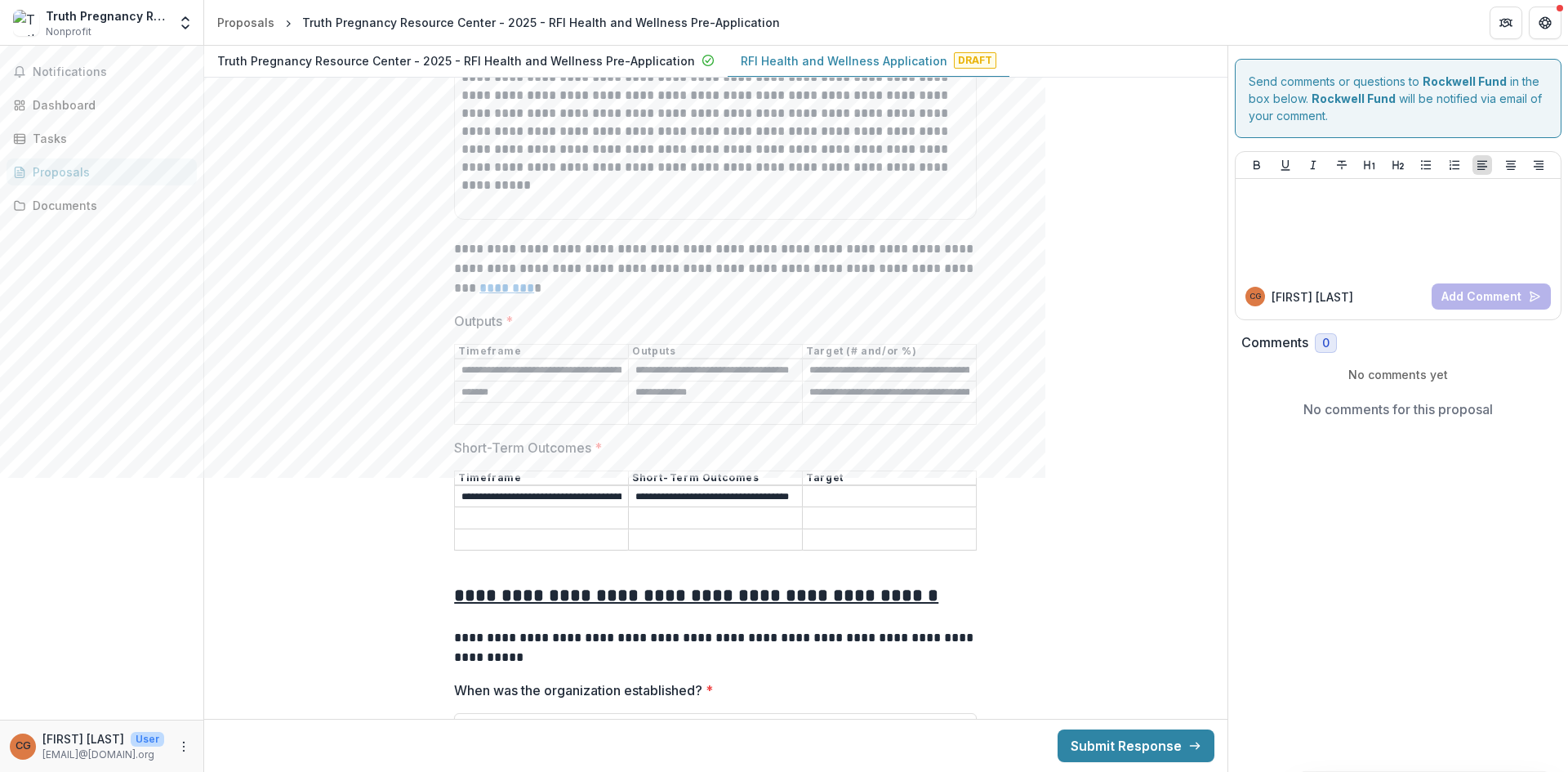 scroll, scrollTop: 0, scrollLeft: 19, axis: horizontal 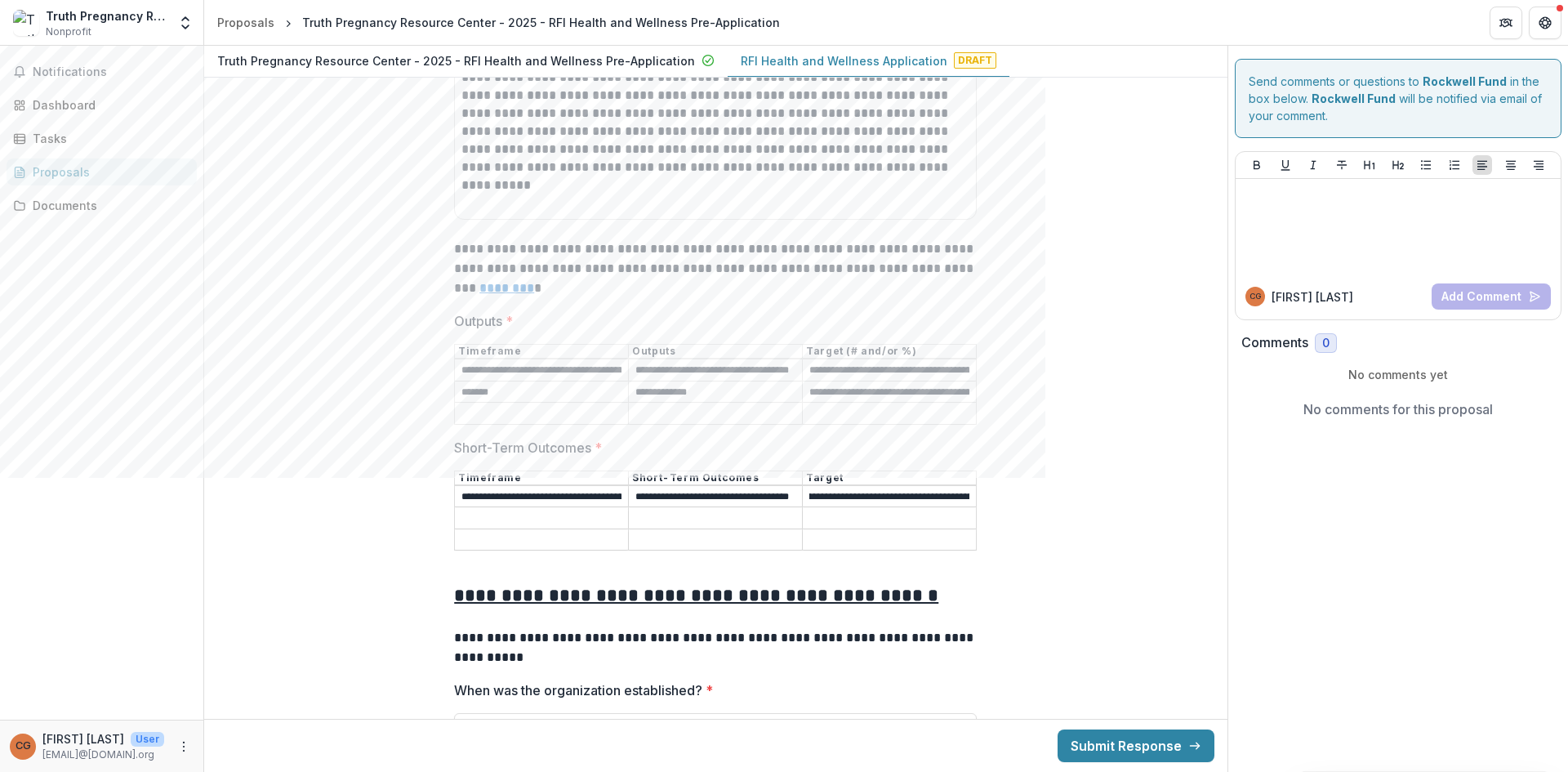 drag, startPoint x: 843, startPoint y: 497, endPoint x: 782, endPoint y: 487, distance: 61.81424 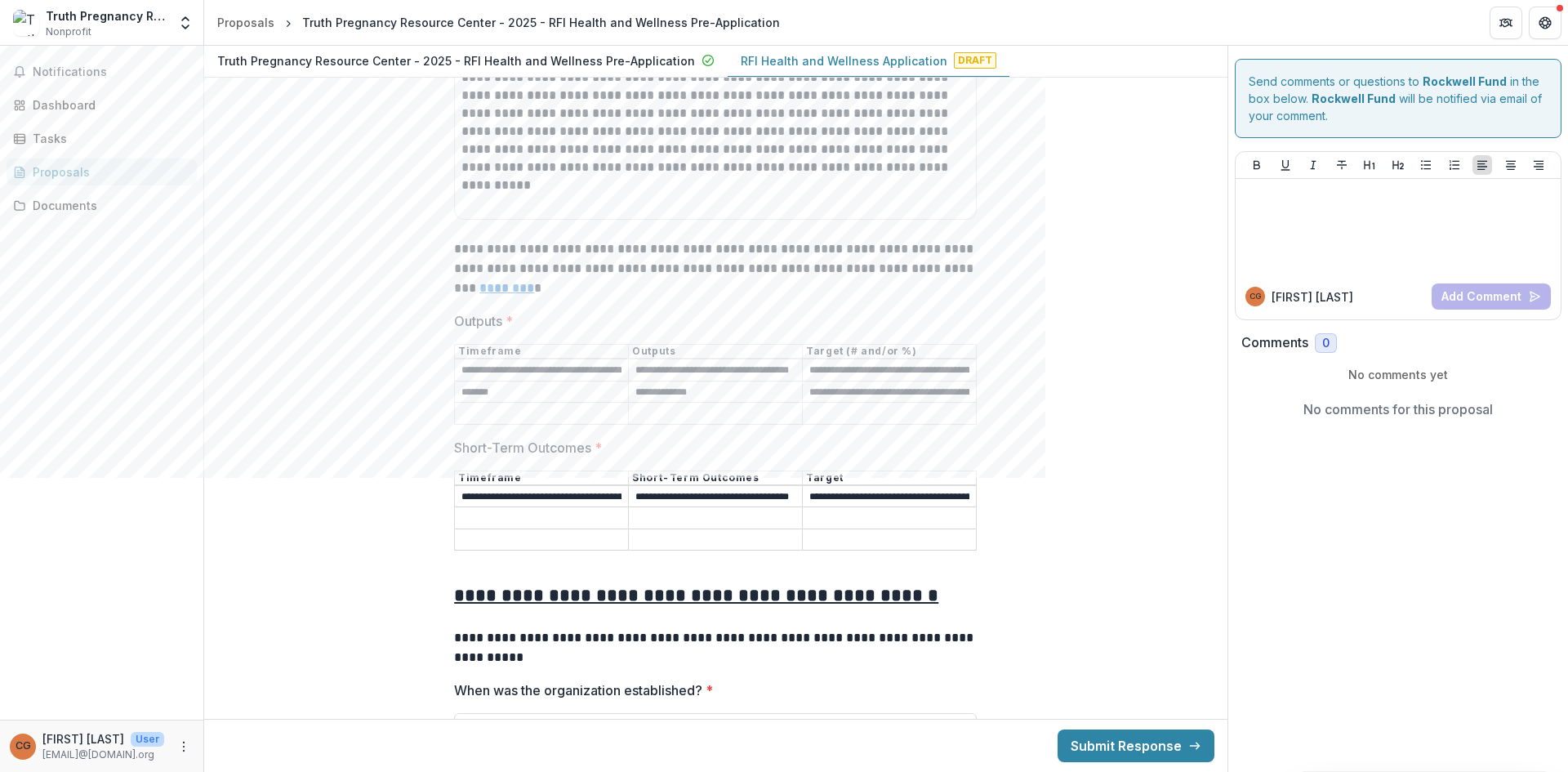 click on "**********" at bounding box center (889, 497) 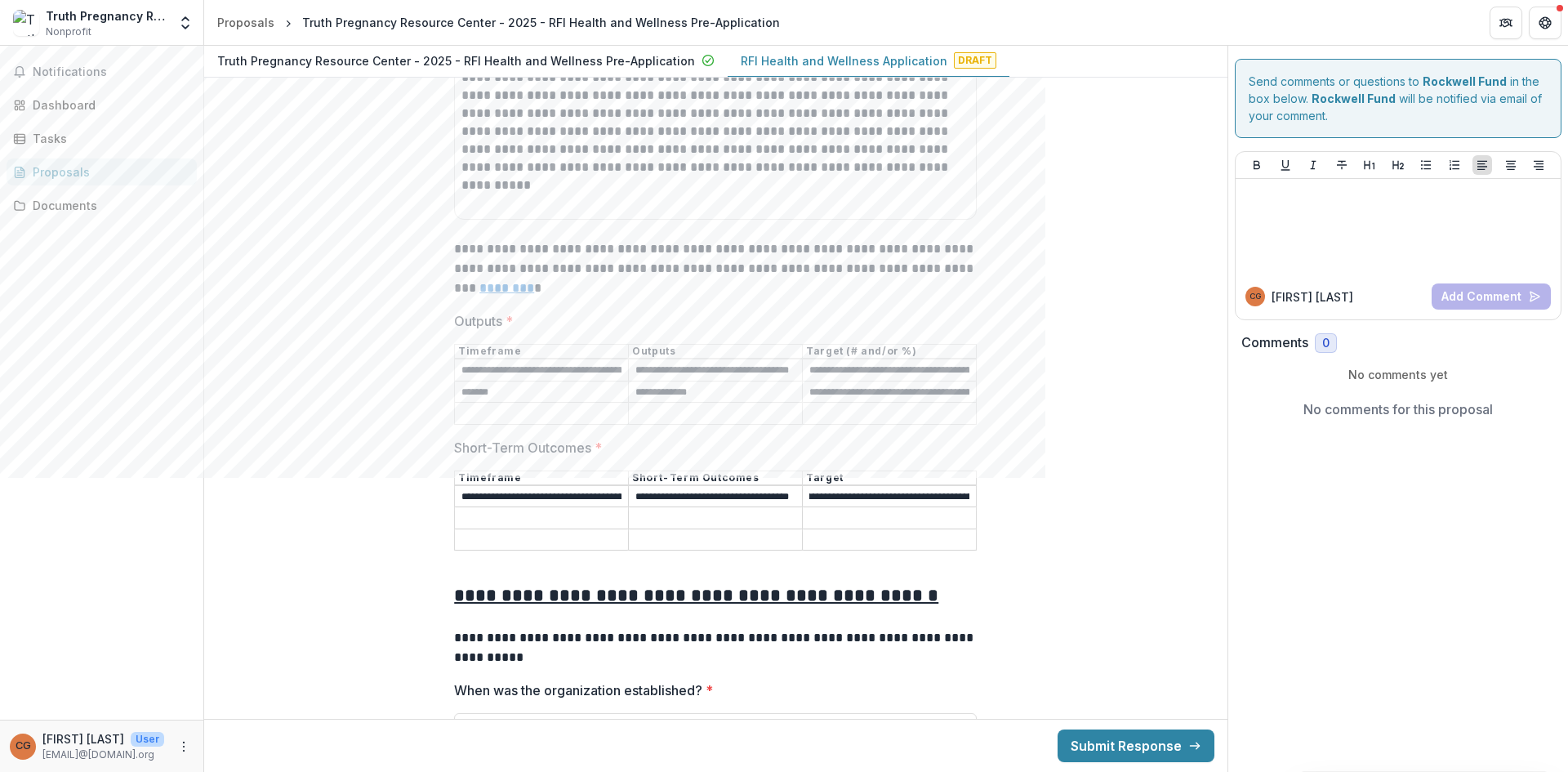 scroll, scrollTop: 0, scrollLeft: 444, axis: horizontal 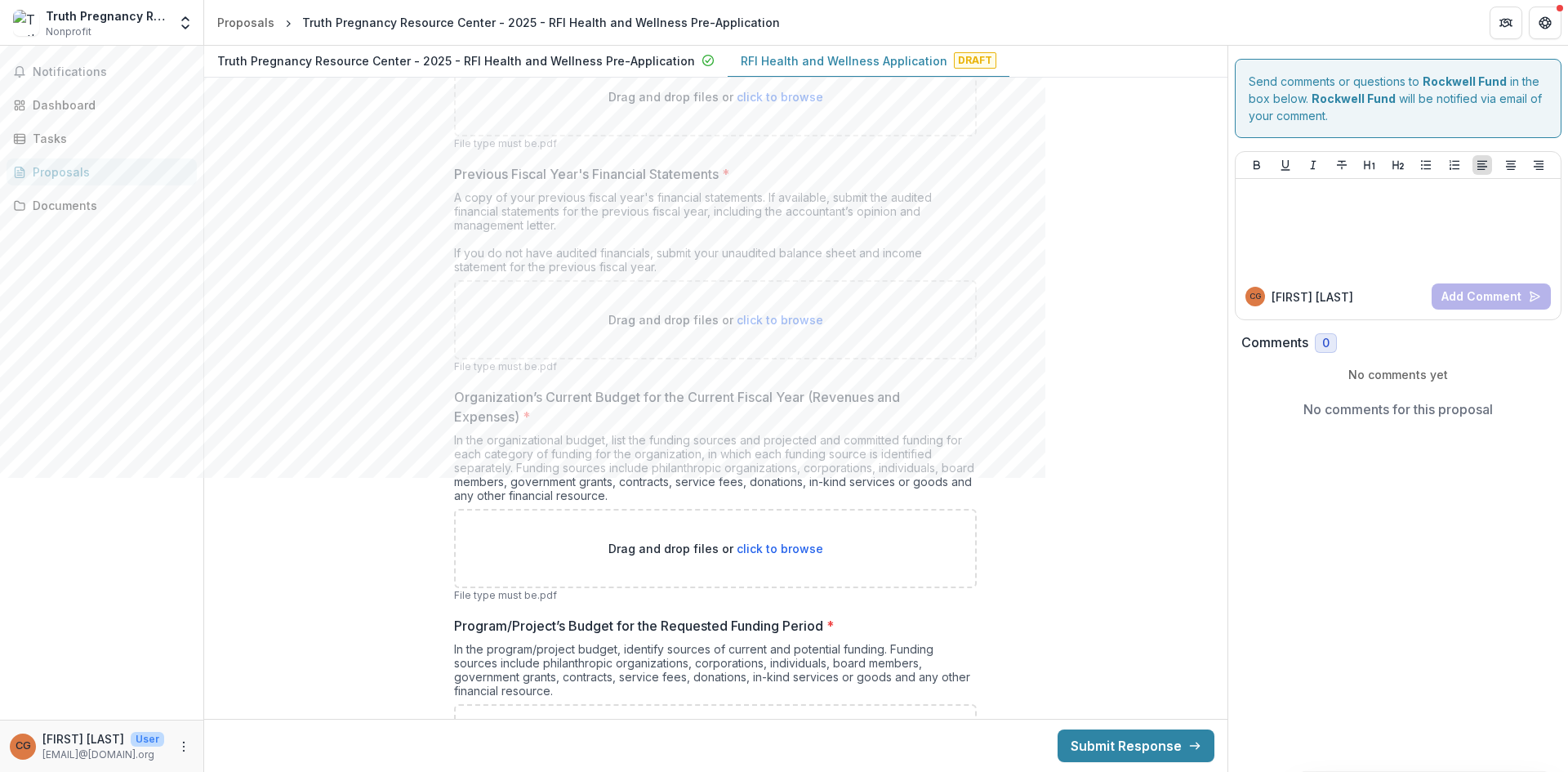 type on "**********" 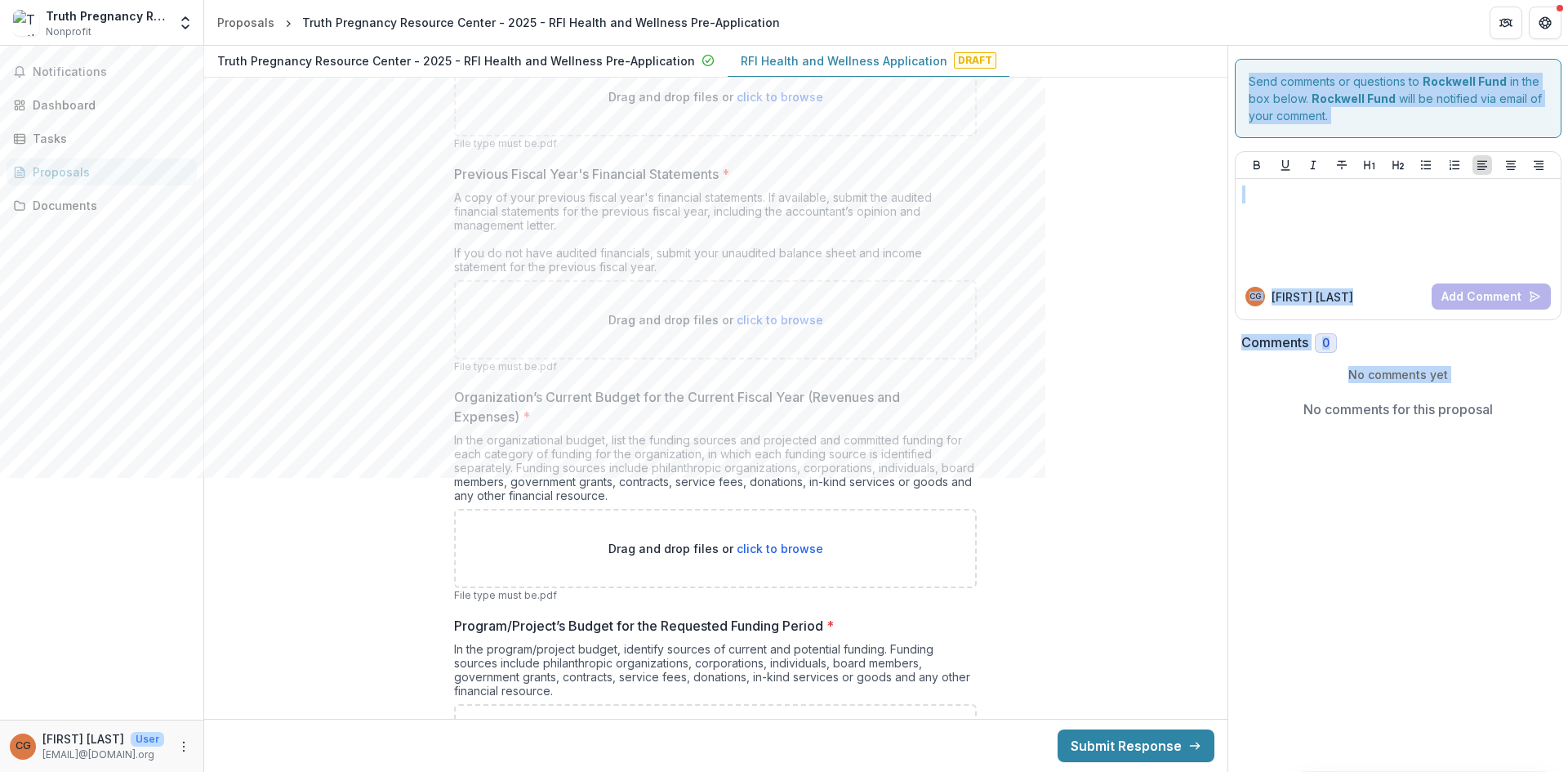 drag, startPoint x: 1227, startPoint y: 717, endPoint x: 1223, endPoint y: 682, distance: 35.22783 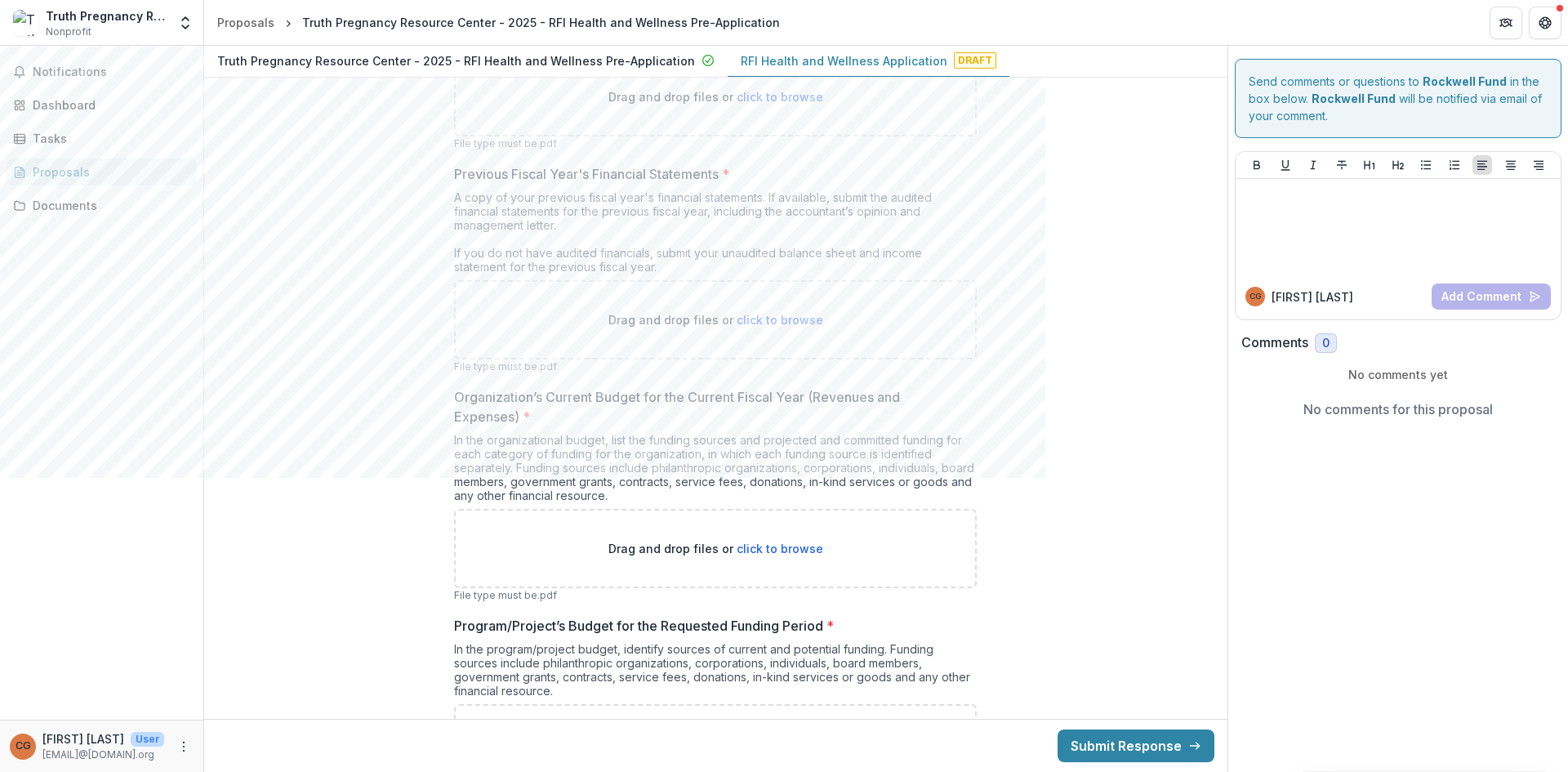 click on "**********" at bounding box center (715, -4581) 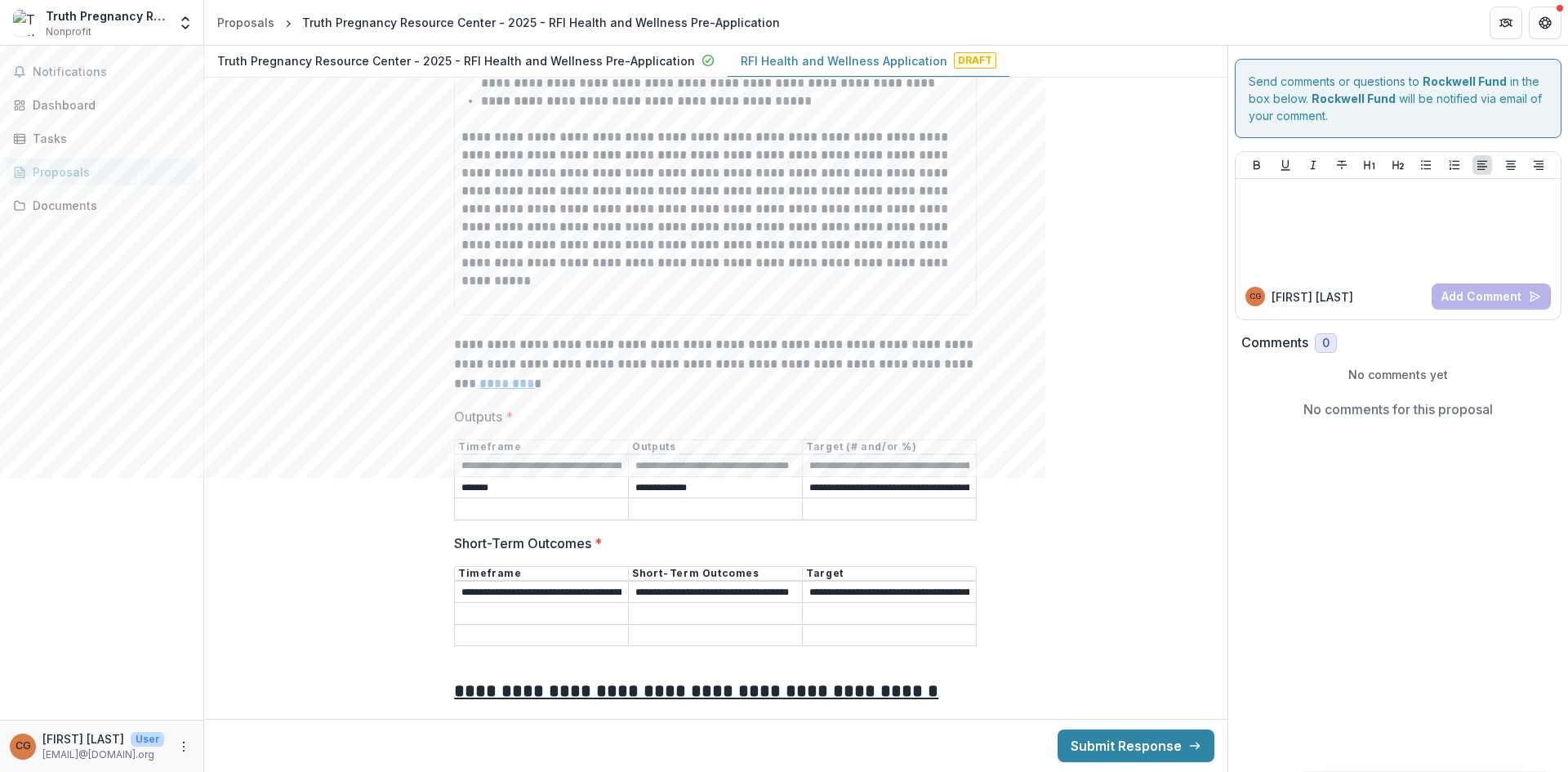 scroll, scrollTop: 6511, scrollLeft: 0, axis: vertical 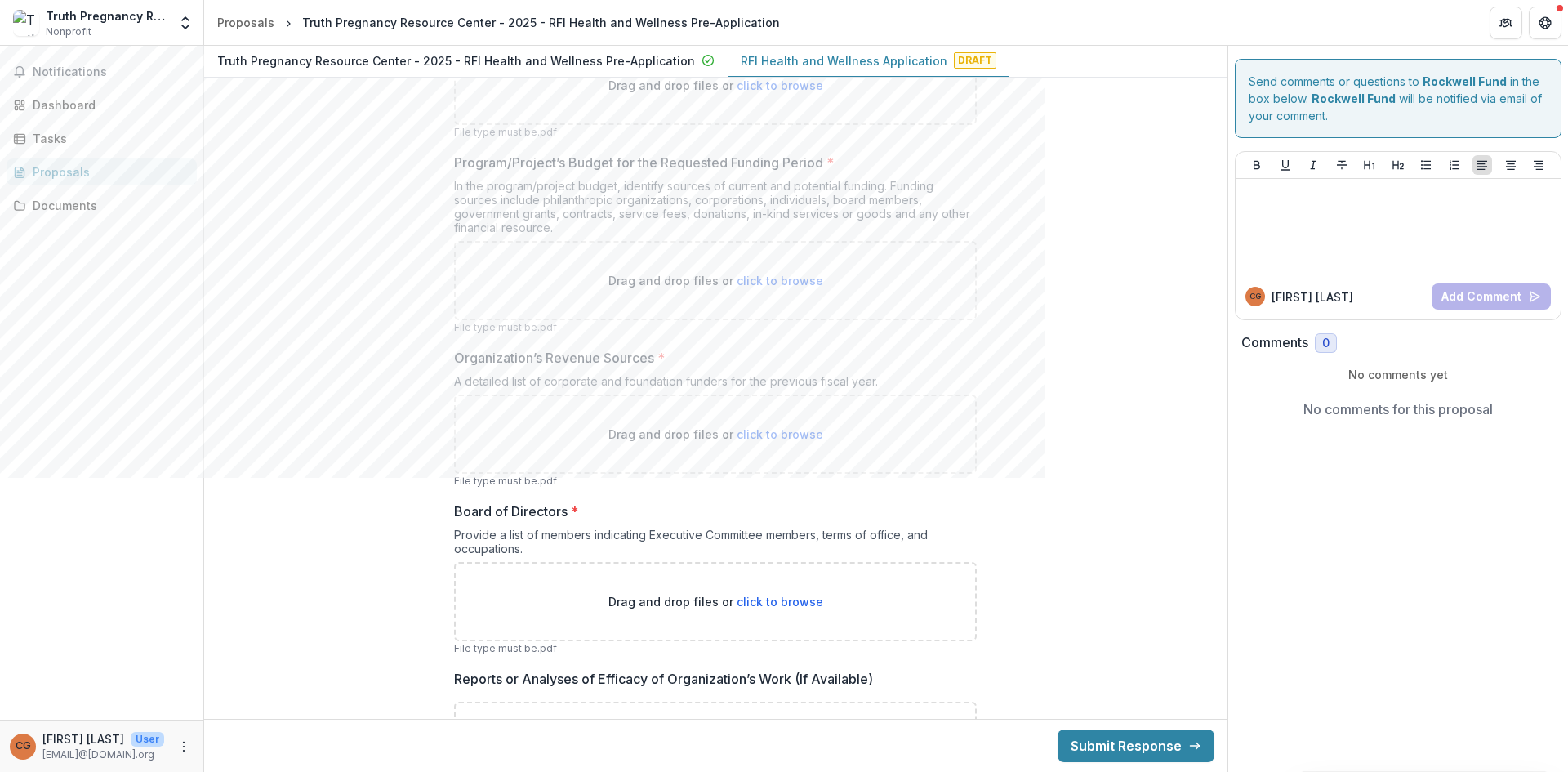 click on "click to browse" at bounding box center (780, 434) 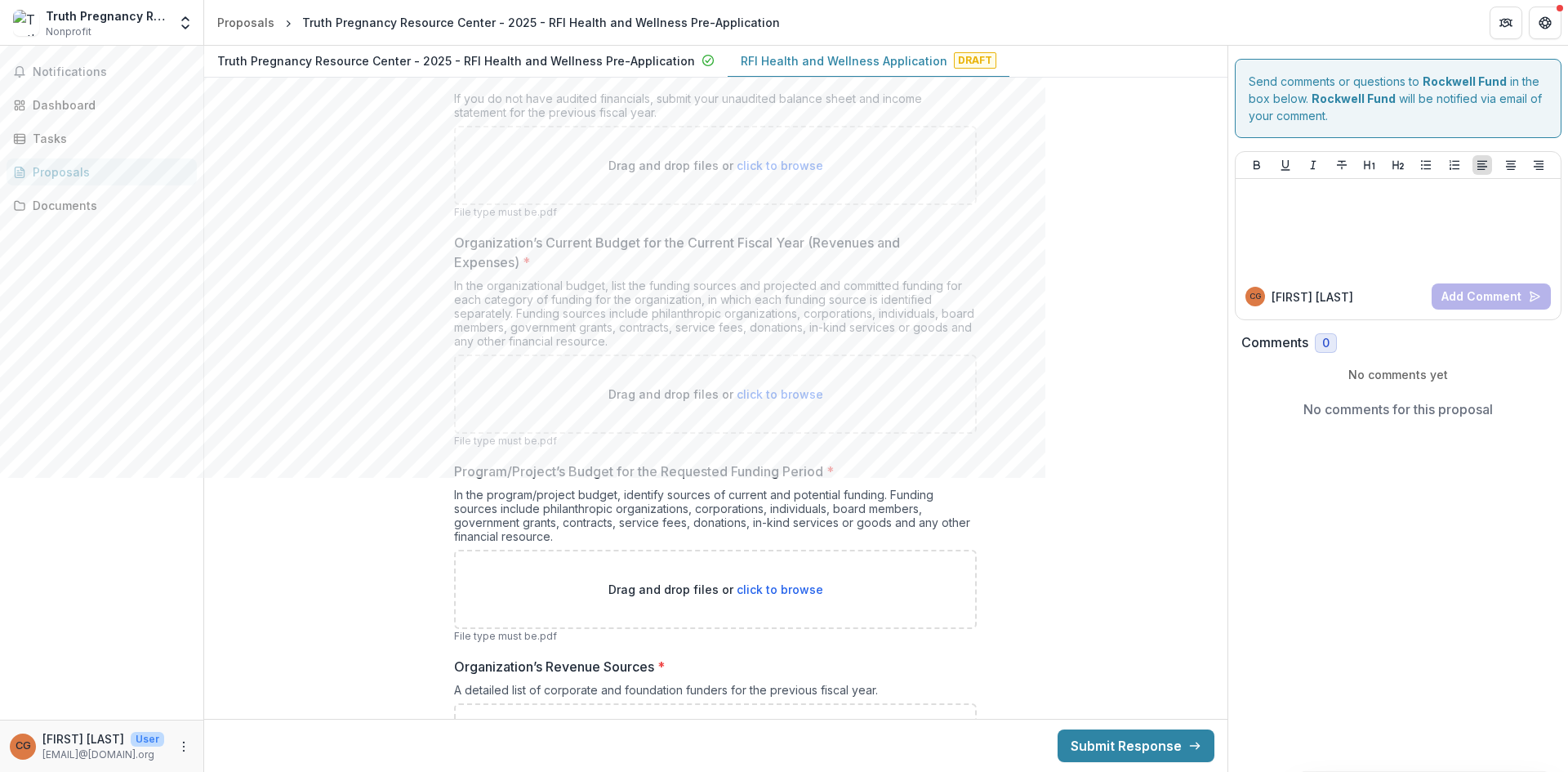 scroll, scrollTop: 10805, scrollLeft: 0, axis: vertical 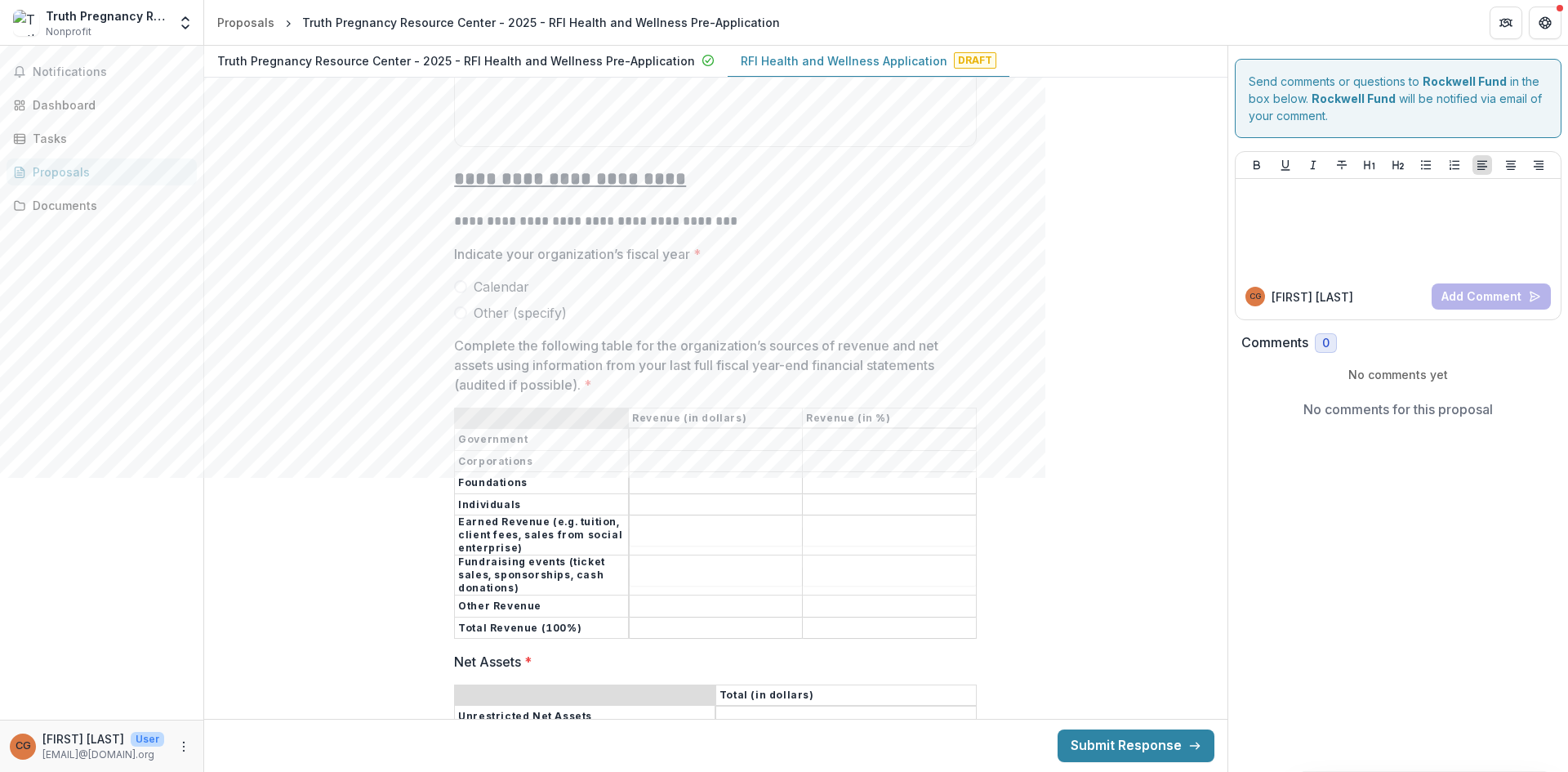 click at bounding box center [461, 287] 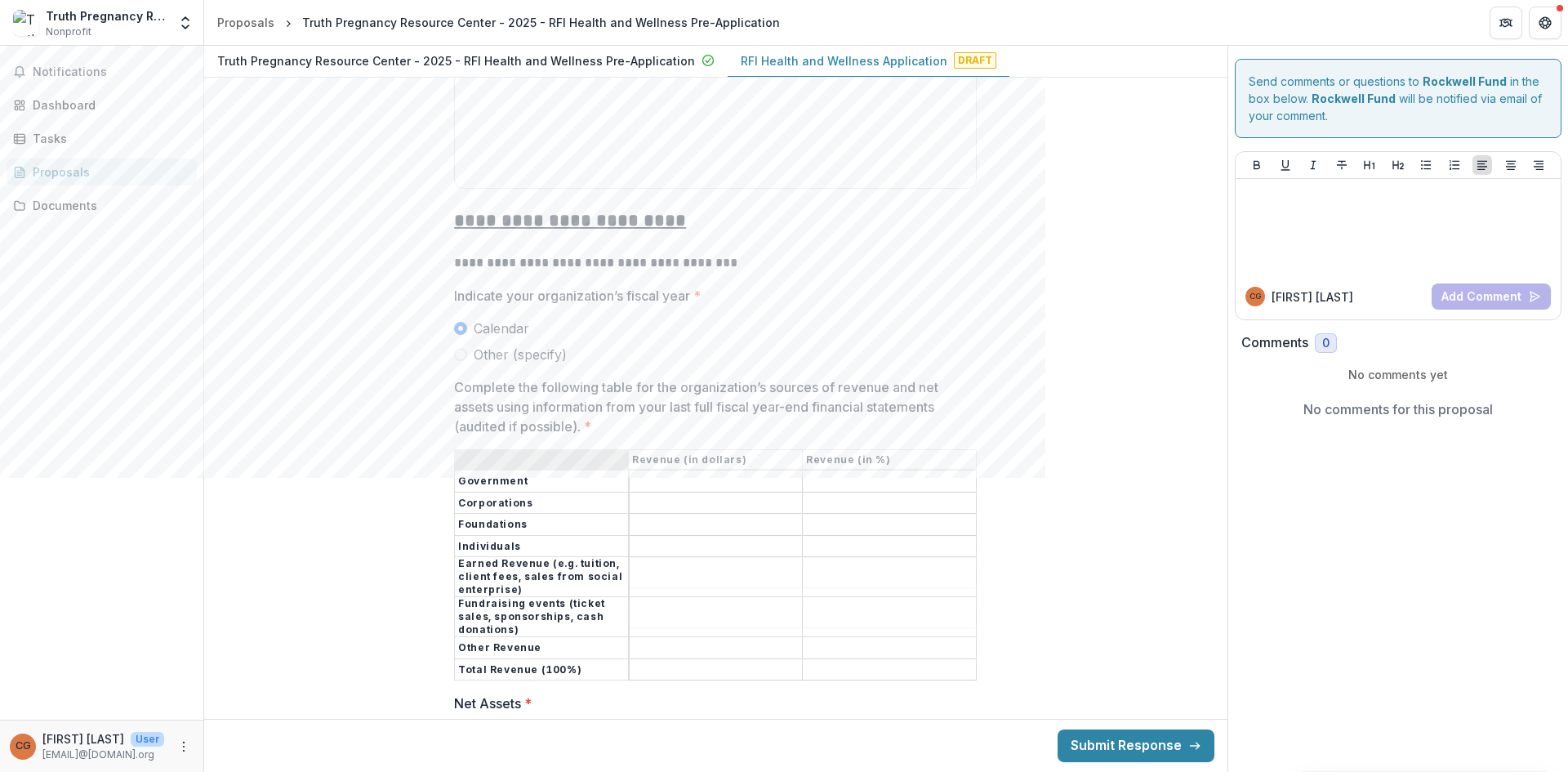 scroll, scrollTop: 9371, scrollLeft: 0, axis: vertical 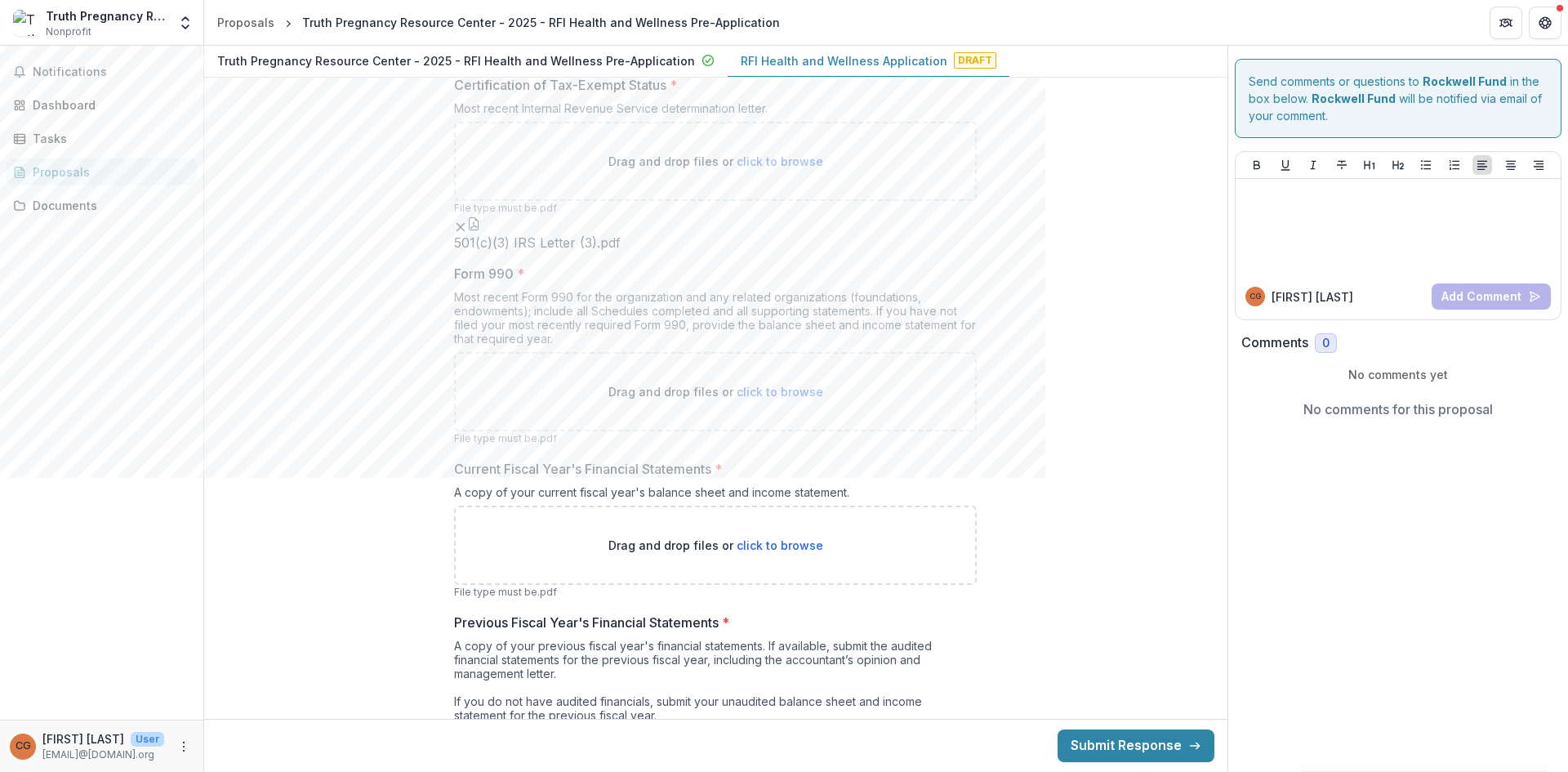 drag, startPoint x: 1222, startPoint y: 661, endPoint x: 1223, endPoint y: 669, distance: 8.062258 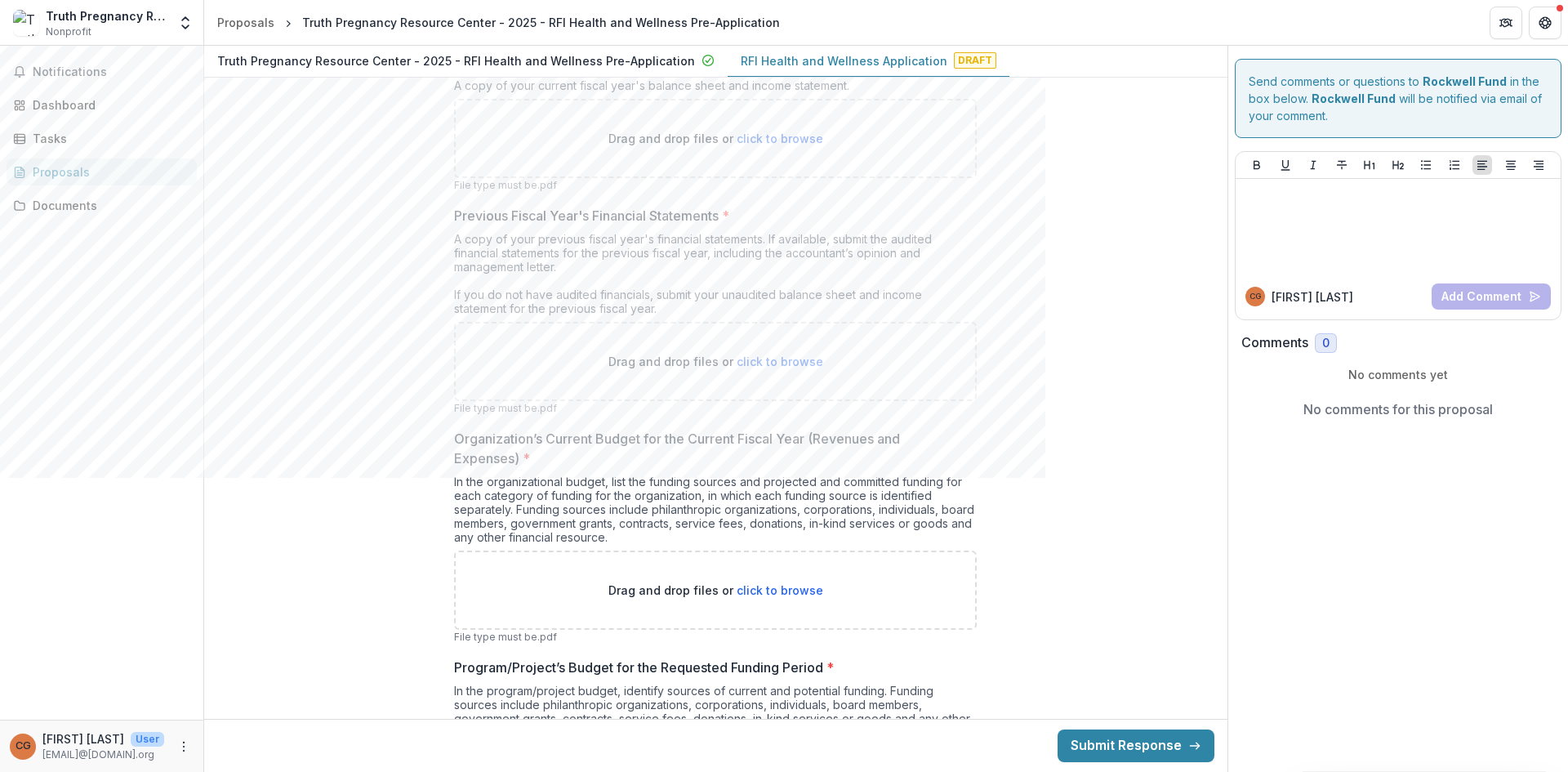 scroll, scrollTop: 10859, scrollLeft: 0, axis: vertical 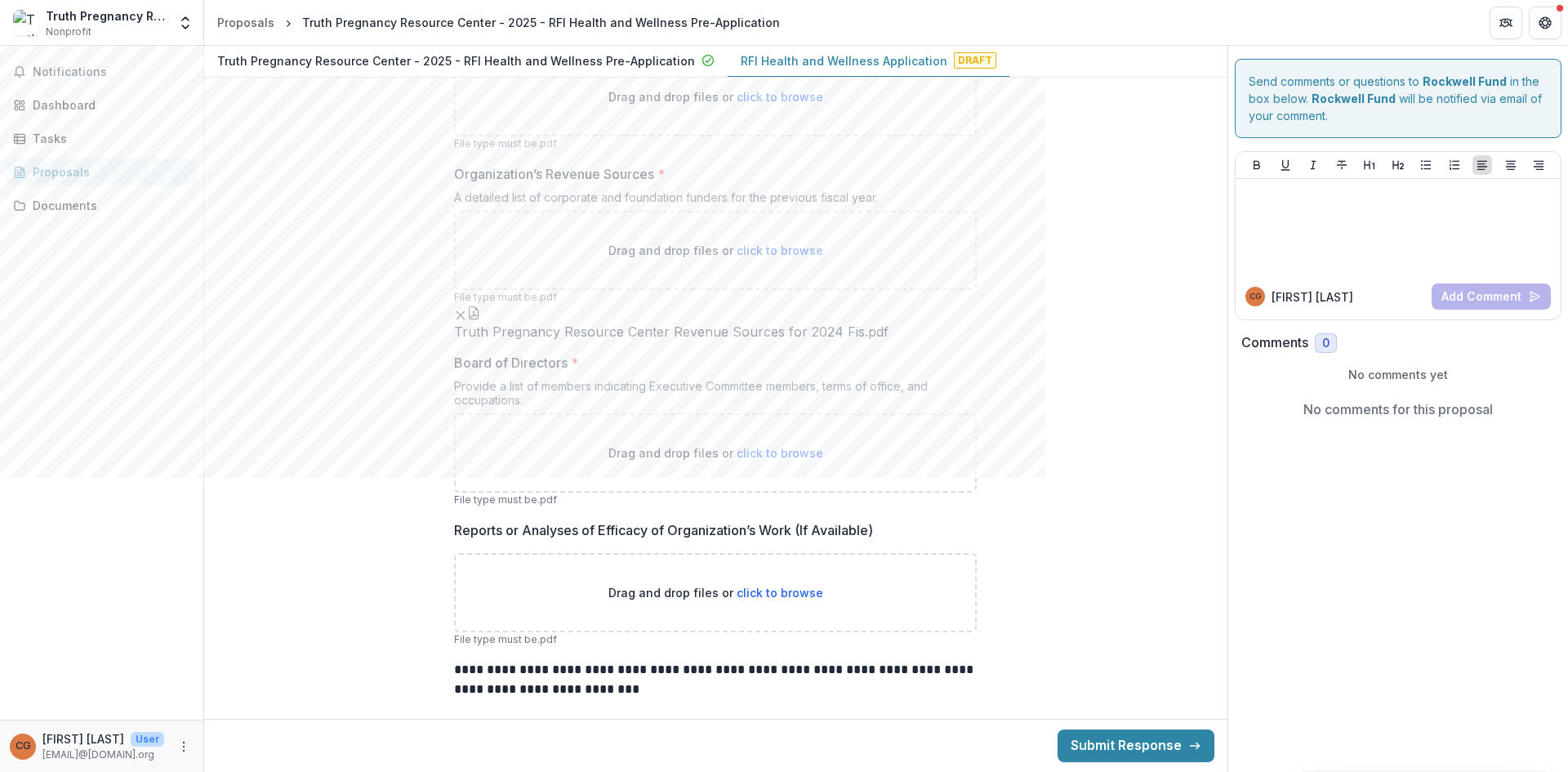 click on "click to browse" at bounding box center (780, 453) 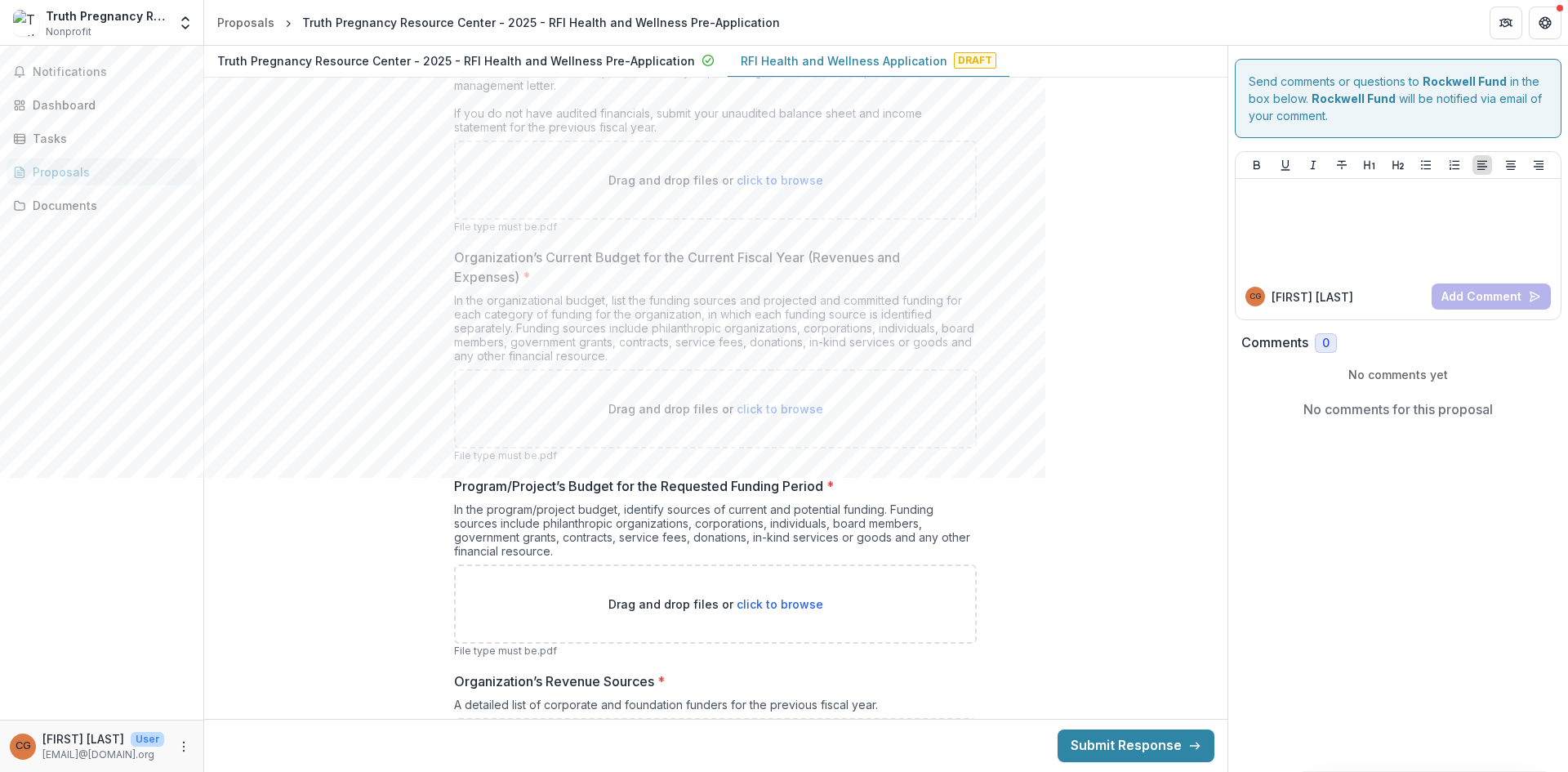 scroll, scrollTop: 10970, scrollLeft: 0, axis: vertical 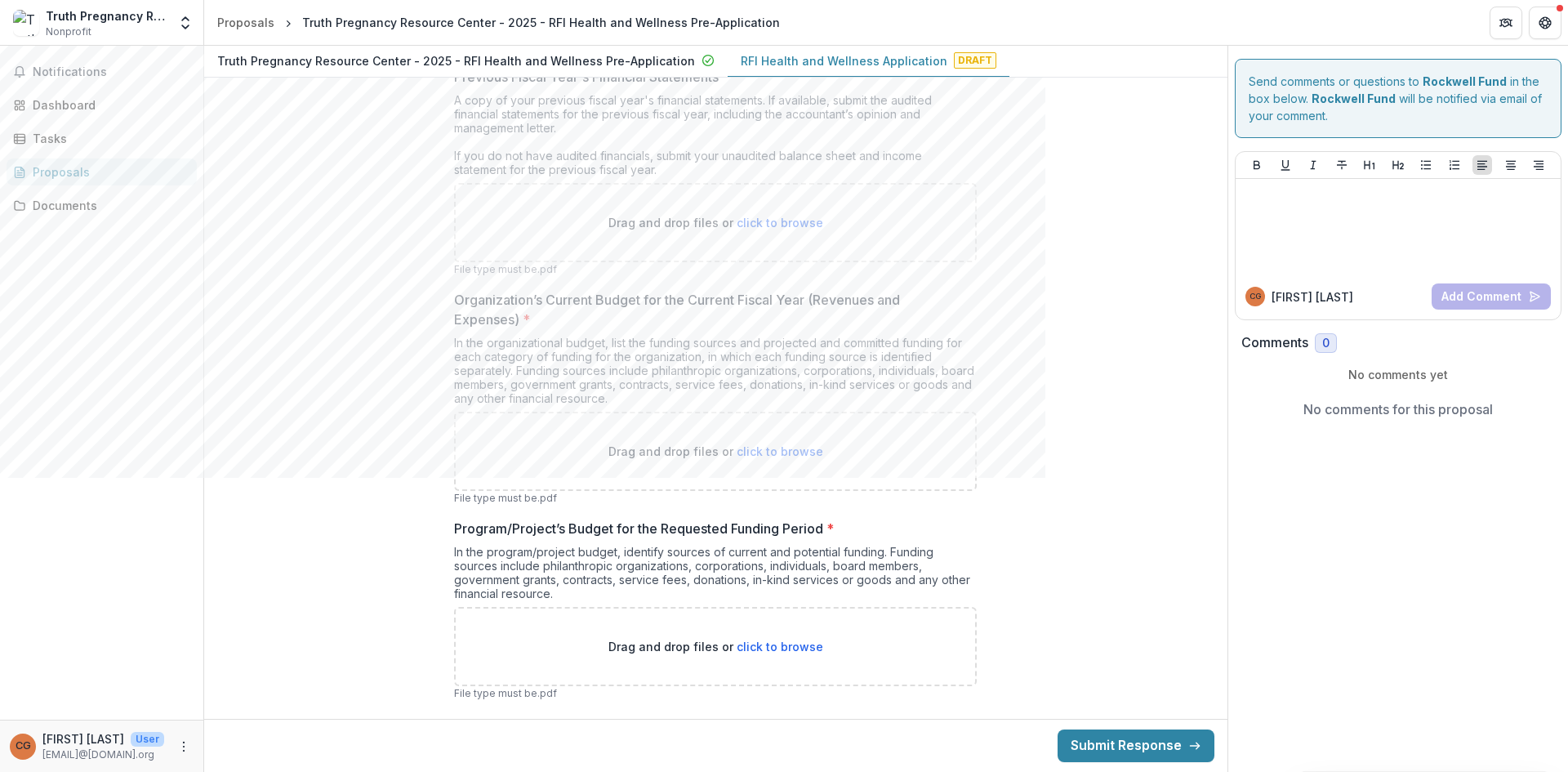 click on "Drag and drop files or   click to browse" at bounding box center (715, 451) 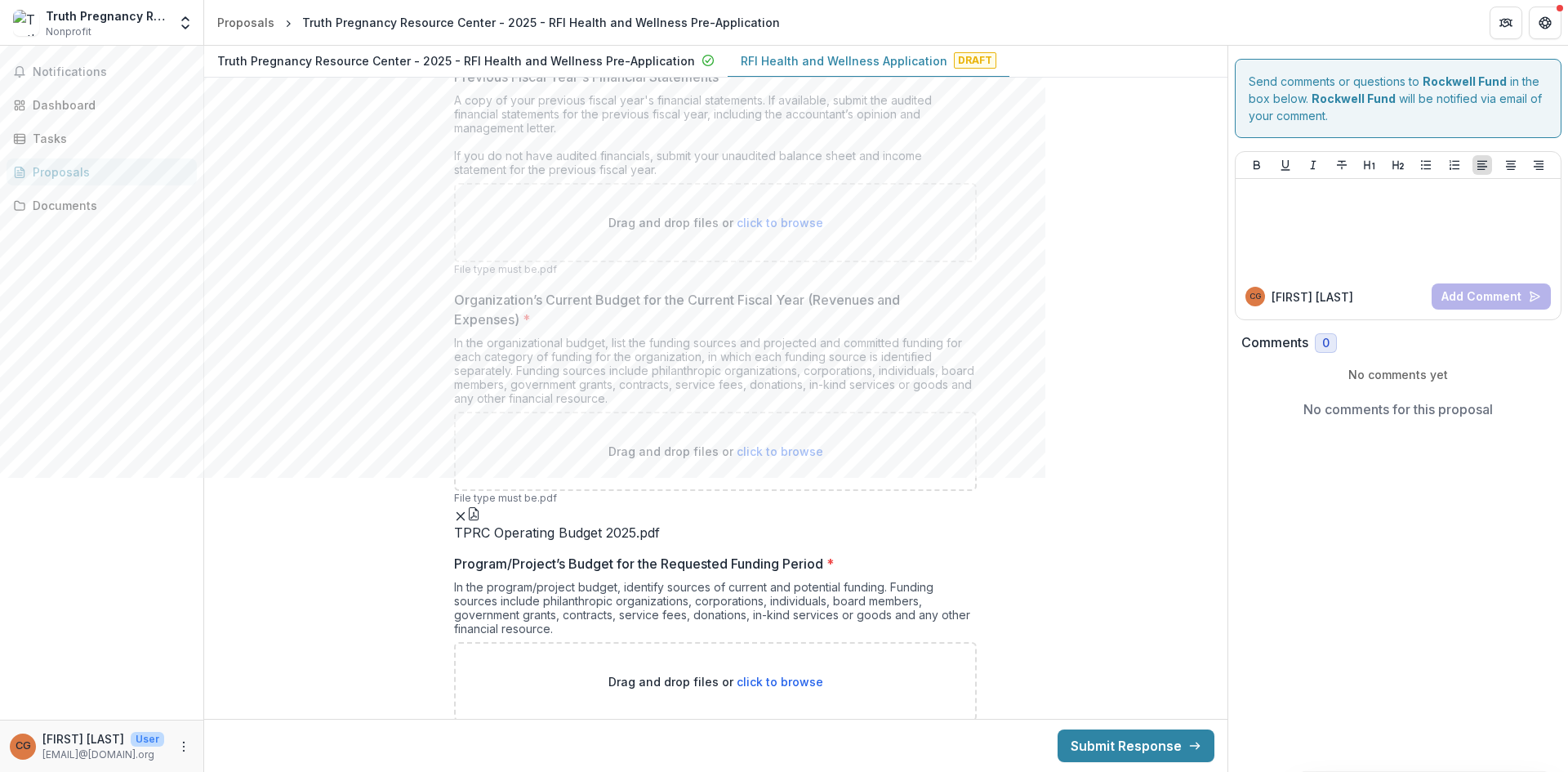 drag, startPoint x: 1229, startPoint y: 693, endPoint x: 1229, endPoint y: 705, distance: 12 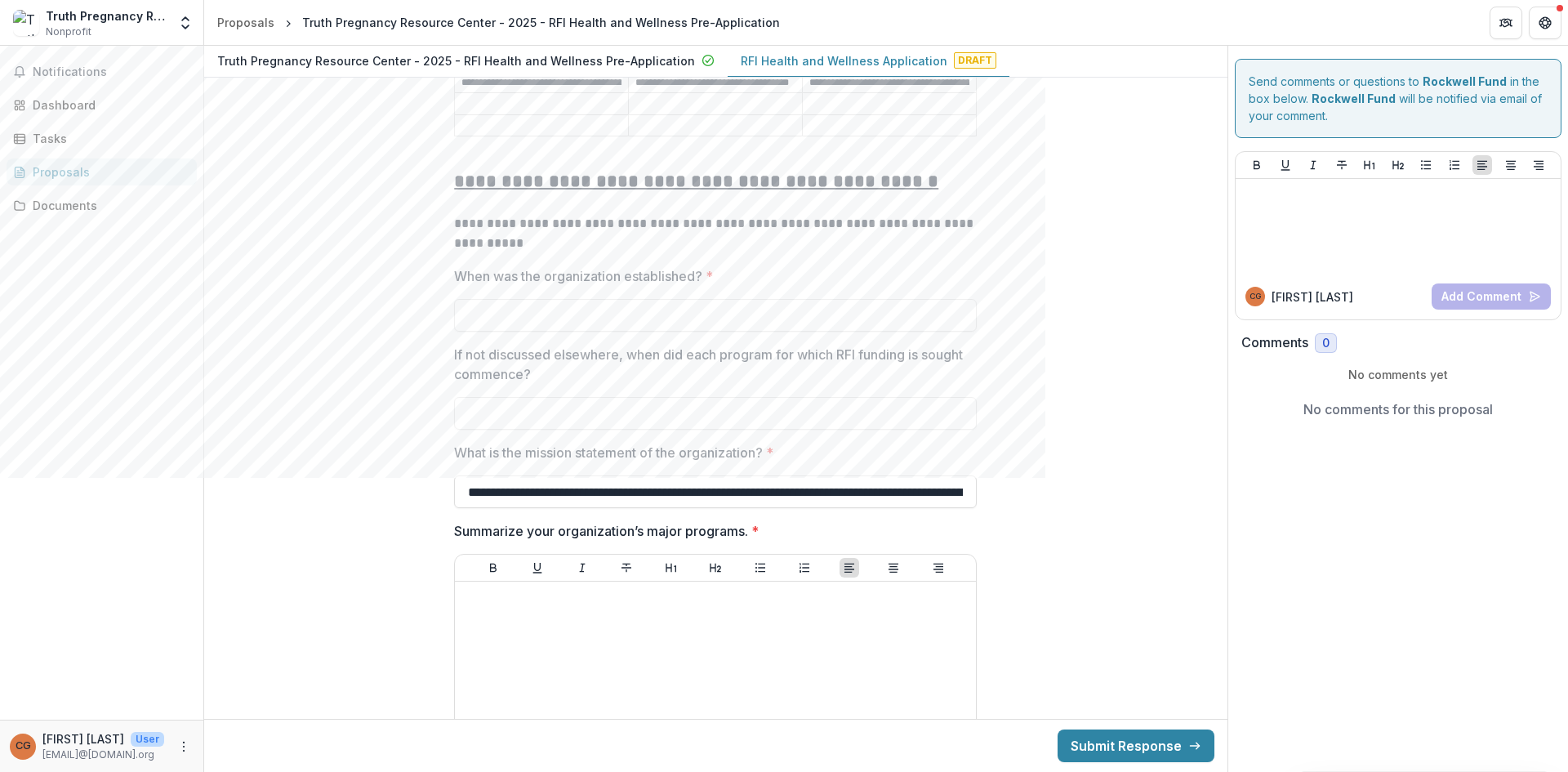 scroll, scrollTop: 7050, scrollLeft: 0, axis: vertical 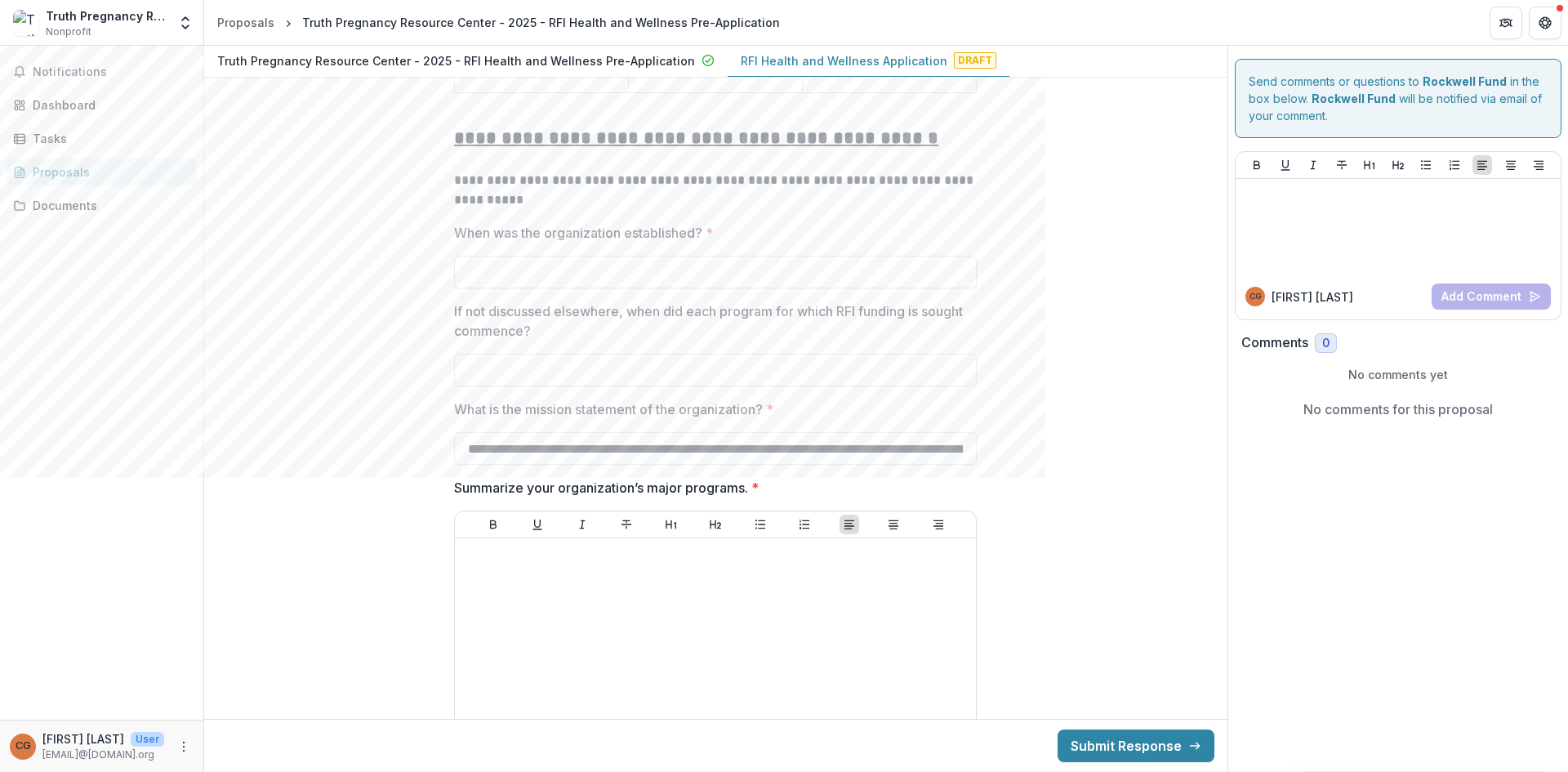 click on "When was the organization established? *" at bounding box center (715, 272) 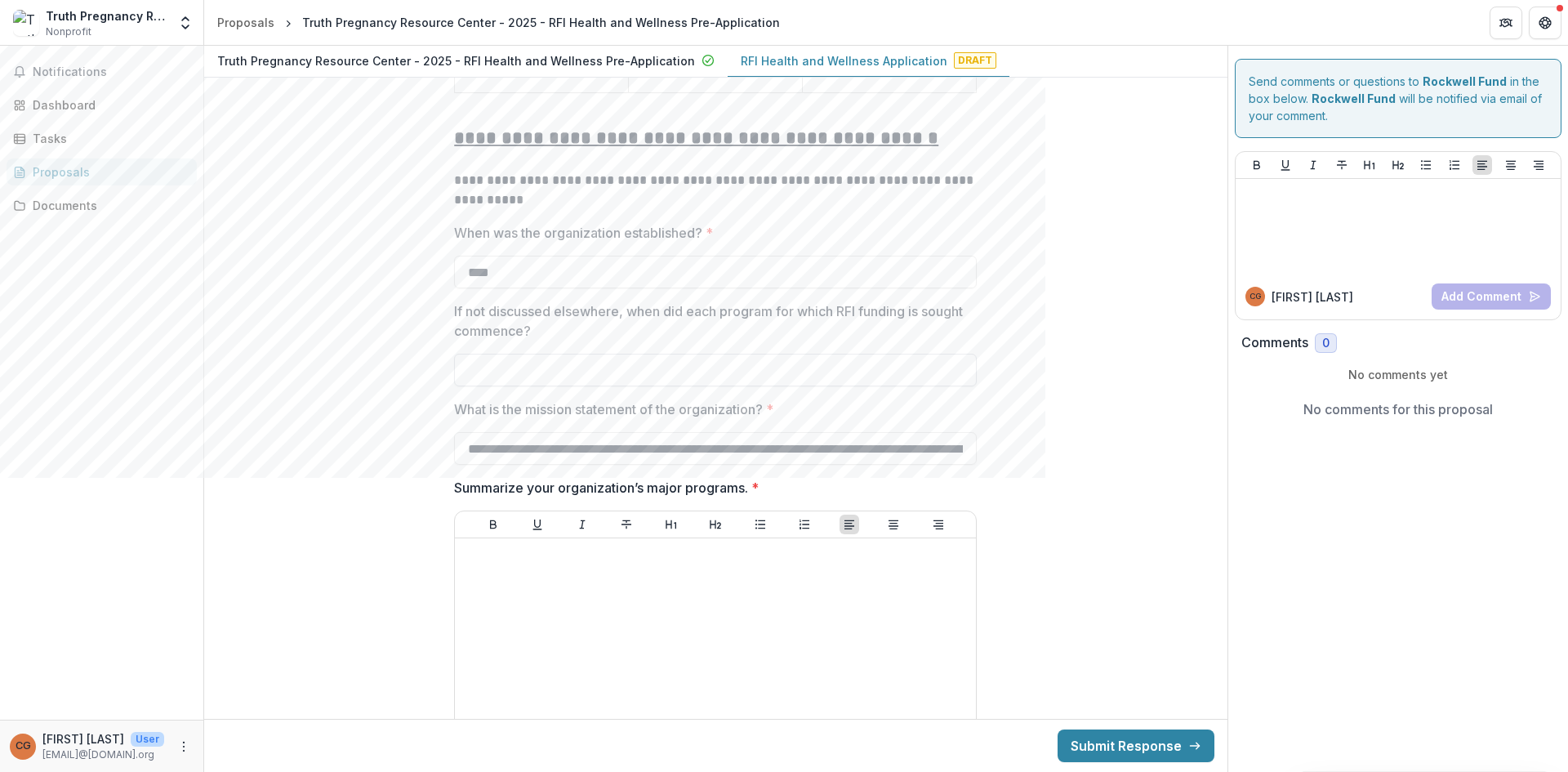 click on "If not discussed elsewhere, when did each program for which RFI funding is sought commence?" at bounding box center (715, 370) 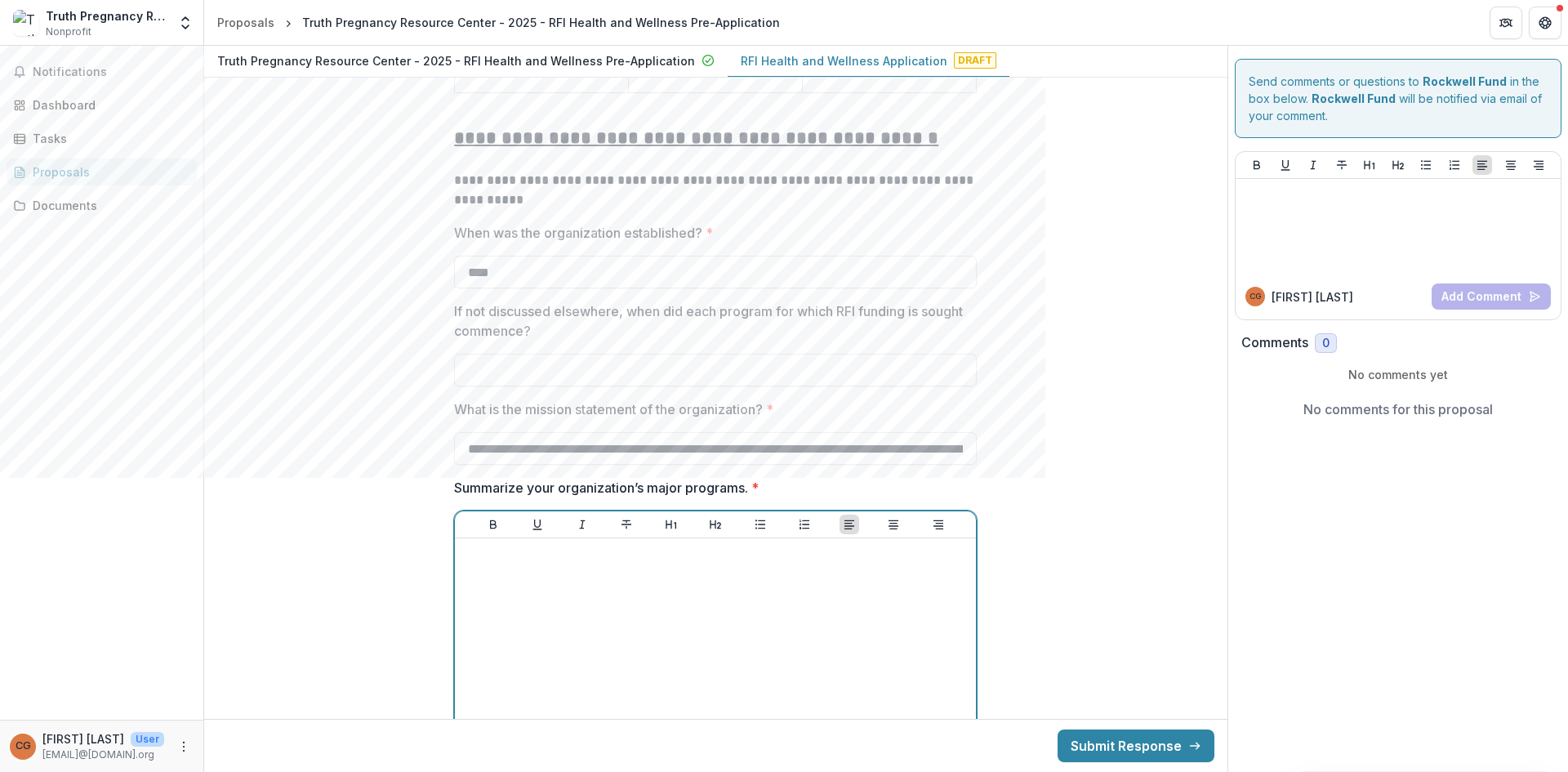 click at bounding box center (715, 667) 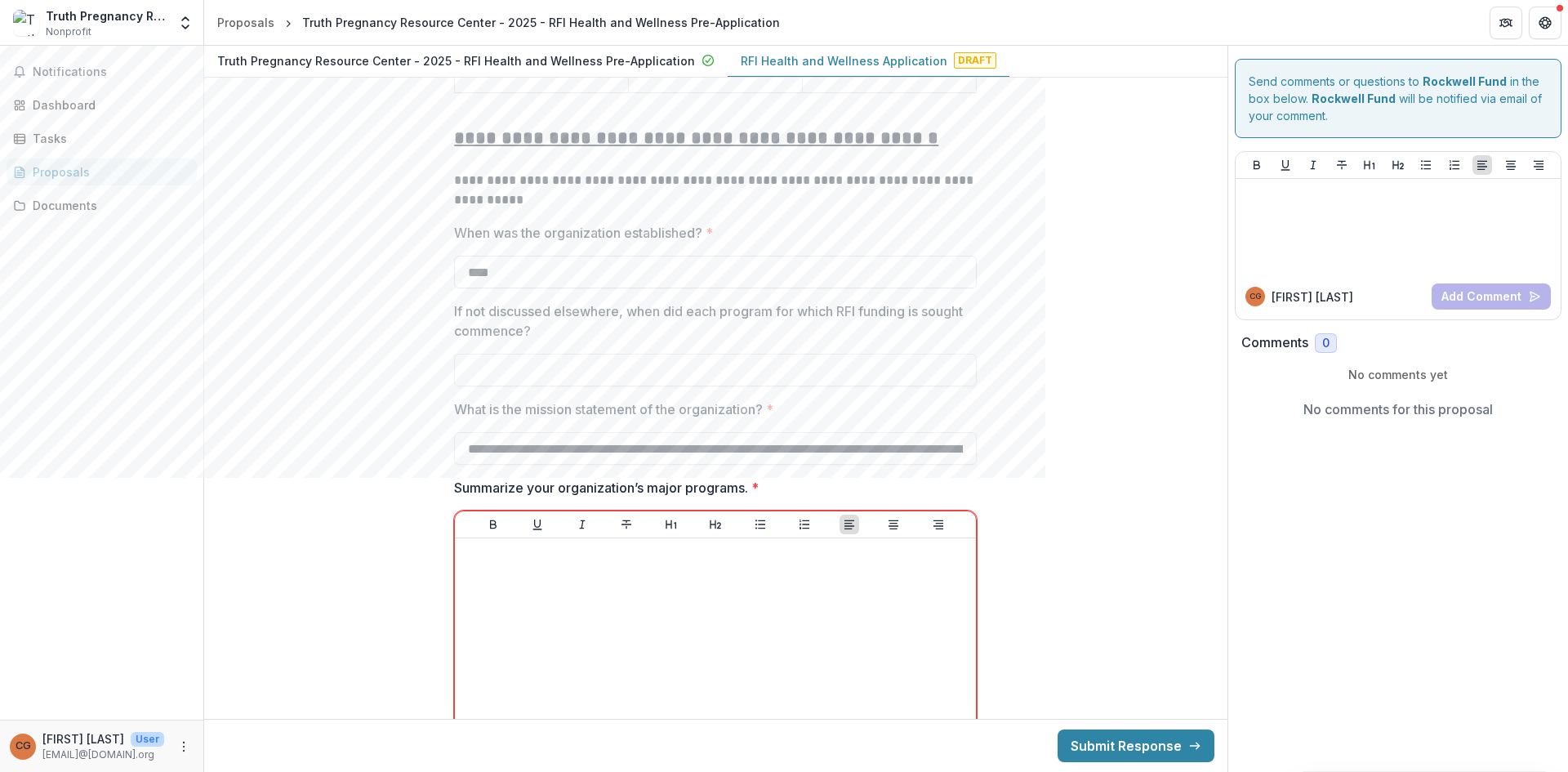 click on "****" at bounding box center (715, 272) 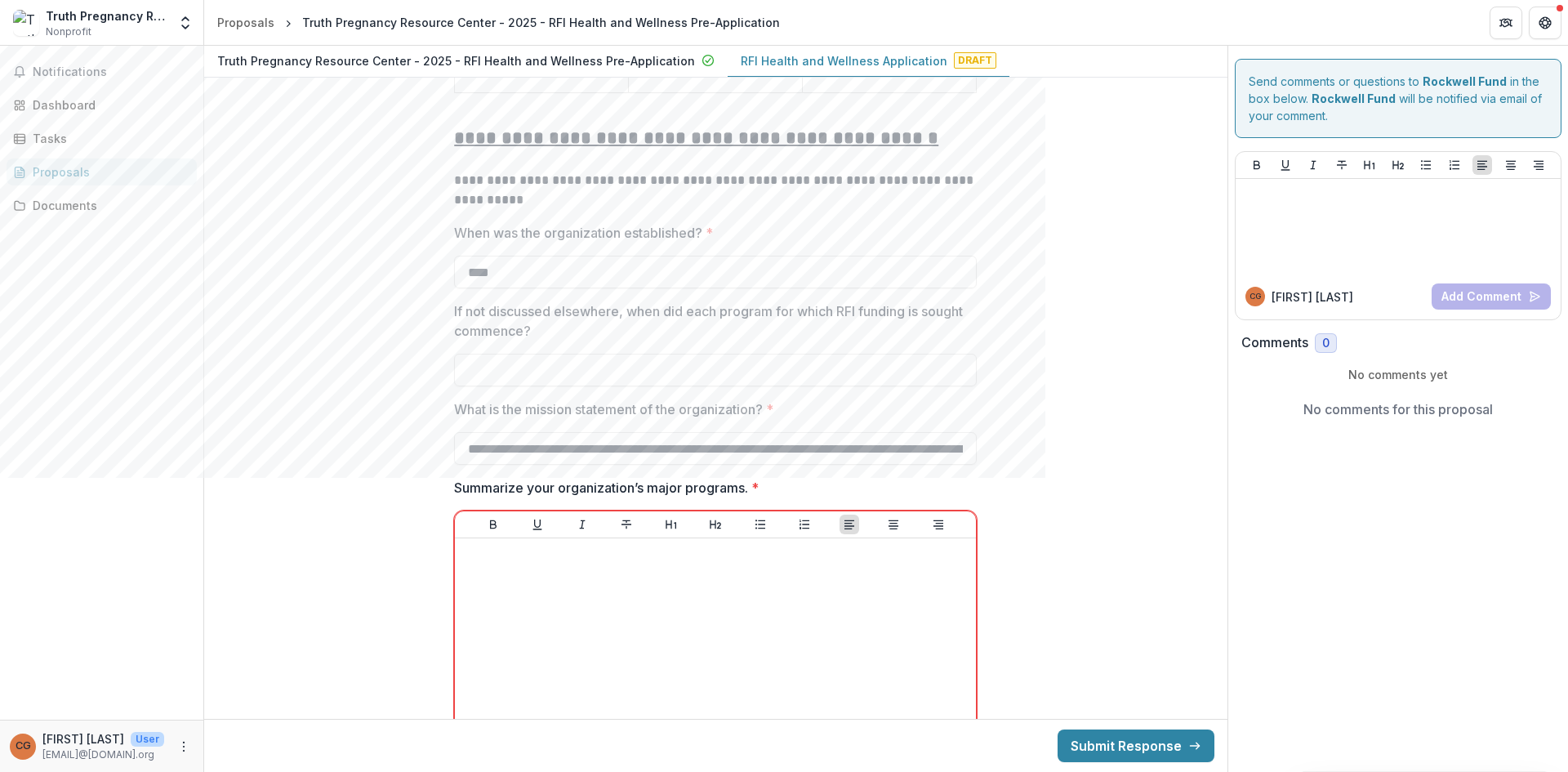 drag, startPoint x: 500, startPoint y: 264, endPoint x: 436, endPoint y: 258, distance: 64.28063 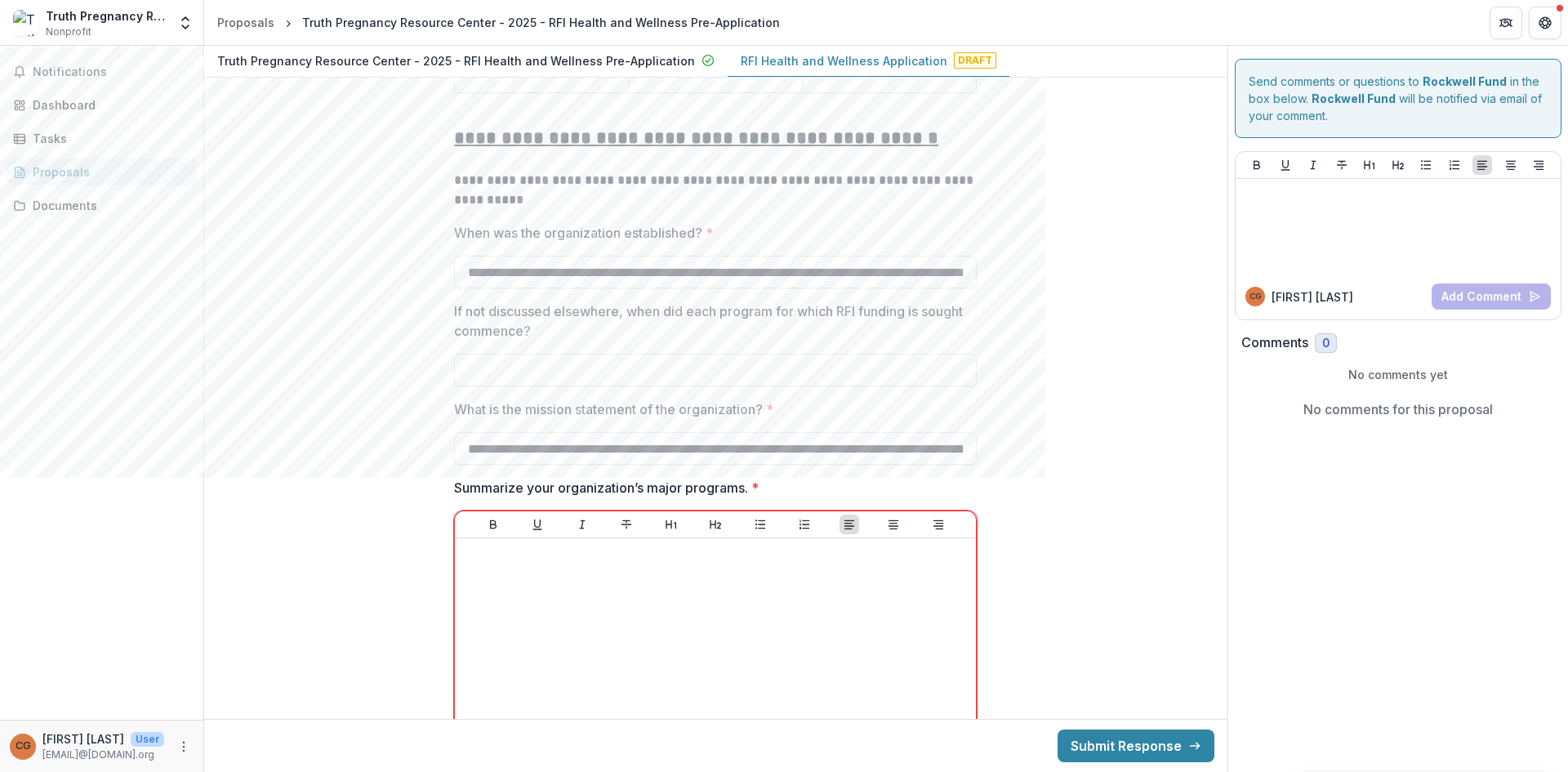scroll, scrollTop: 0, scrollLeft: 427, axis: horizontal 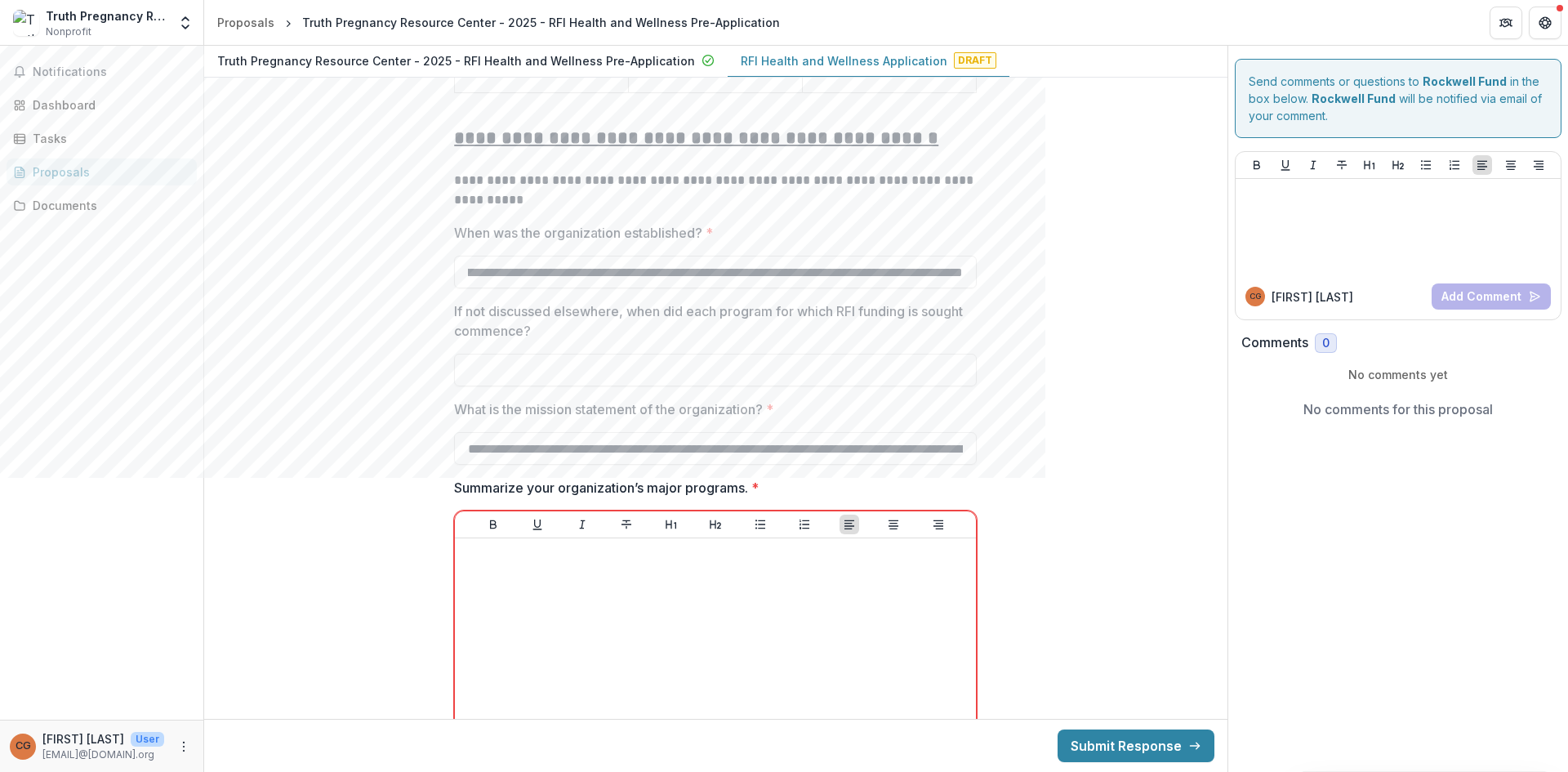 type on "**********" 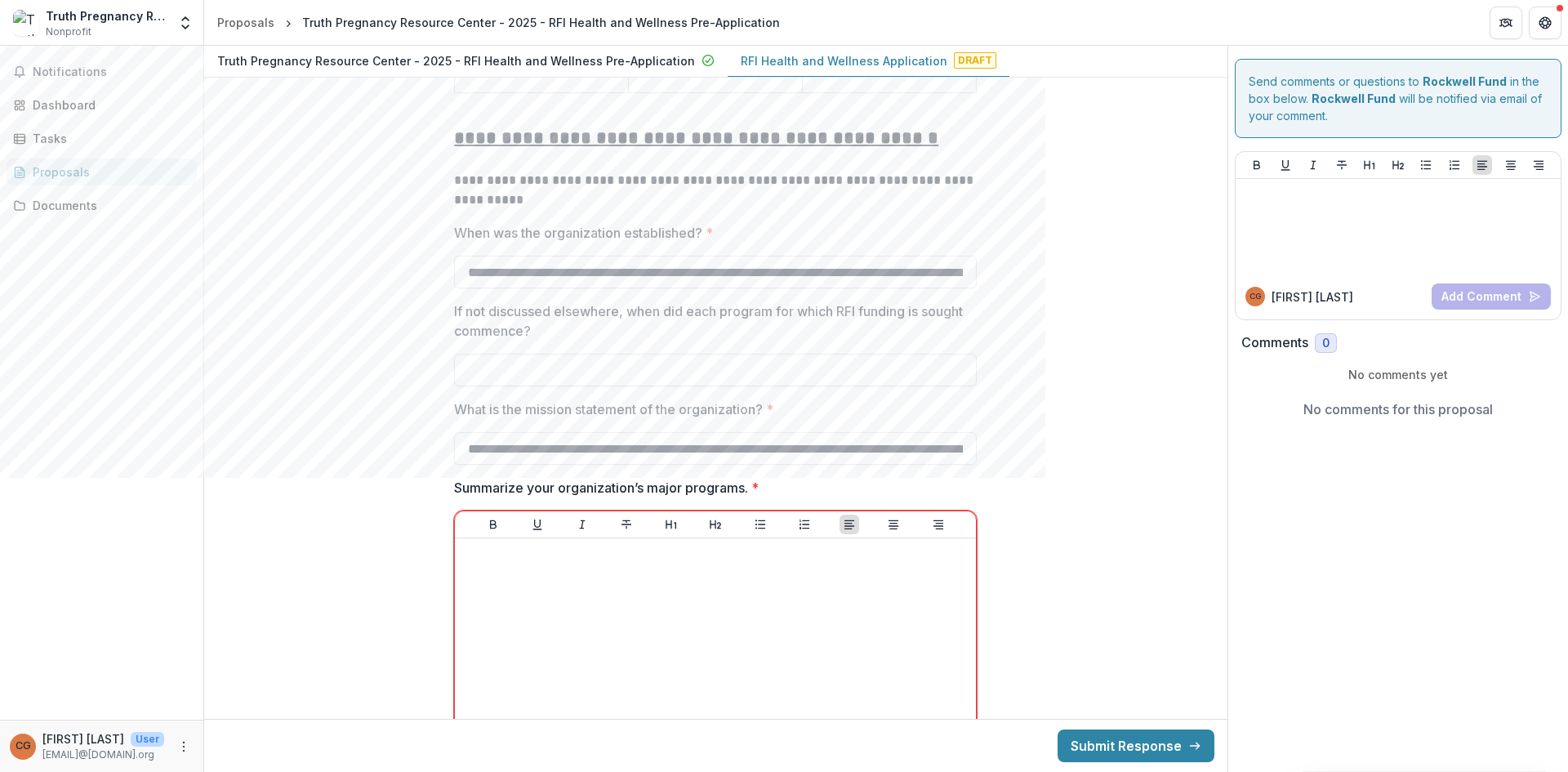 click on "If not discussed elsewhere, when did each program for which RFI funding is sought commence?" at bounding box center (715, 370) 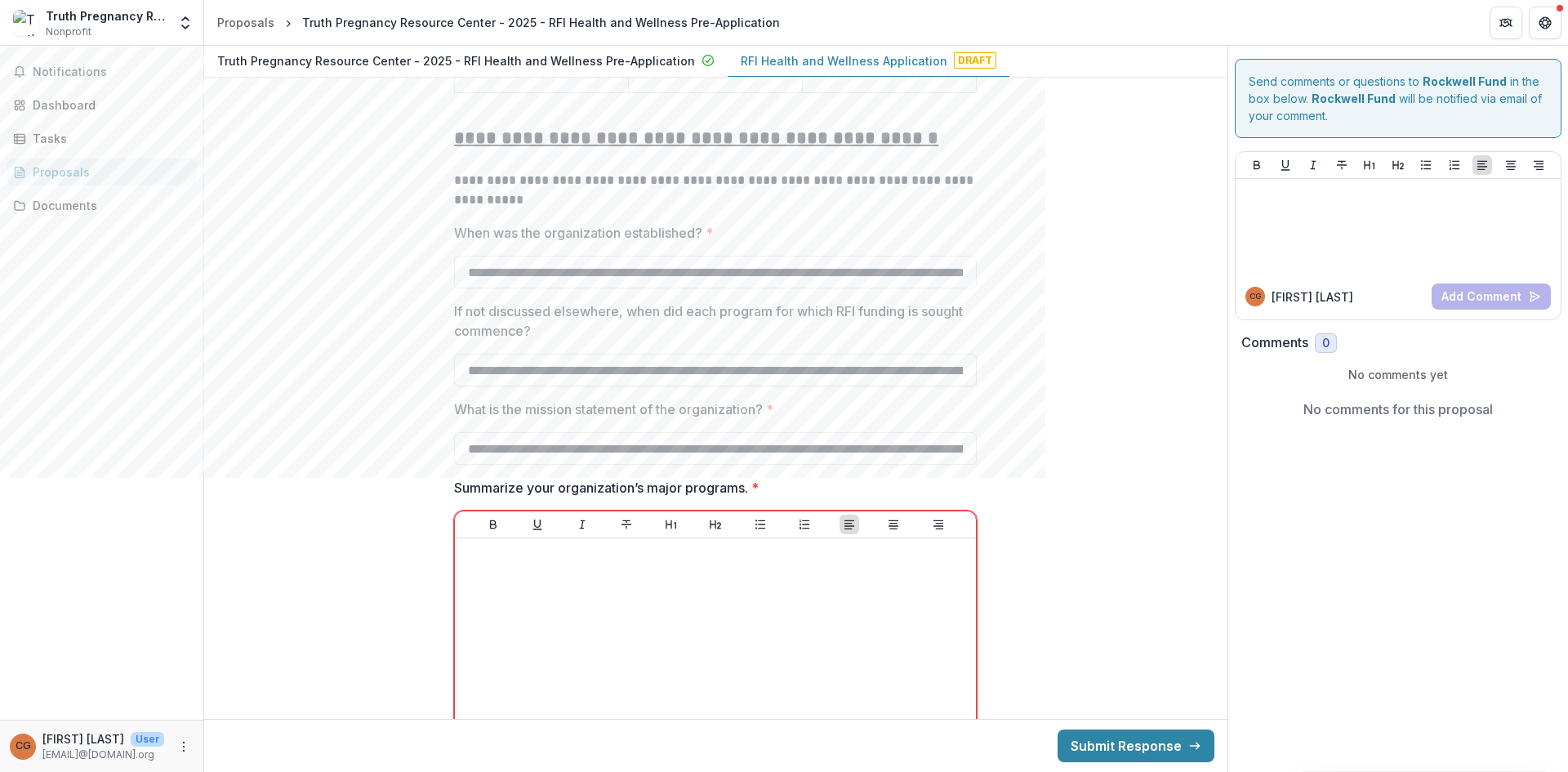 scroll, scrollTop: 0, scrollLeft: 5637, axis: horizontal 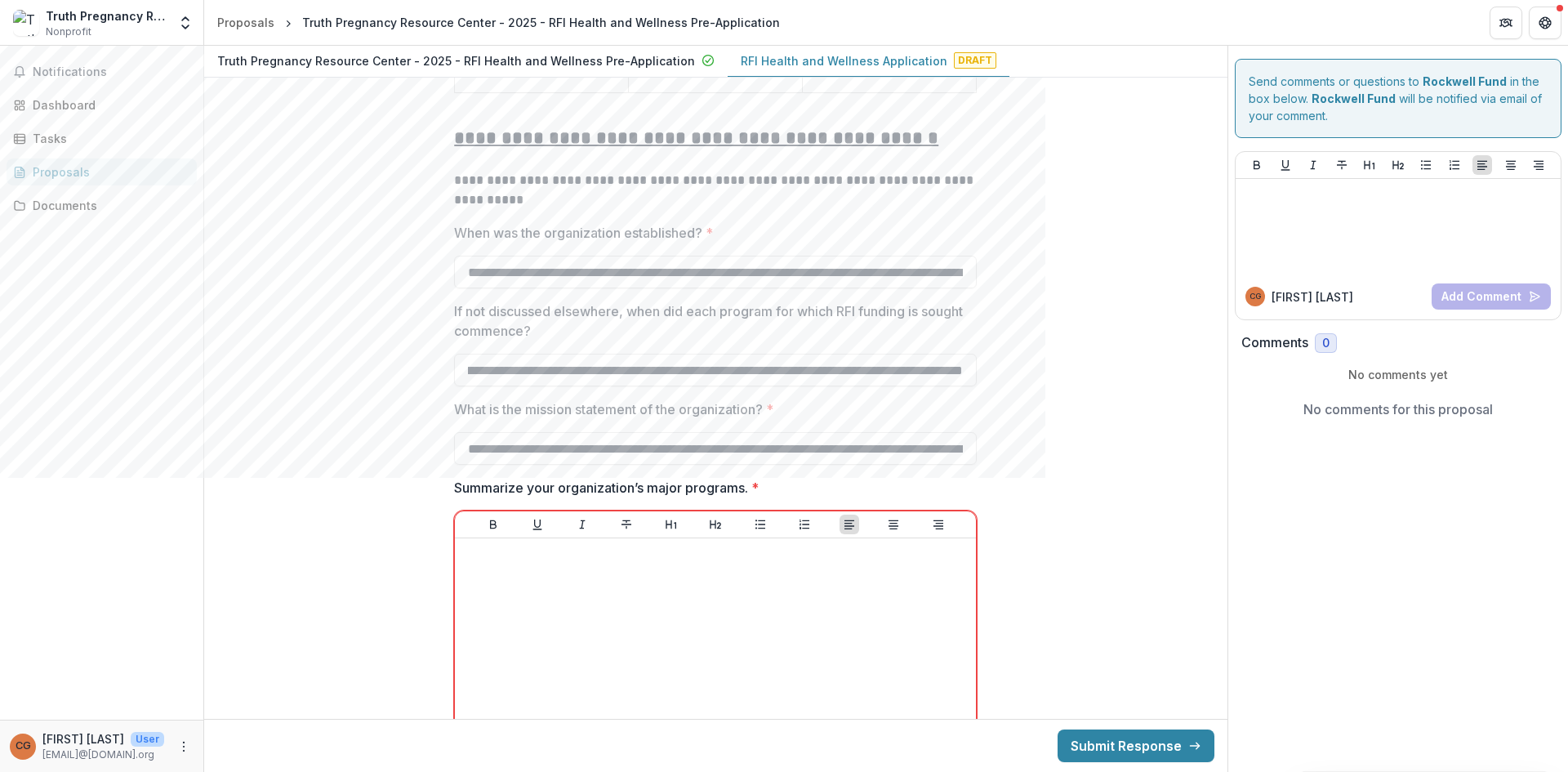 type on "**********" 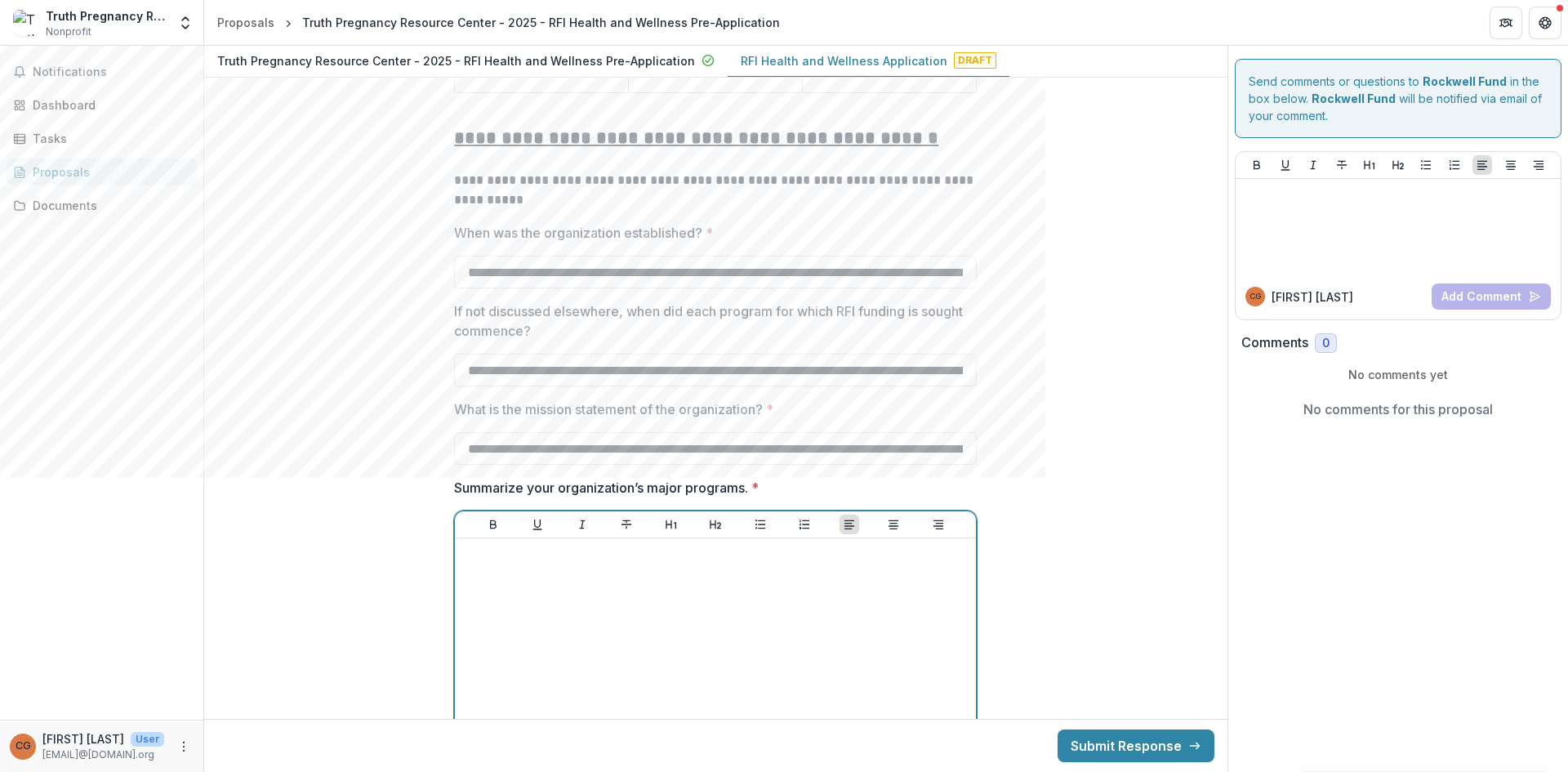 click at bounding box center [715, 667] 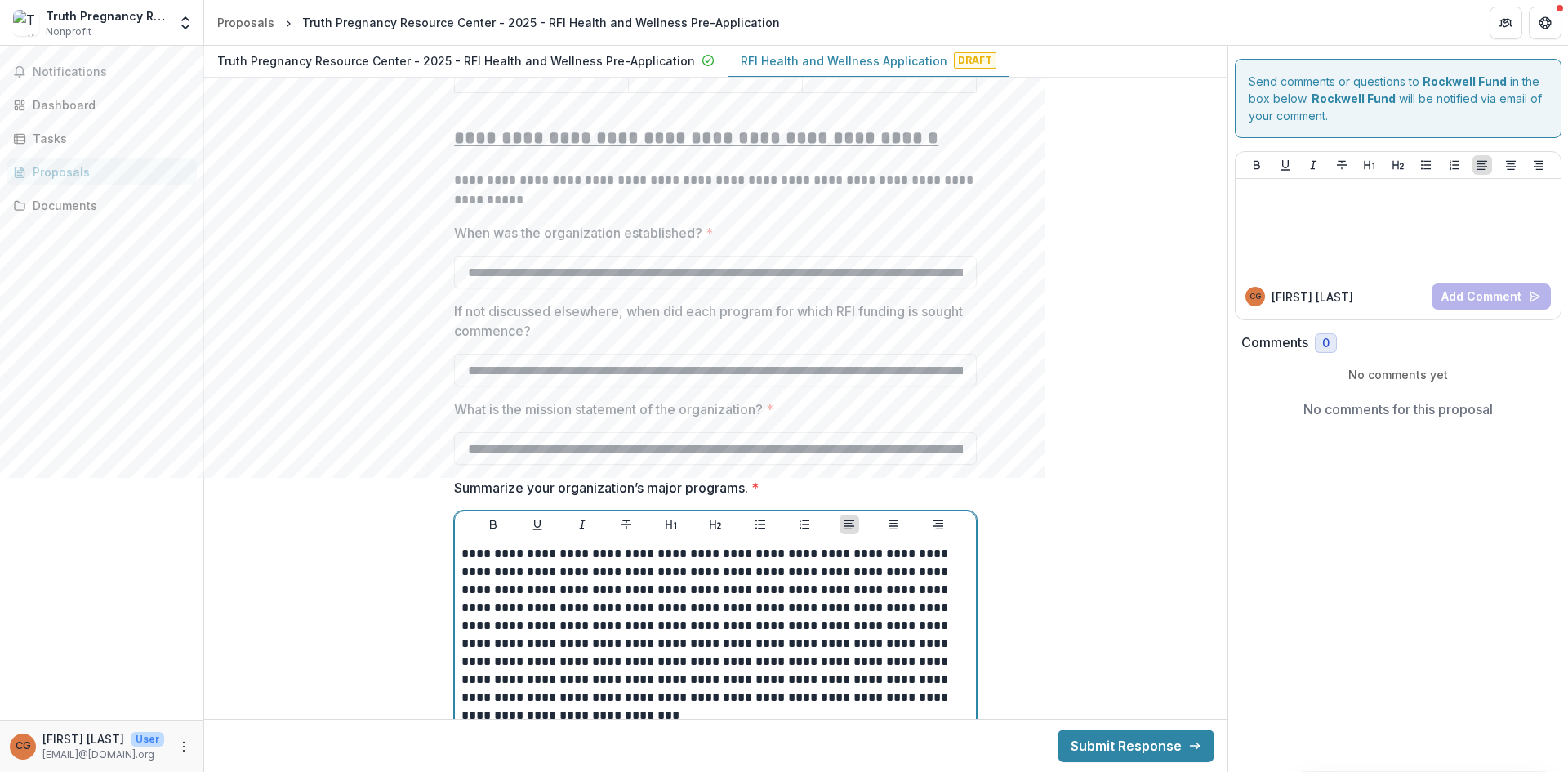 scroll, scrollTop: 8832, scrollLeft: 0, axis: vertical 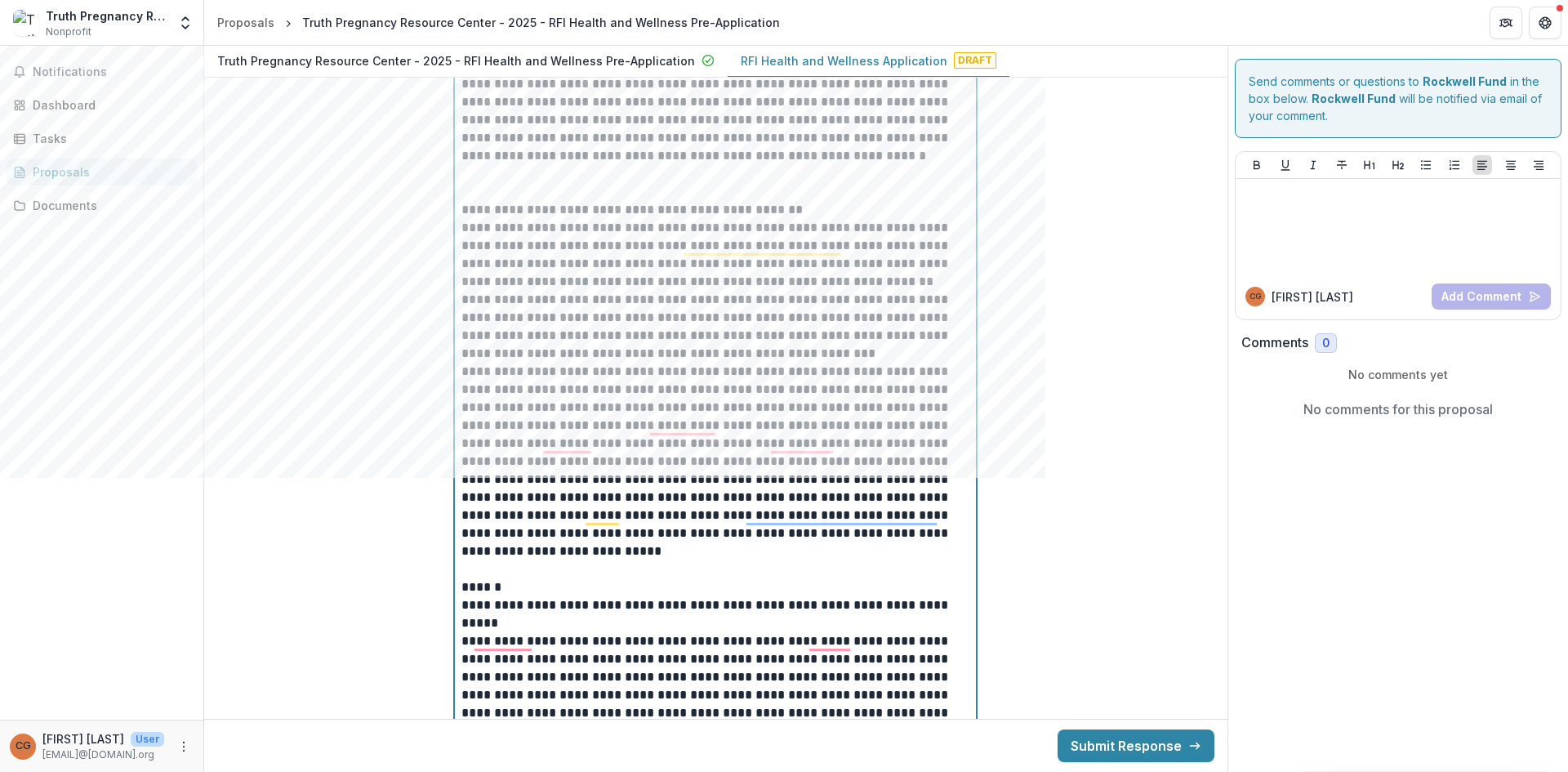 click at bounding box center (715, 560) 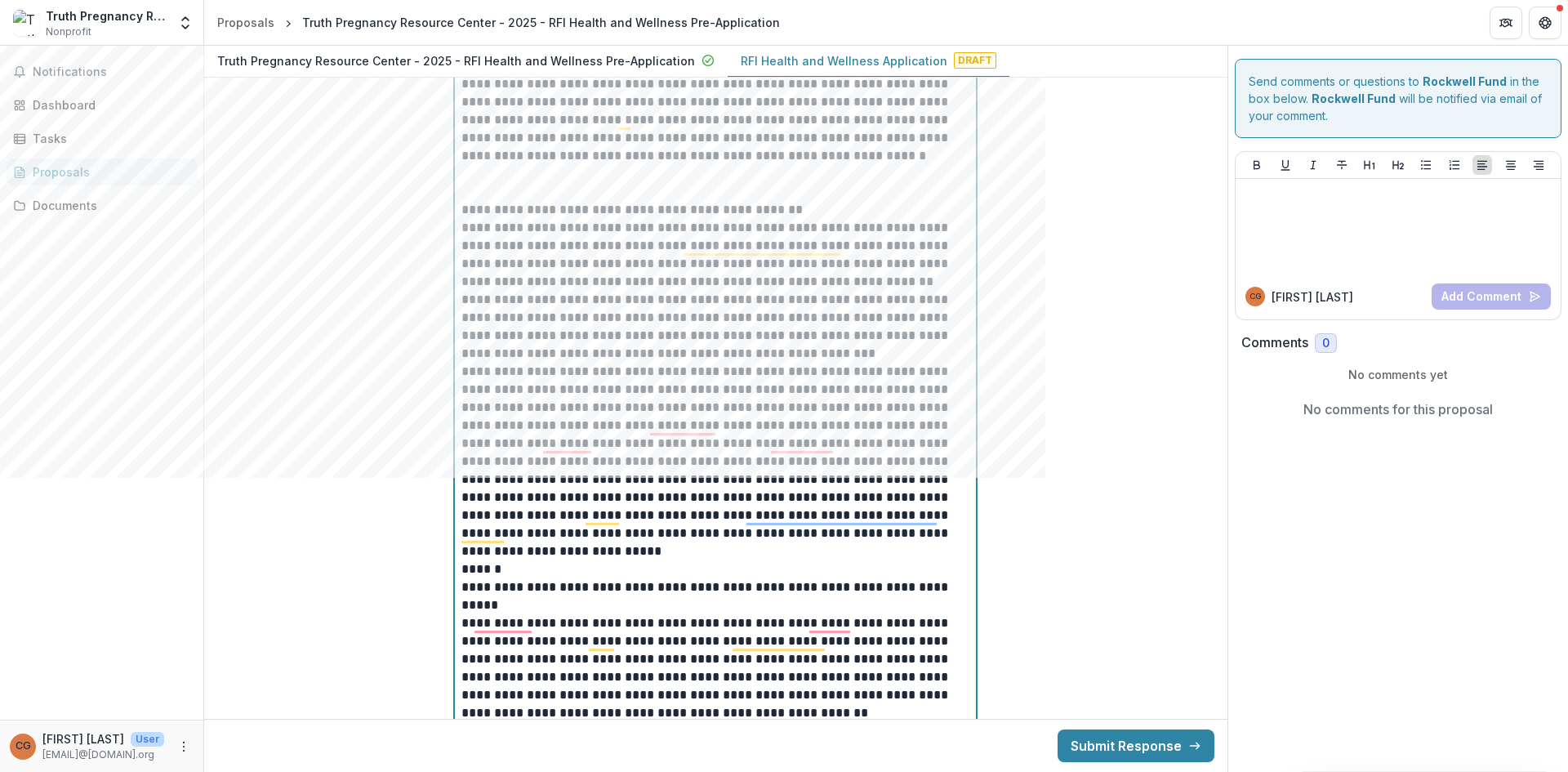 click at bounding box center (715, 183) 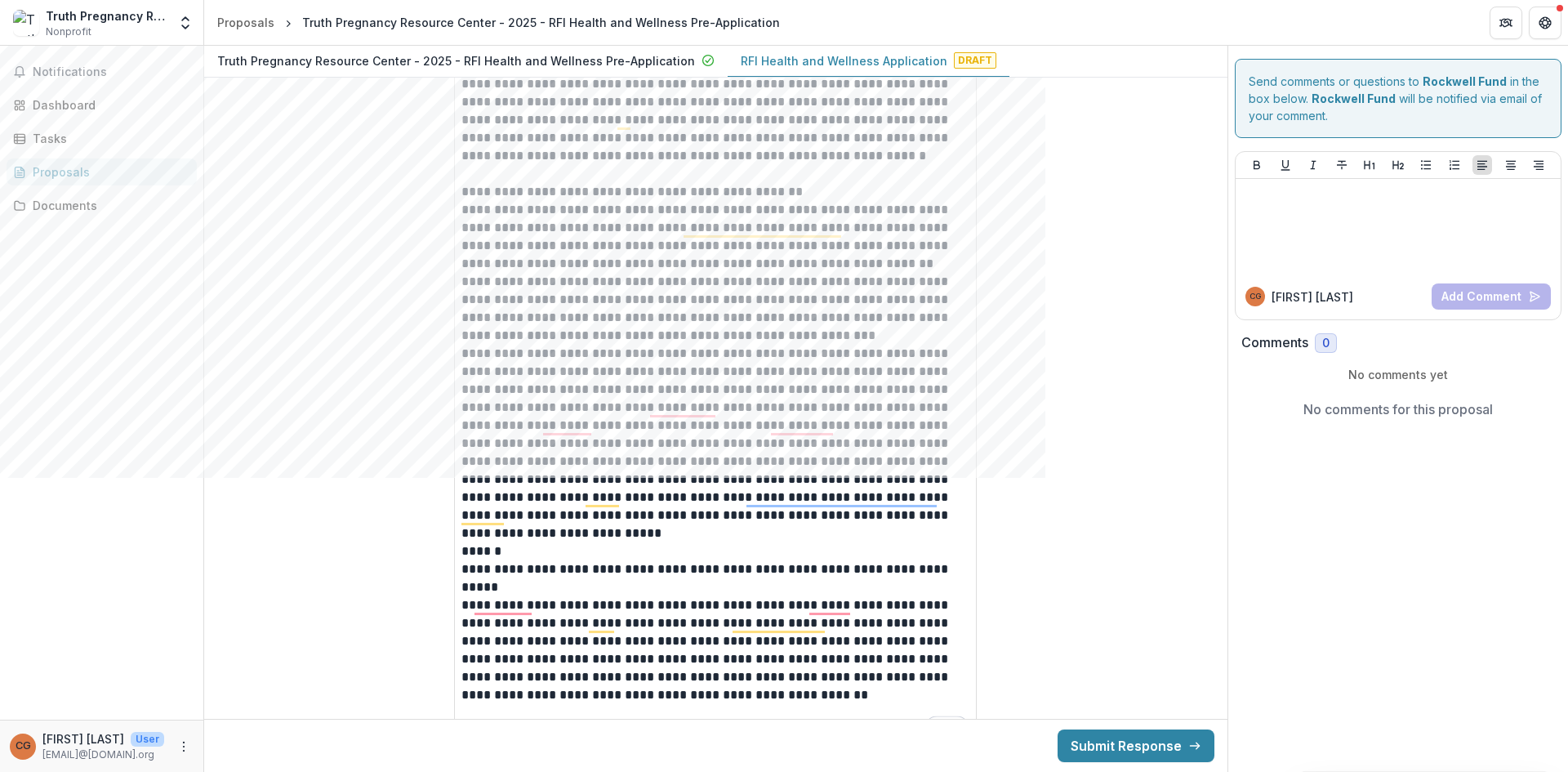 drag, startPoint x: 1219, startPoint y: 512, endPoint x: 1220, endPoint y: 522, distance: 10.0498756 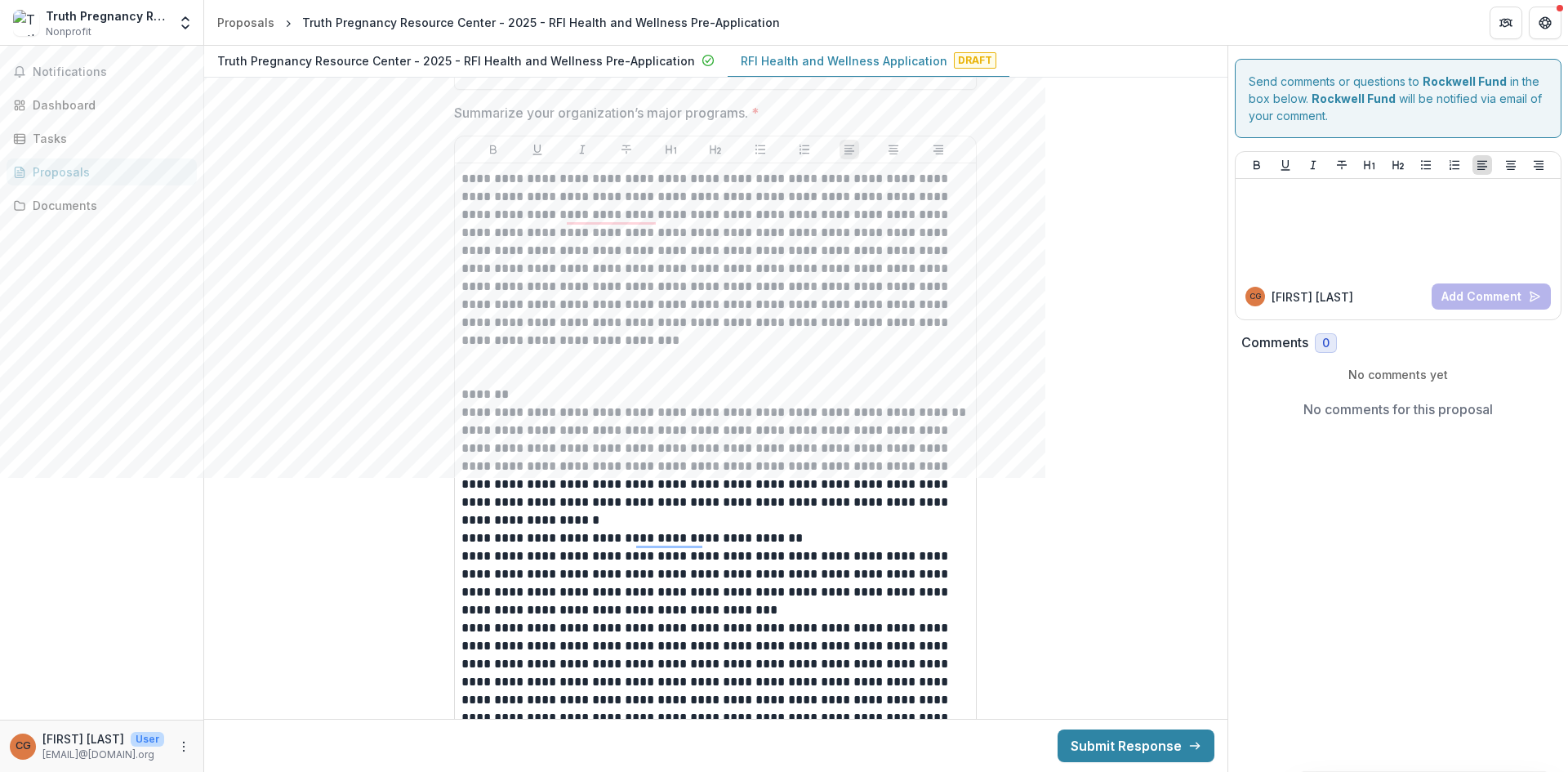 scroll, scrollTop: 7360, scrollLeft: 0, axis: vertical 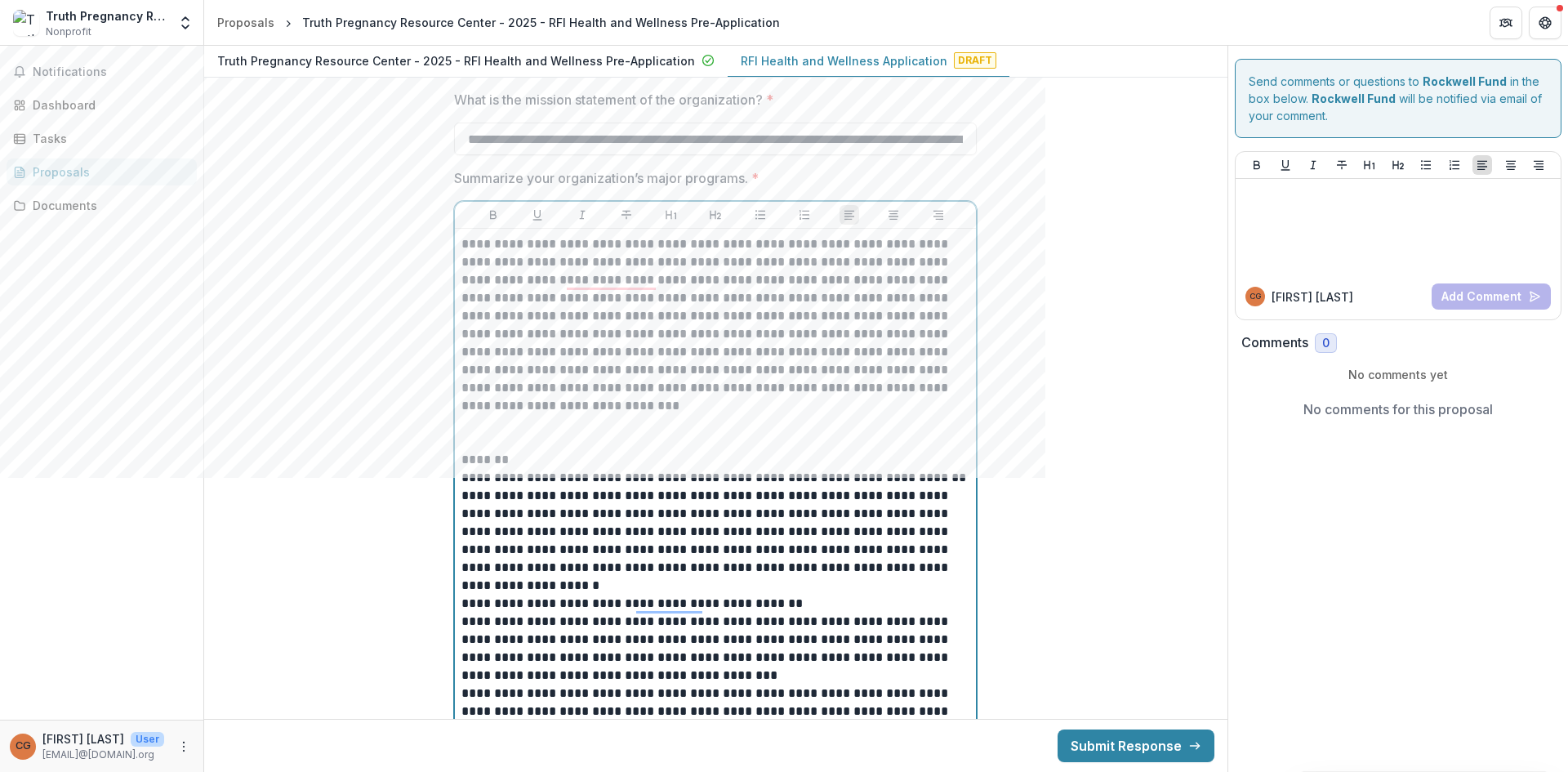 click on "**********" at bounding box center (715, 1224) 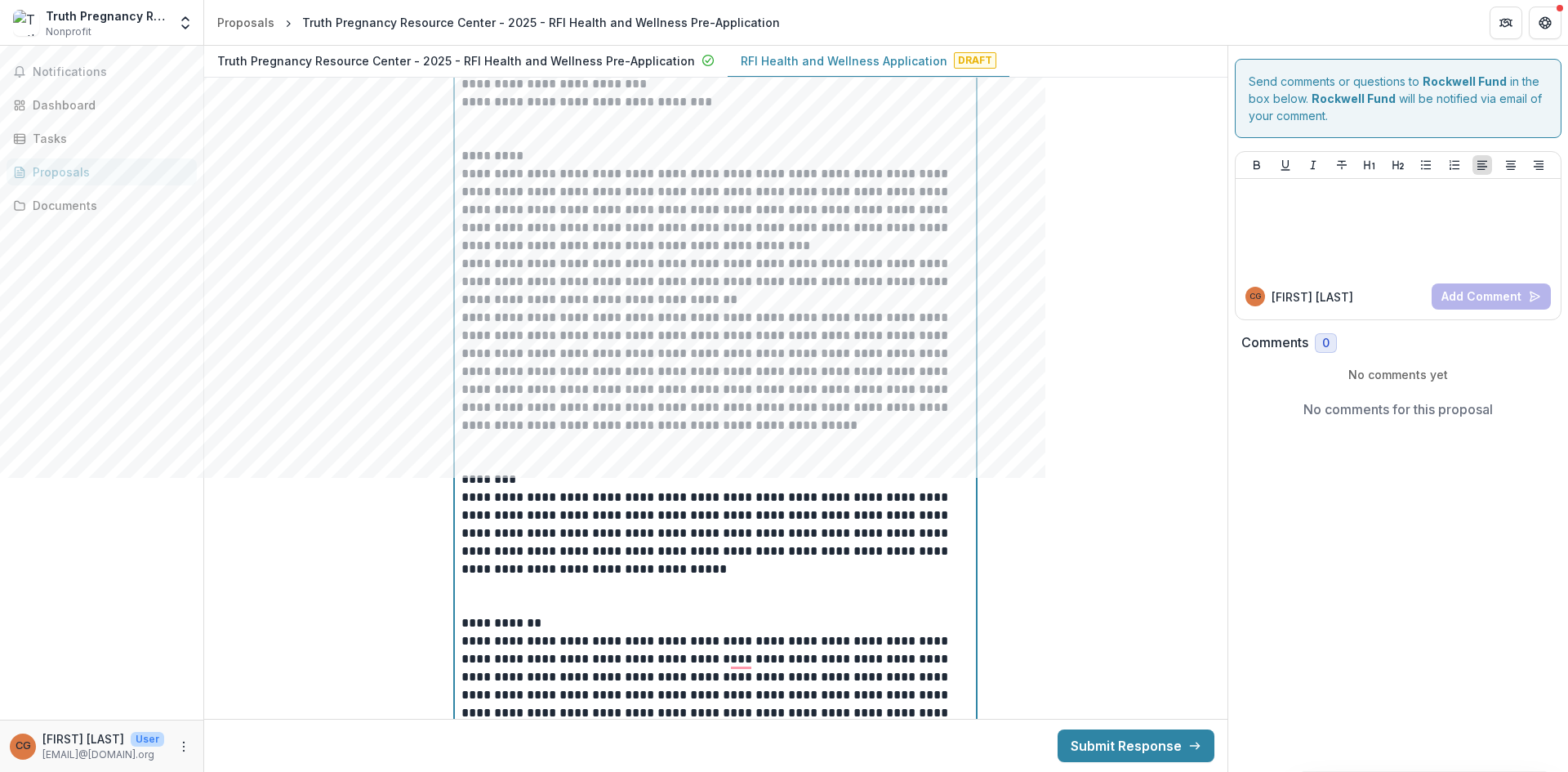click at bounding box center (715, 129) 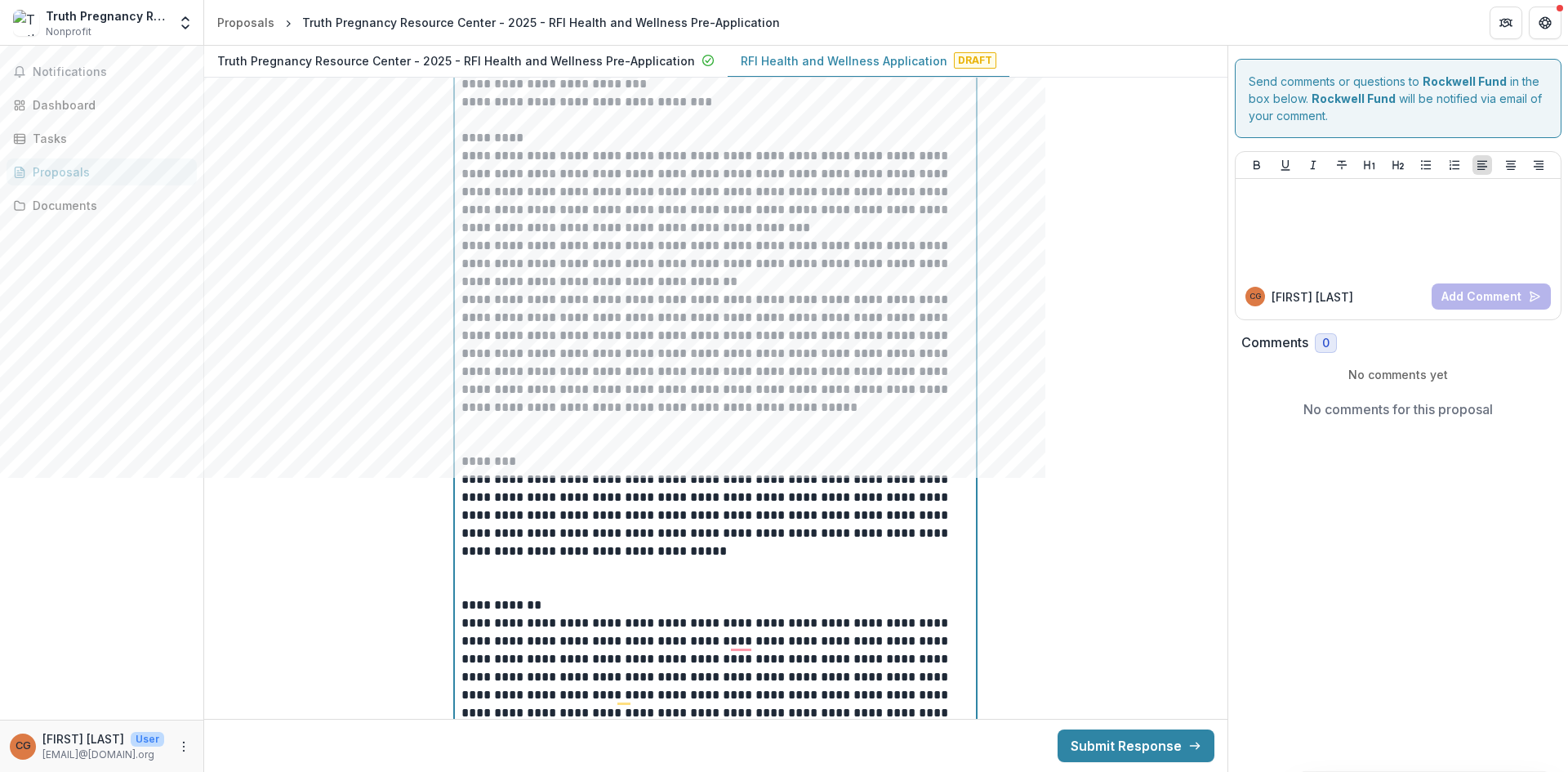 click at bounding box center [715, 435] 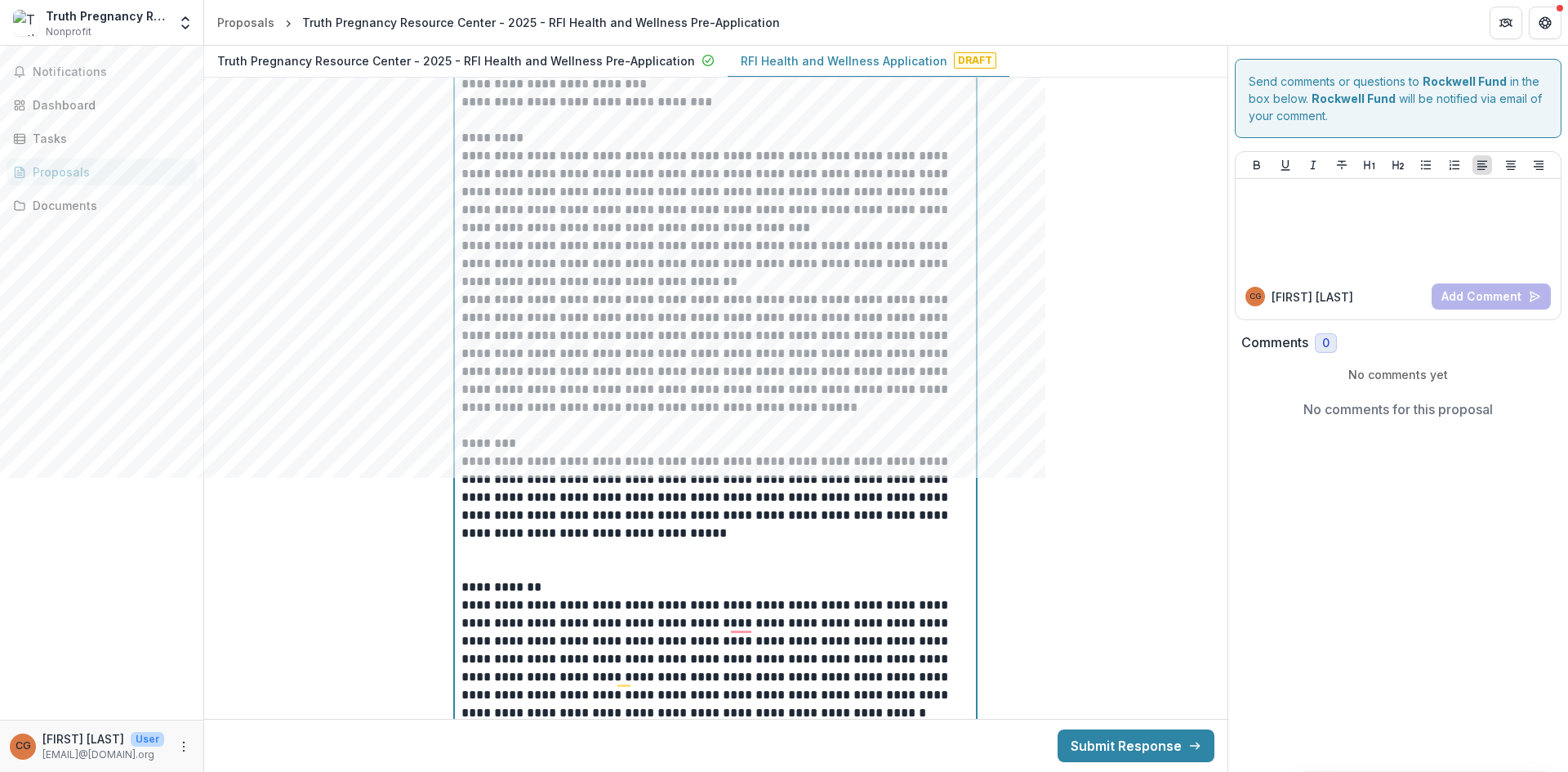 click at bounding box center (715, 560) 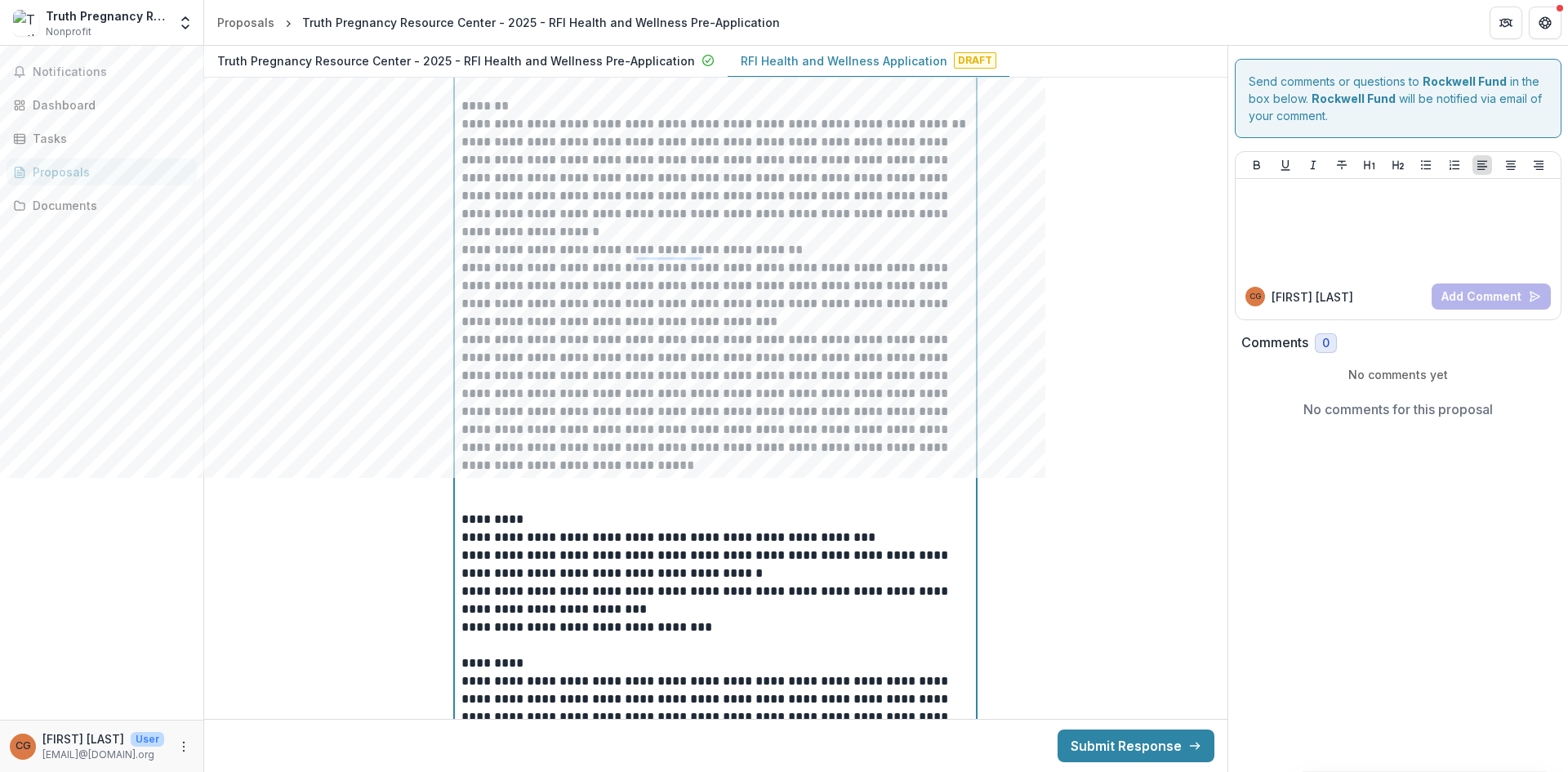 scroll, scrollTop: 7664, scrollLeft: 0, axis: vertical 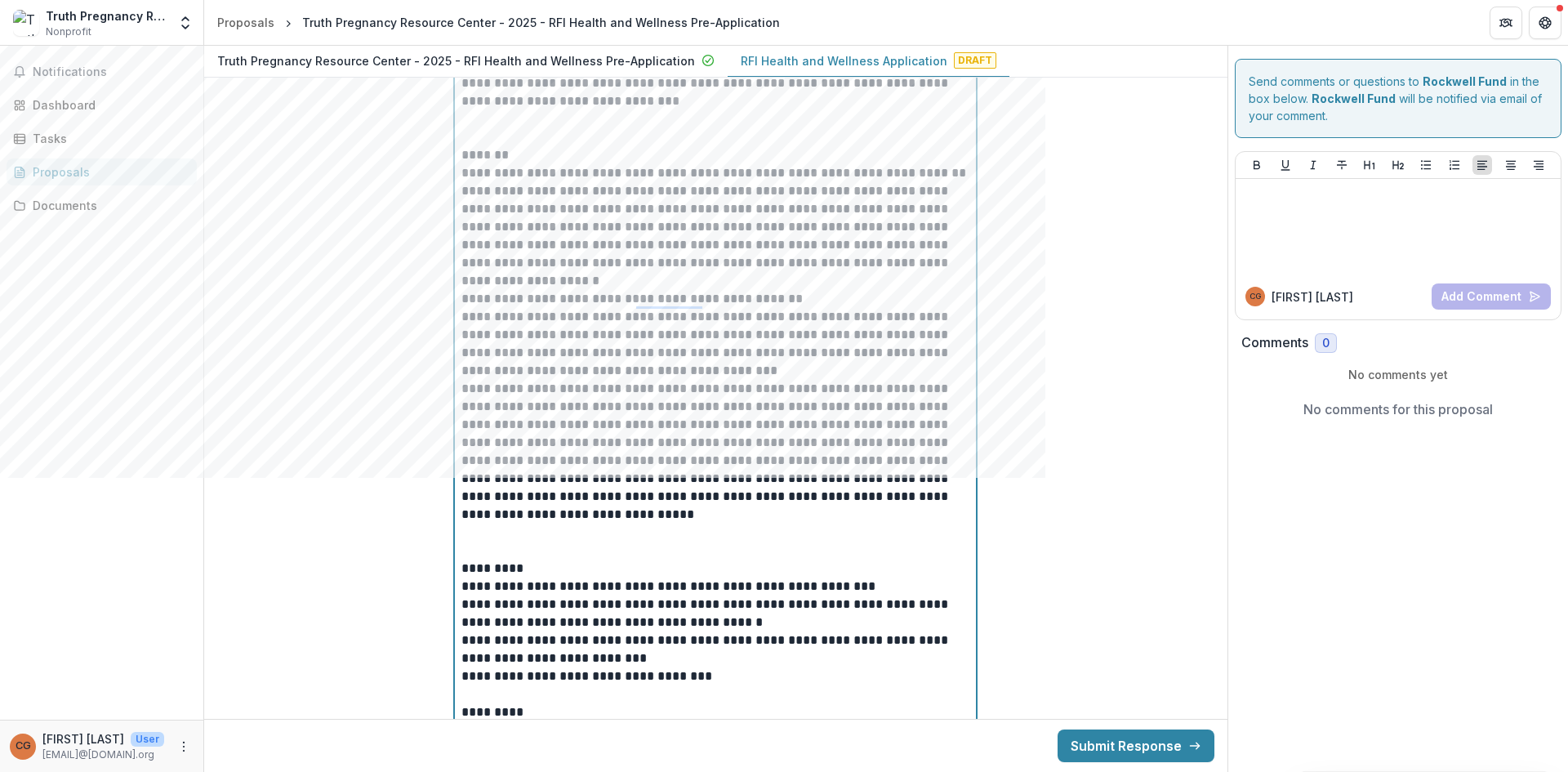 click at bounding box center [715, 542] 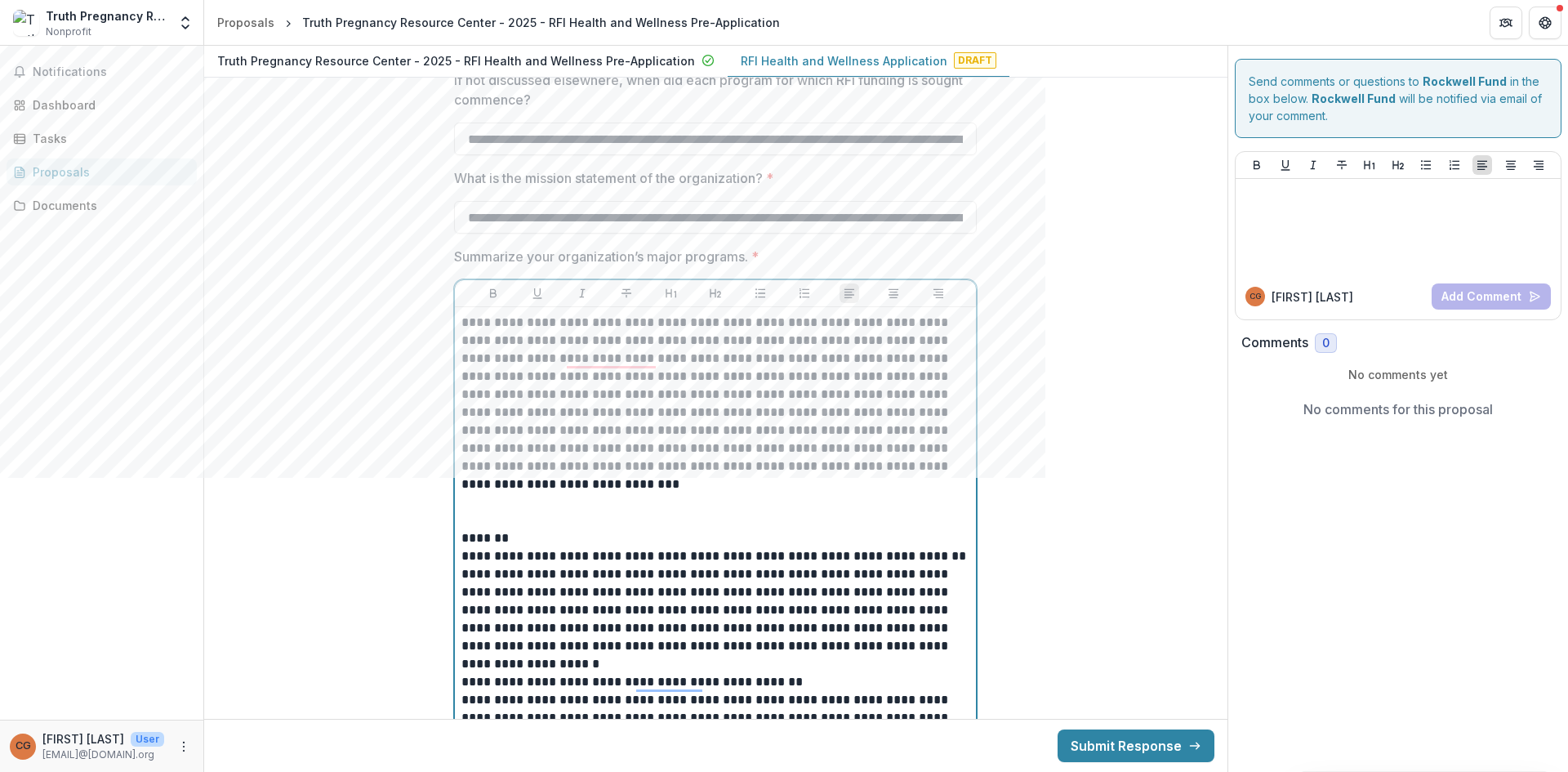 scroll, scrollTop: 7297, scrollLeft: 0, axis: vertical 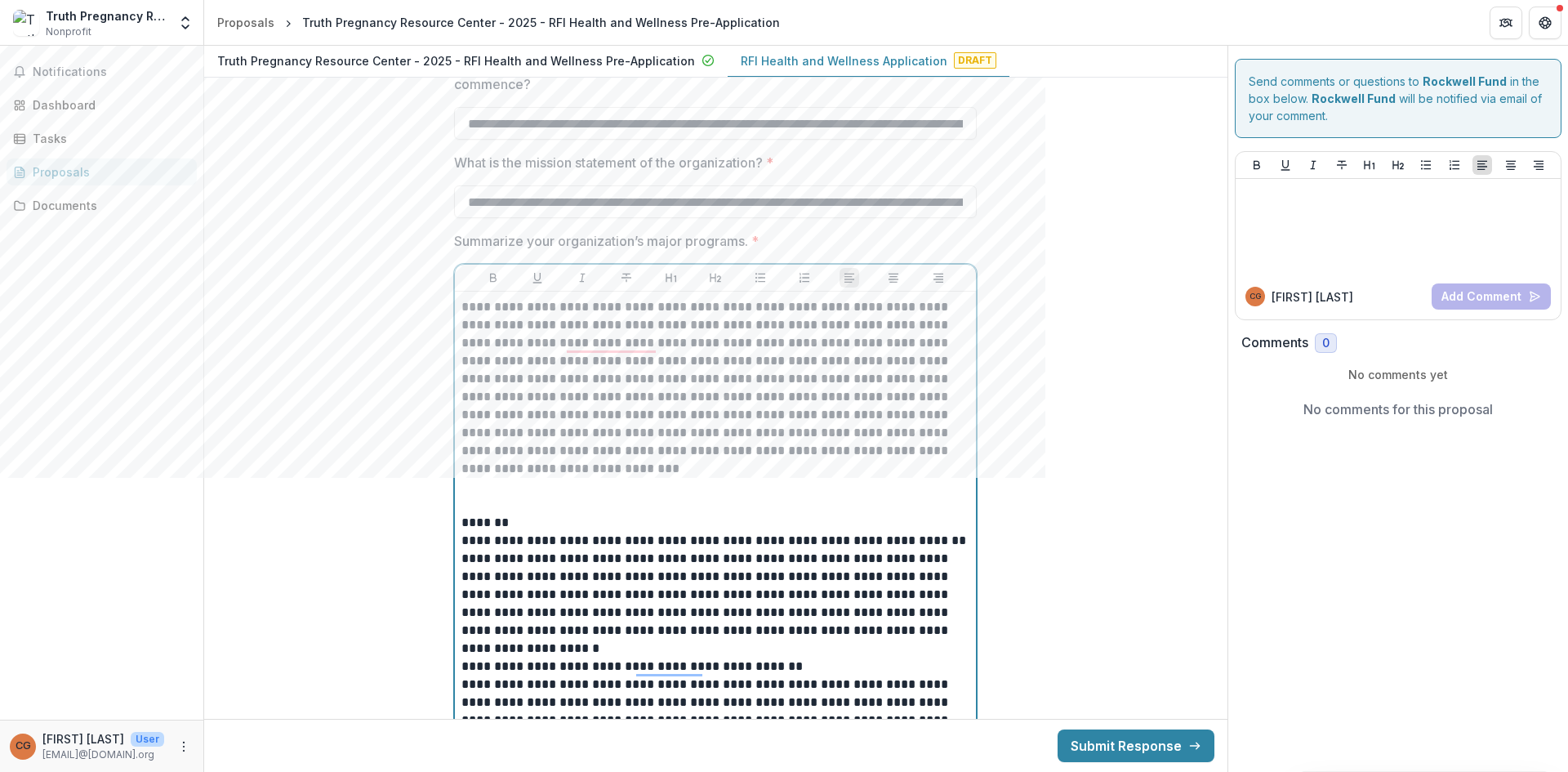 click at bounding box center [715, 496] 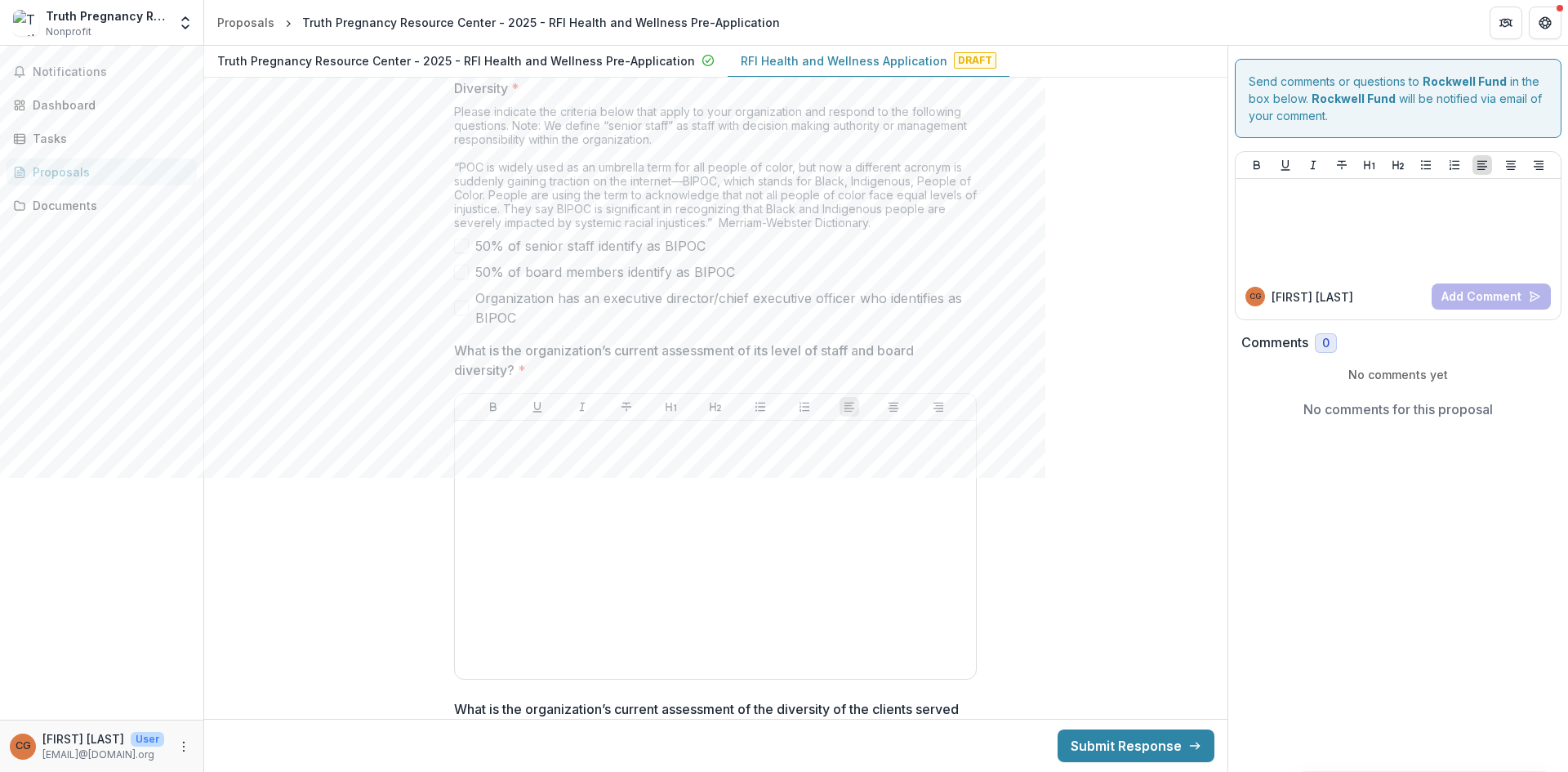 scroll, scrollTop: 9463, scrollLeft: 0, axis: vertical 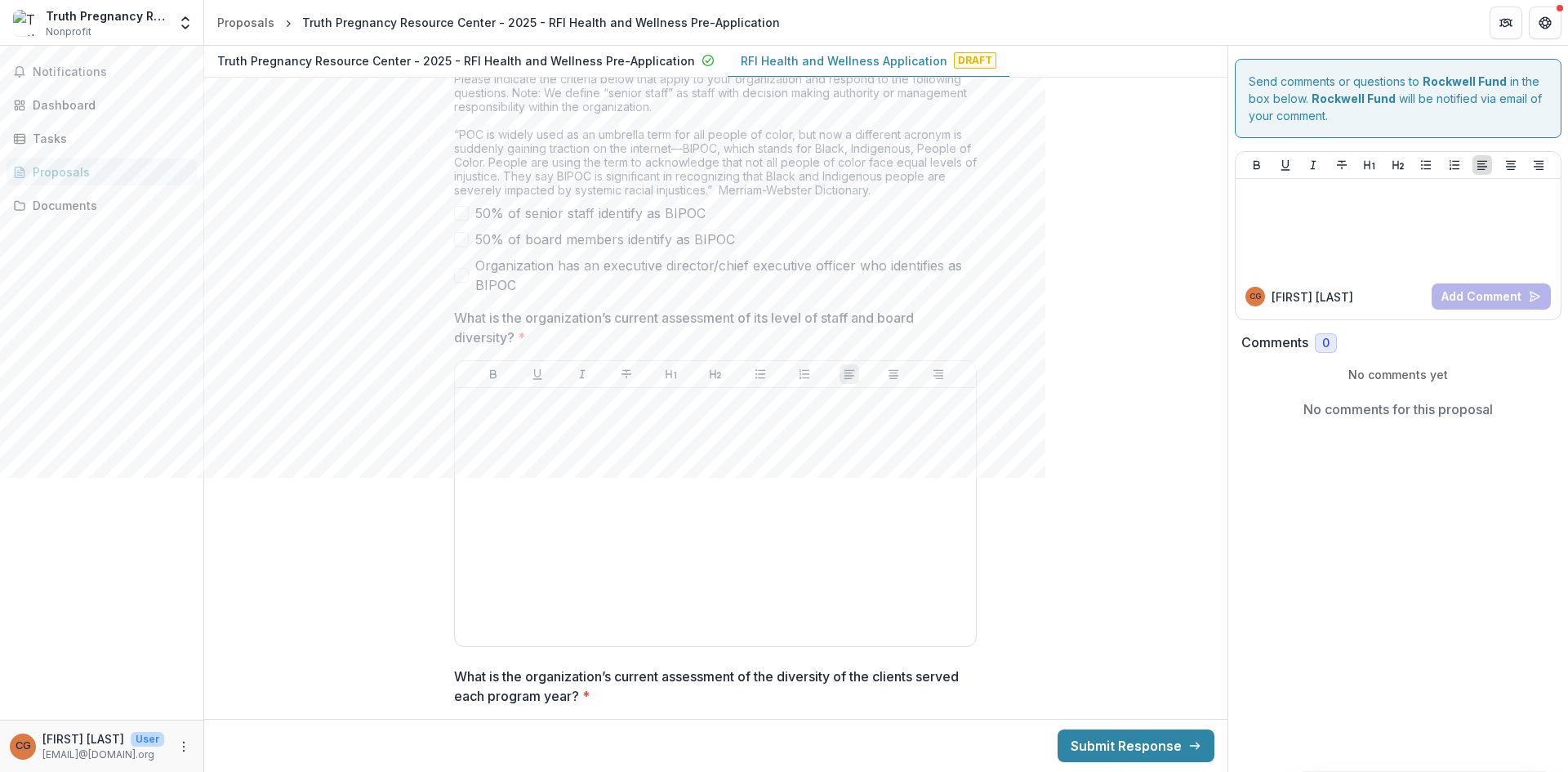 click at bounding box center (461, 213) 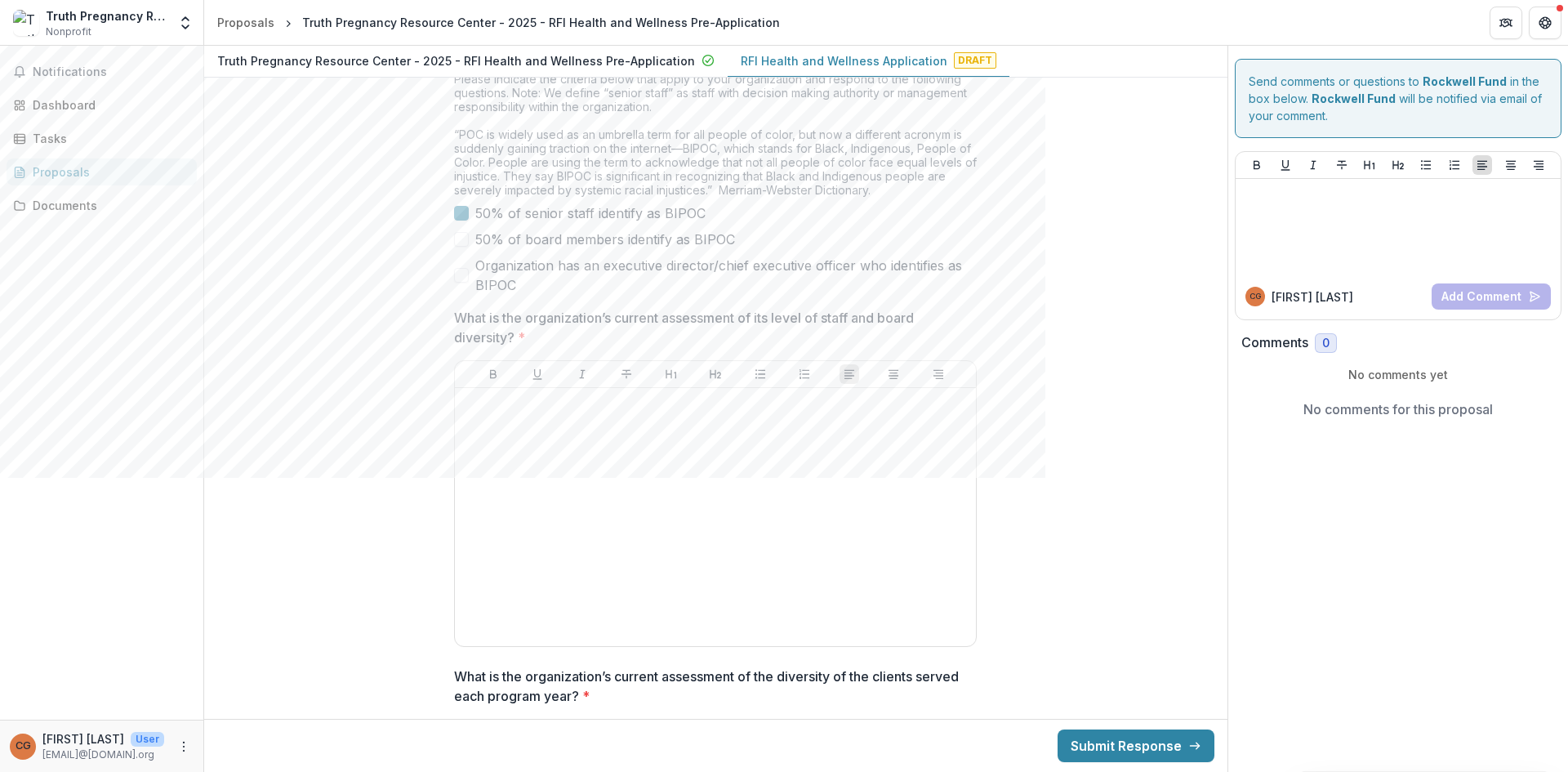 click at bounding box center (461, 239) 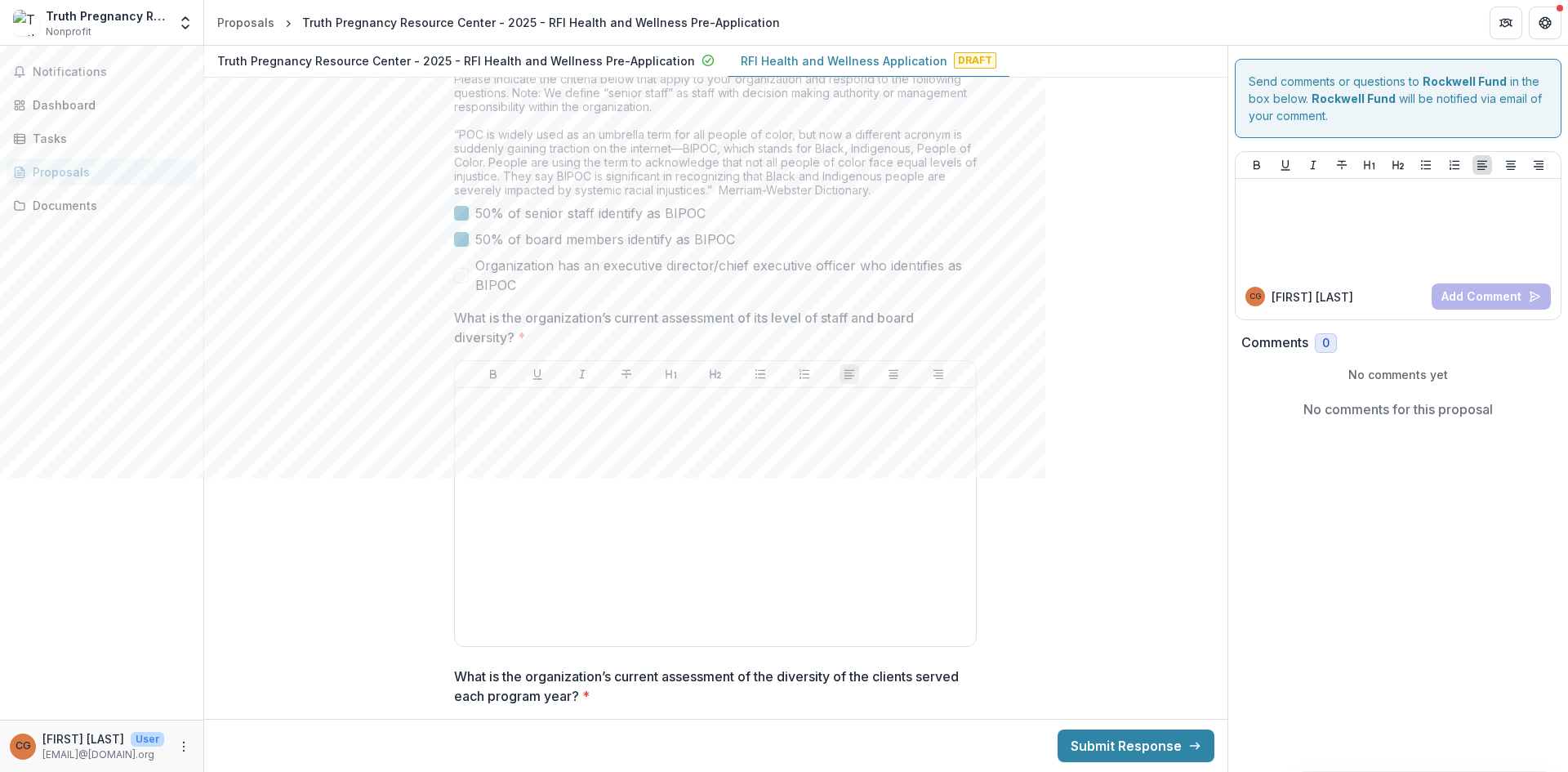 click at bounding box center (461, 275) 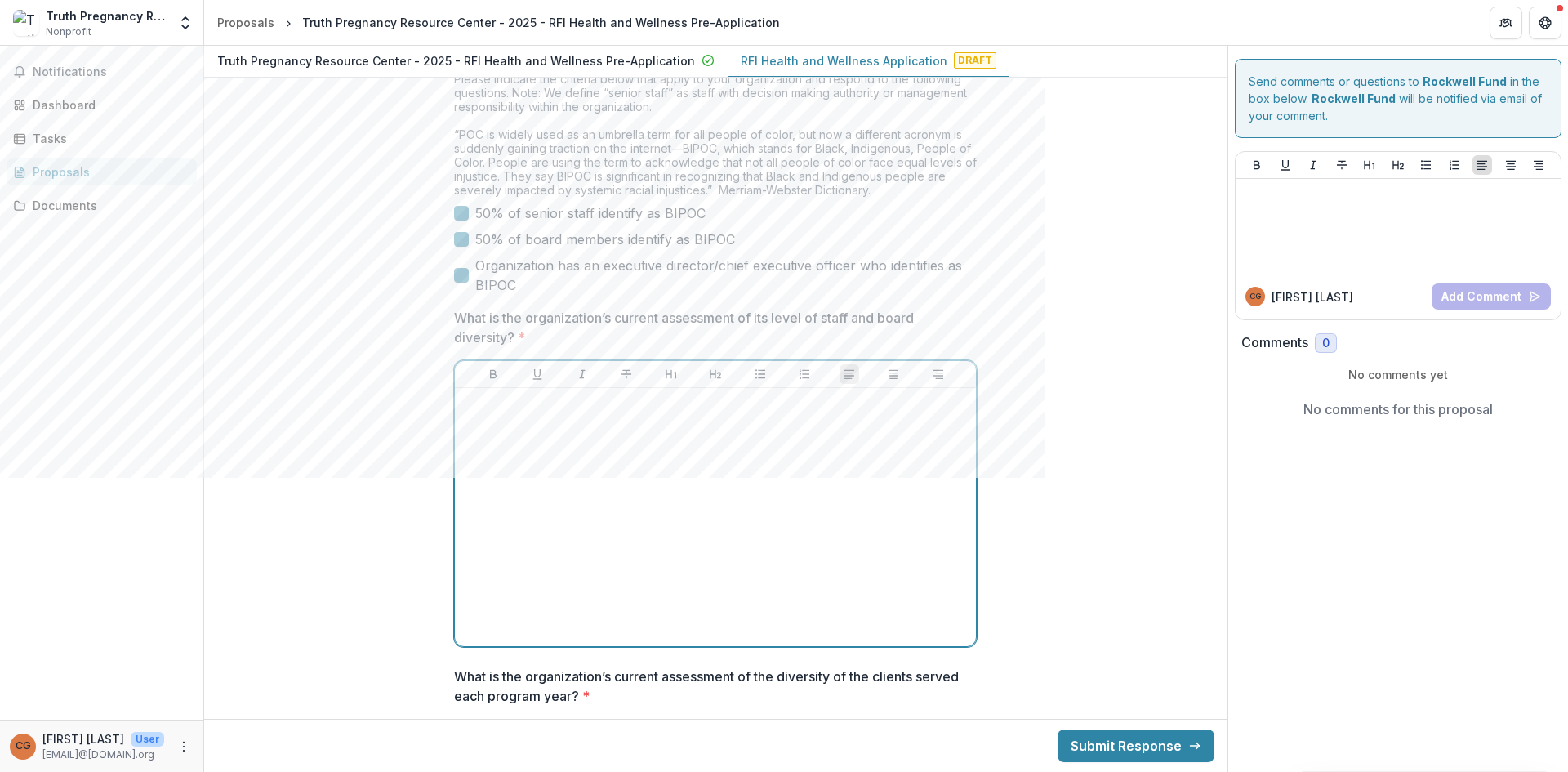 click at bounding box center [715, 517] 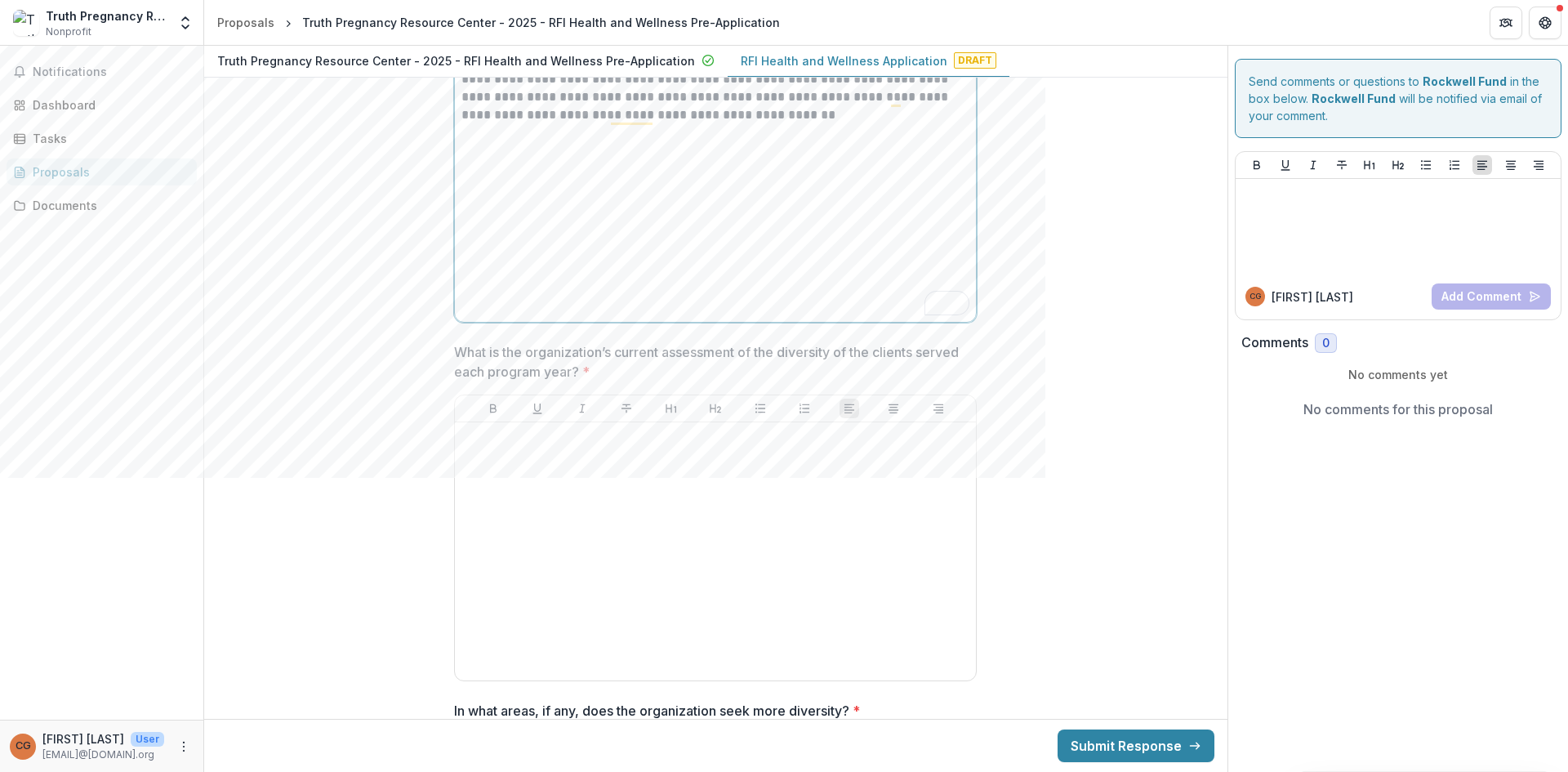 scroll, scrollTop: 9804, scrollLeft: 0, axis: vertical 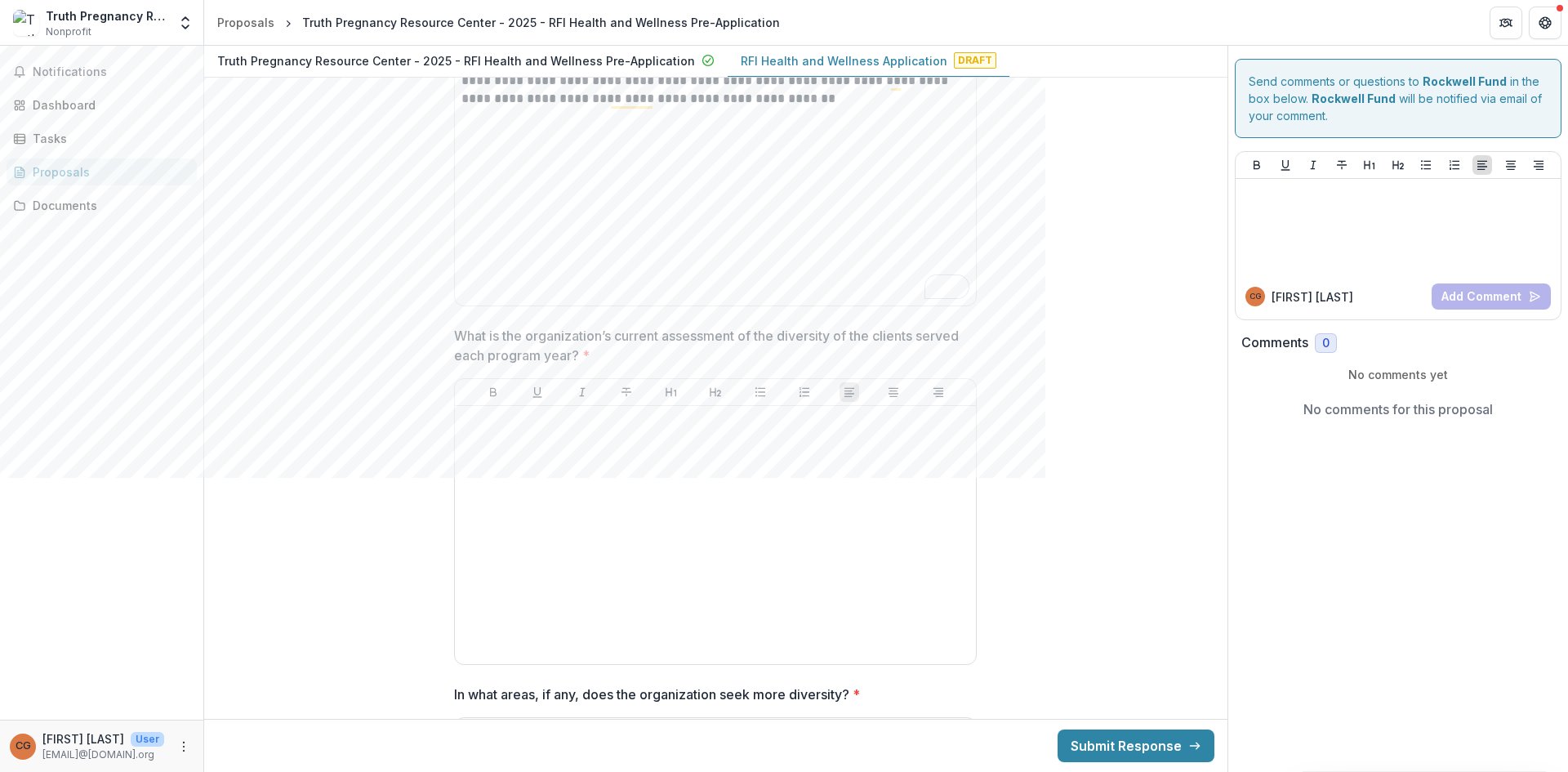 drag, startPoint x: 1222, startPoint y: 554, endPoint x: 1223, endPoint y: 541, distance: 13.038405 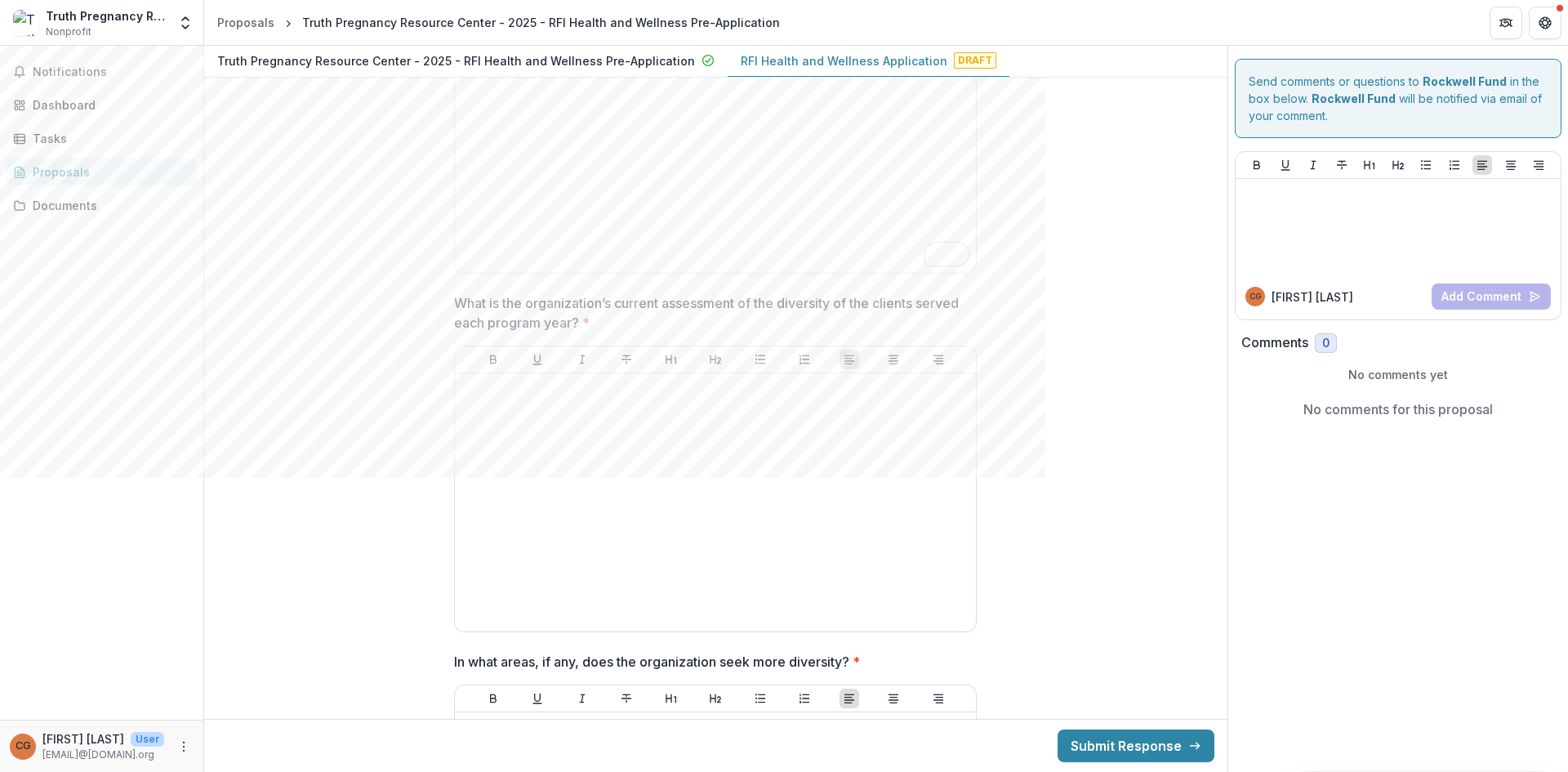scroll, scrollTop: 9755, scrollLeft: 0, axis: vertical 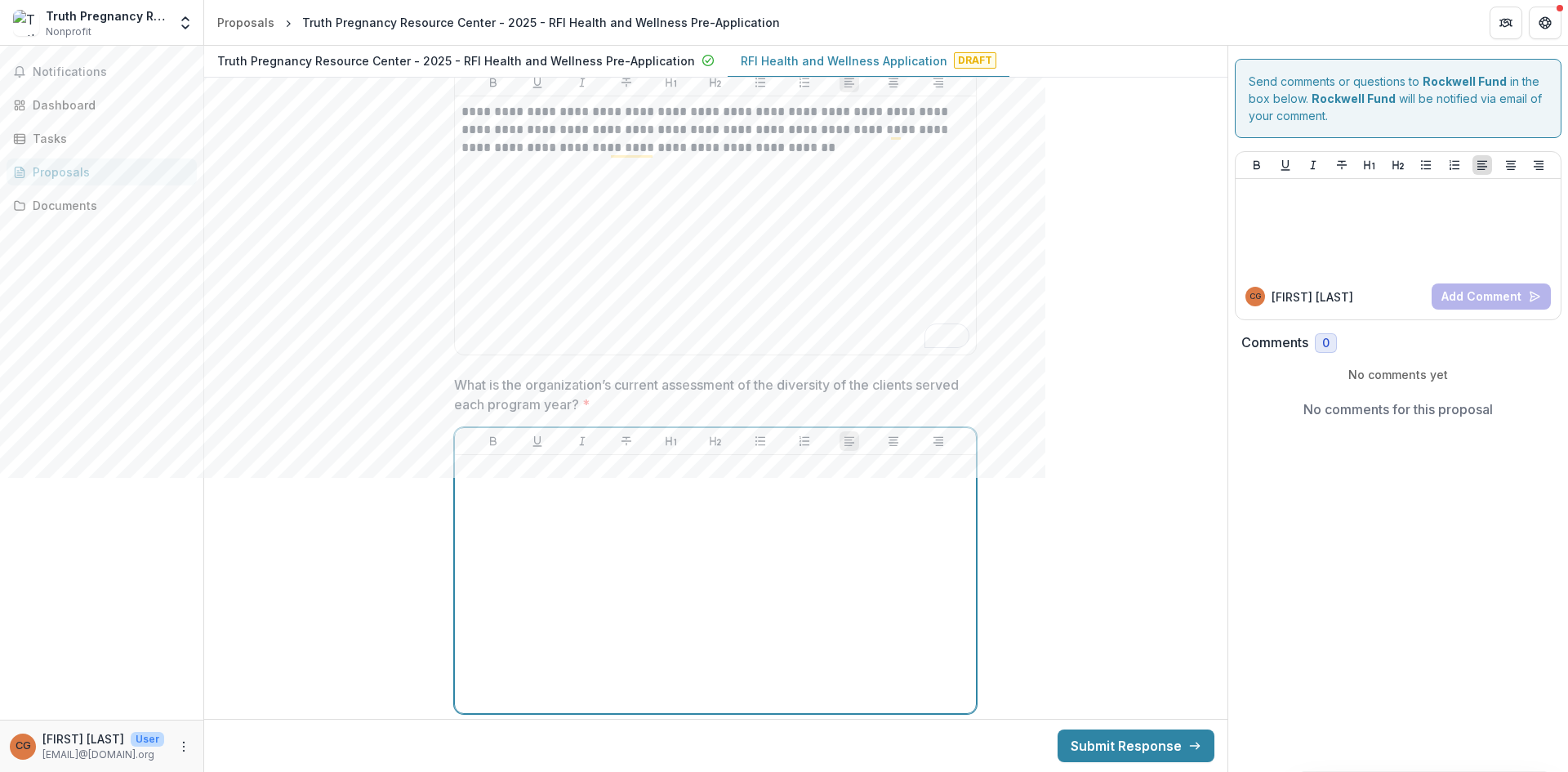 click at bounding box center [715, 584] 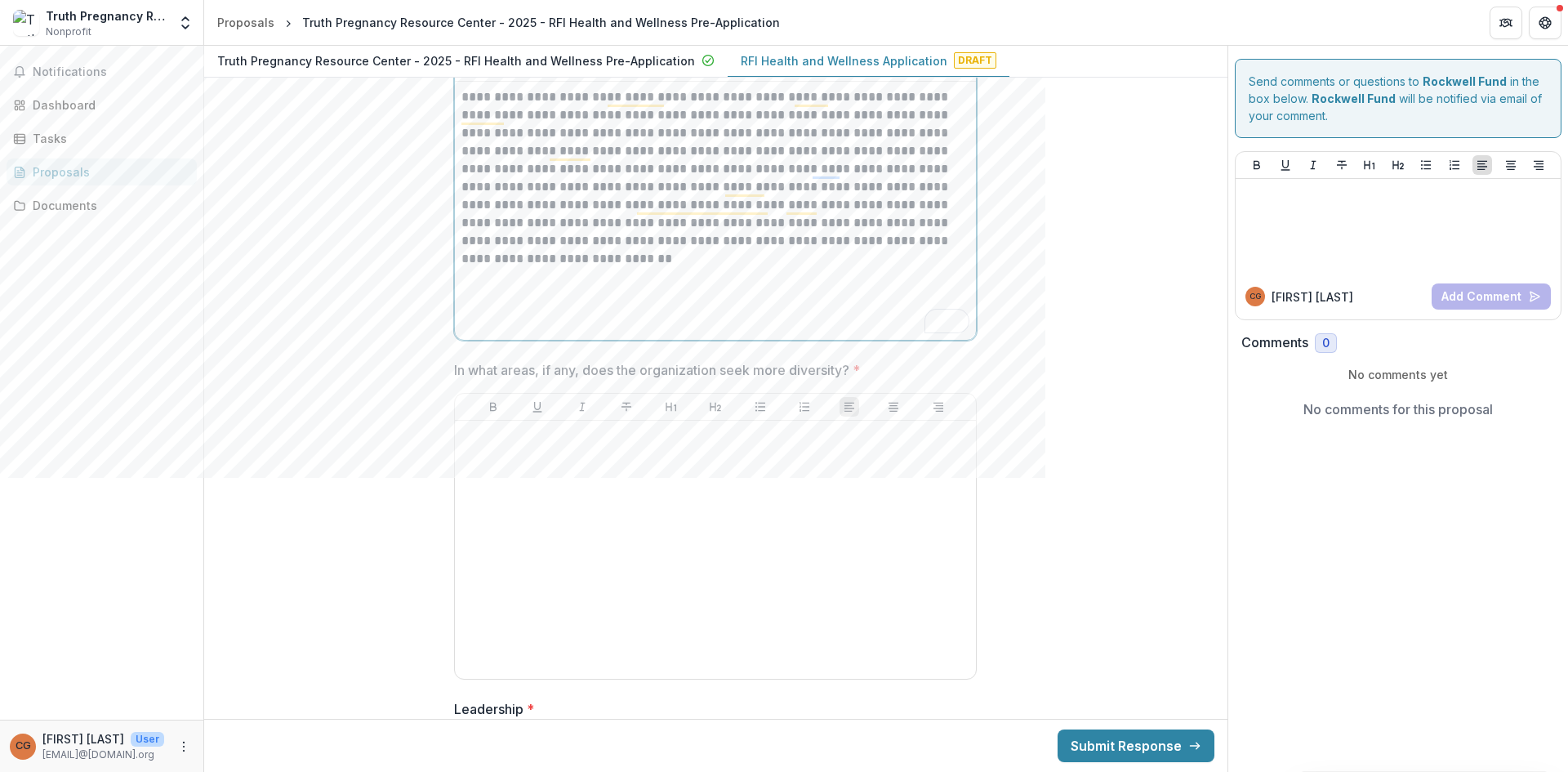 scroll, scrollTop: 10145, scrollLeft: 0, axis: vertical 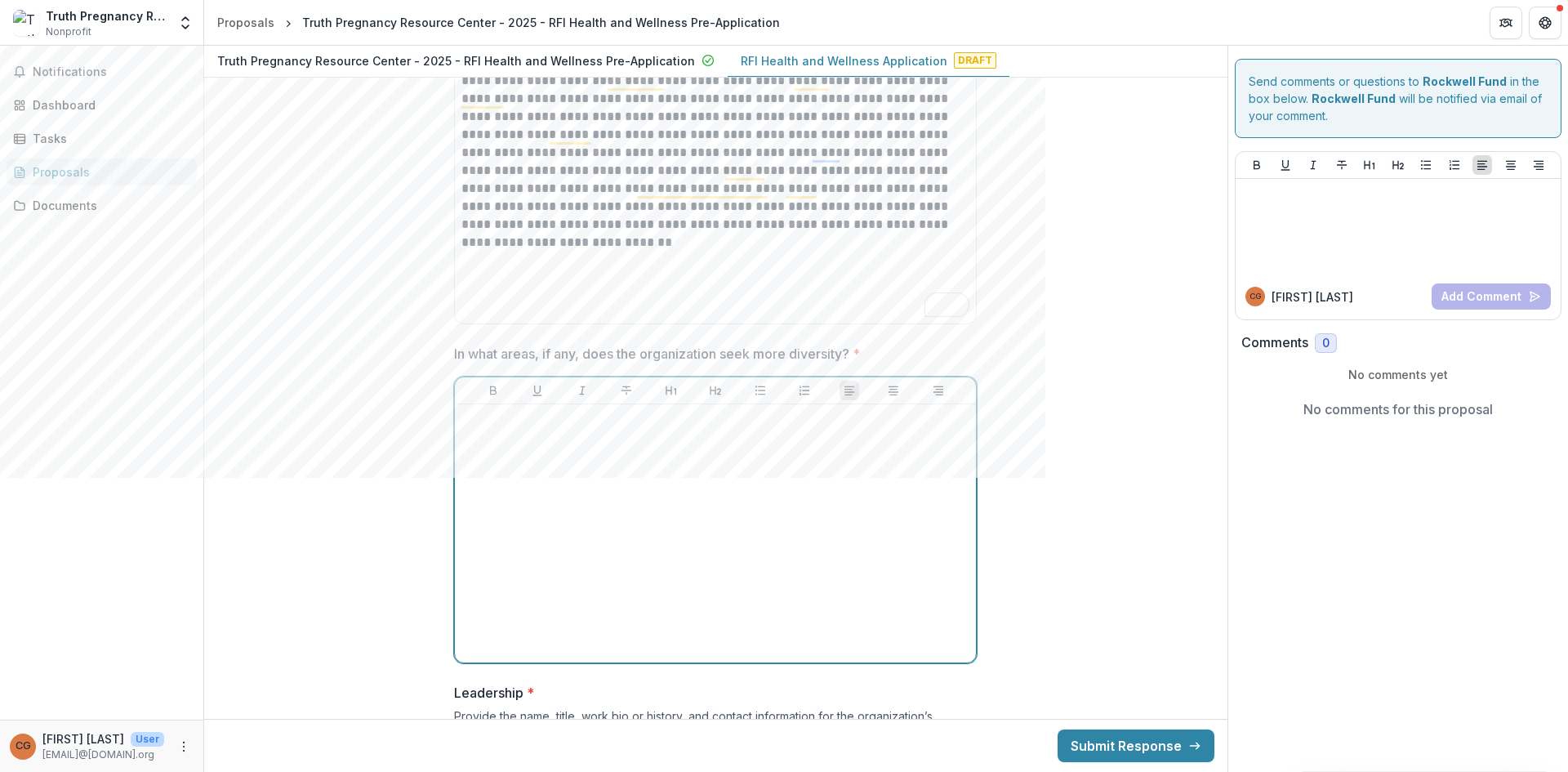 click at bounding box center [715, 533] 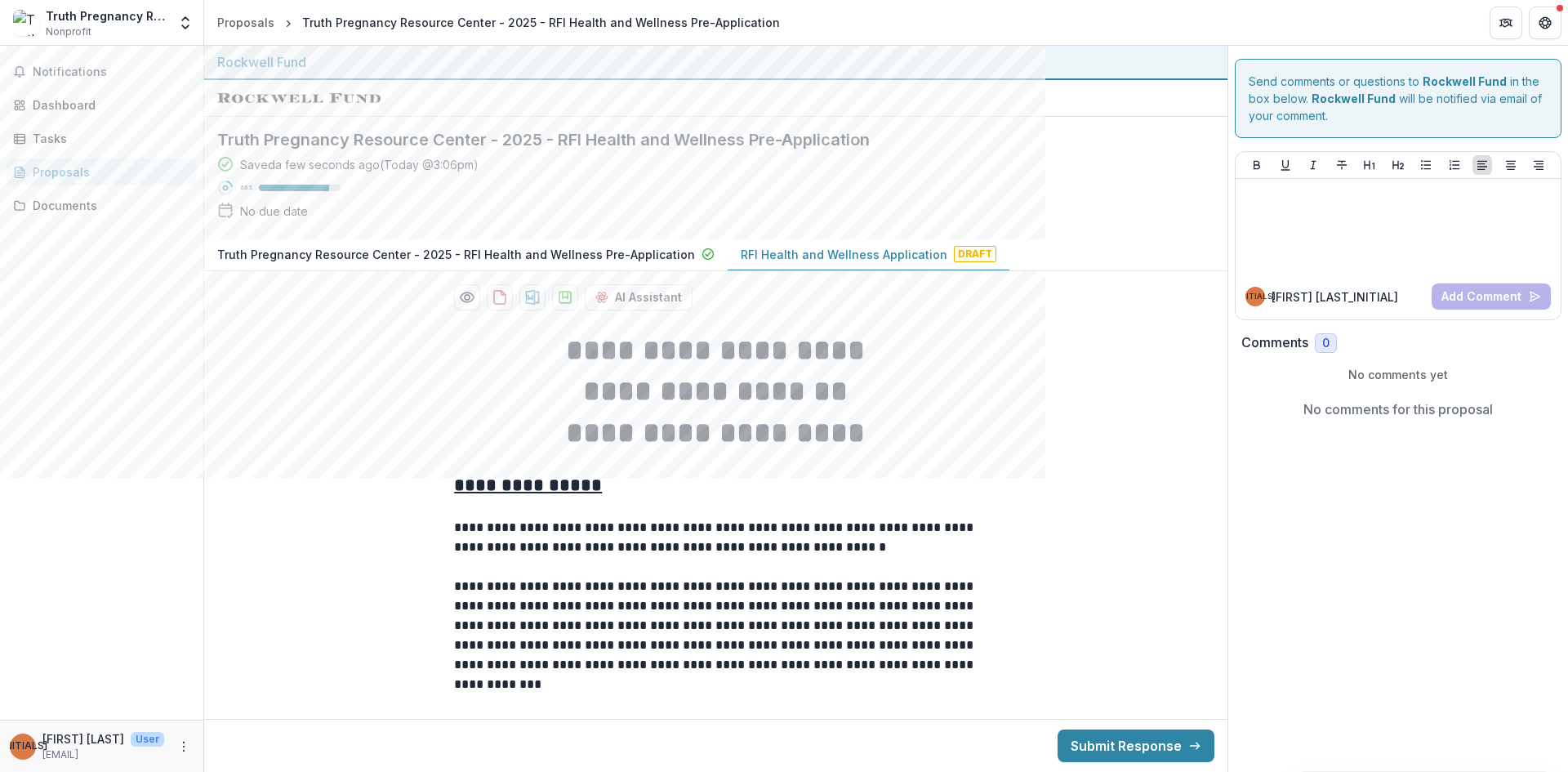 scroll, scrollTop: 0, scrollLeft: 0, axis: both 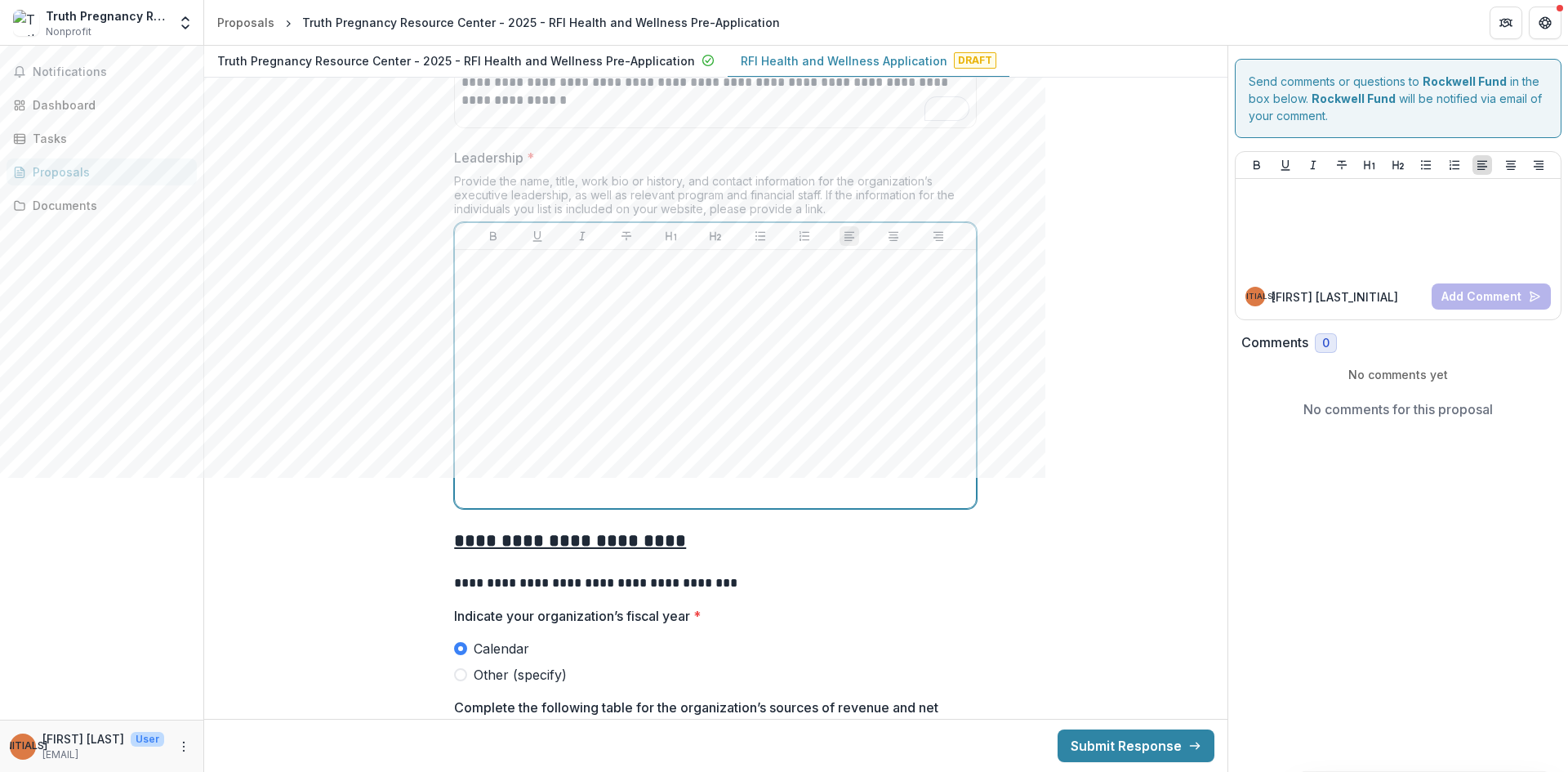 click at bounding box center [715, 379] 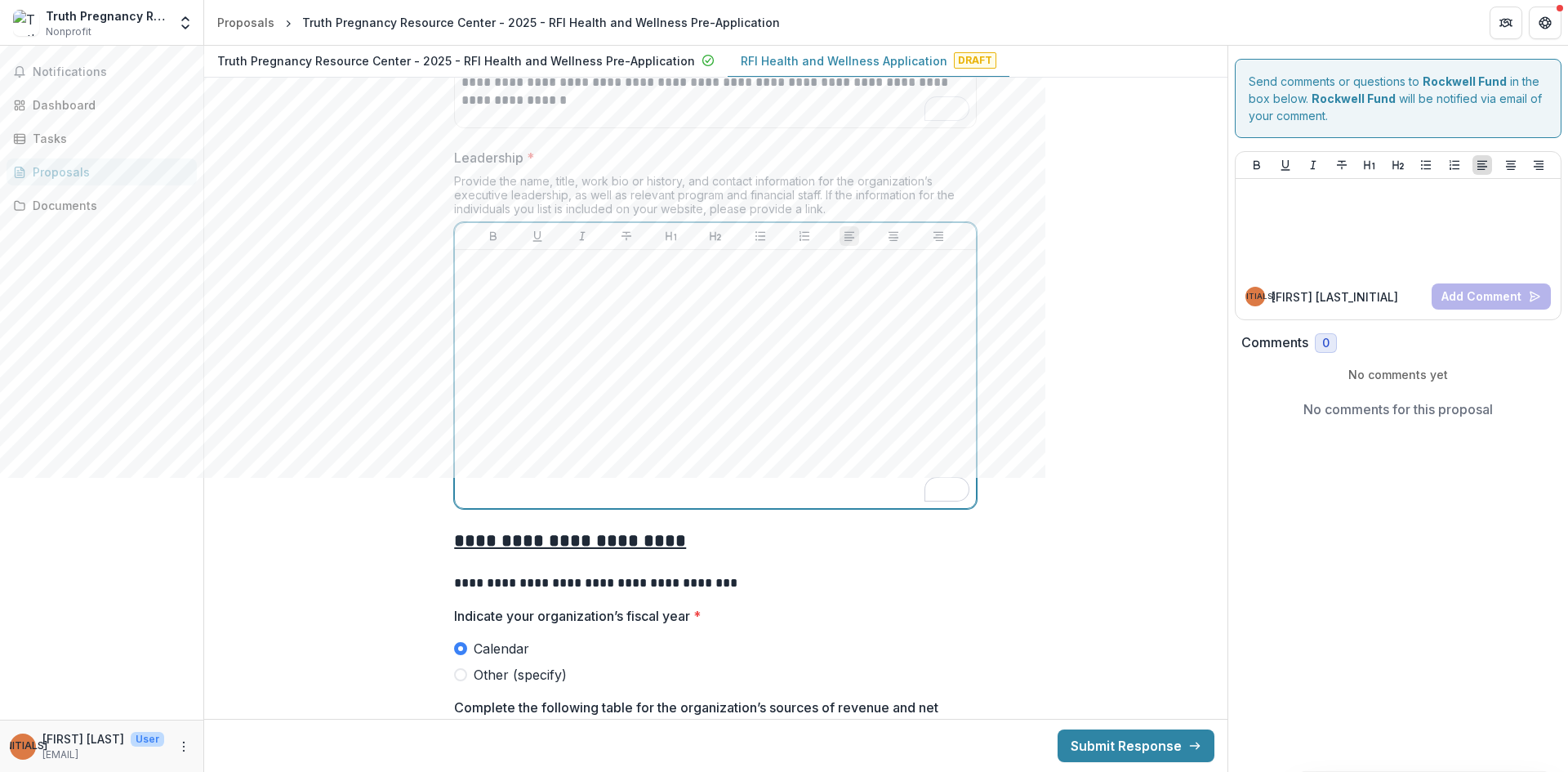 scroll, scrollTop: 11059, scrollLeft: 0, axis: vertical 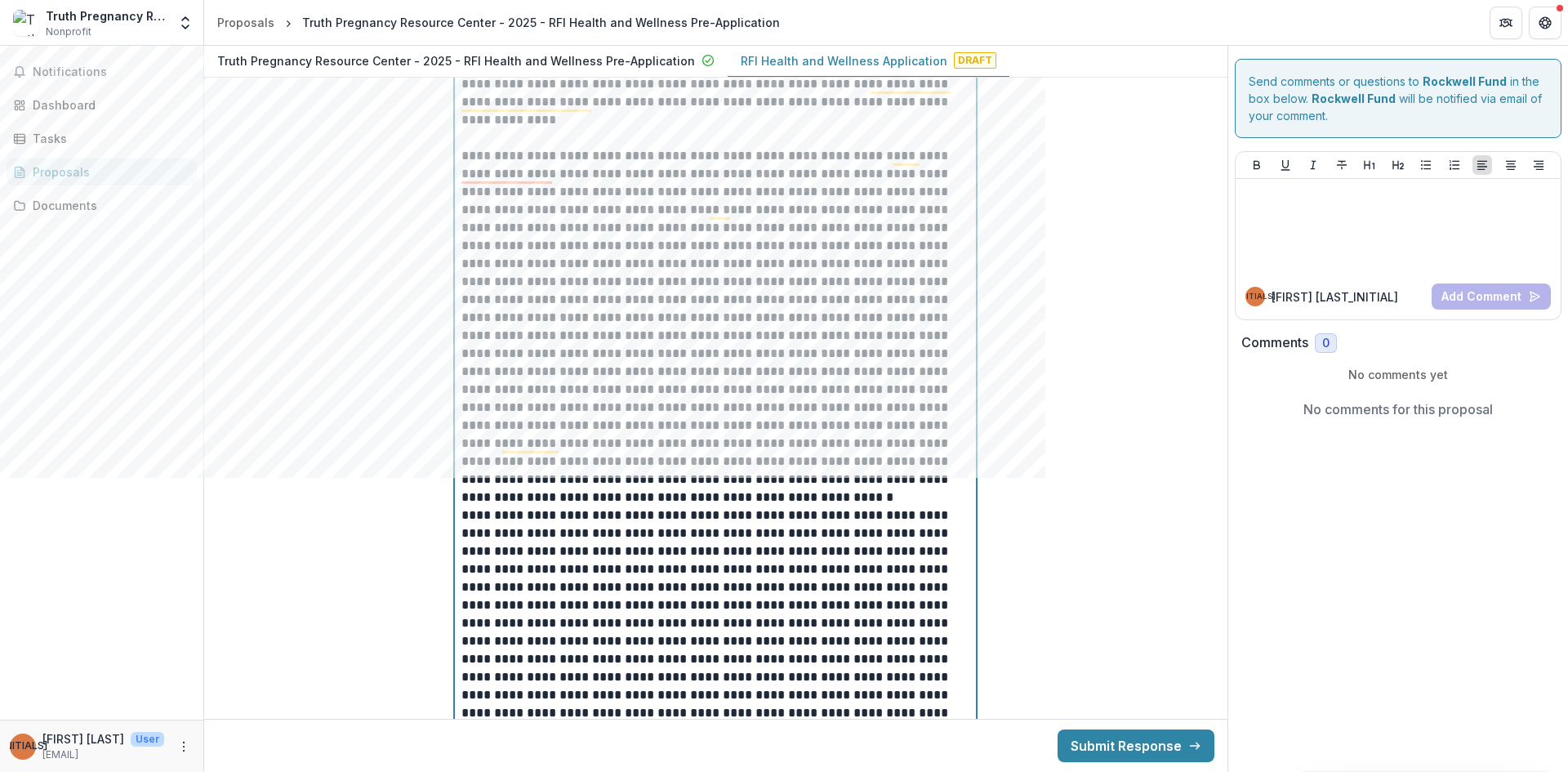 click at bounding box center (715, 129) 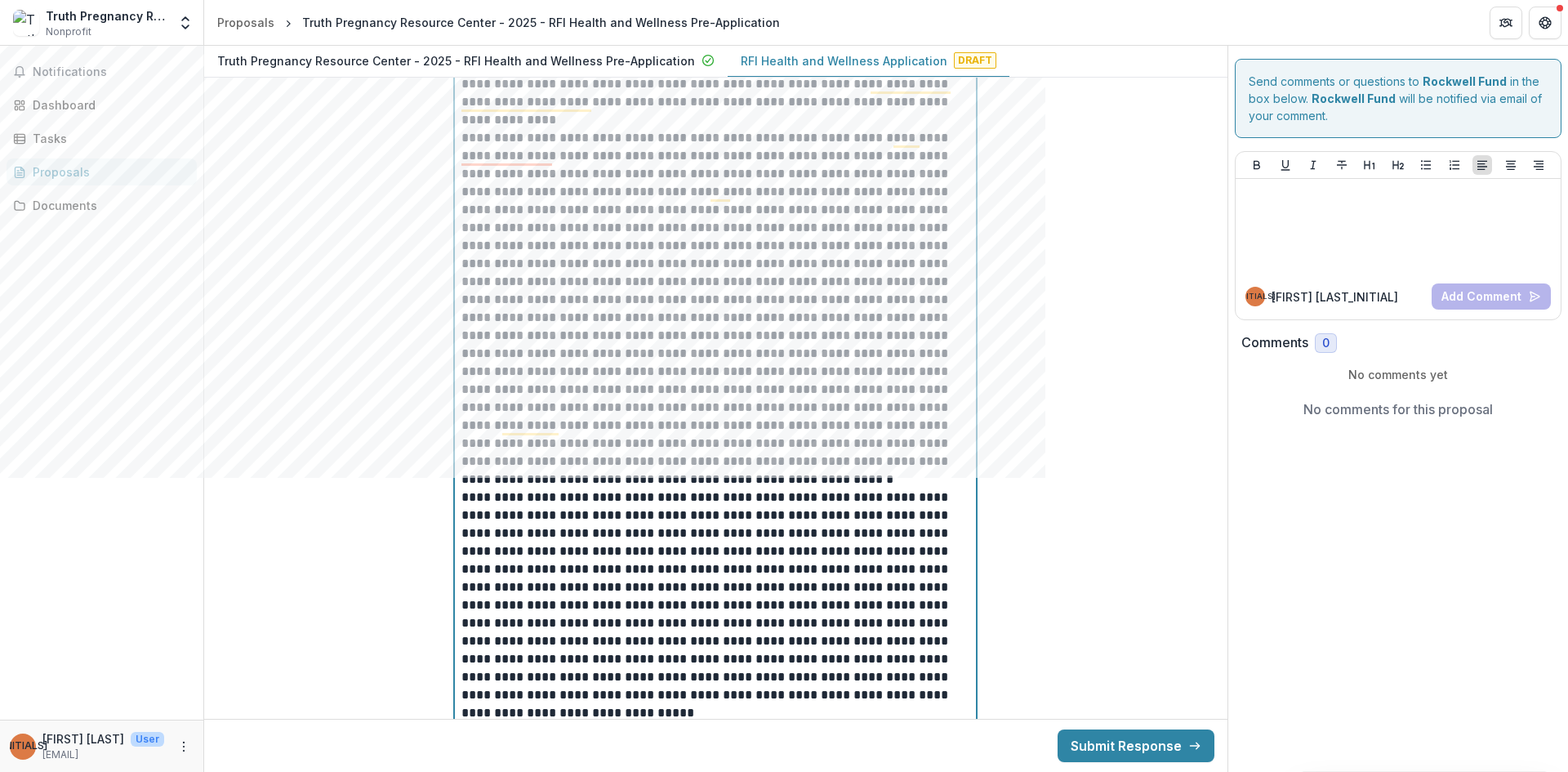 click at bounding box center [715, 309] 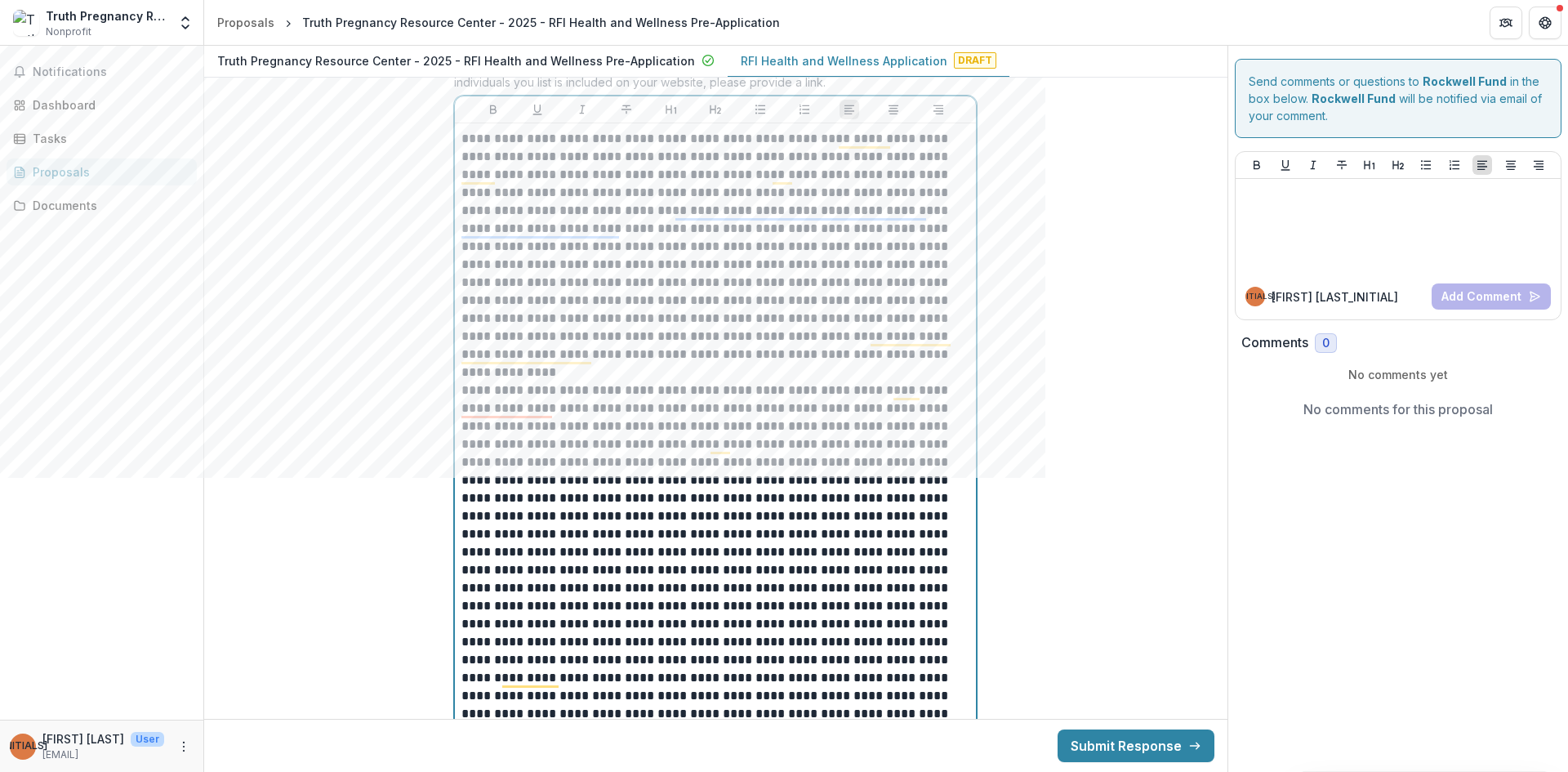 scroll, scrollTop: 10824, scrollLeft: 0, axis: vertical 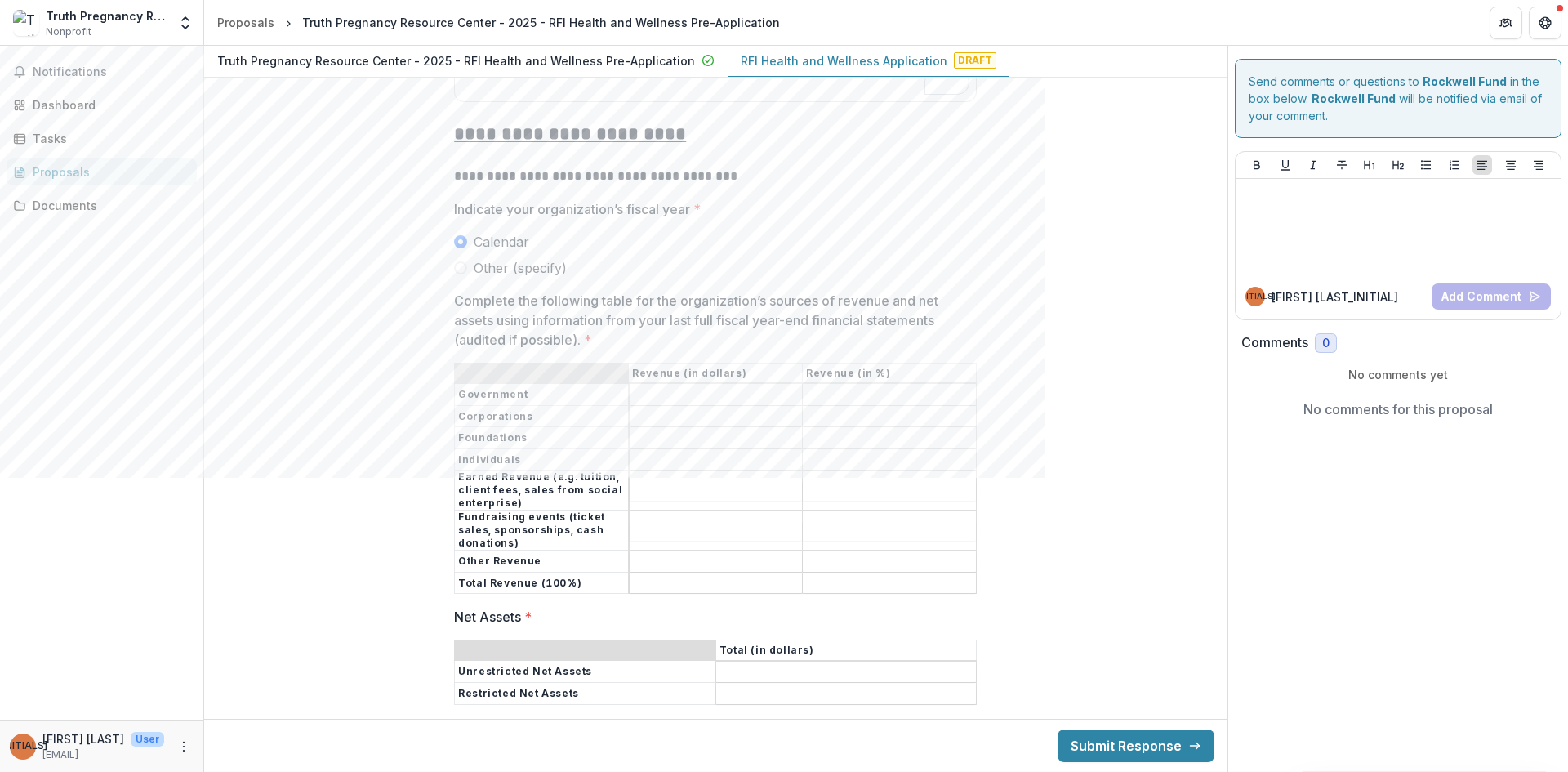 drag, startPoint x: 697, startPoint y: 390, endPoint x: 889, endPoint y: 575, distance: 266.62521 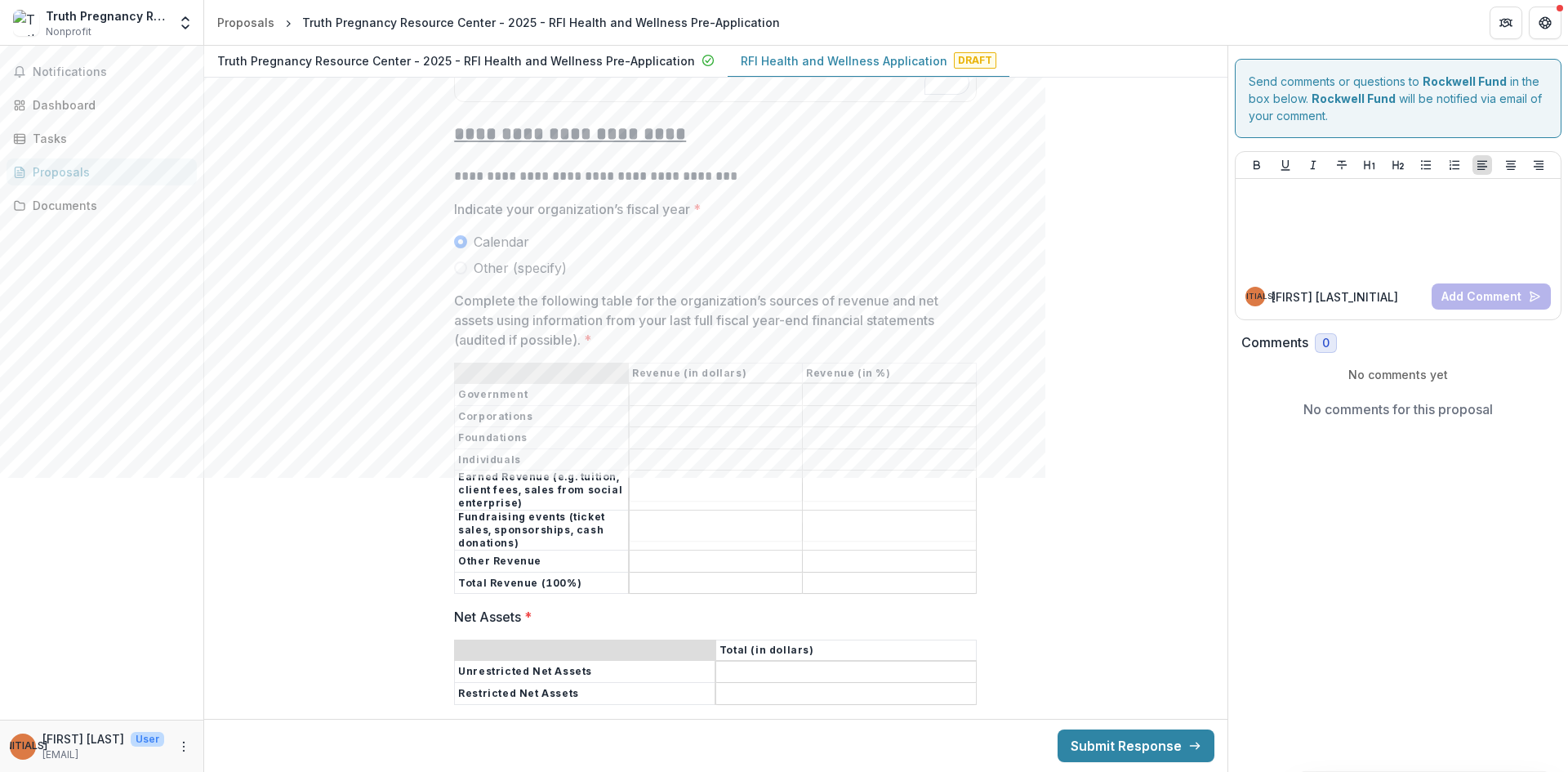 click on "Complete the following table for the organization’s sources of revenue and net assets using information from your last full fiscal year-end financial statements (audited if possible). *" at bounding box center [716, 395] 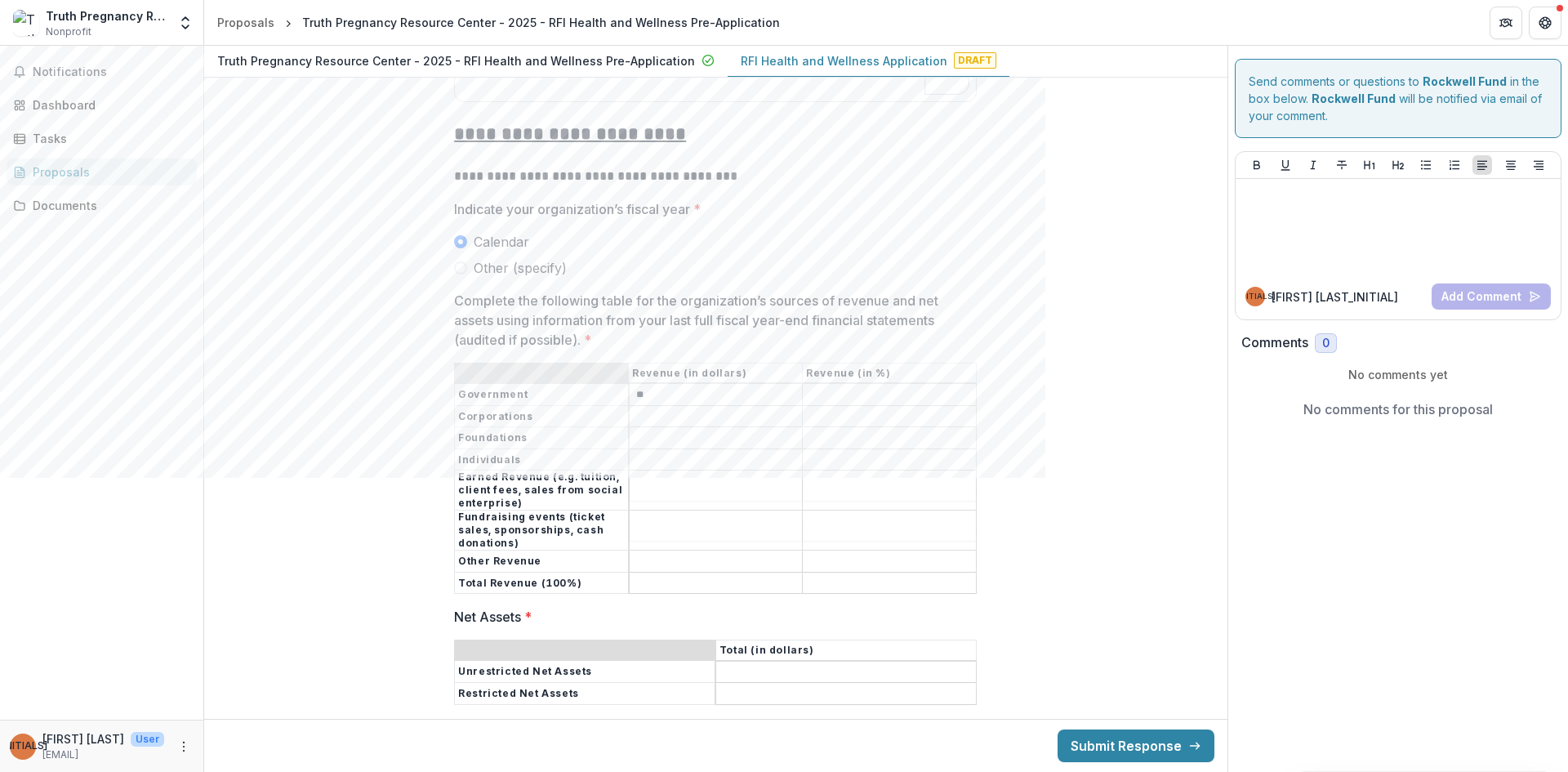 type on "**" 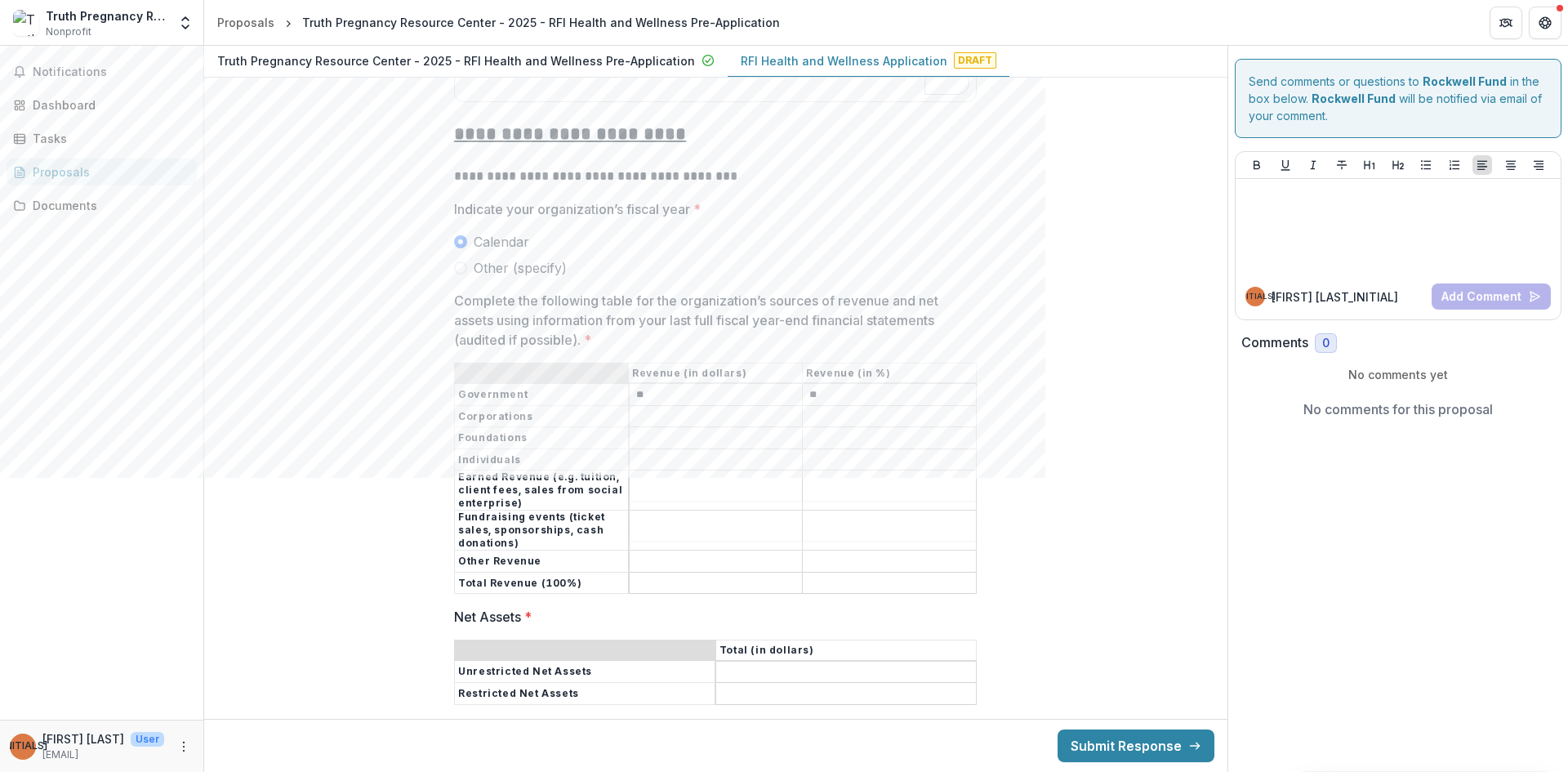 type on "**" 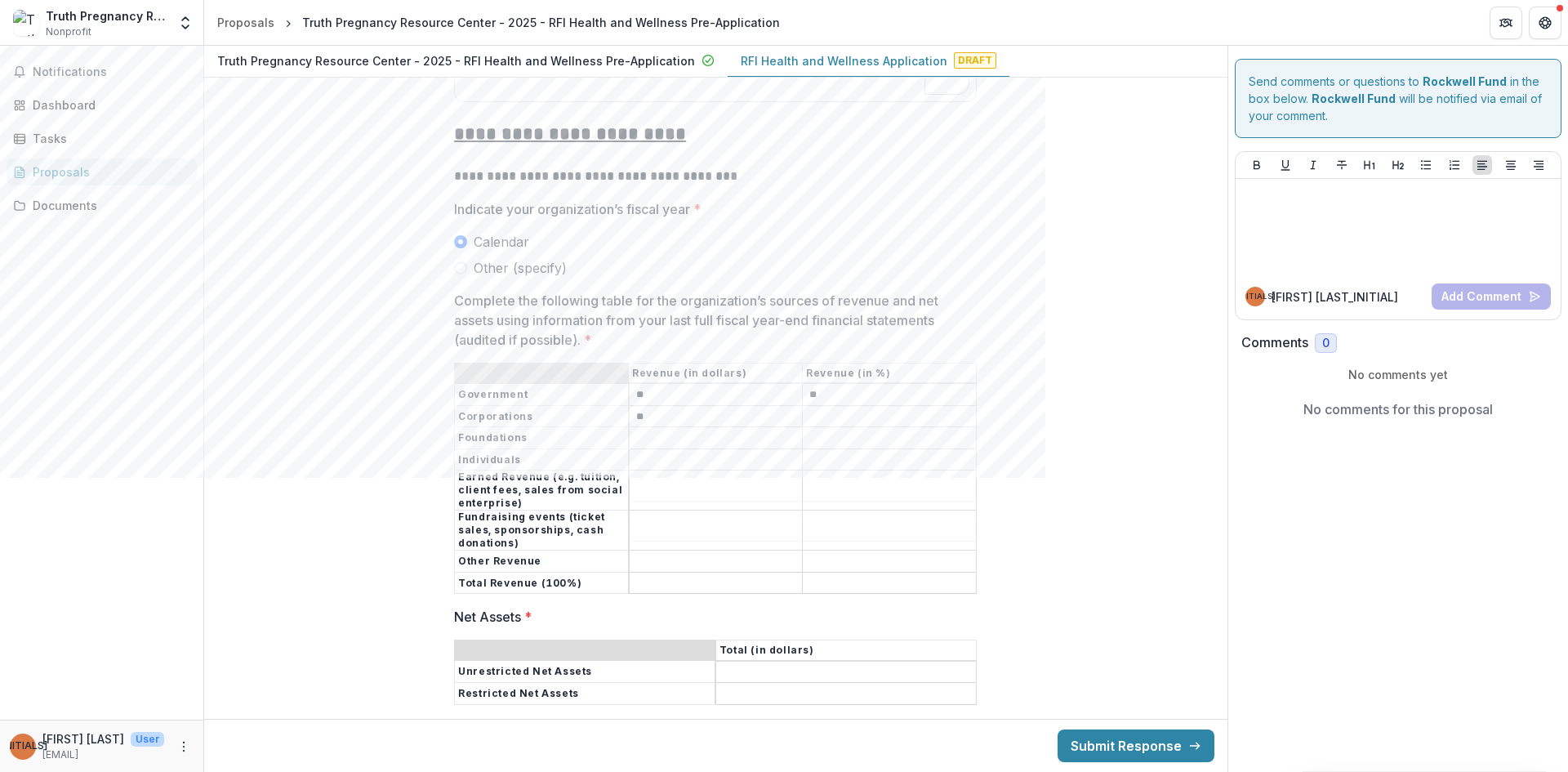 type on "**" 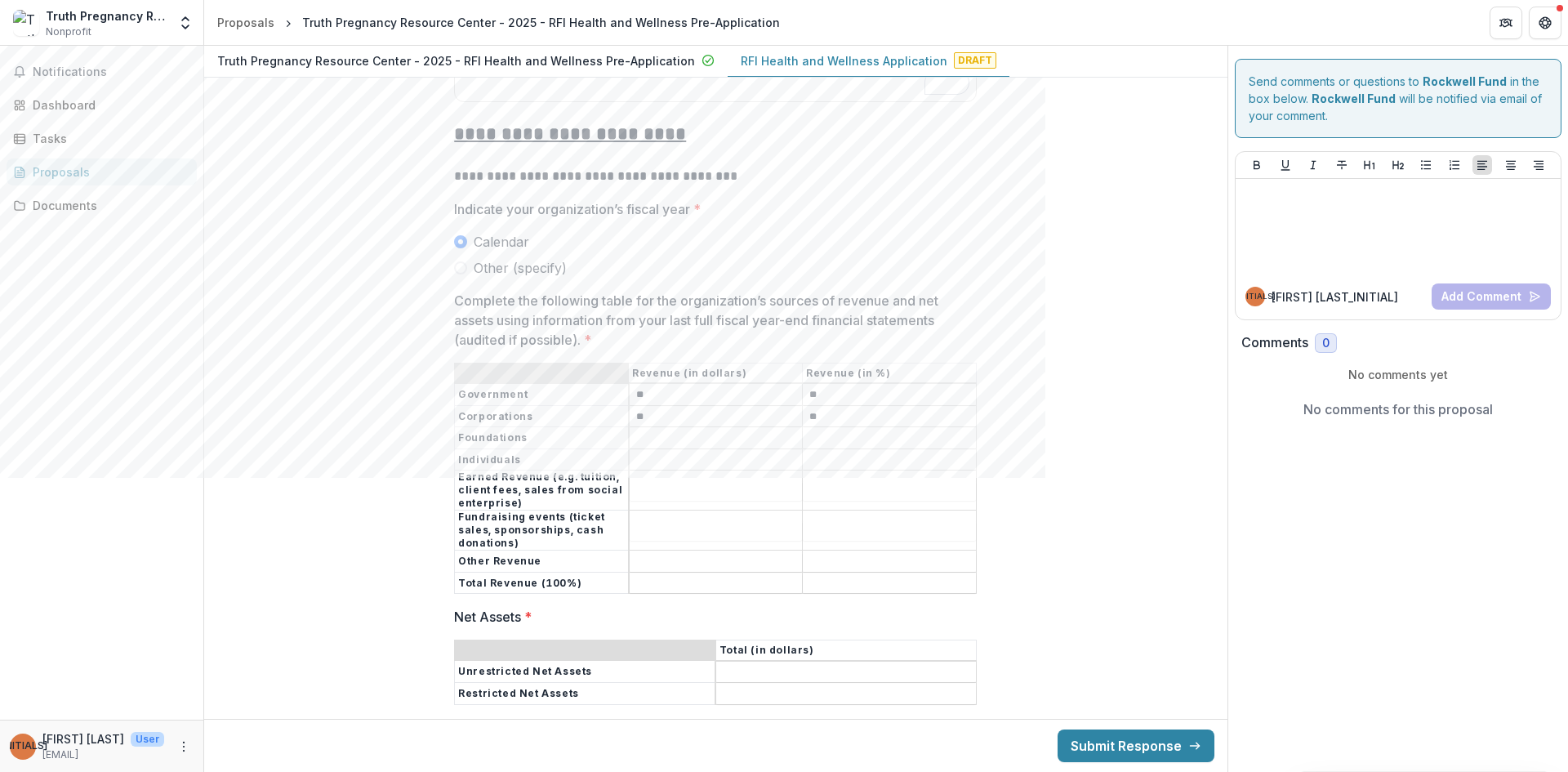 type on "**" 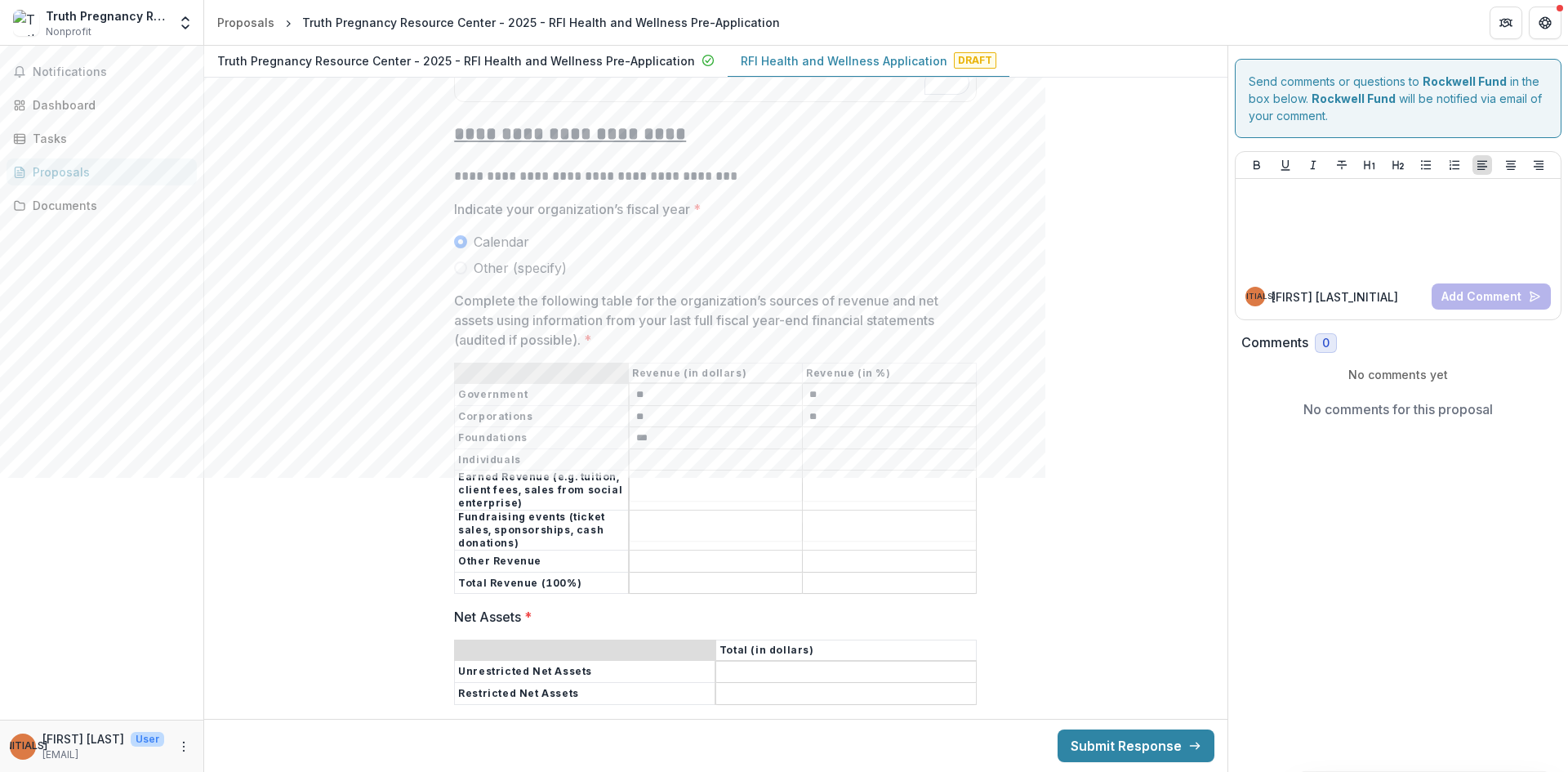 click on "***" at bounding box center (716, 439) 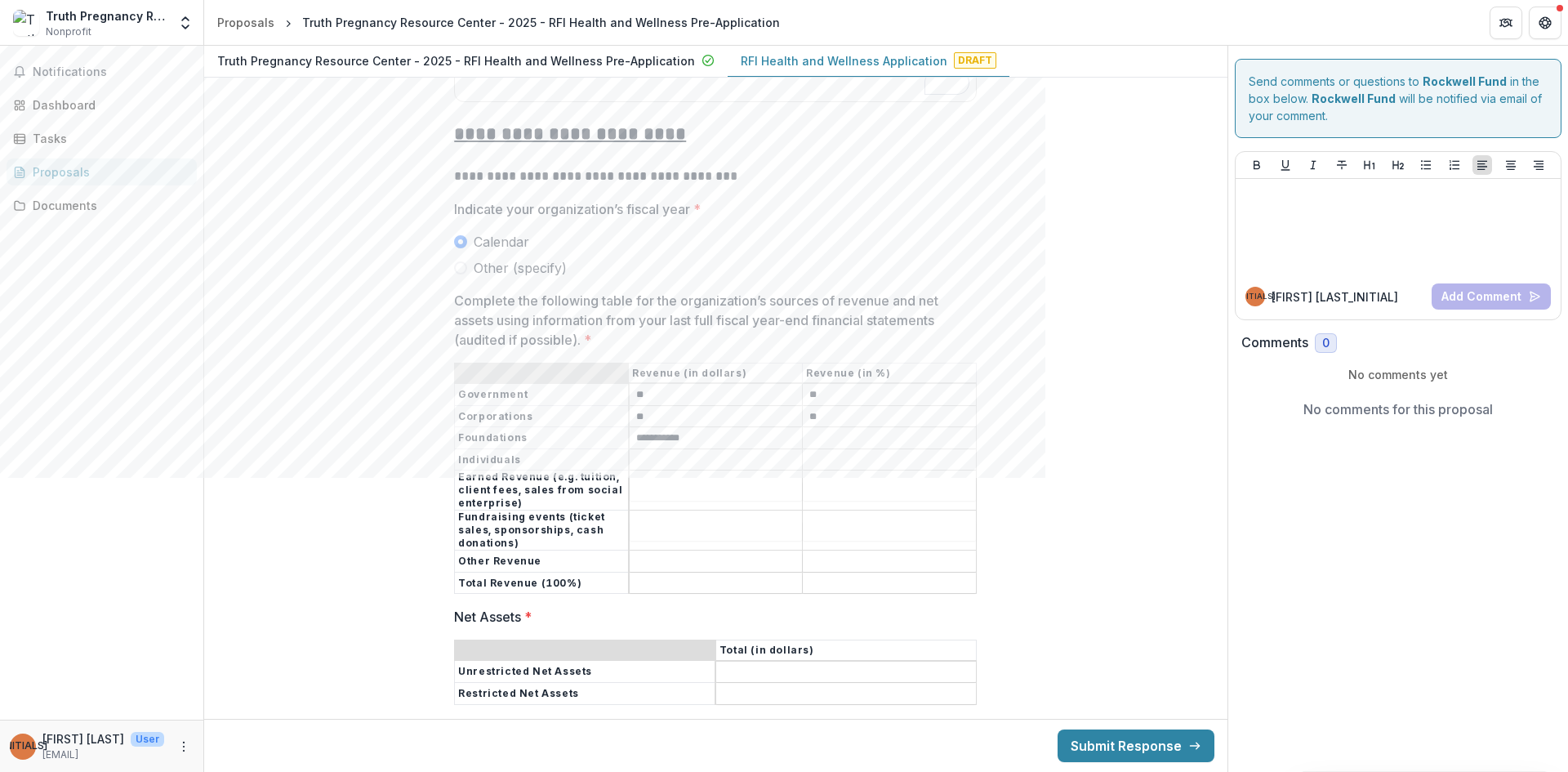 click on "Complete the following table for the organization’s sources of revenue and net assets using information from your last full fiscal year-end financial statements (audited if possible). *" at bounding box center (889, 439) 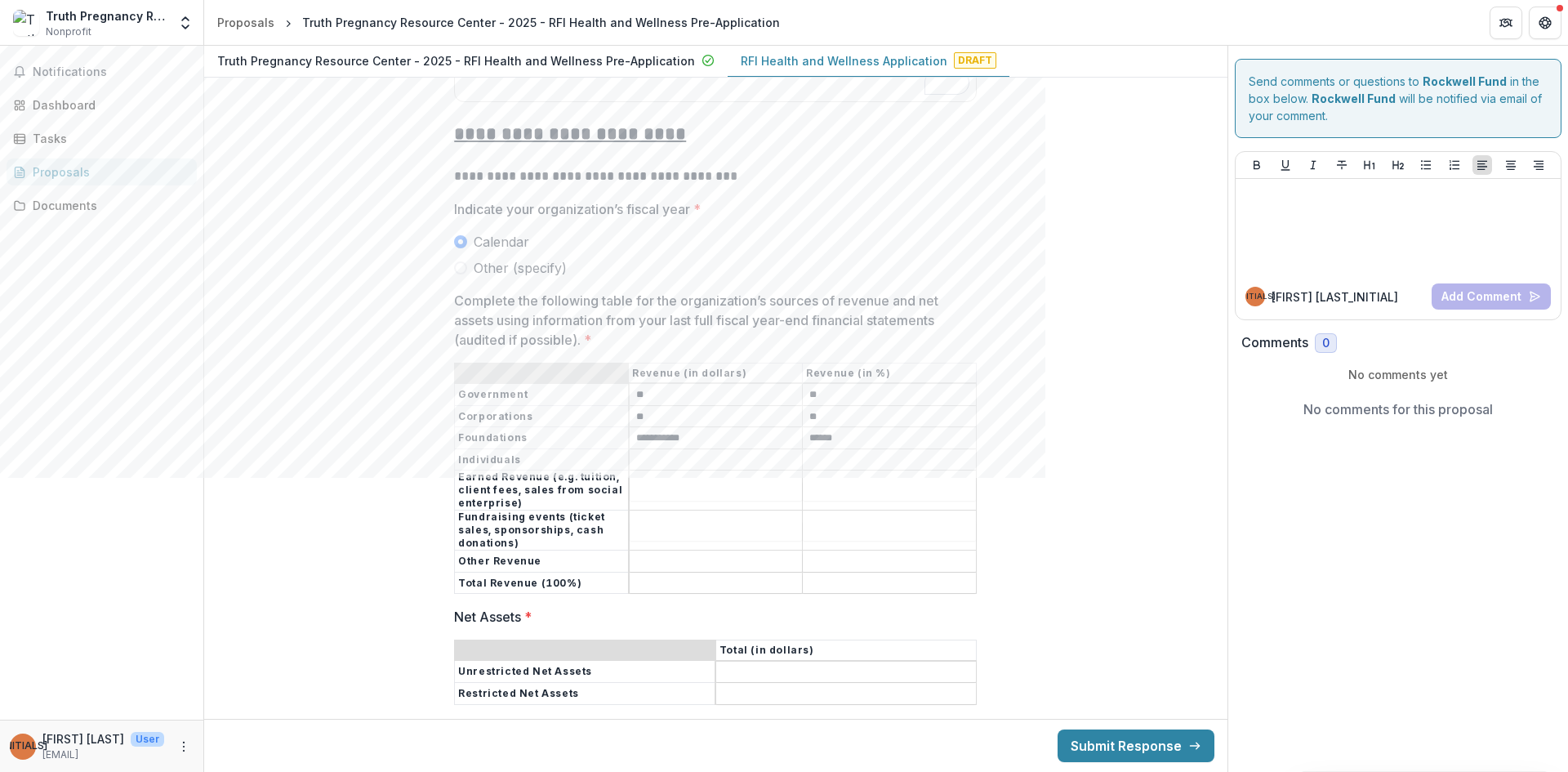 type on "******" 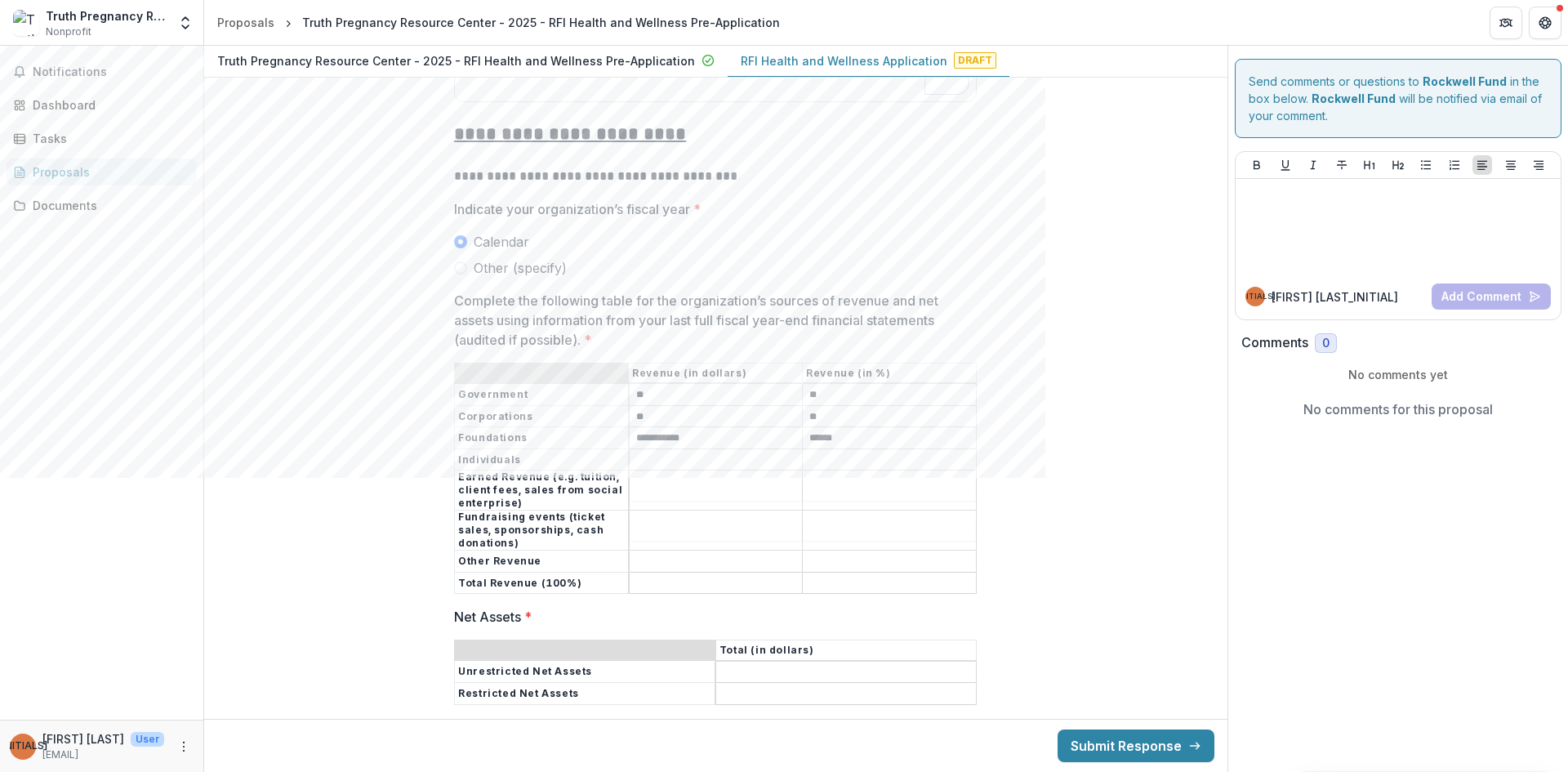 click on "Complete the following table for the organization’s sources of revenue and net assets using information from your last full fiscal year-end financial statements (audited if possible). *" at bounding box center [716, 460] 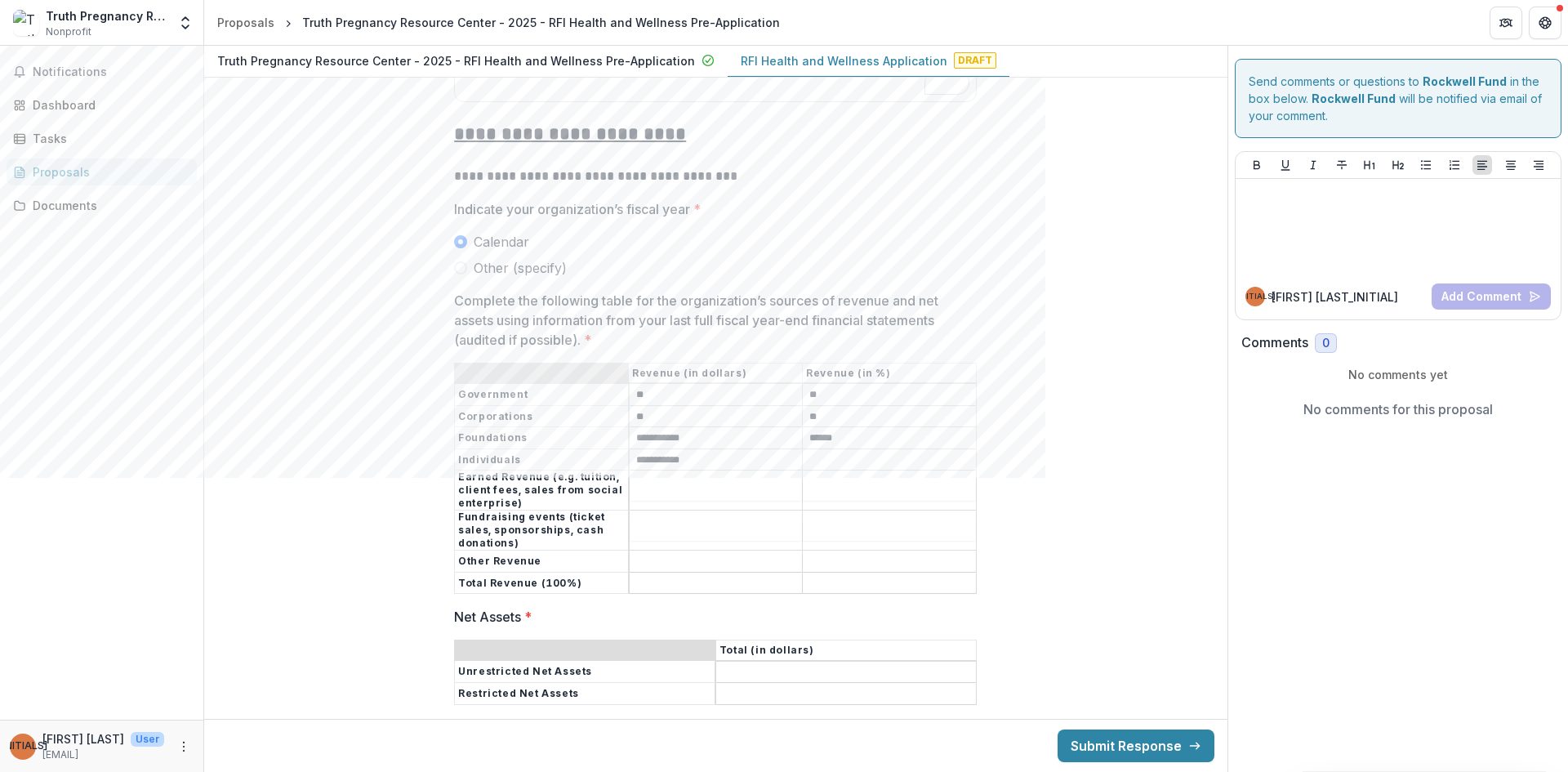 type on "**********" 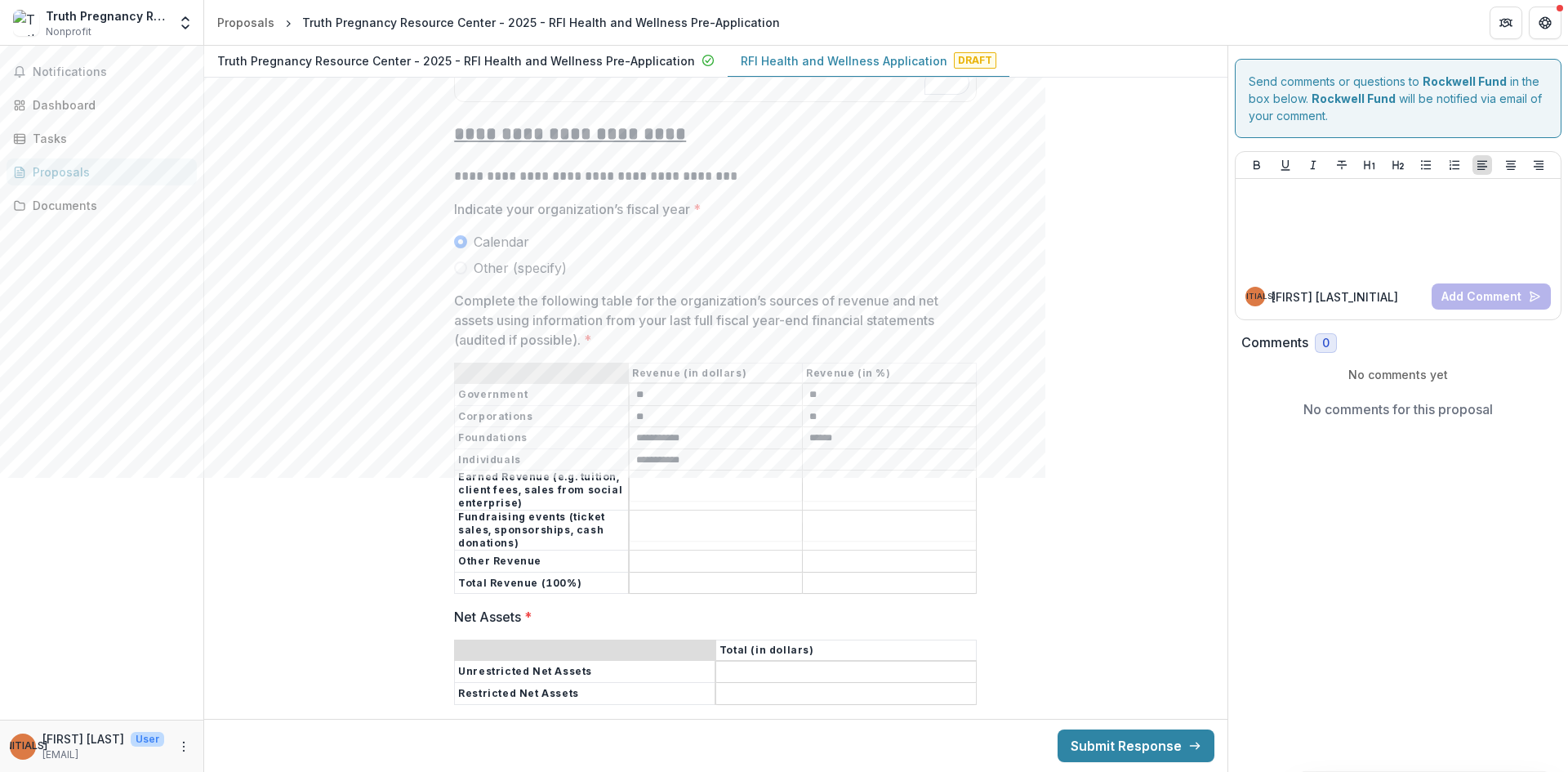 click on "Complete the following table for the organization’s sources of revenue and net assets using information from your last full fiscal year-end financial statements (audited if possible). *" at bounding box center (889, 460) 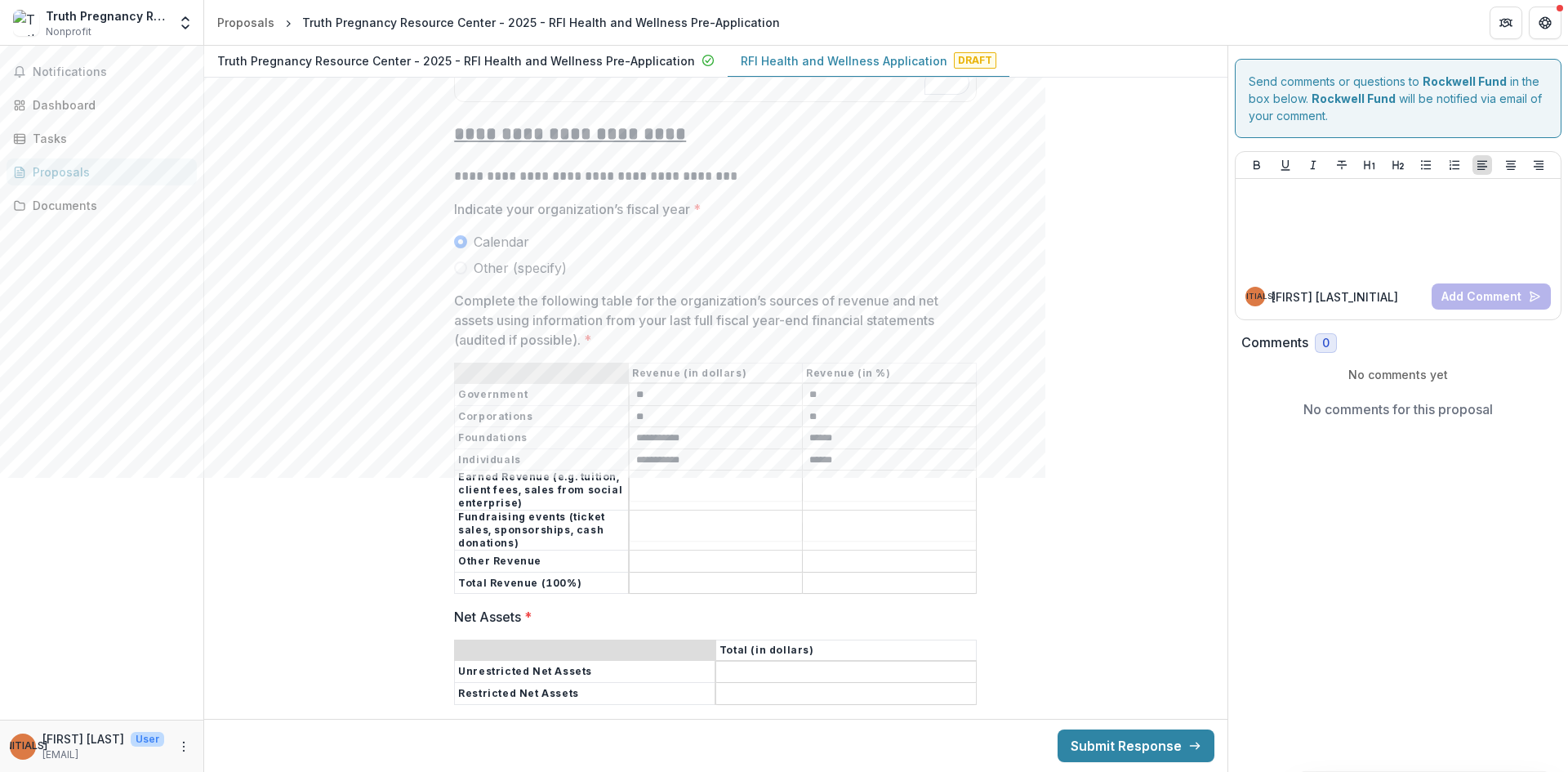type on "******" 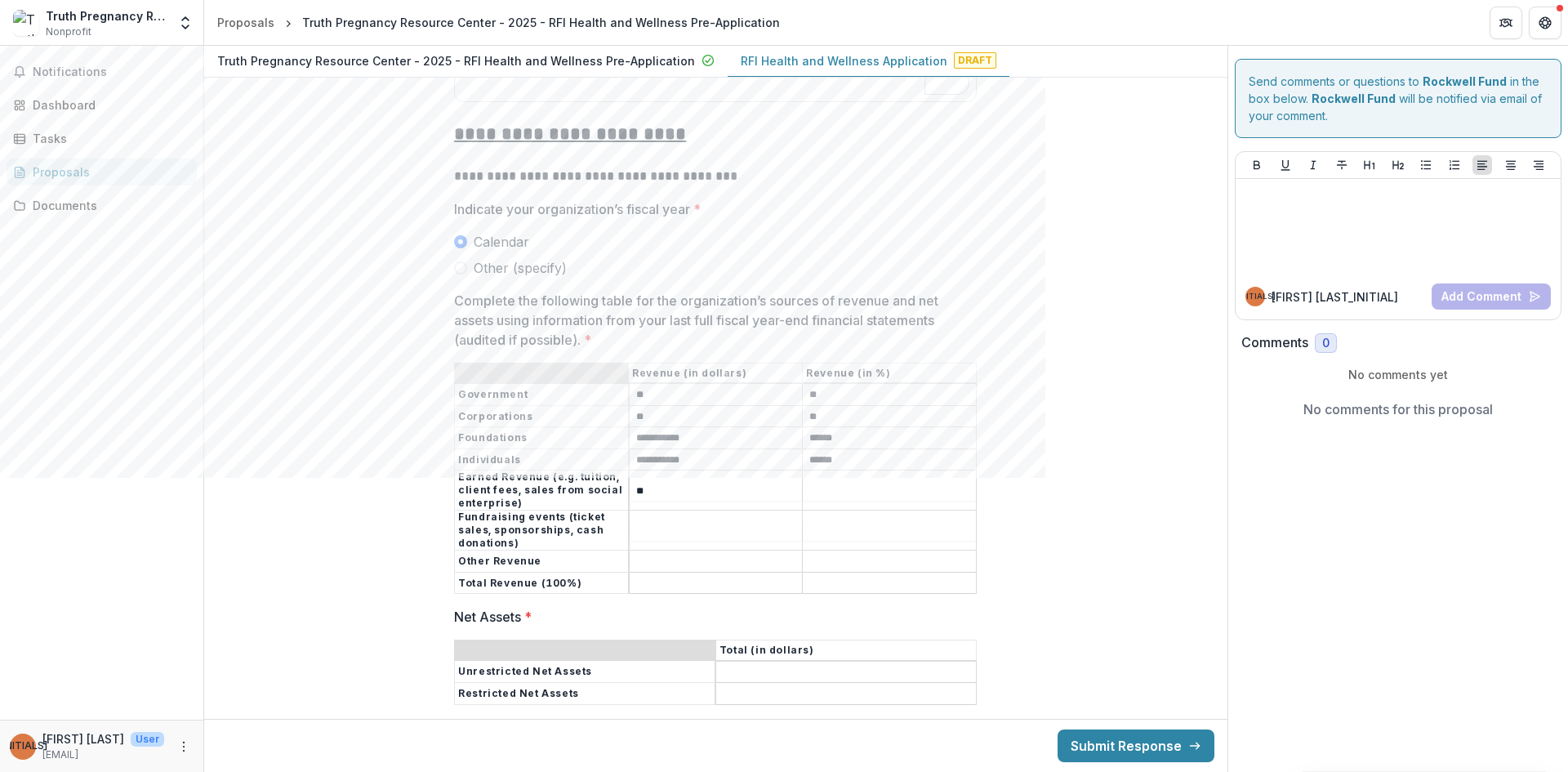 type on "**" 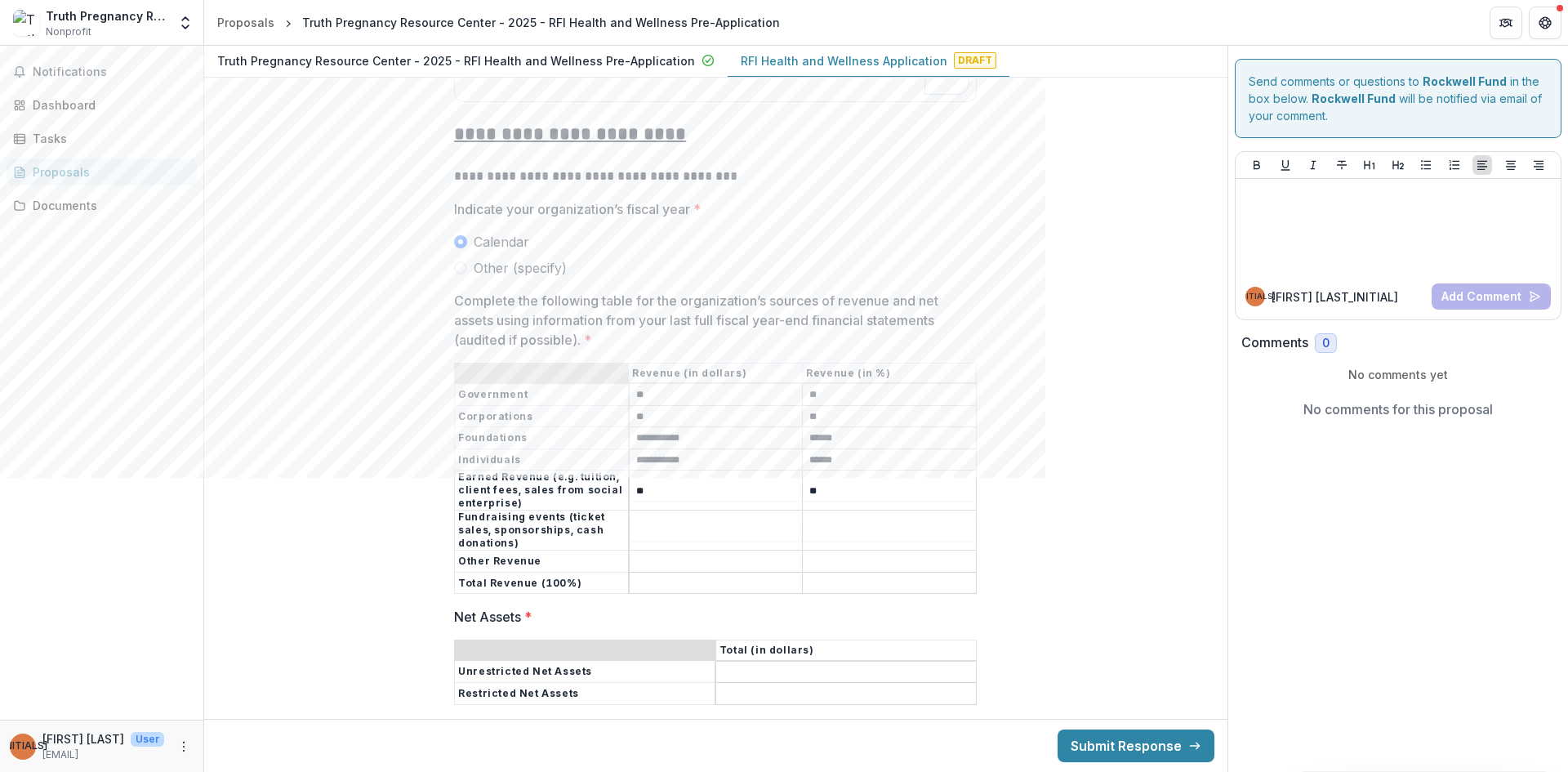type on "**" 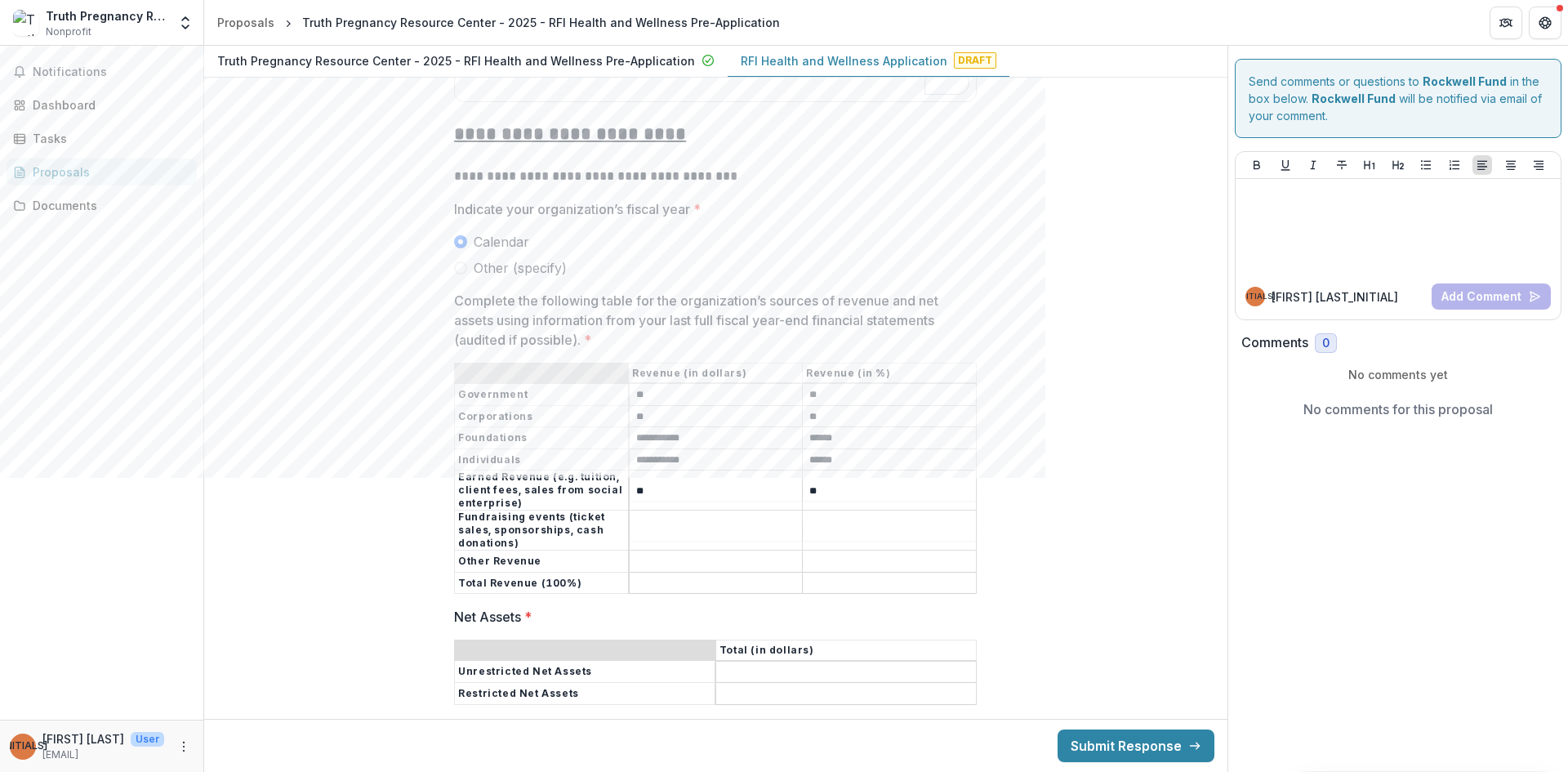 click on "Complete the following table for the organization’s sources of revenue and net assets using information from your last full fiscal year-end financial statements (audited if possible). *" at bounding box center [716, 531] 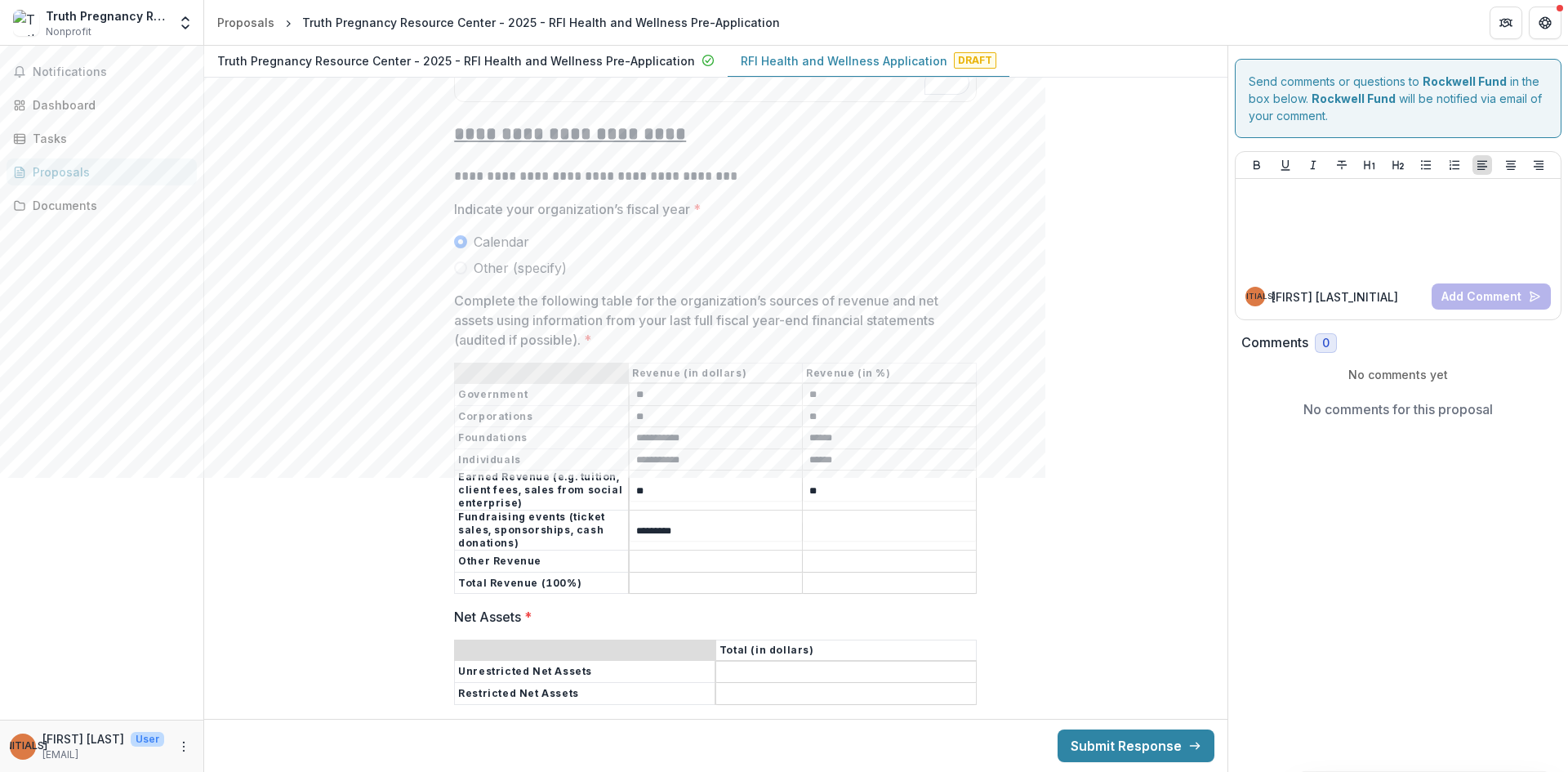 type on "*********" 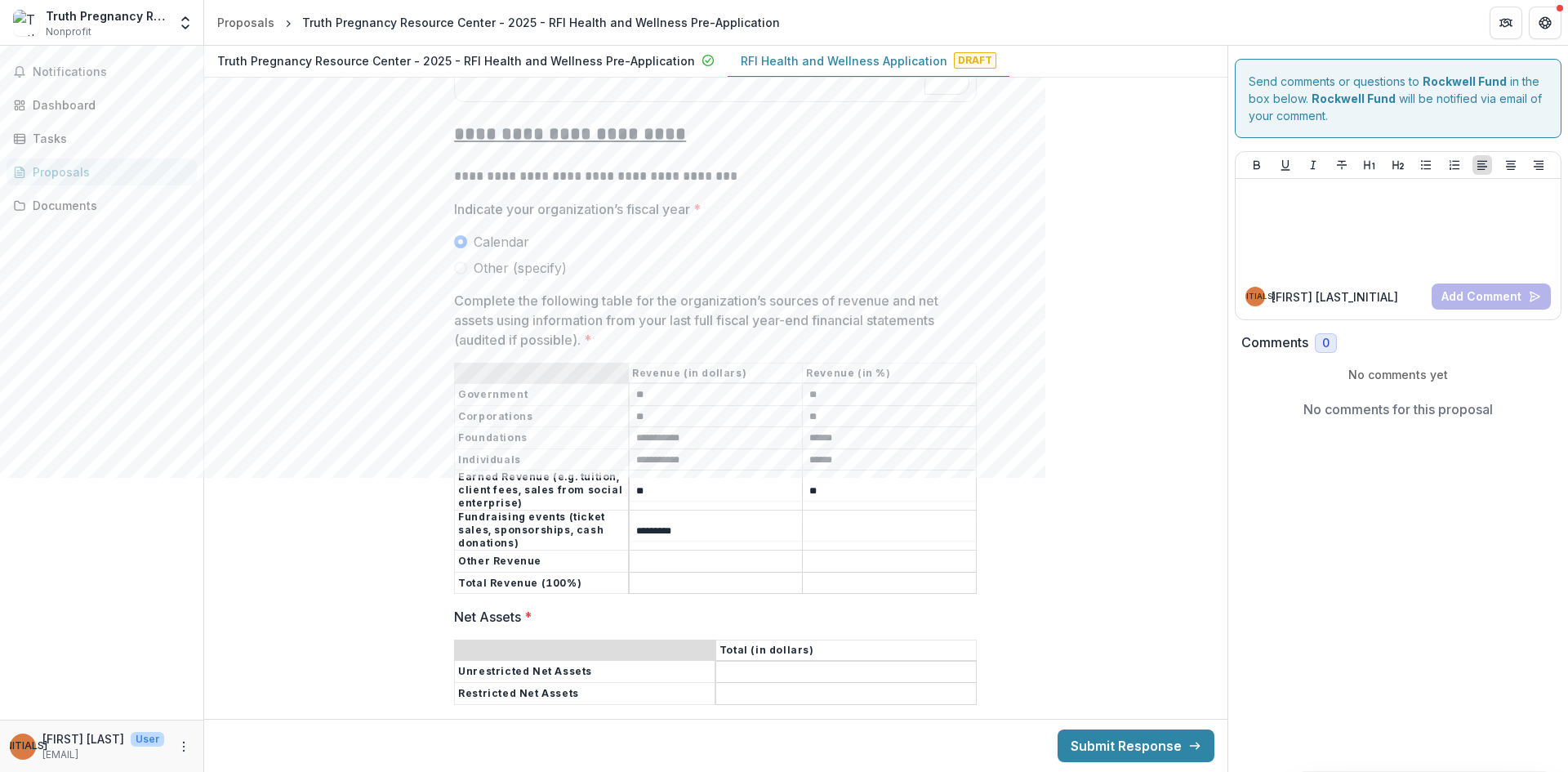 click on "Complete the following table for the organization’s sources of revenue and net assets using information from your last full fiscal year-end financial statements (audited if possible). *" at bounding box center [889, 531] 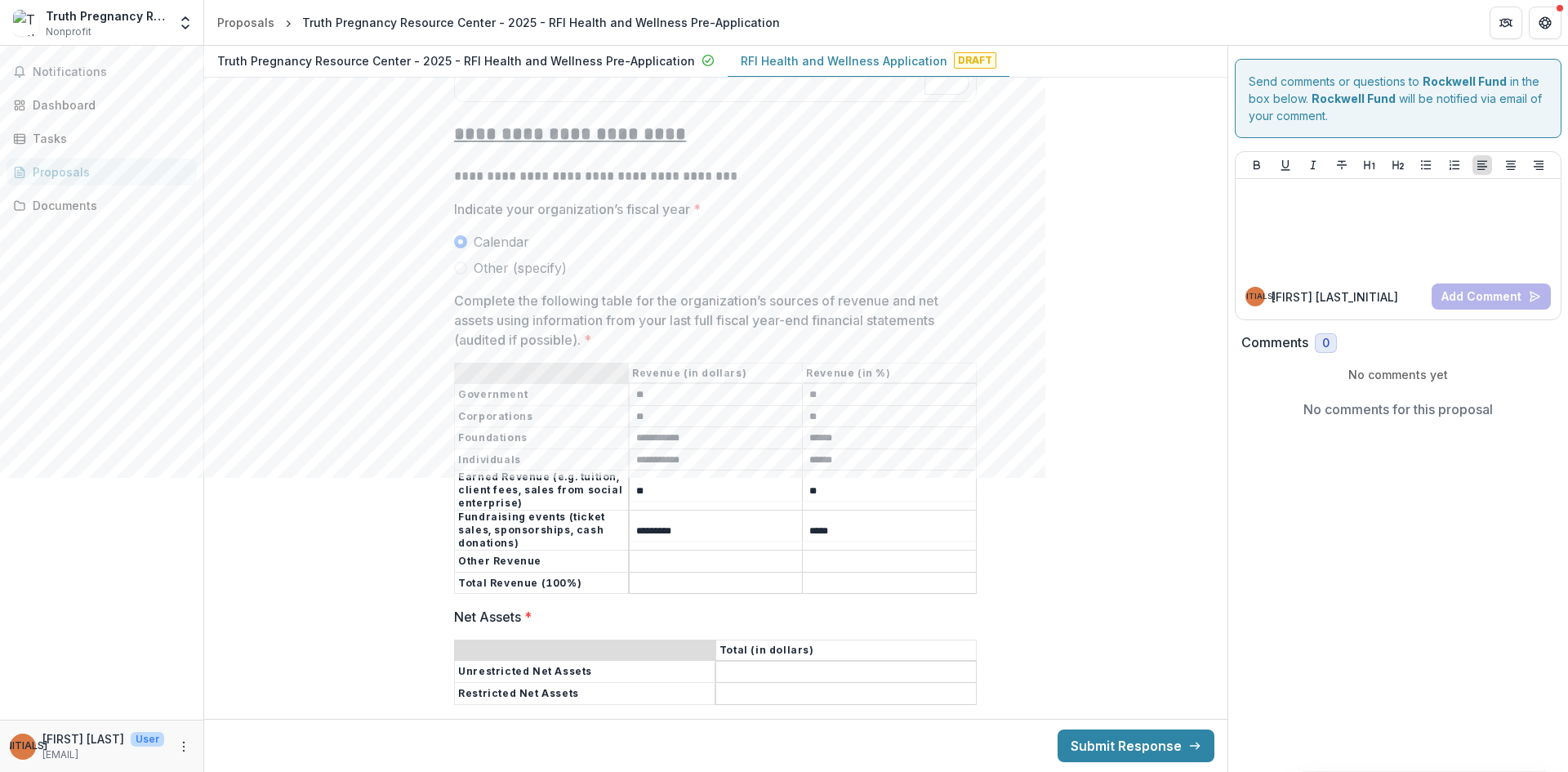 type on "*****" 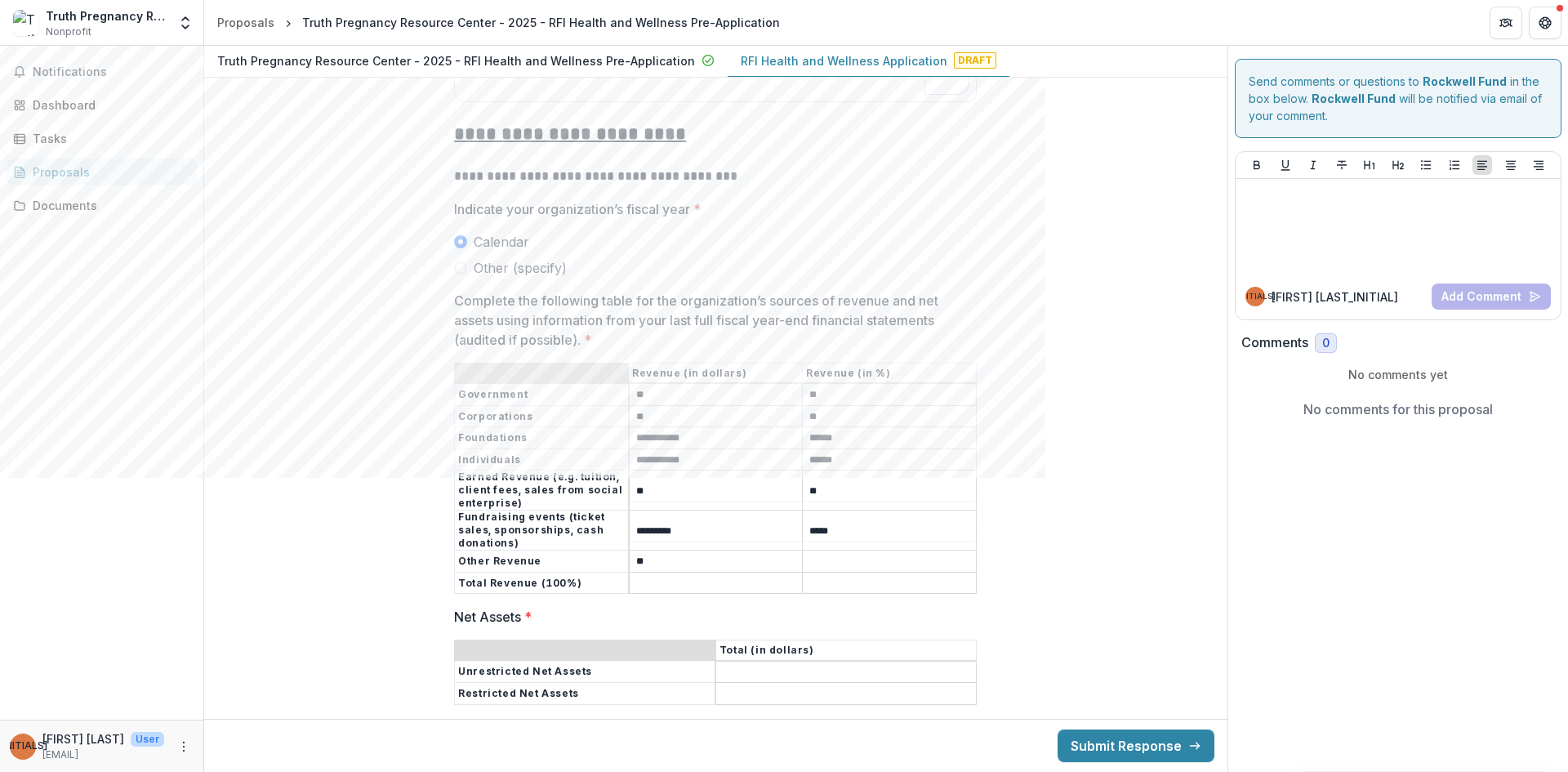 type on "**" 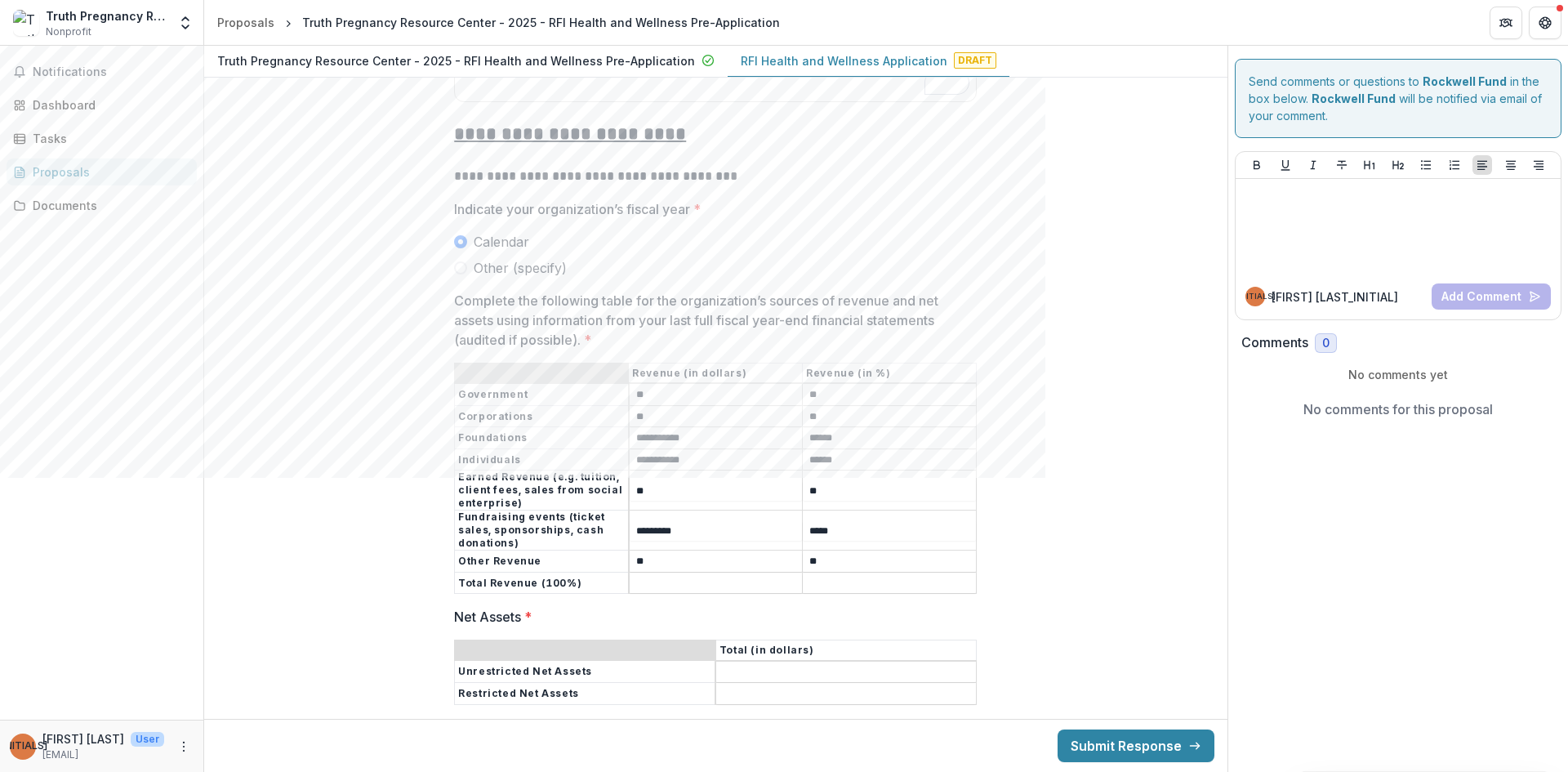 type on "**" 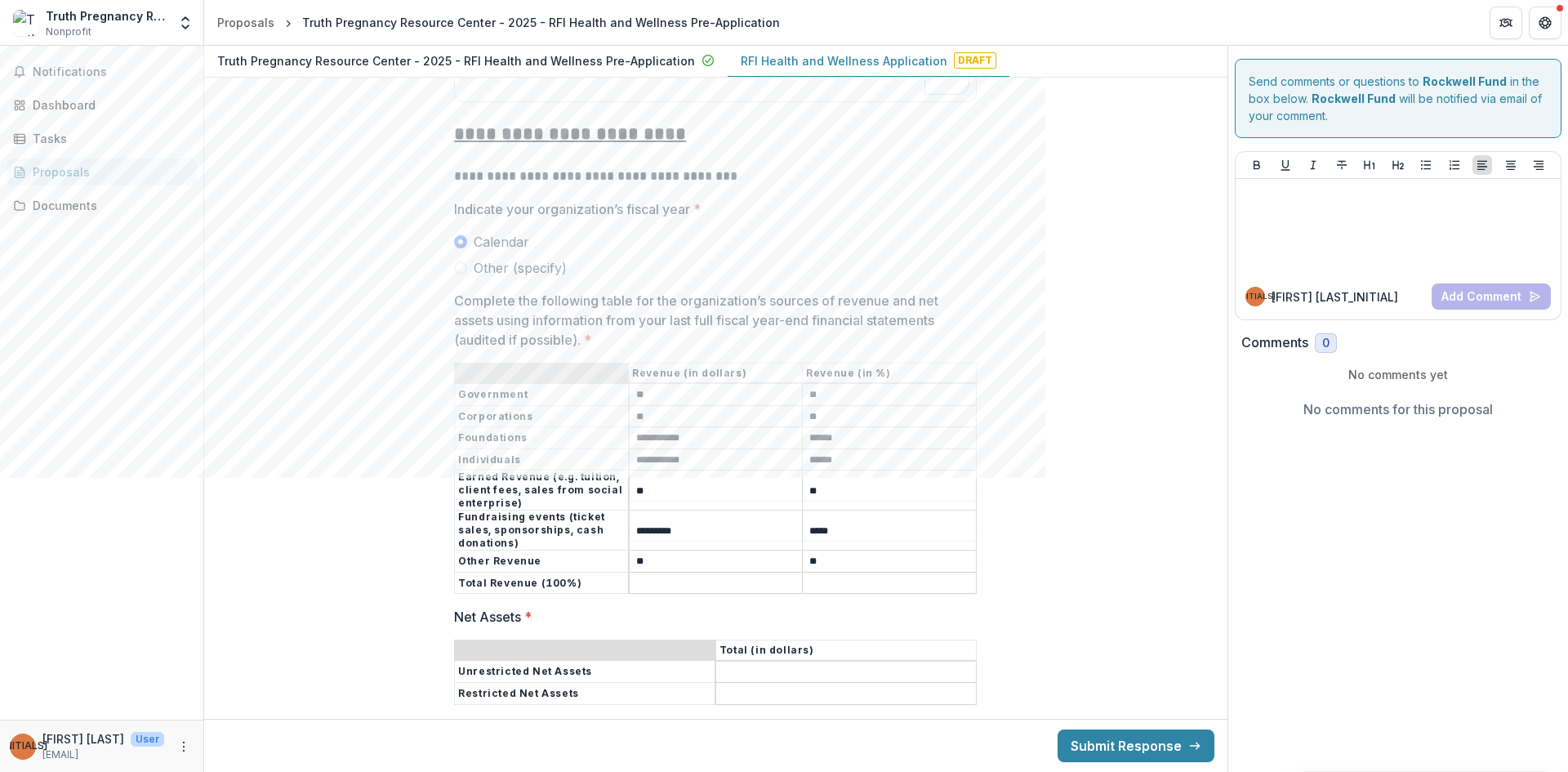 click on "Complete the following table for the organization’s sources of revenue and net assets using information from your last full fiscal year-end financial statements (audited if possible). *" at bounding box center (716, 583) 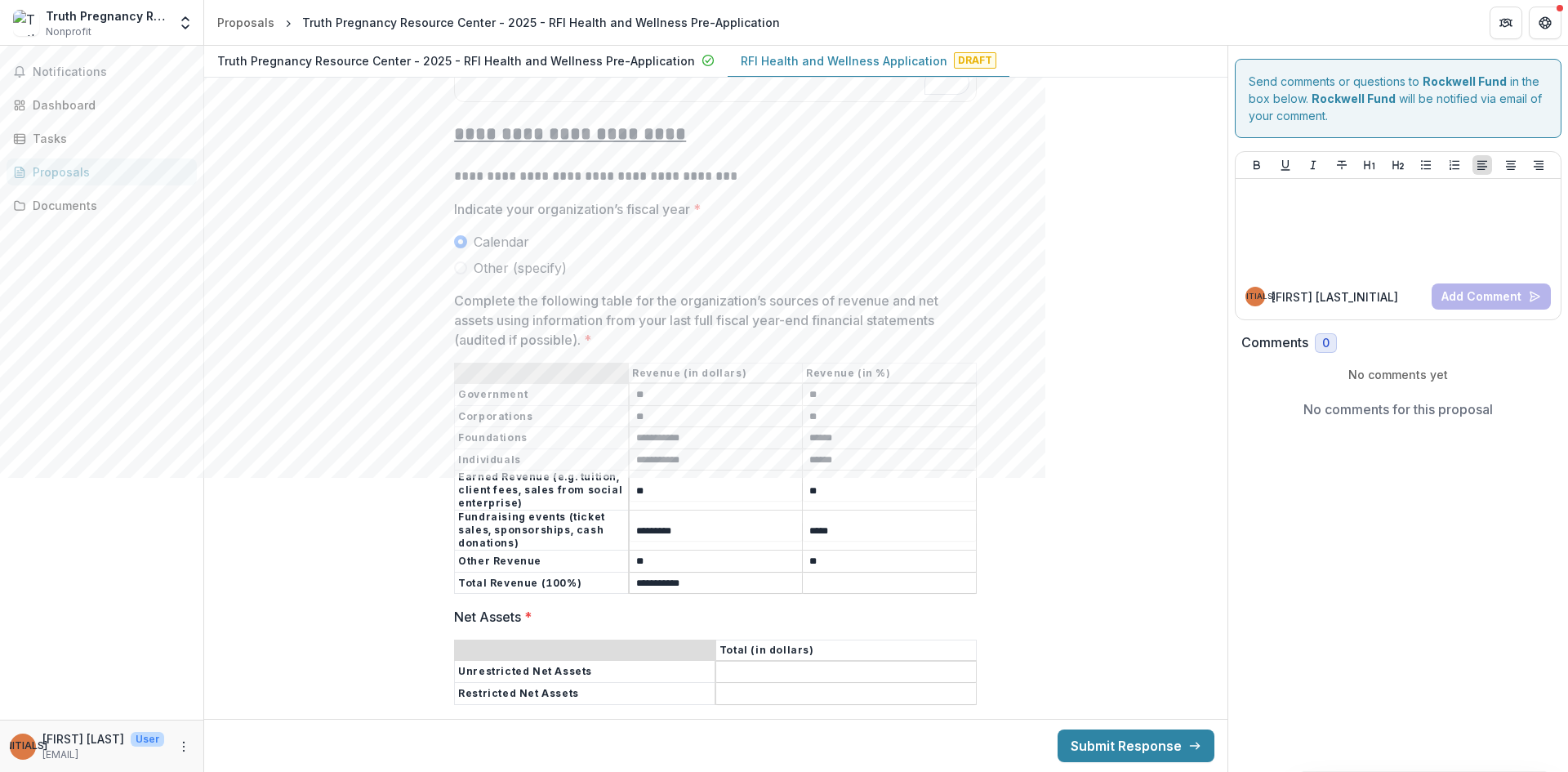 type on "**********" 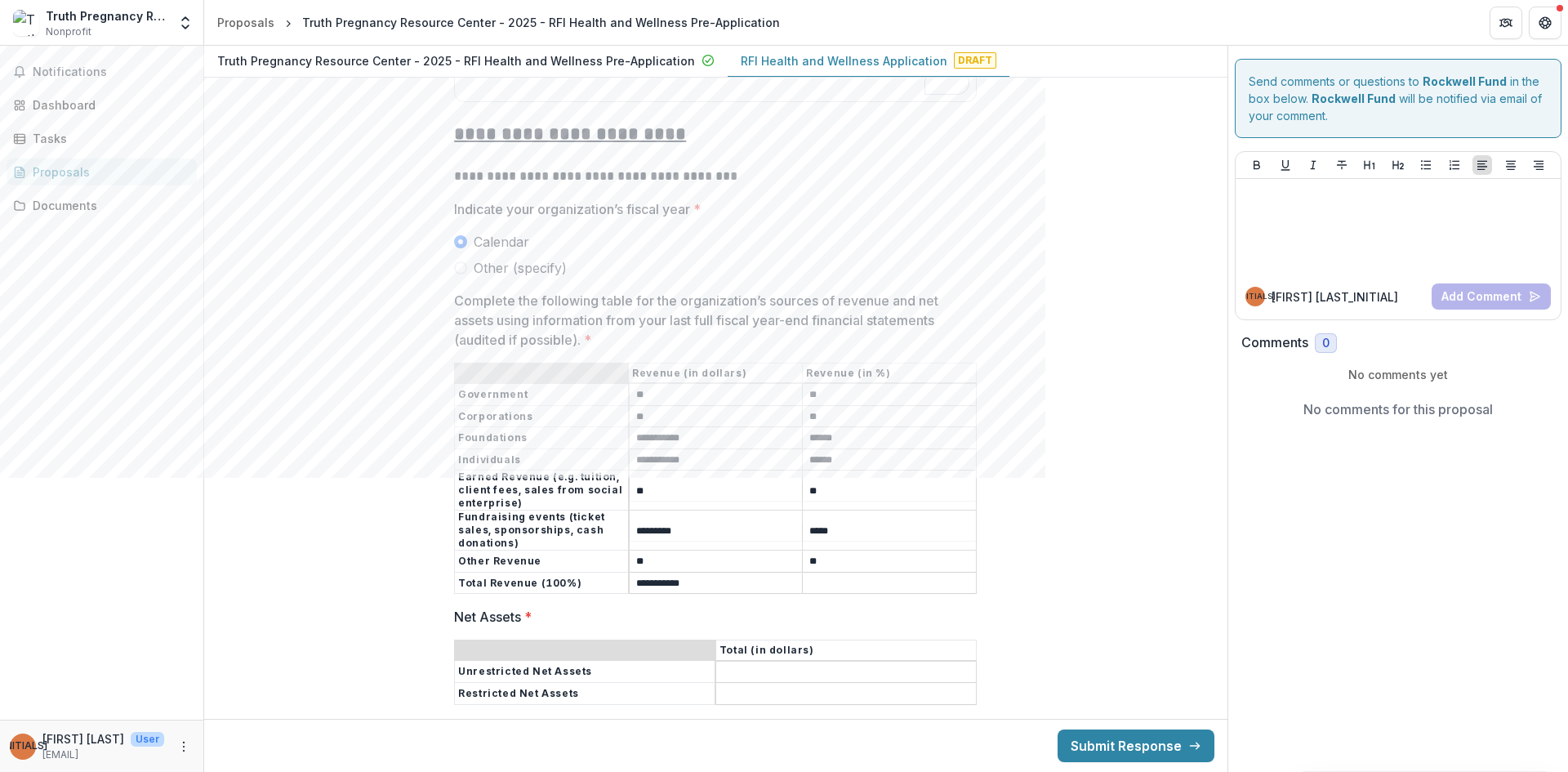 click on "Complete the following table for the organization’s sources of revenue and net assets using information from your last full fiscal year-end financial statements (audited if possible). *" at bounding box center (889, 583) 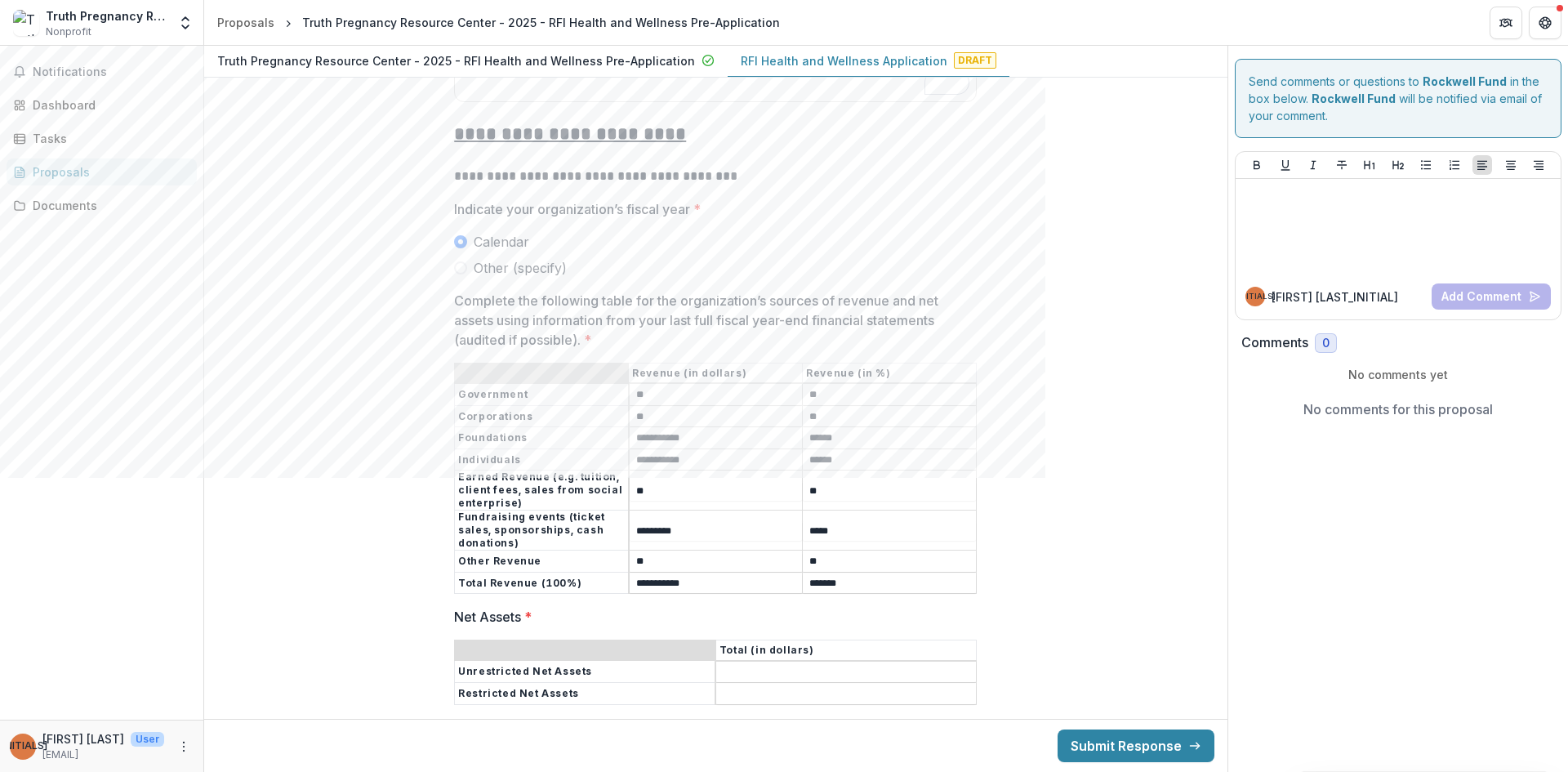type on "*******" 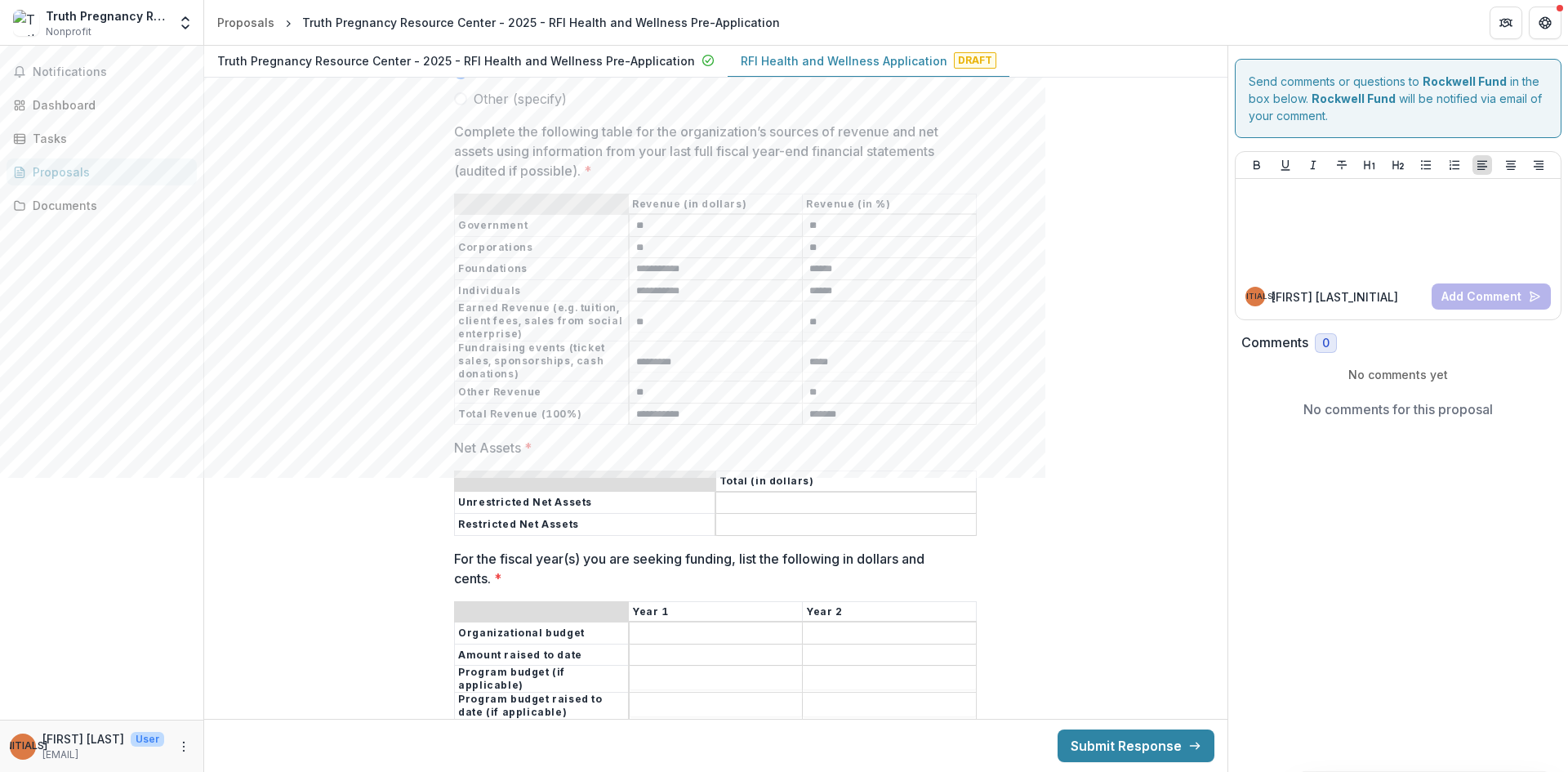 scroll, scrollTop: 11910, scrollLeft: 0, axis: vertical 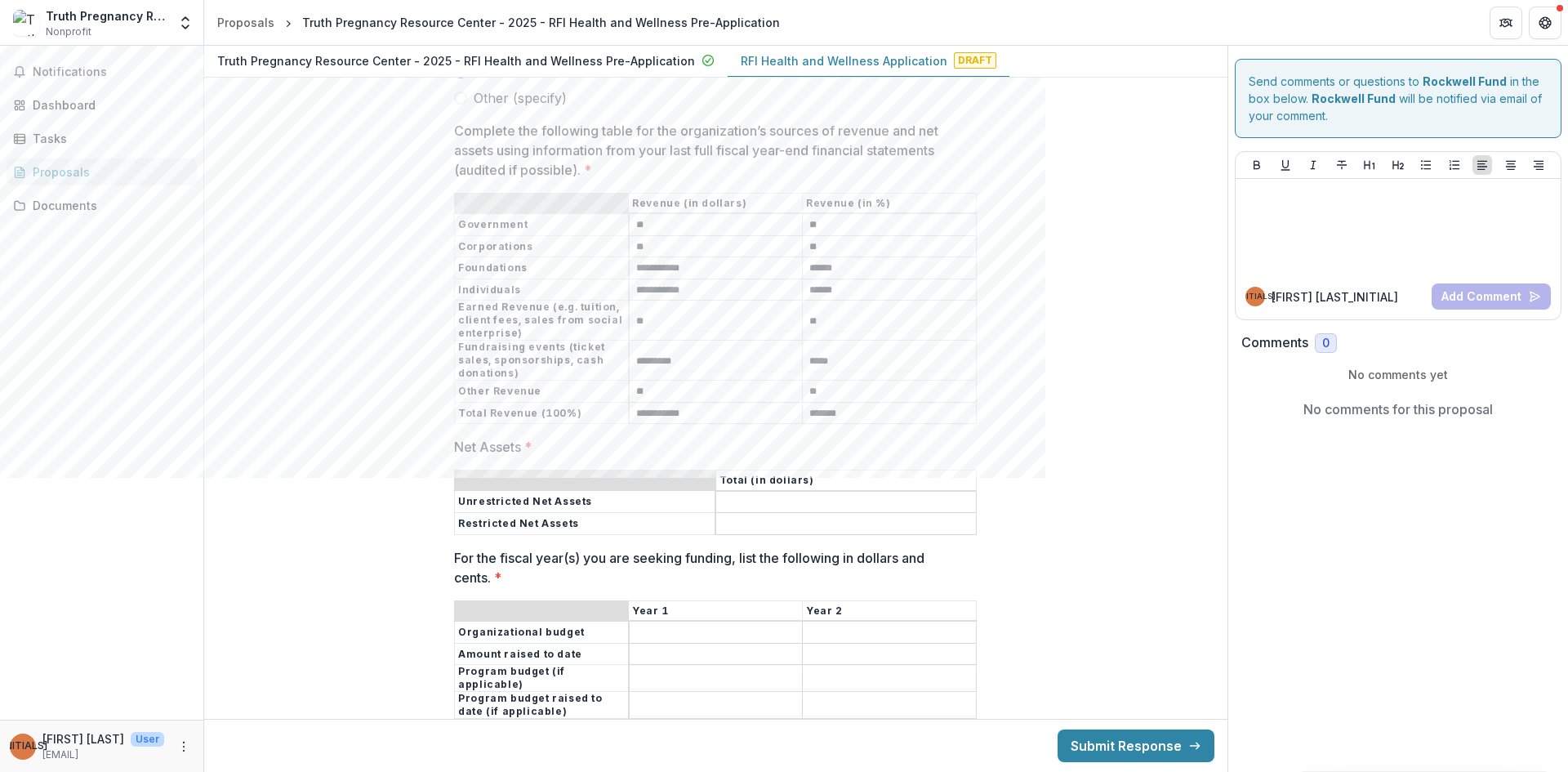 click on "Net Assets *" at bounding box center [846, 502] 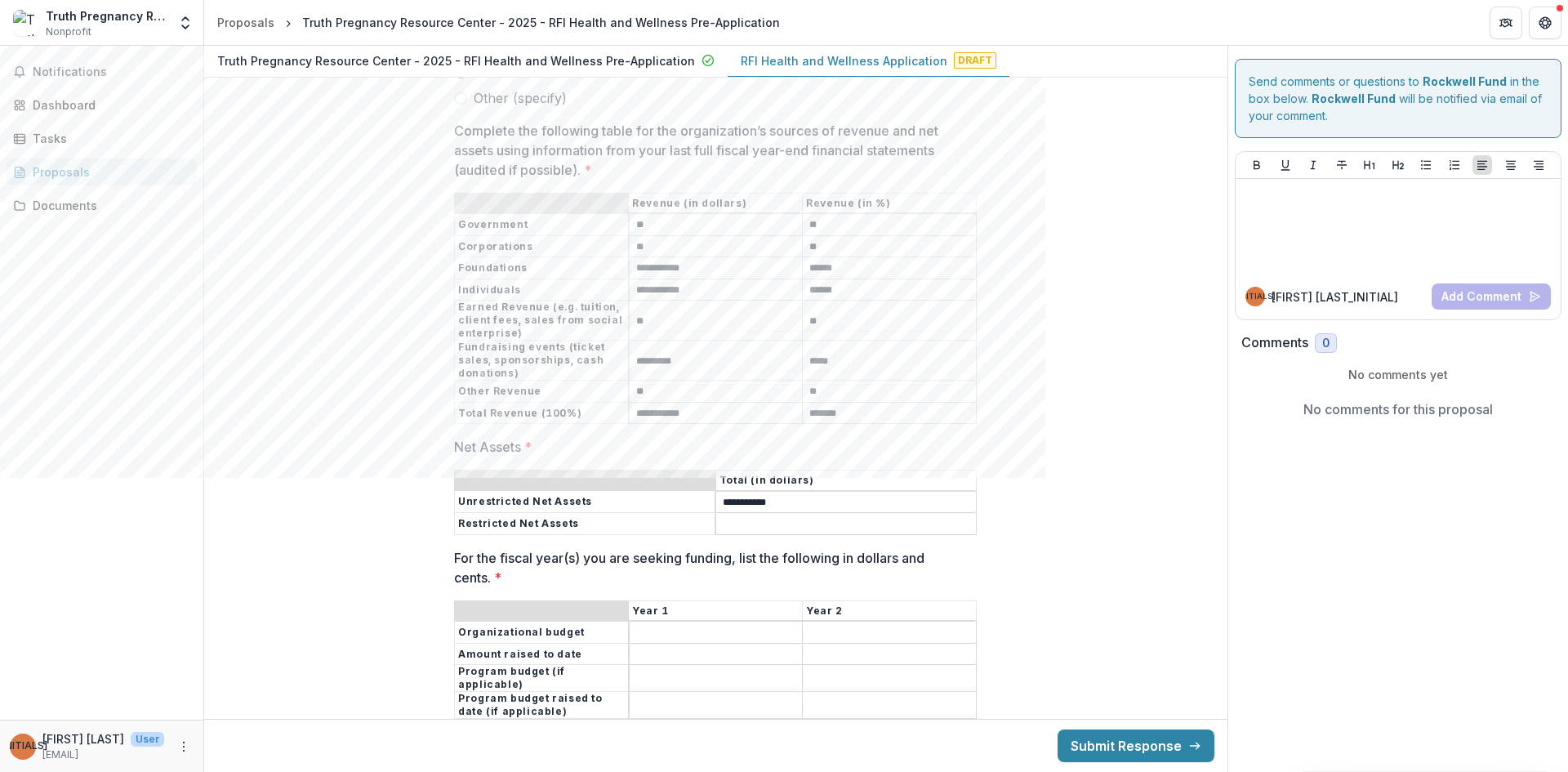 type on "**********" 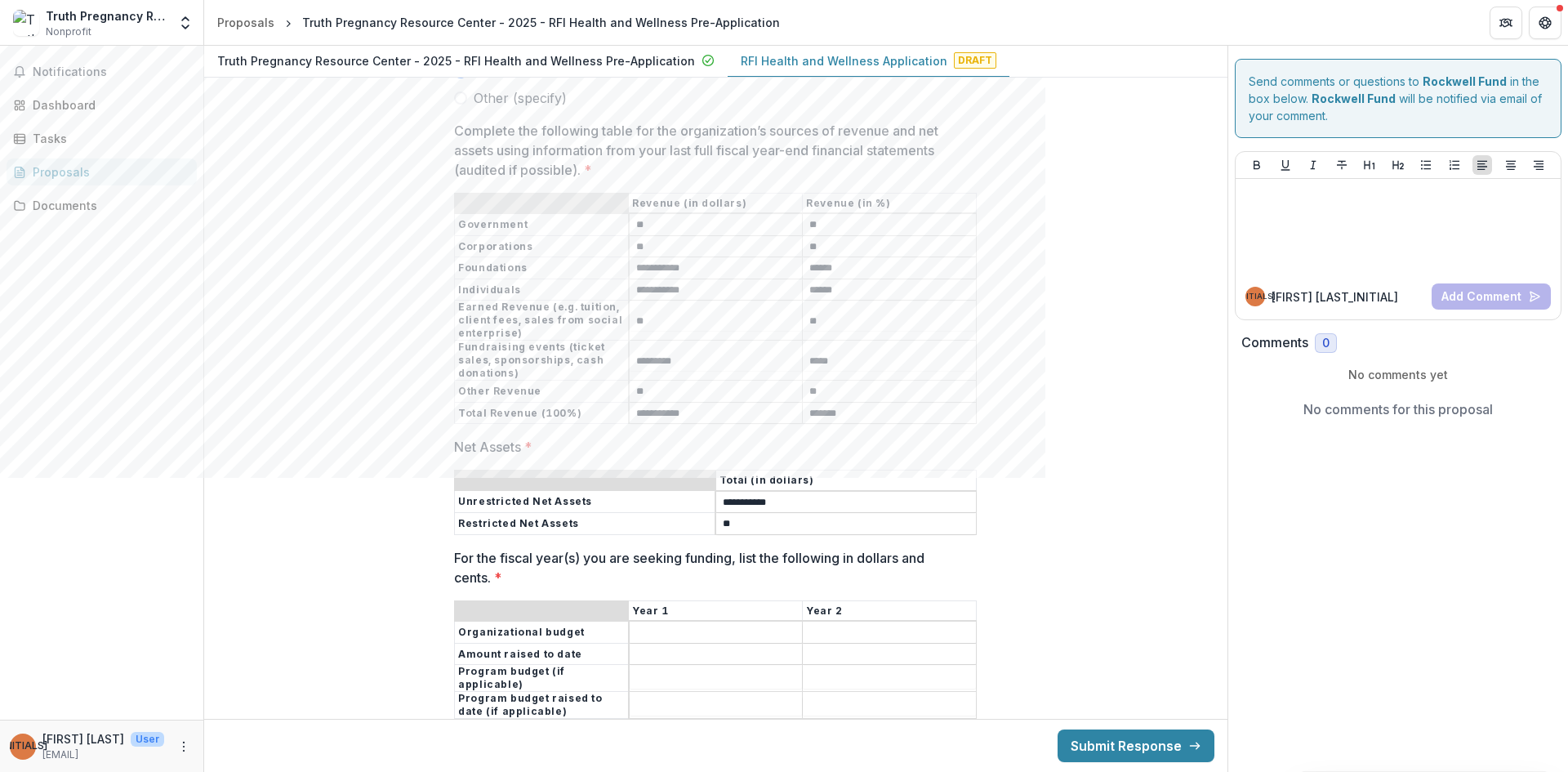 type on "**" 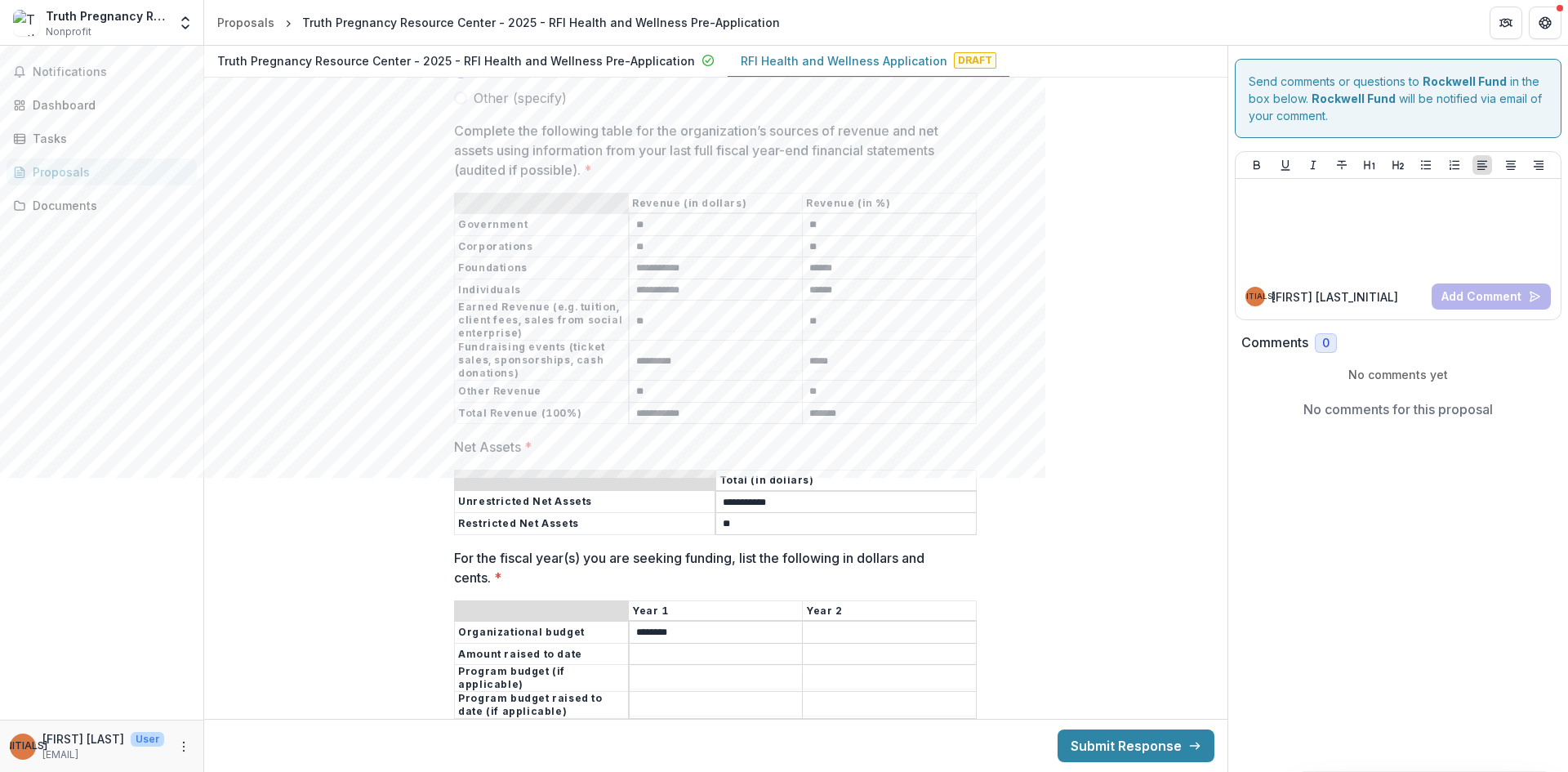 type on "********" 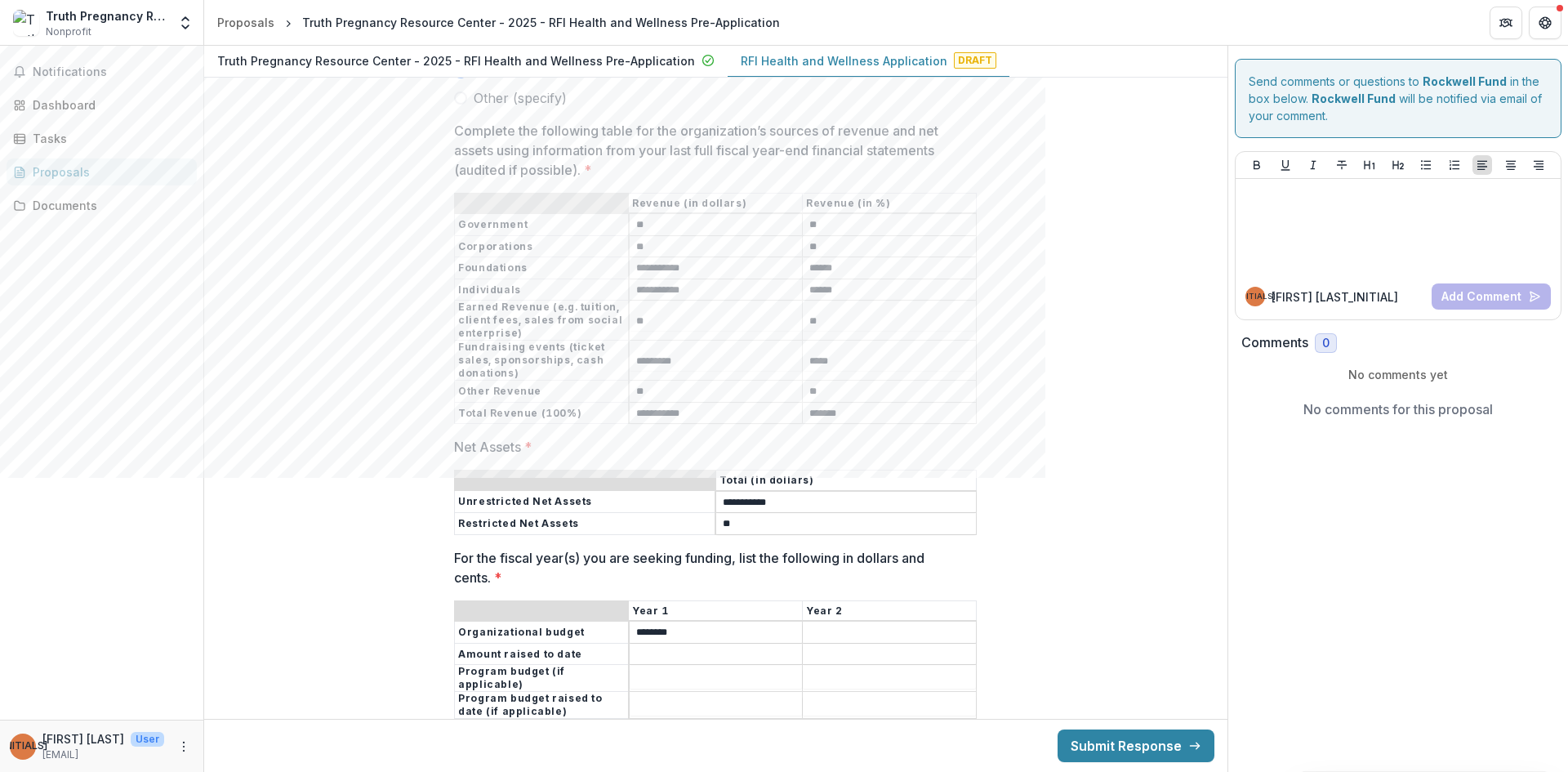 click on "For the fiscal year(s) you are seeking funding, list the following in dollars and cents.  *" at bounding box center [716, 654] 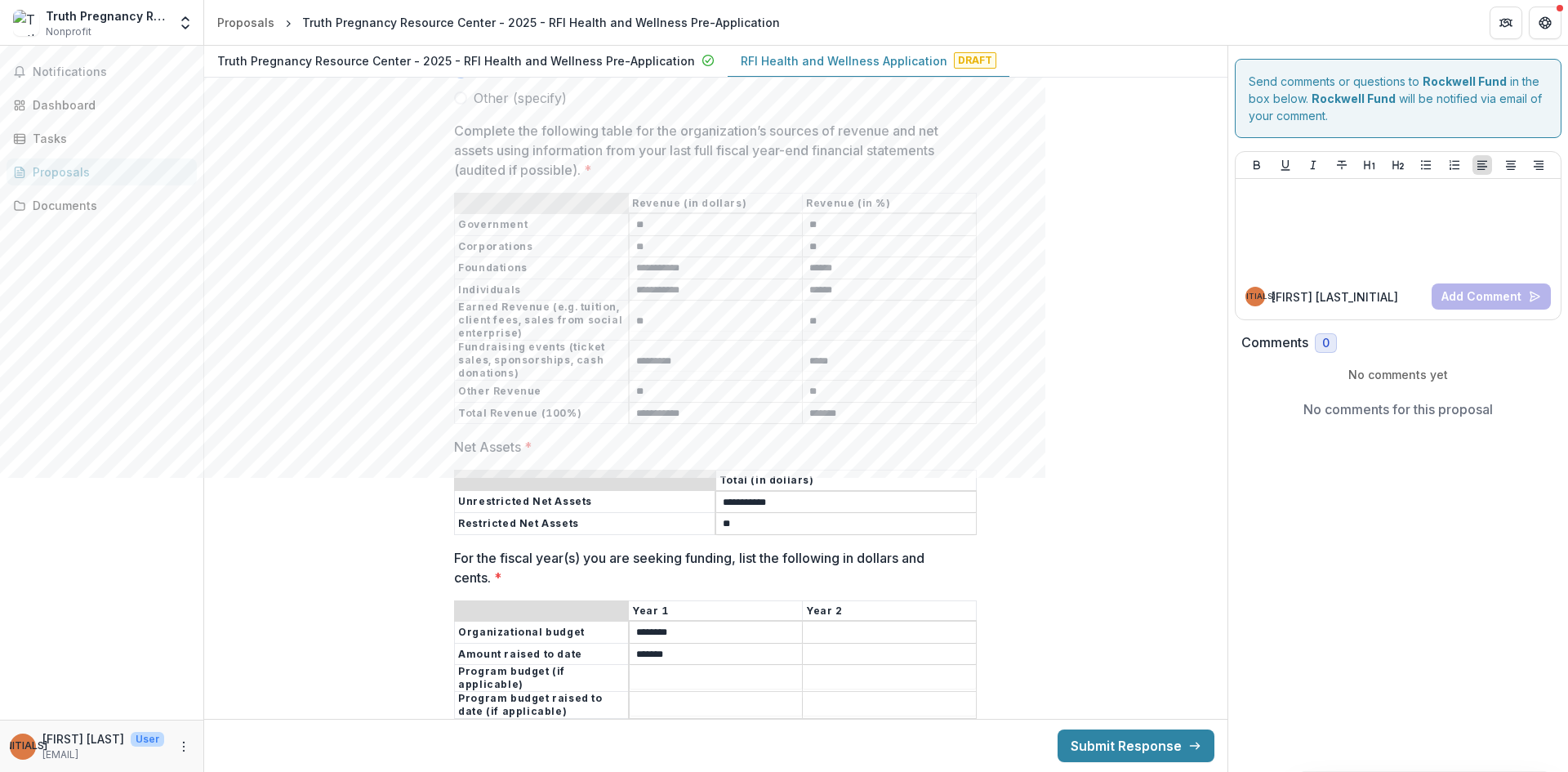 type on "*******" 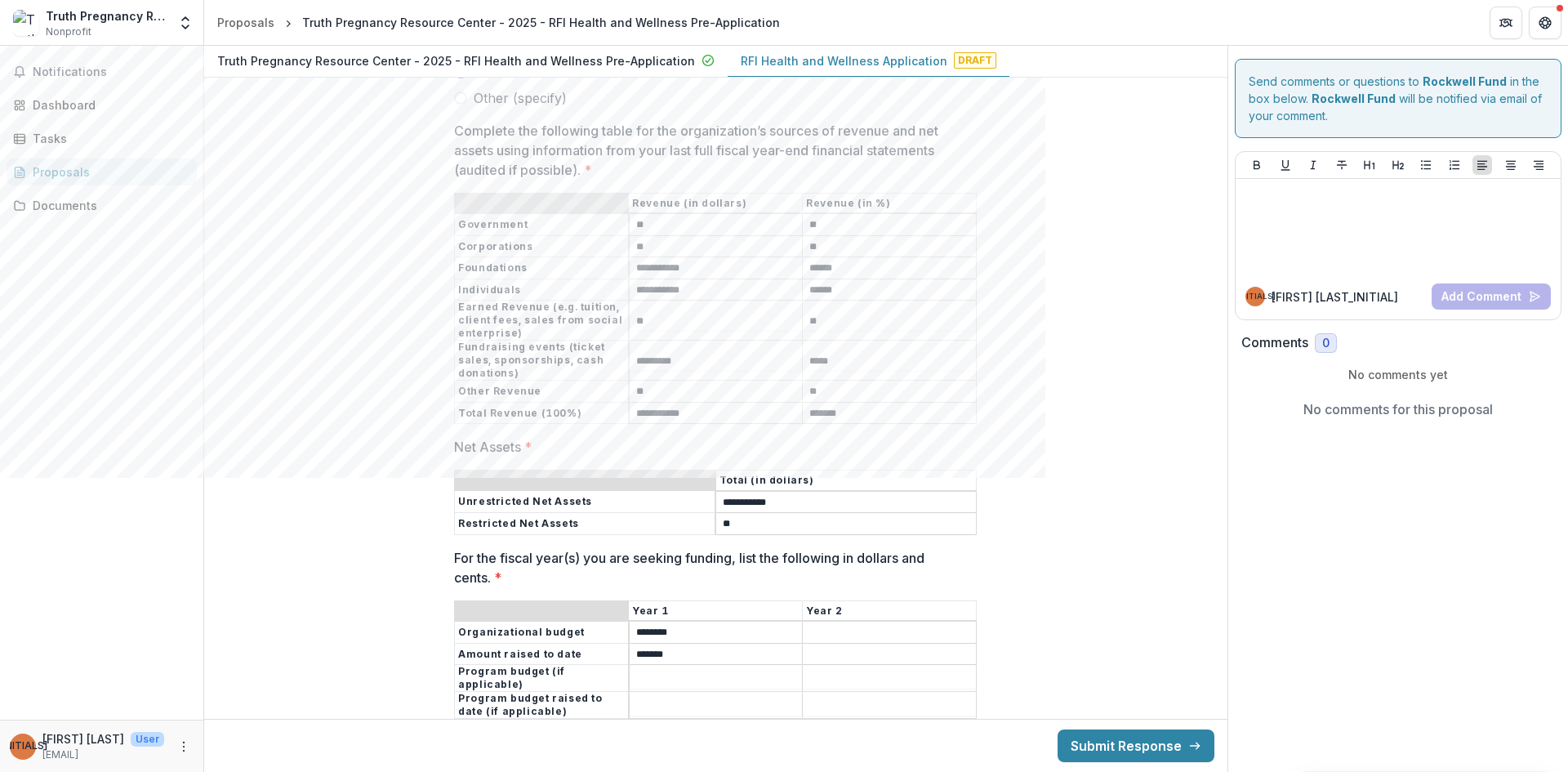 click on "For the fiscal year(s) you are seeking funding, list the following in dollars and cents.  *" at bounding box center [716, 679] 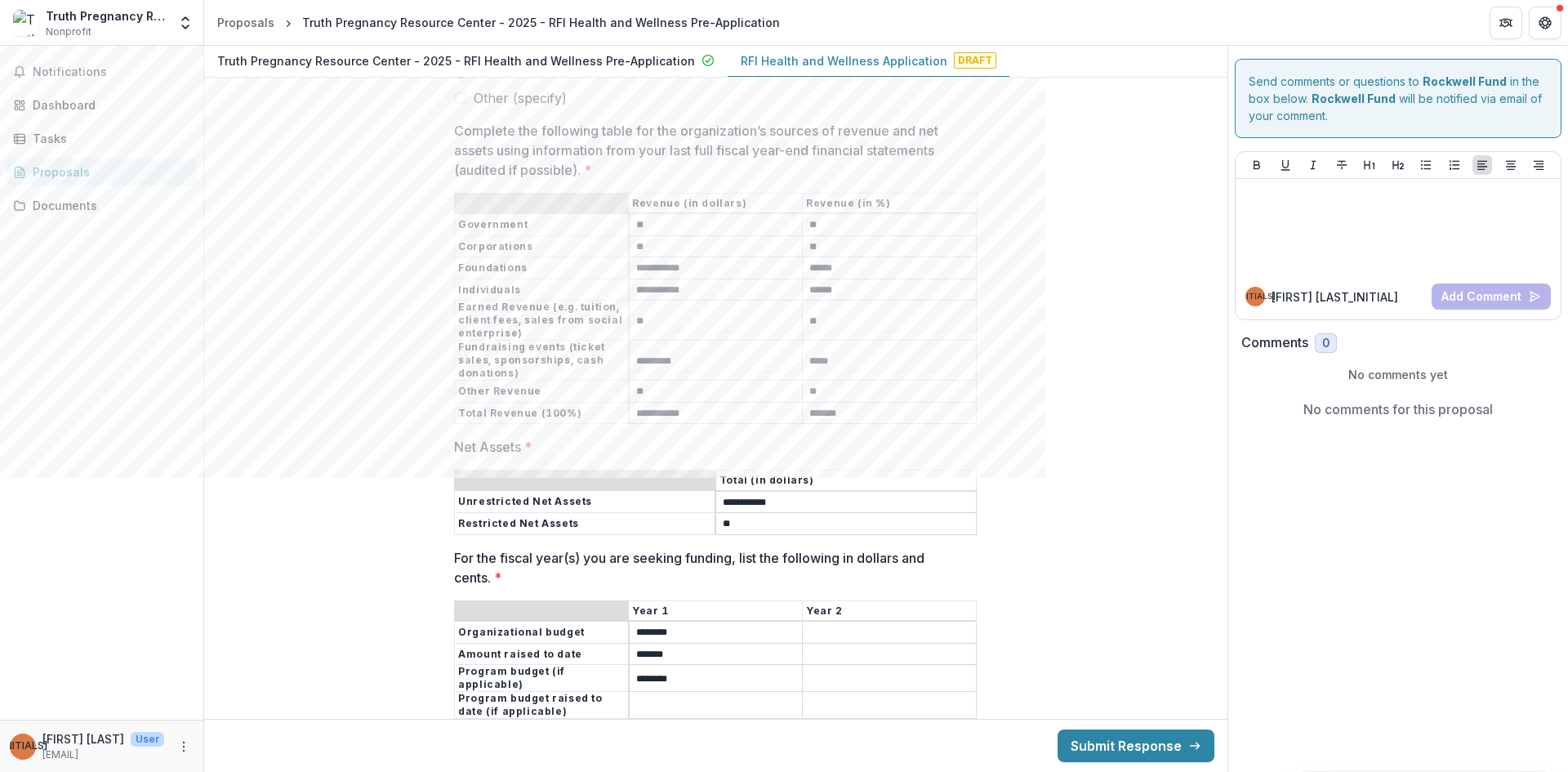 type on "********" 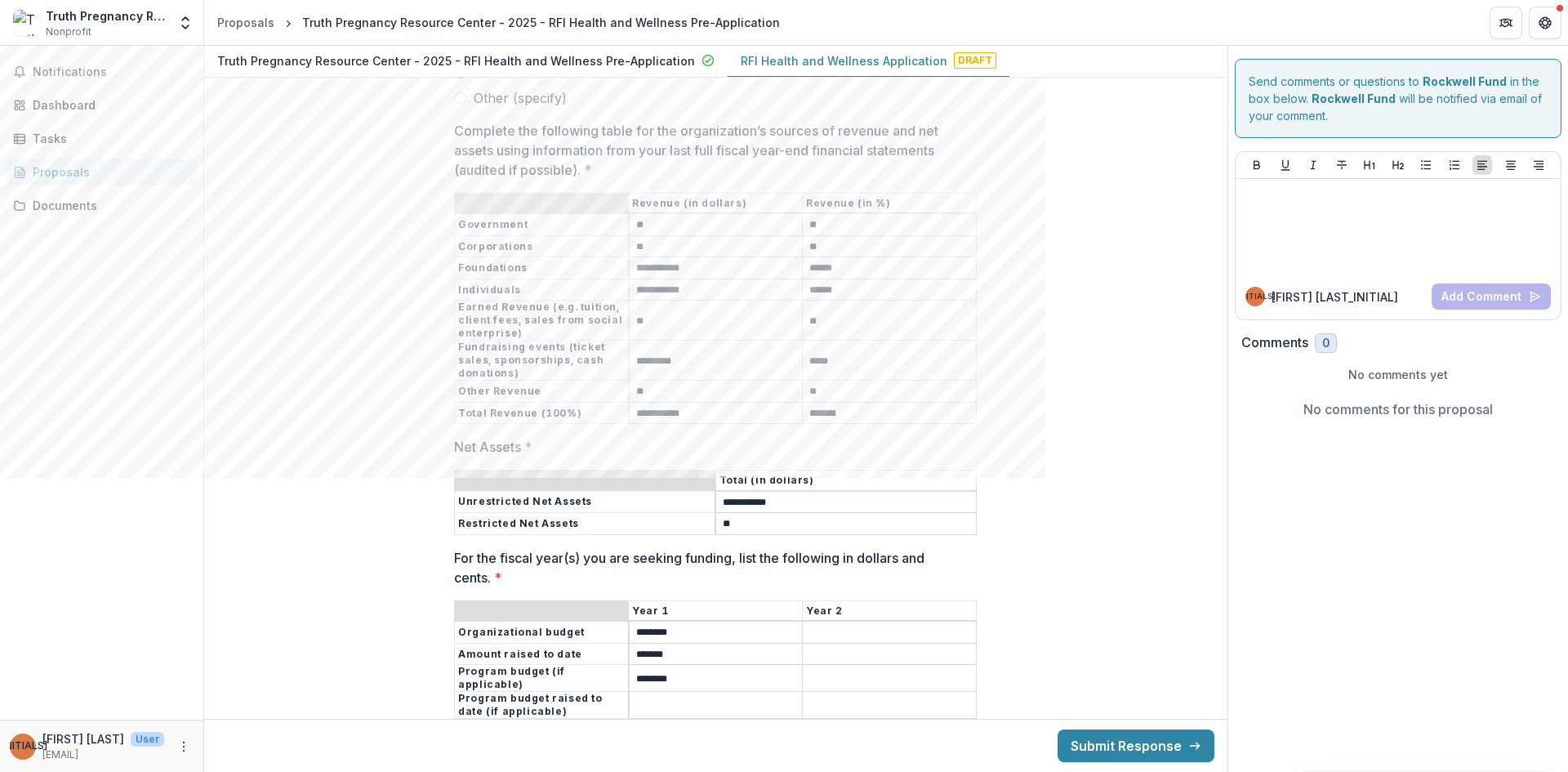 click on "For the fiscal year(s) you are seeking funding, list the following in dollars and cents.  *" at bounding box center [716, 706] 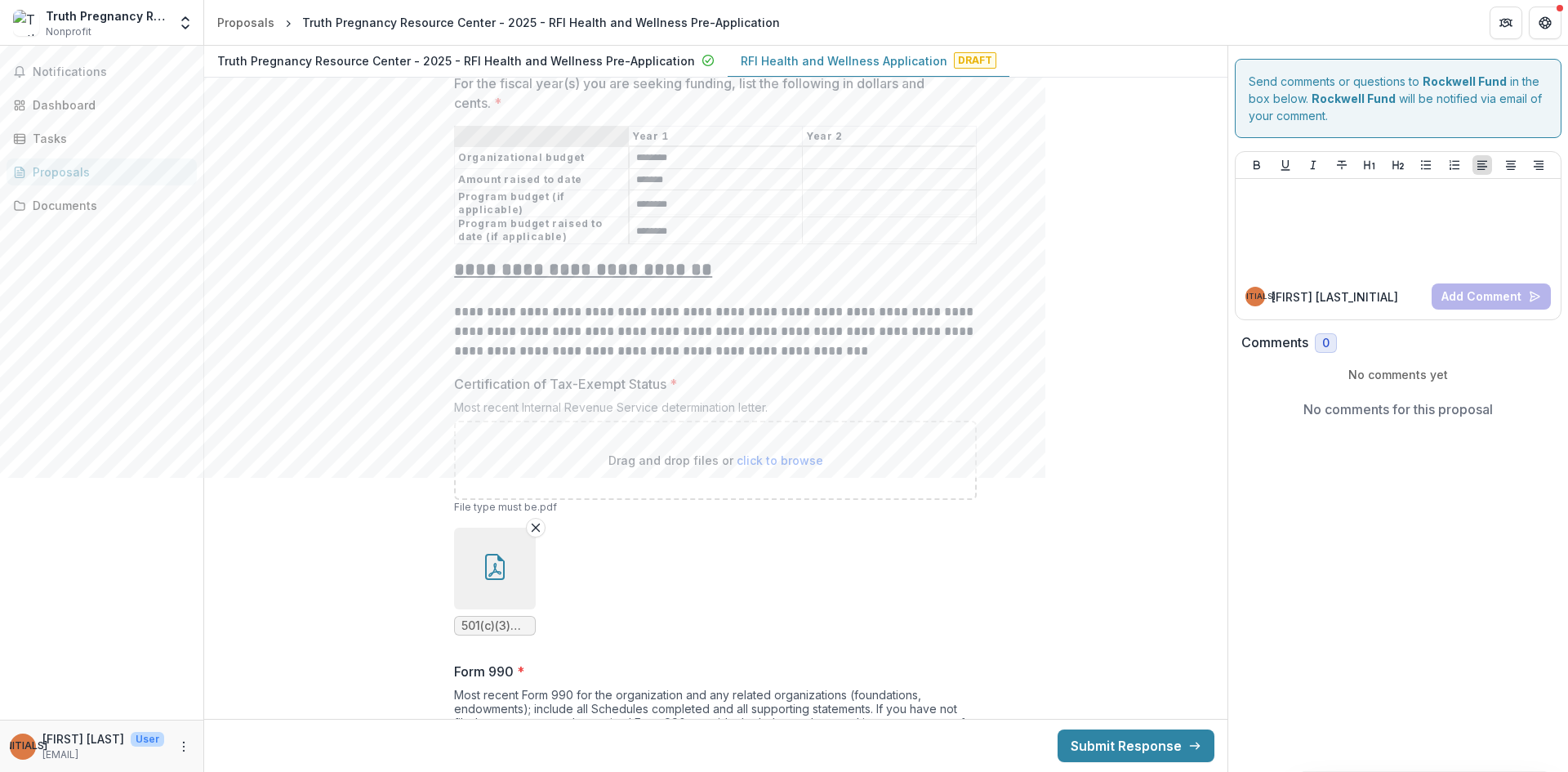 scroll, scrollTop: 12266, scrollLeft: 0, axis: vertical 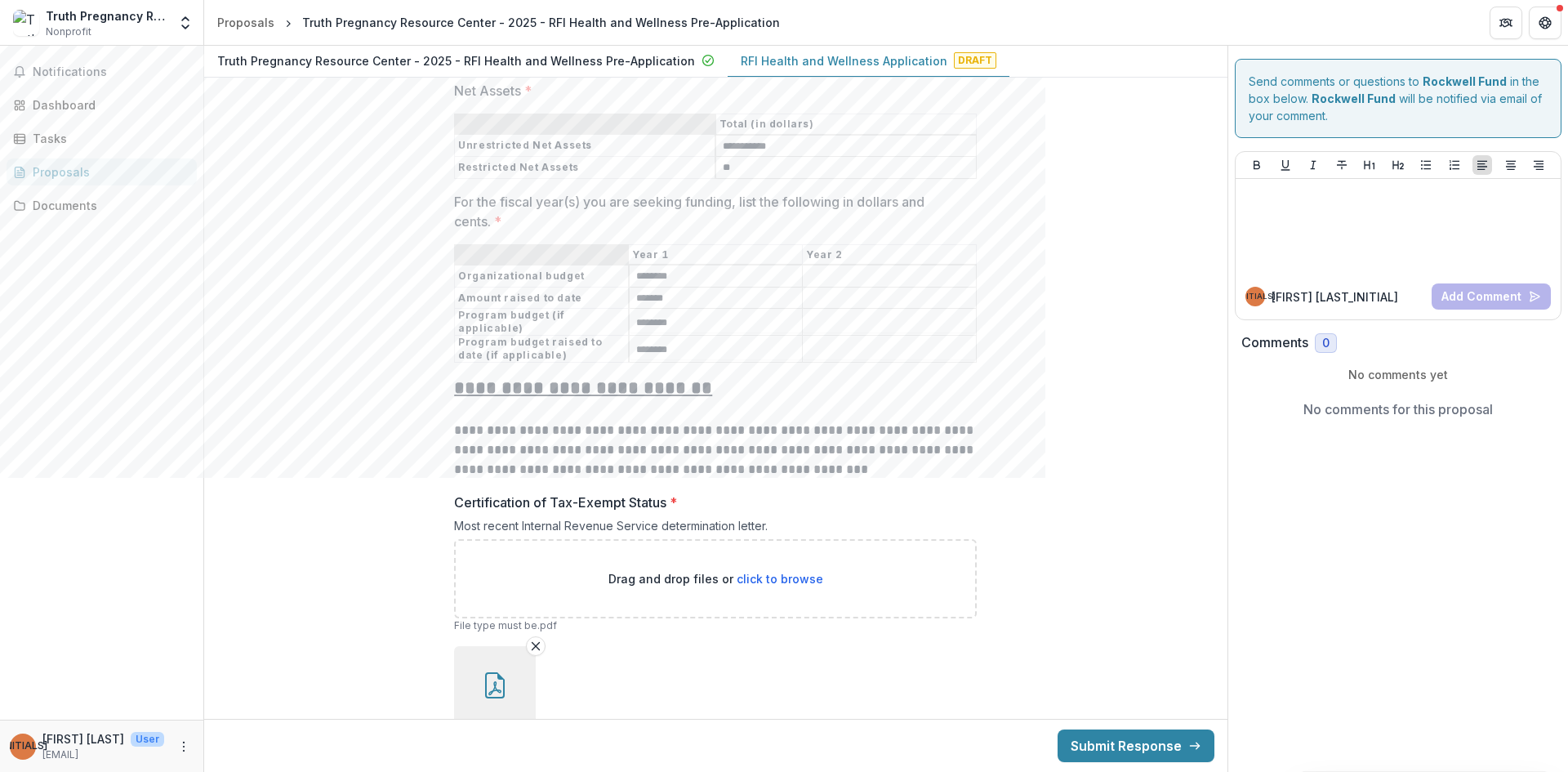 type on "********" 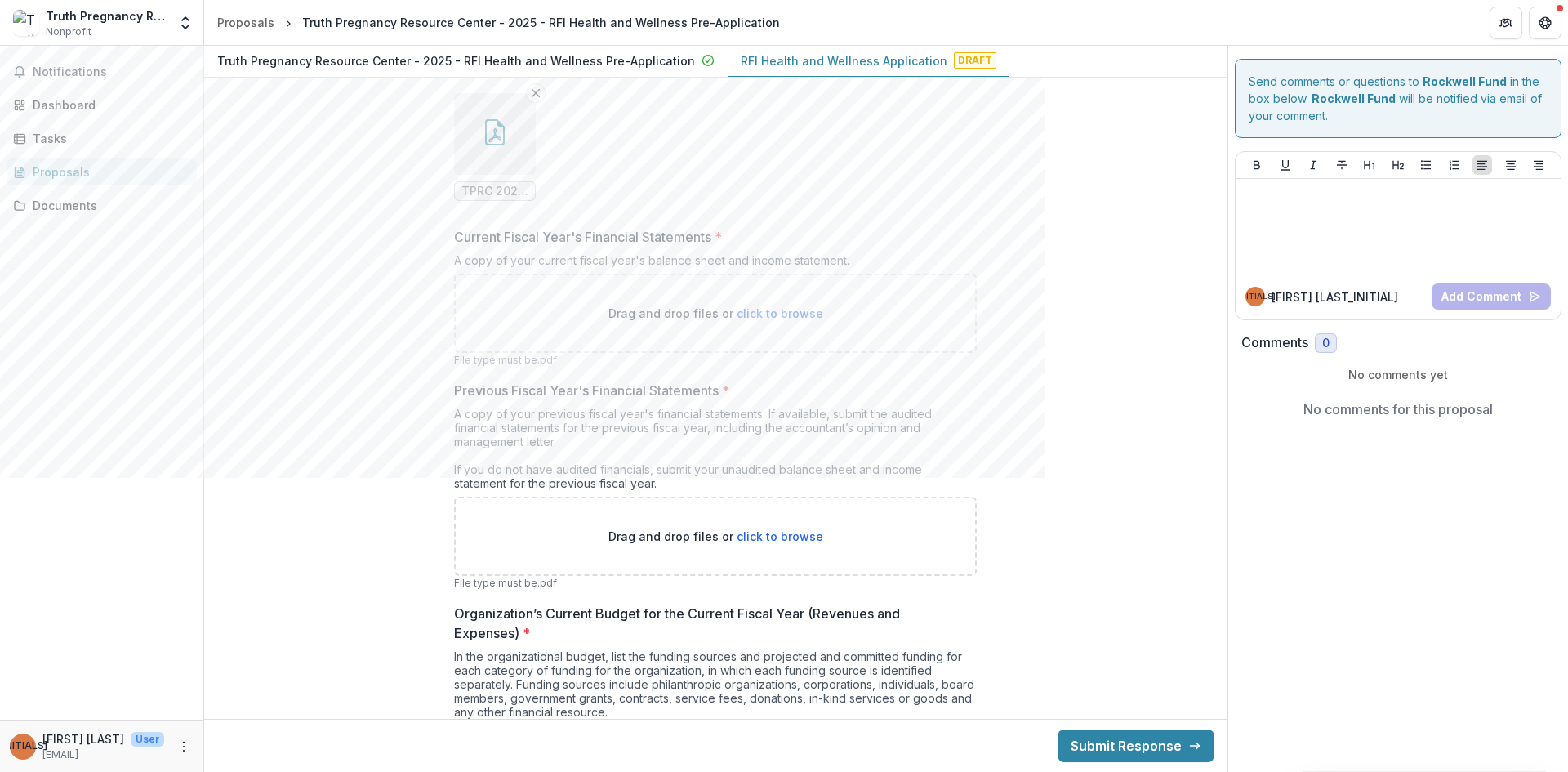 scroll, scrollTop: 13097, scrollLeft: 0, axis: vertical 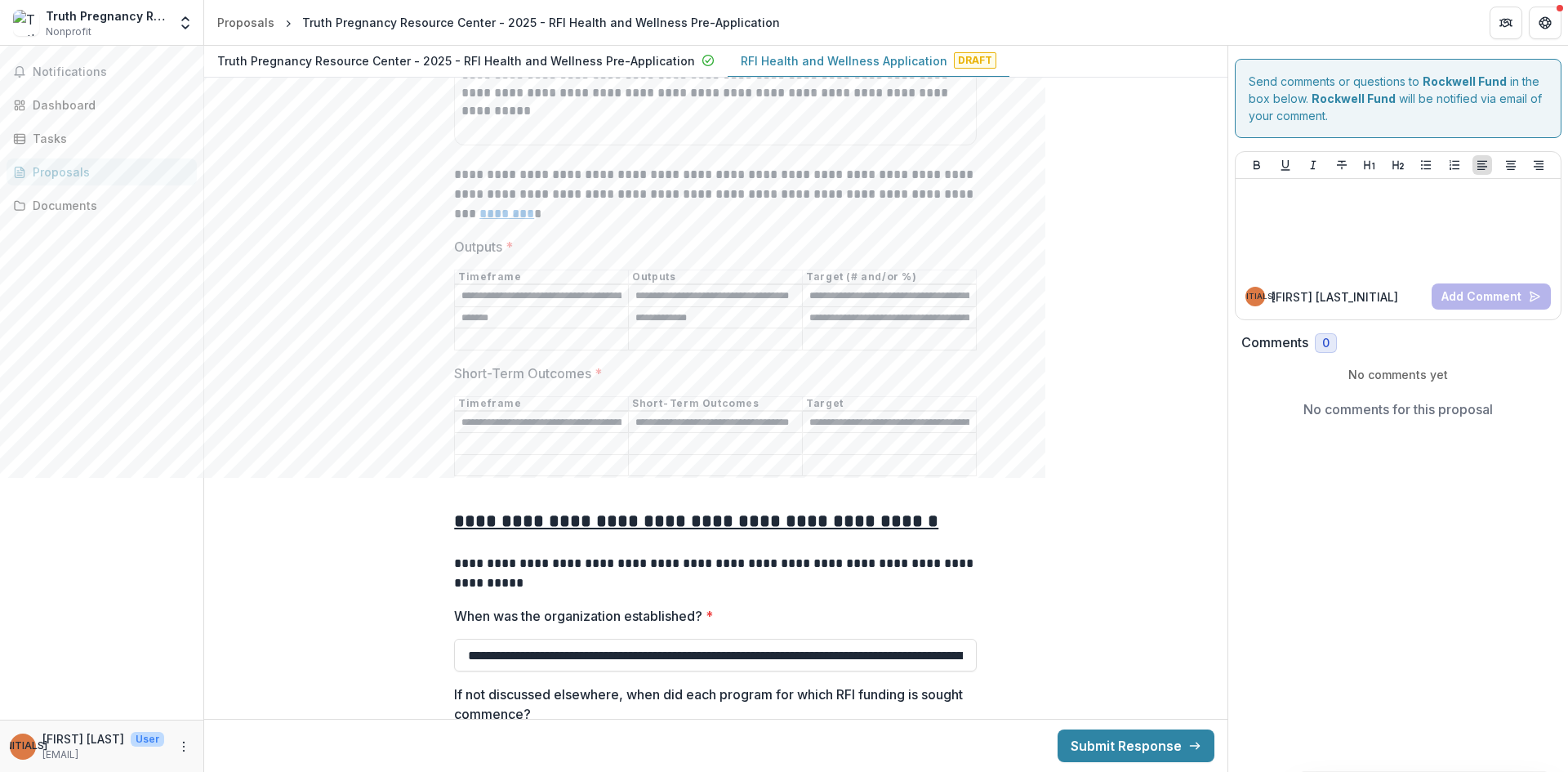 click on "**********" at bounding box center [541, 297] 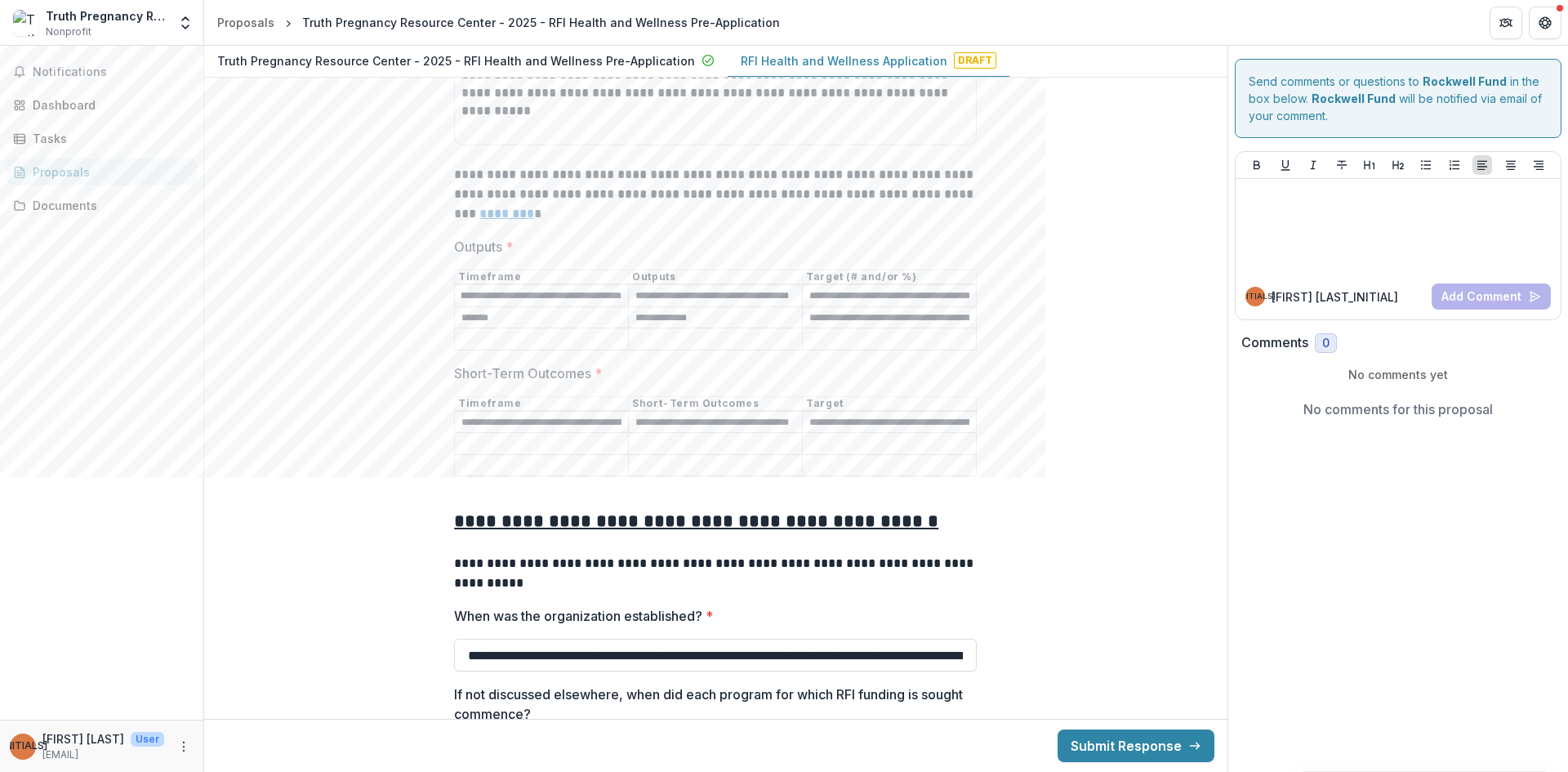 drag, startPoint x: 459, startPoint y: 294, endPoint x: 742, endPoint y: 301, distance: 283.0866 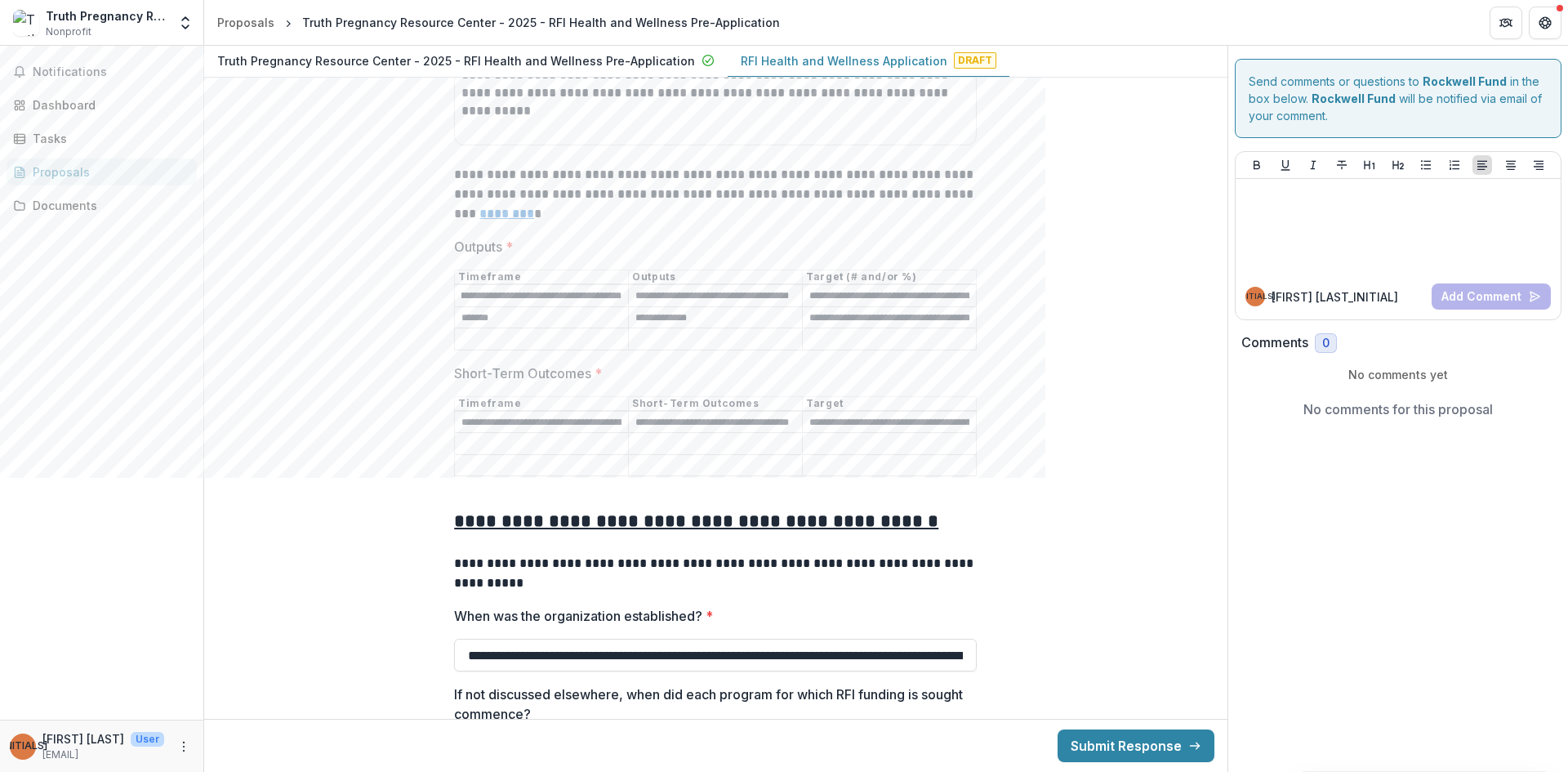 paste 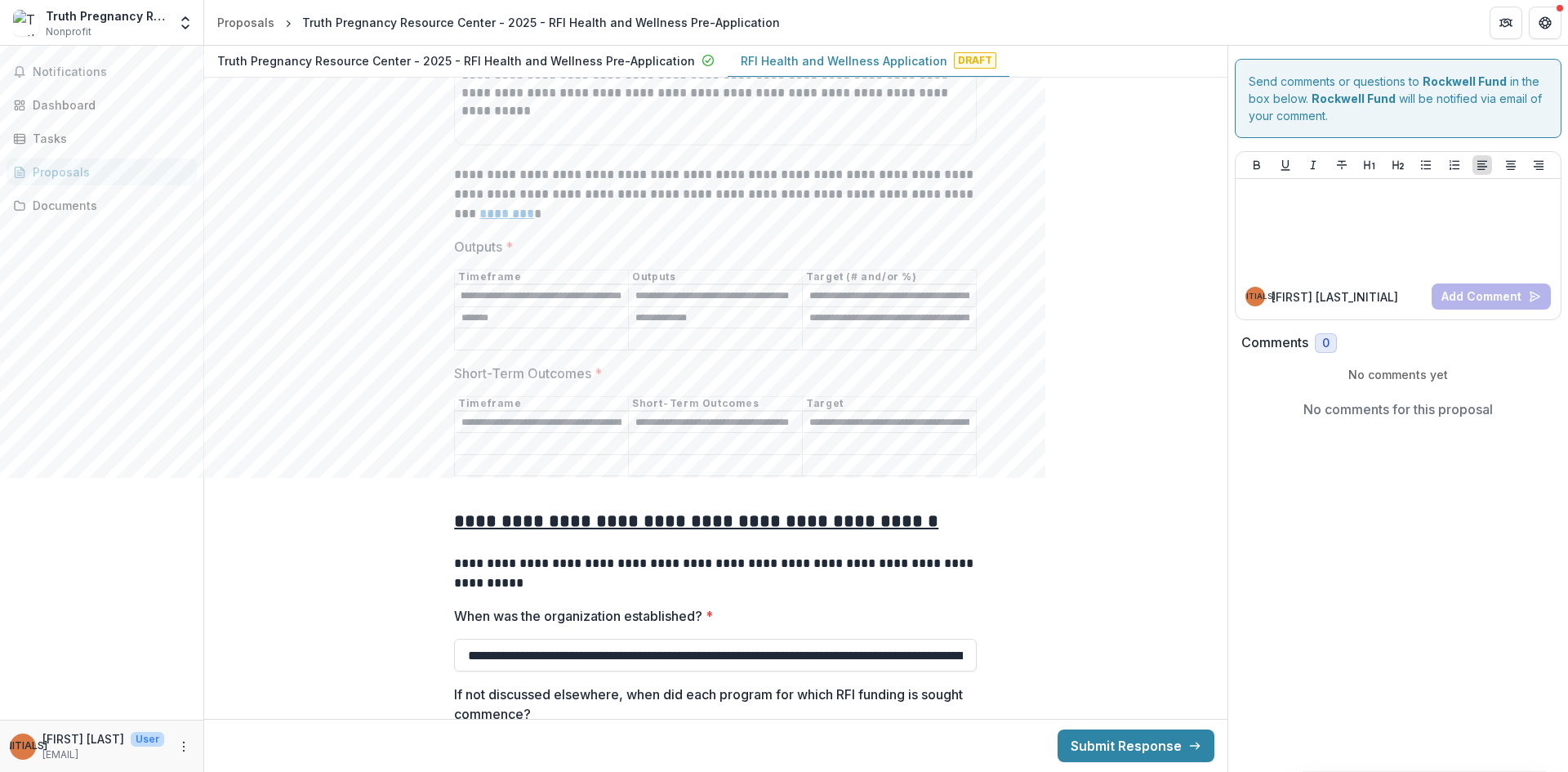 type on "**********" 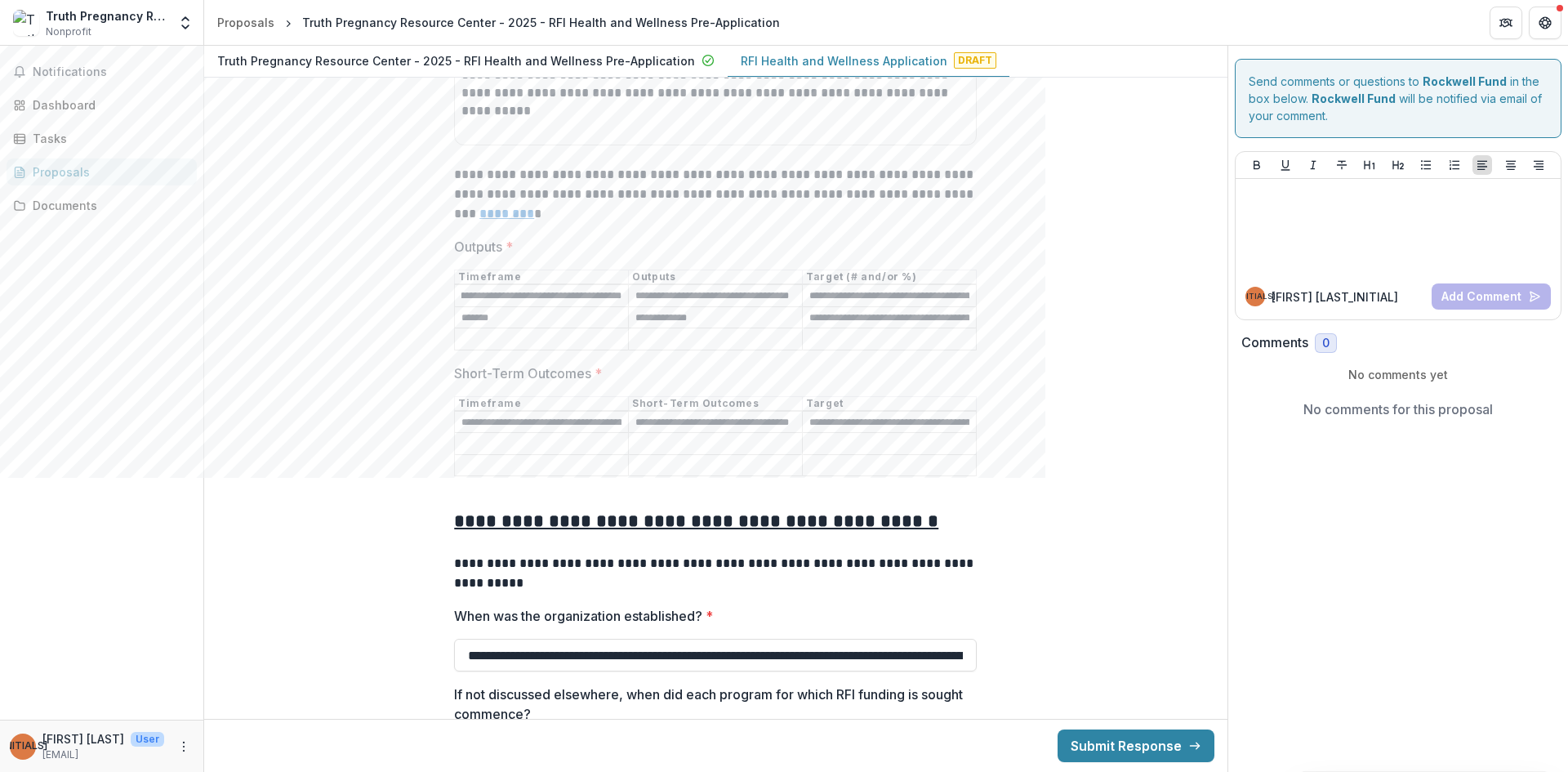 scroll, scrollTop: 0, scrollLeft: 0, axis: both 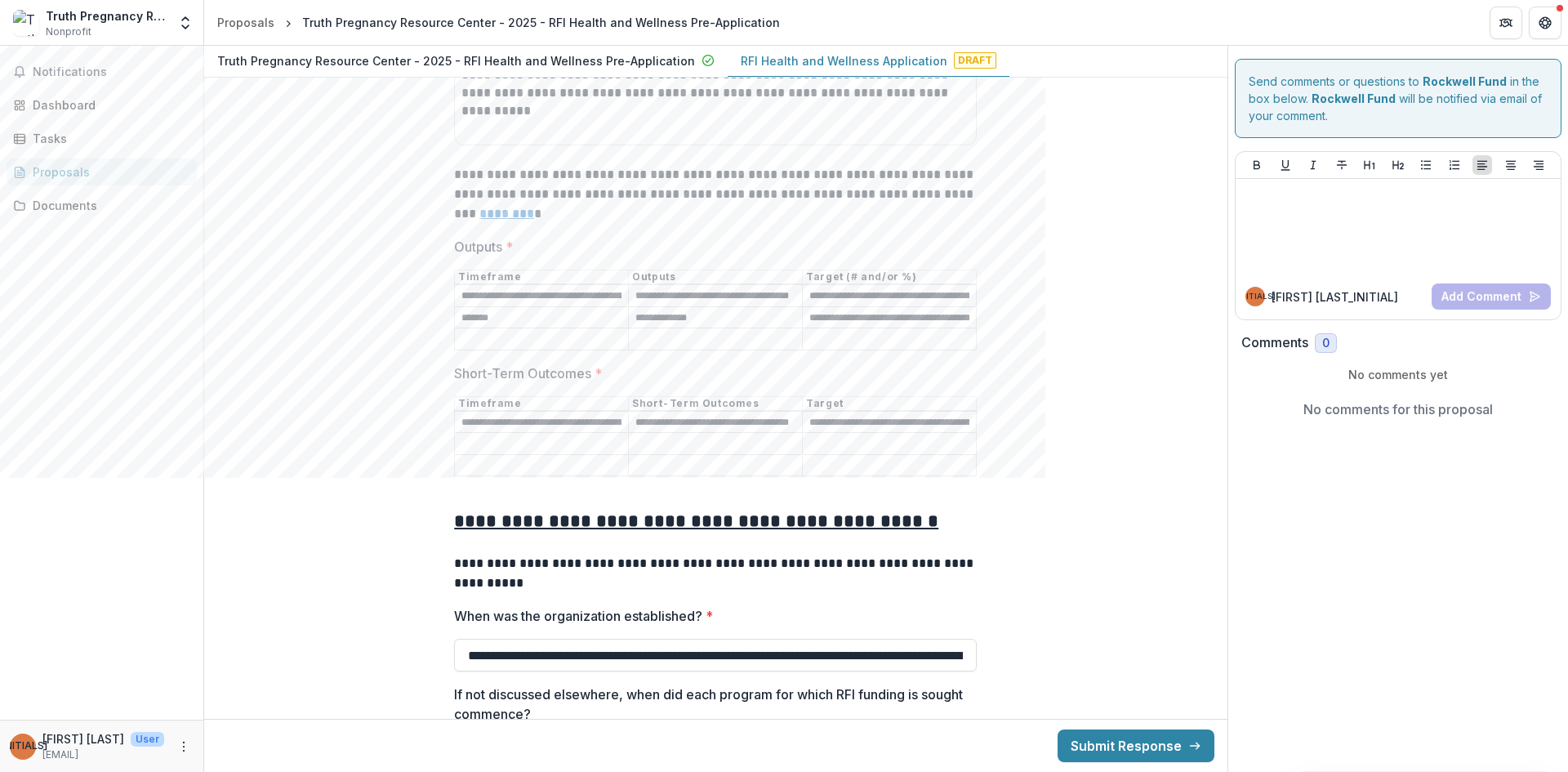 click on "**********" at bounding box center (889, 297) 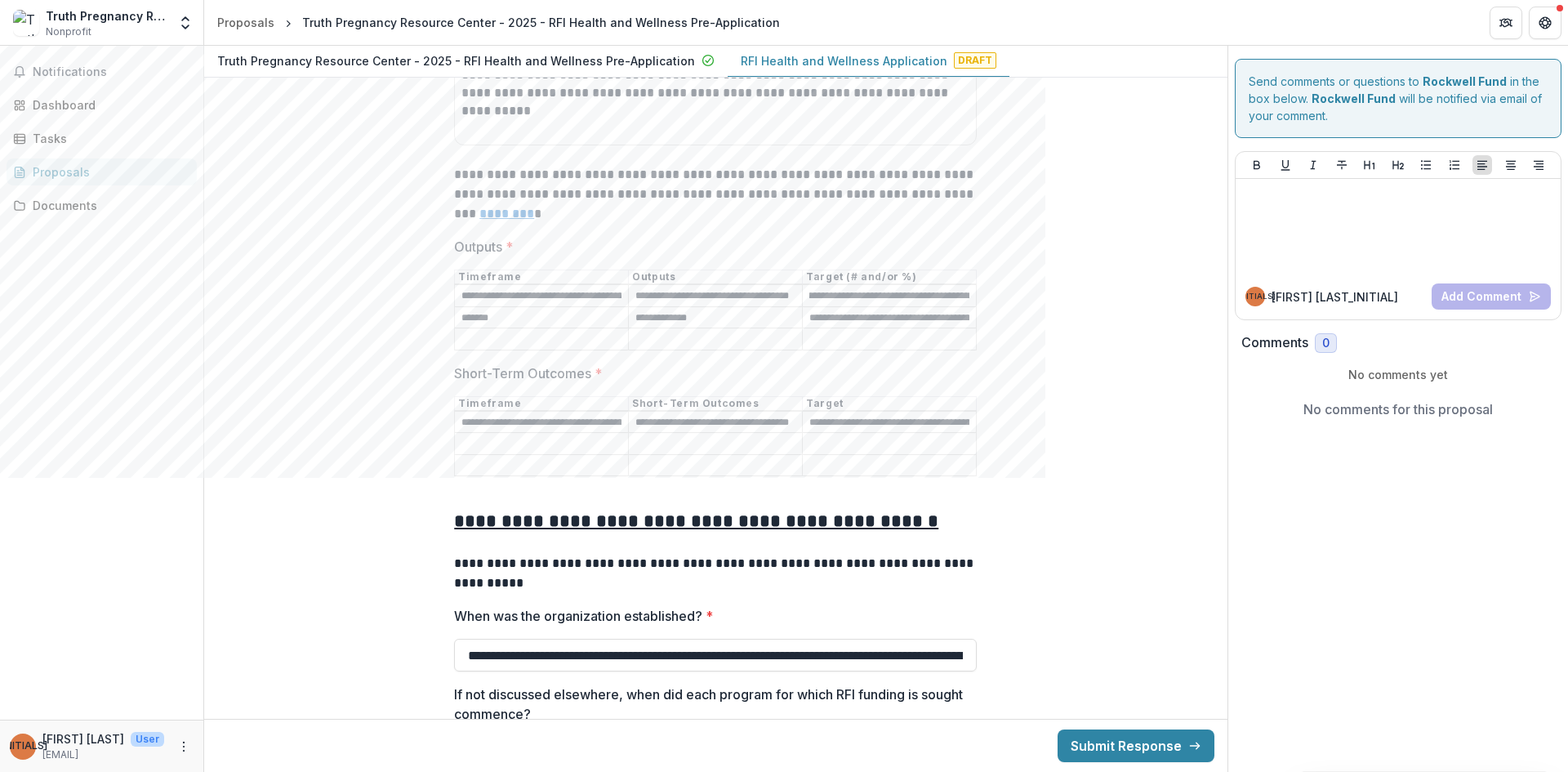scroll, scrollTop: 0, scrollLeft: 447, axis: horizontal 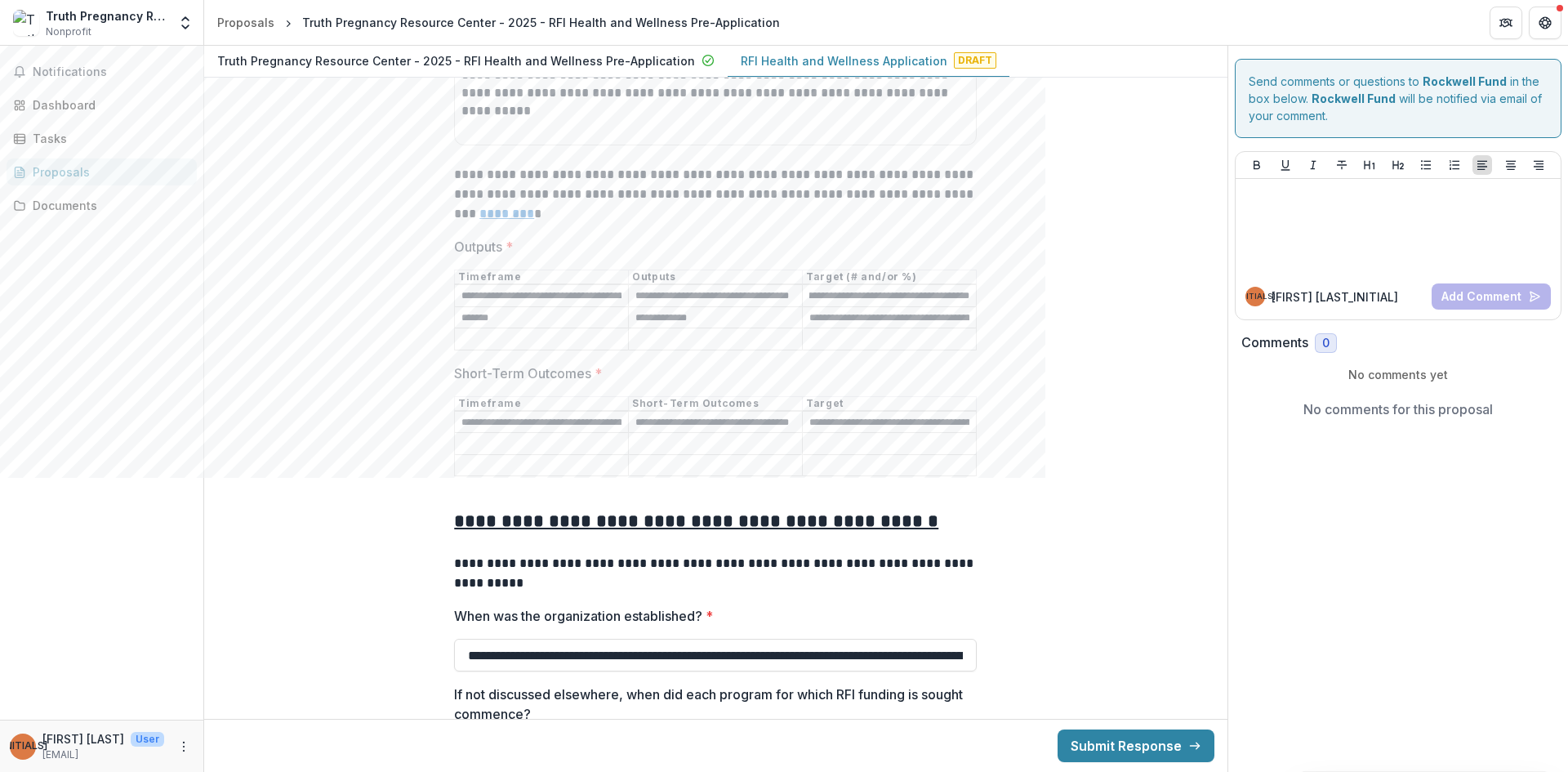 drag, startPoint x: 808, startPoint y: 296, endPoint x: 1081, endPoint y: 307, distance: 273.22152 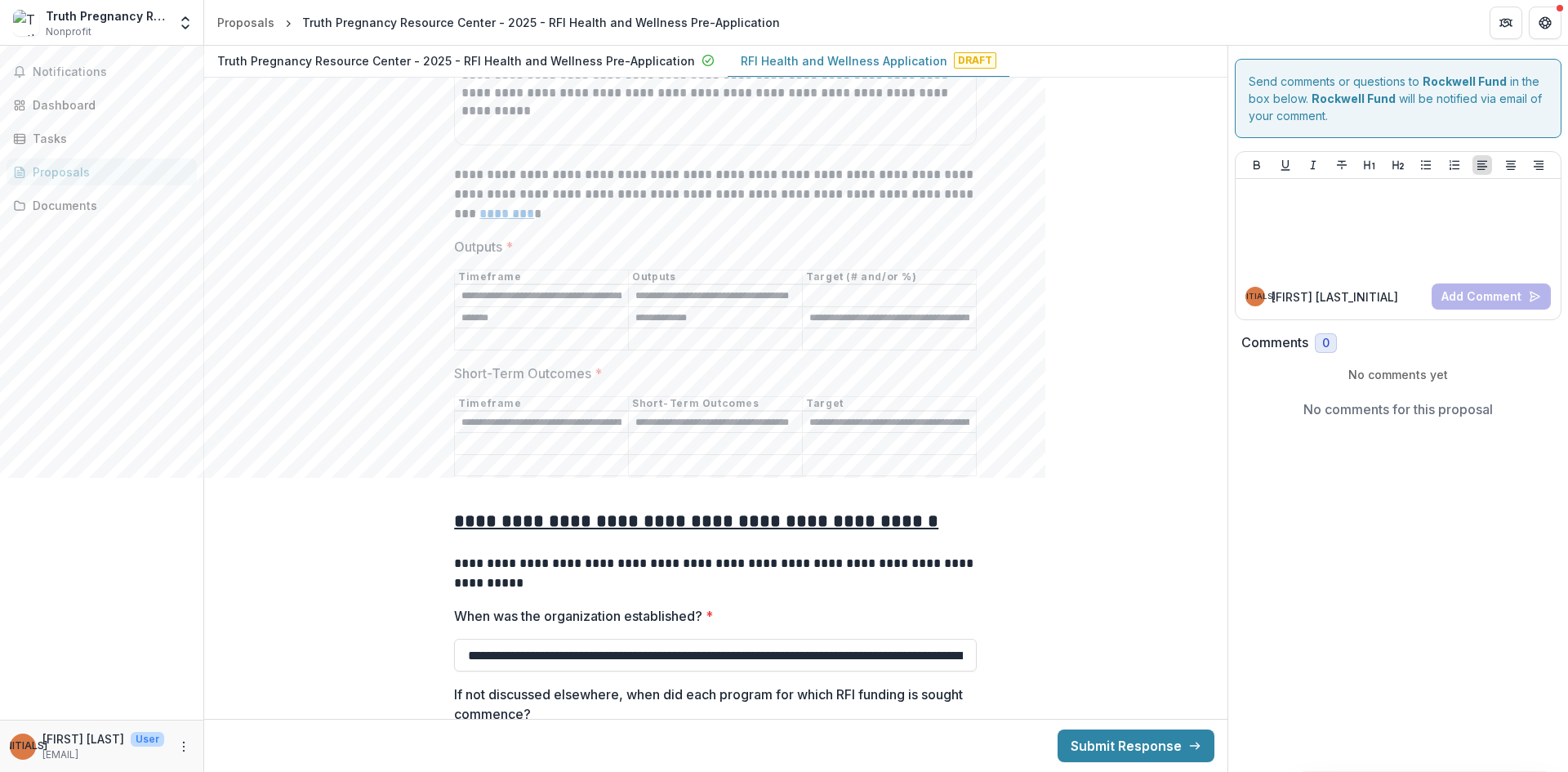 scroll, scrollTop: 0, scrollLeft: 0, axis: both 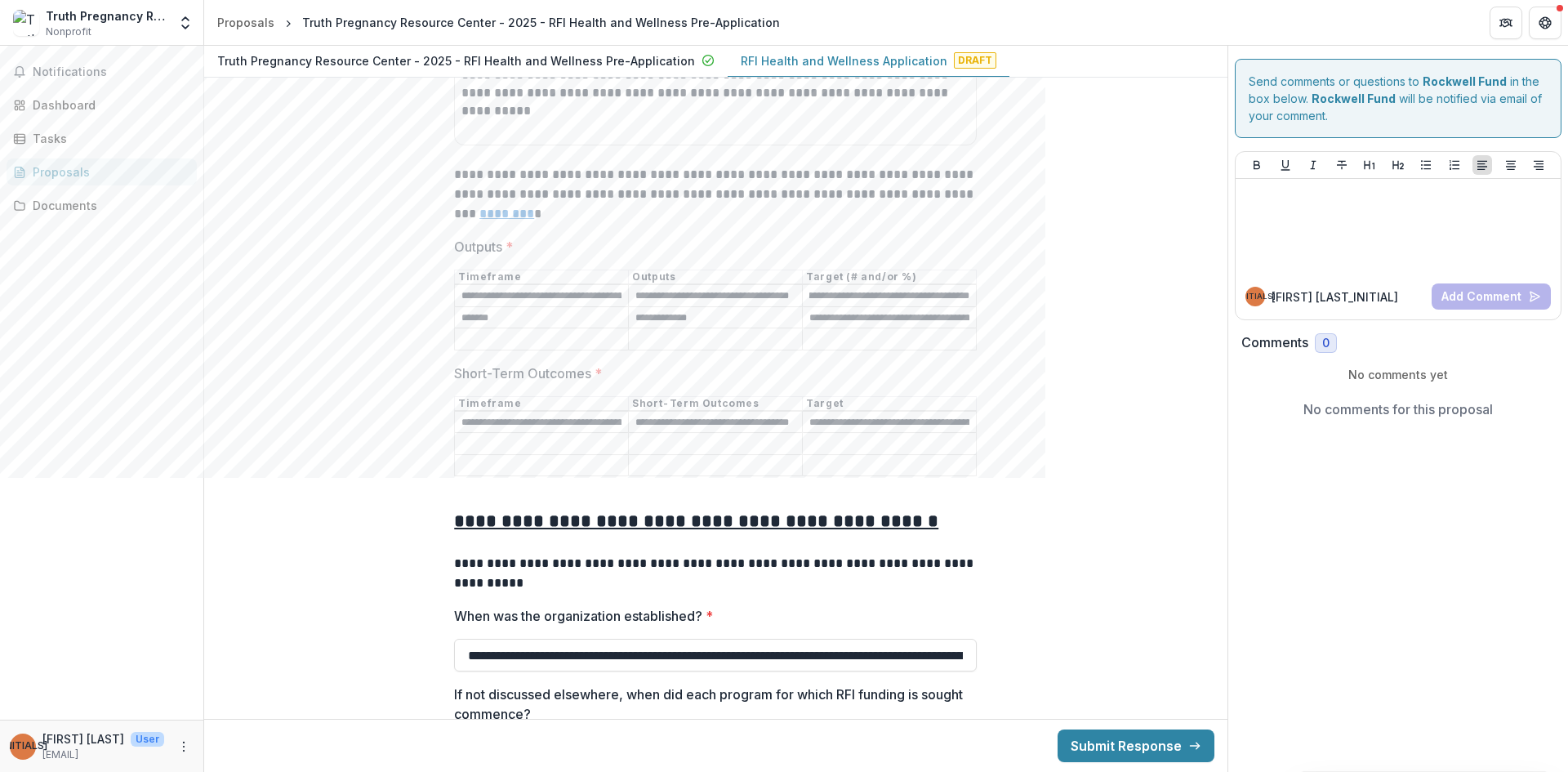 type on "**********" 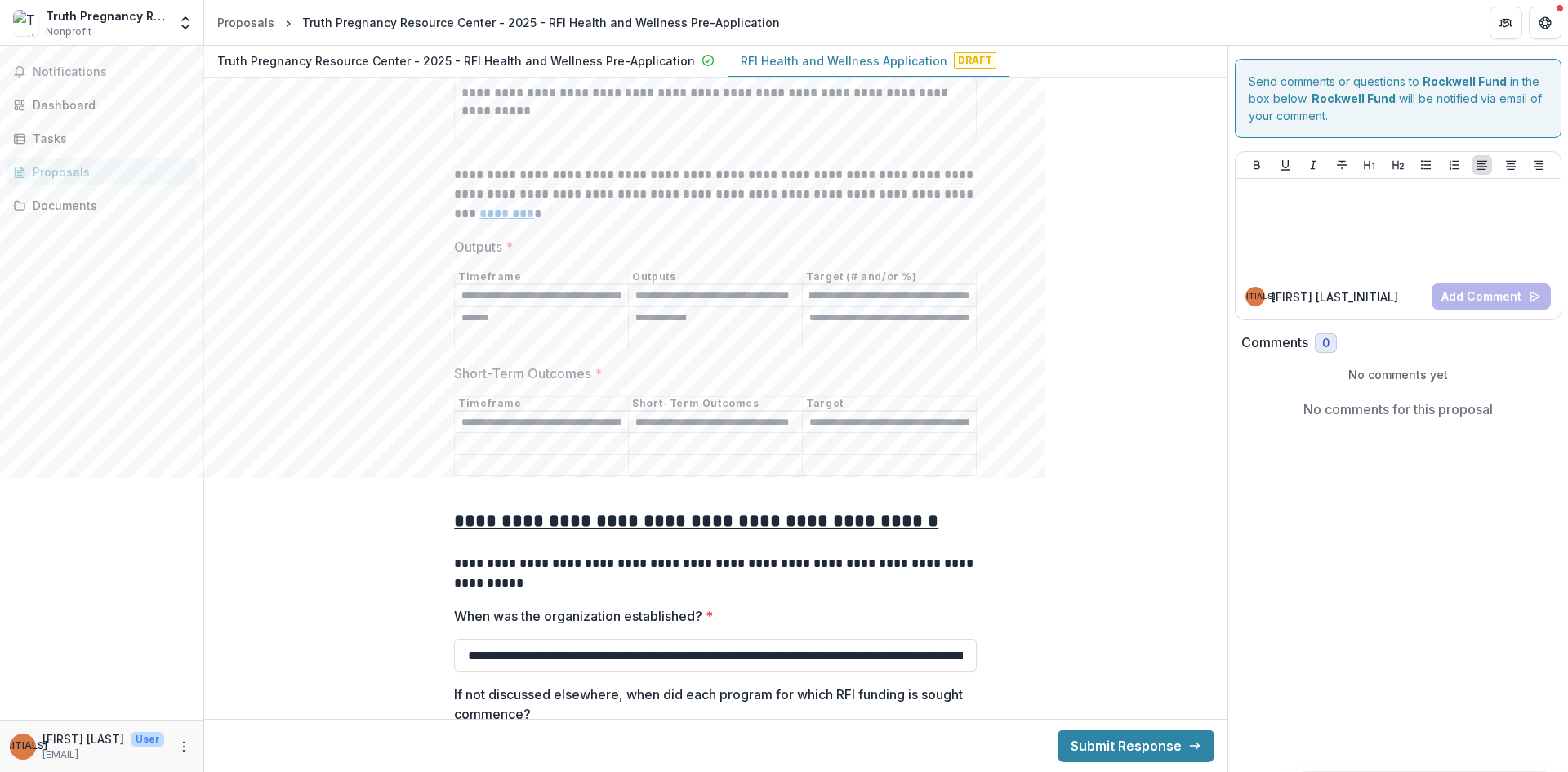 scroll, scrollTop: 0, scrollLeft: 0, axis: both 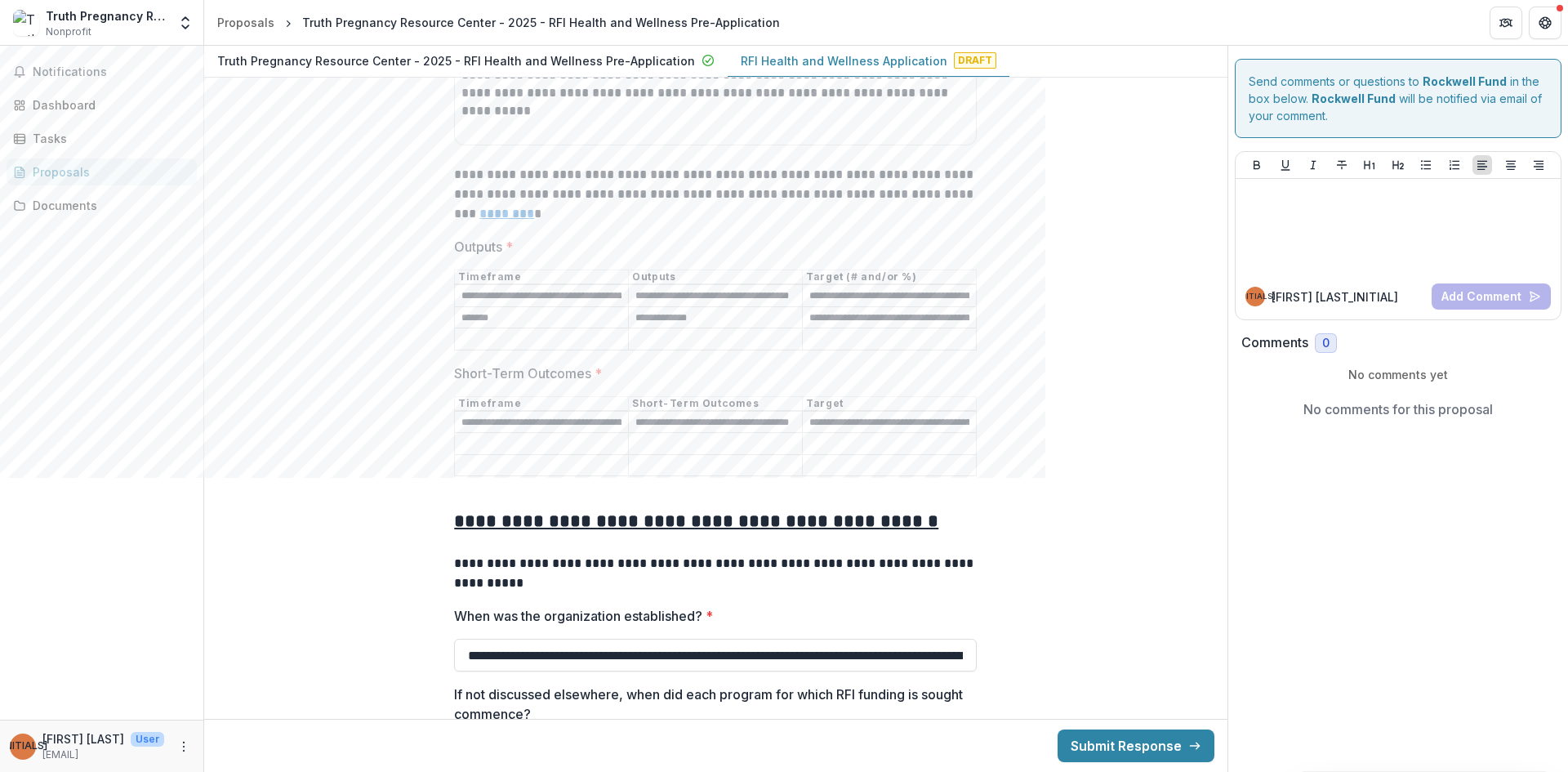 click on "*******" at bounding box center (541, 318) 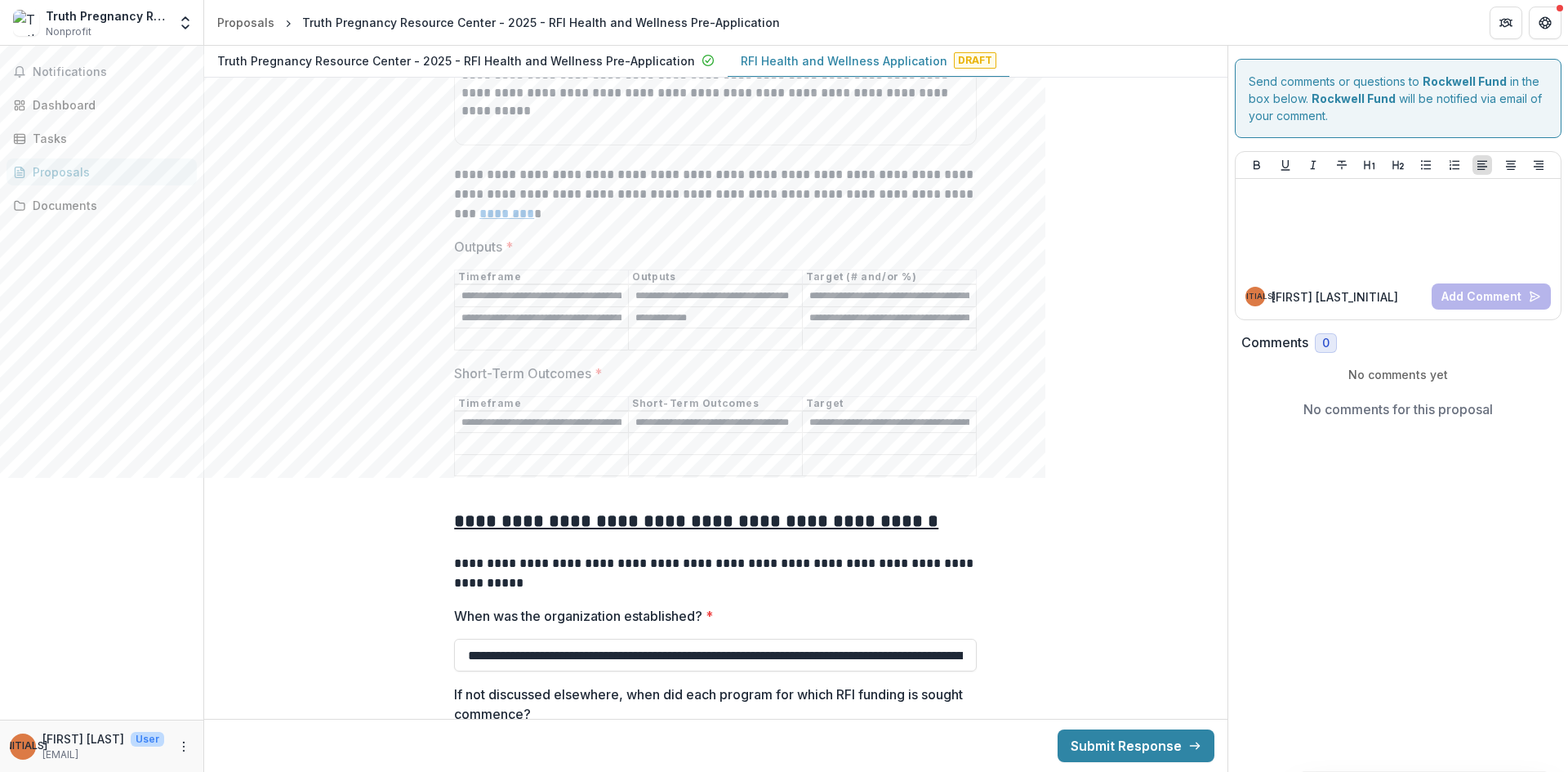 scroll, scrollTop: 0, scrollLeft: 472, axis: horizontal 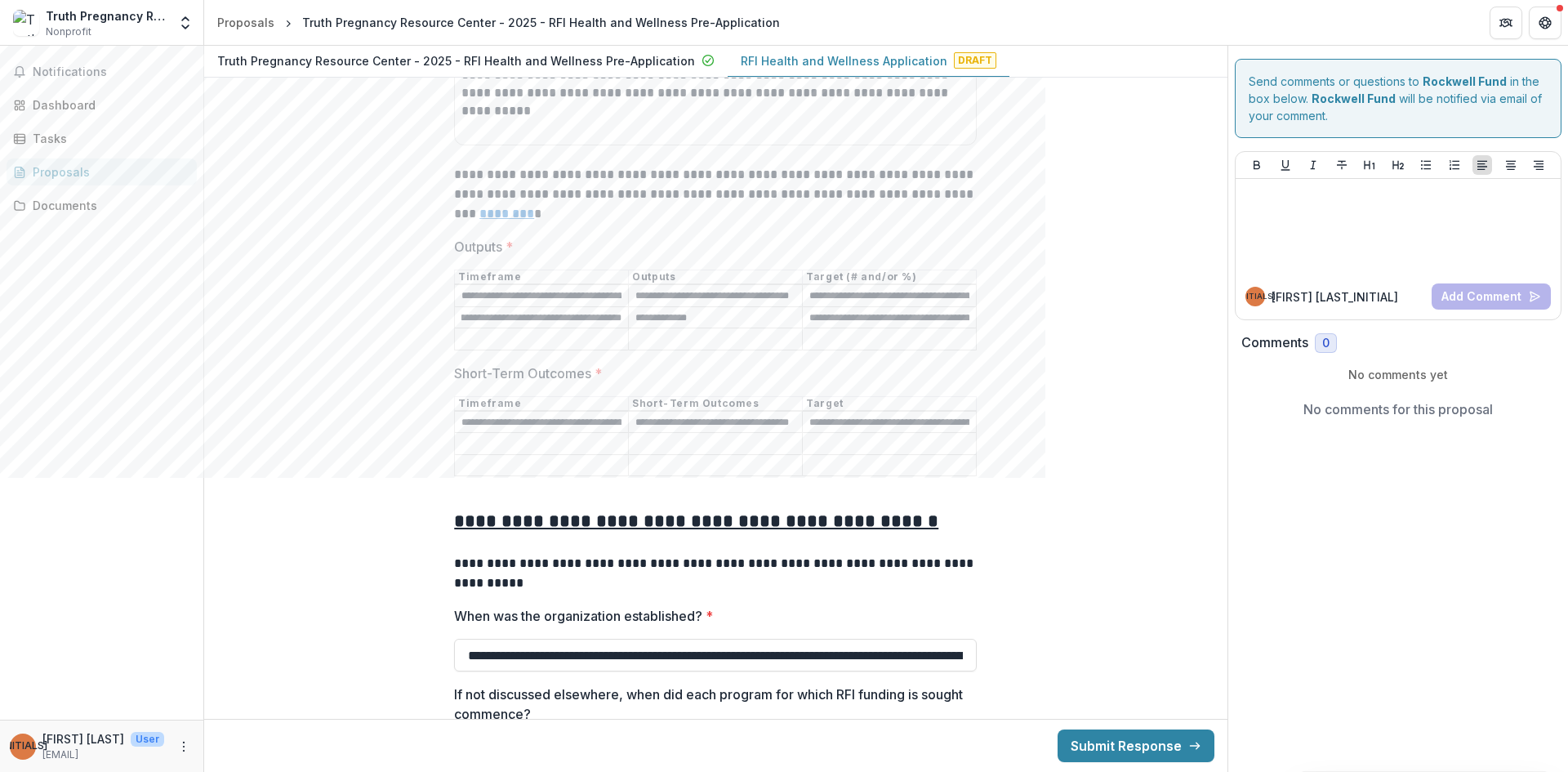 type on "**********" 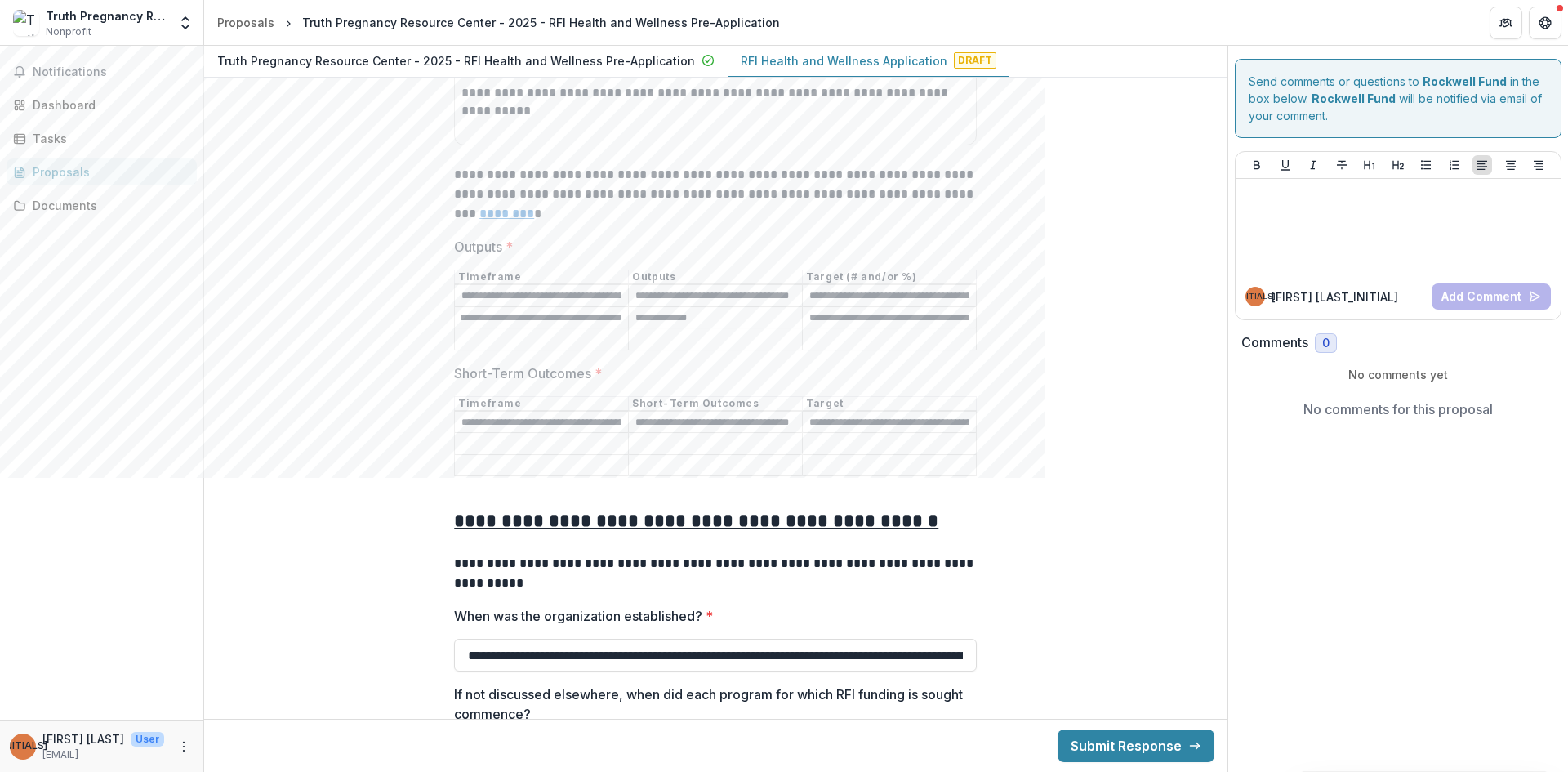 scroll, scrollTop: 0, scrollLeft: 0, axis: both 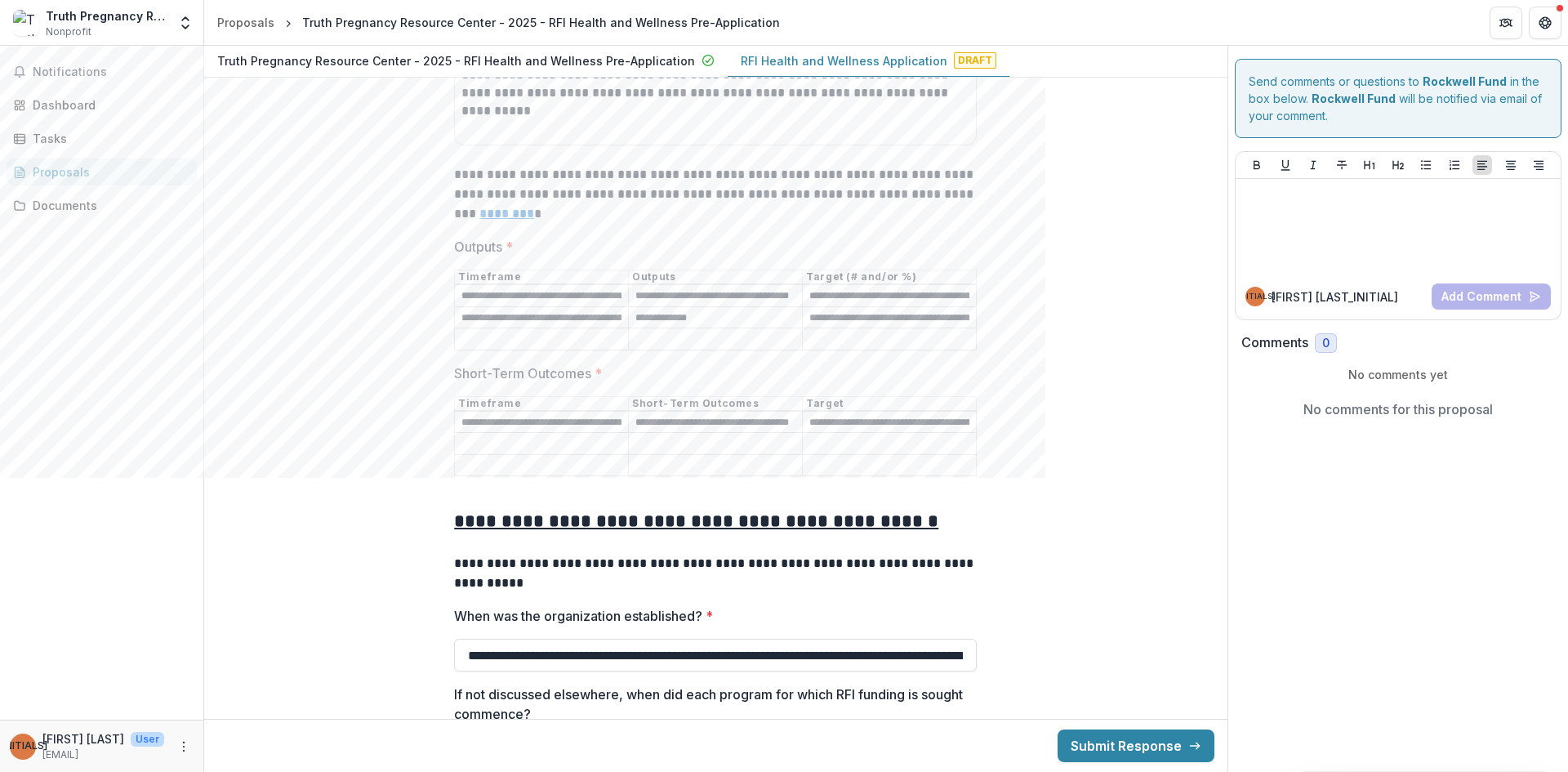 click on "**********" at bounding box center [715, 318] 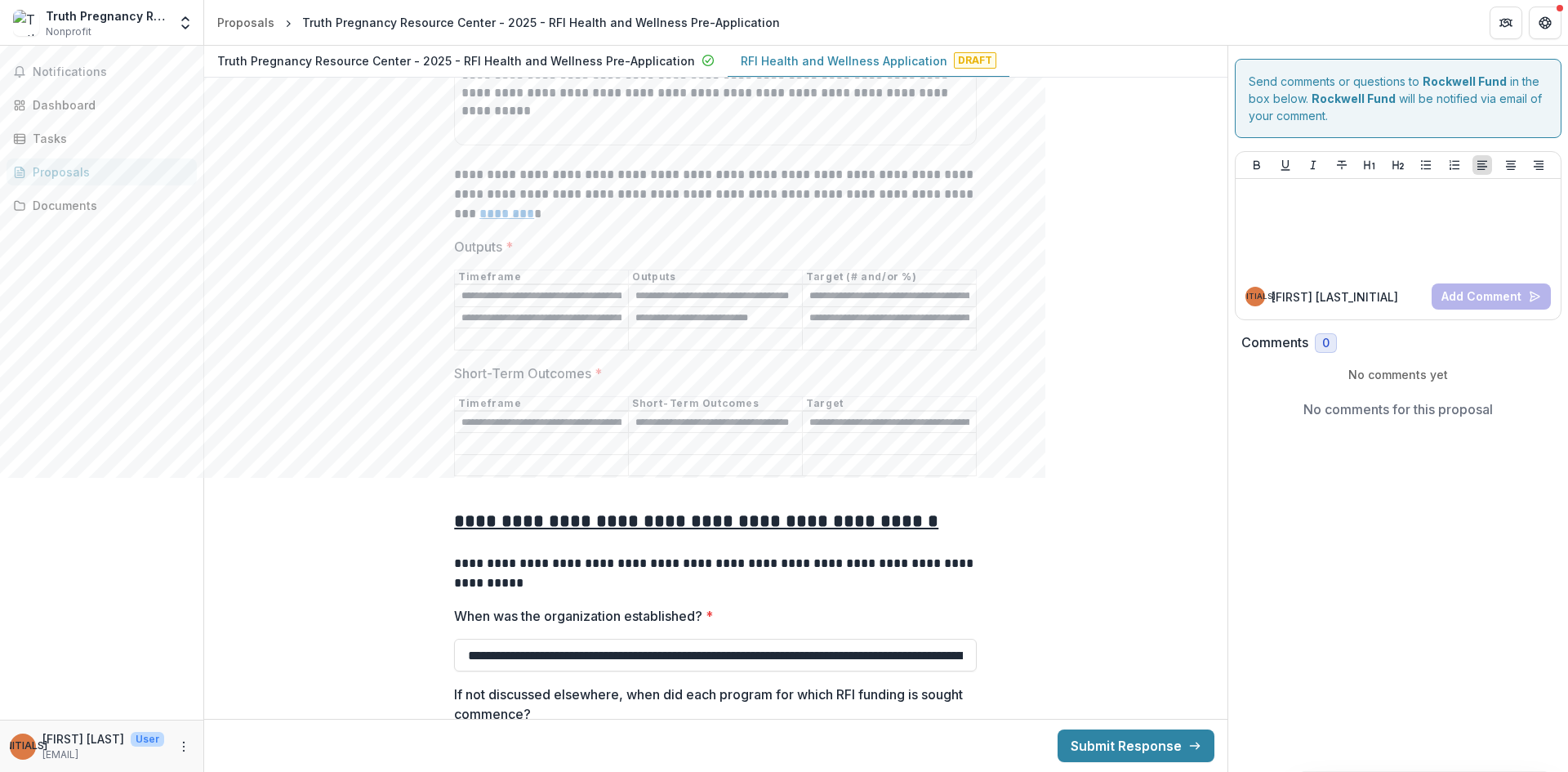 type on "**********" 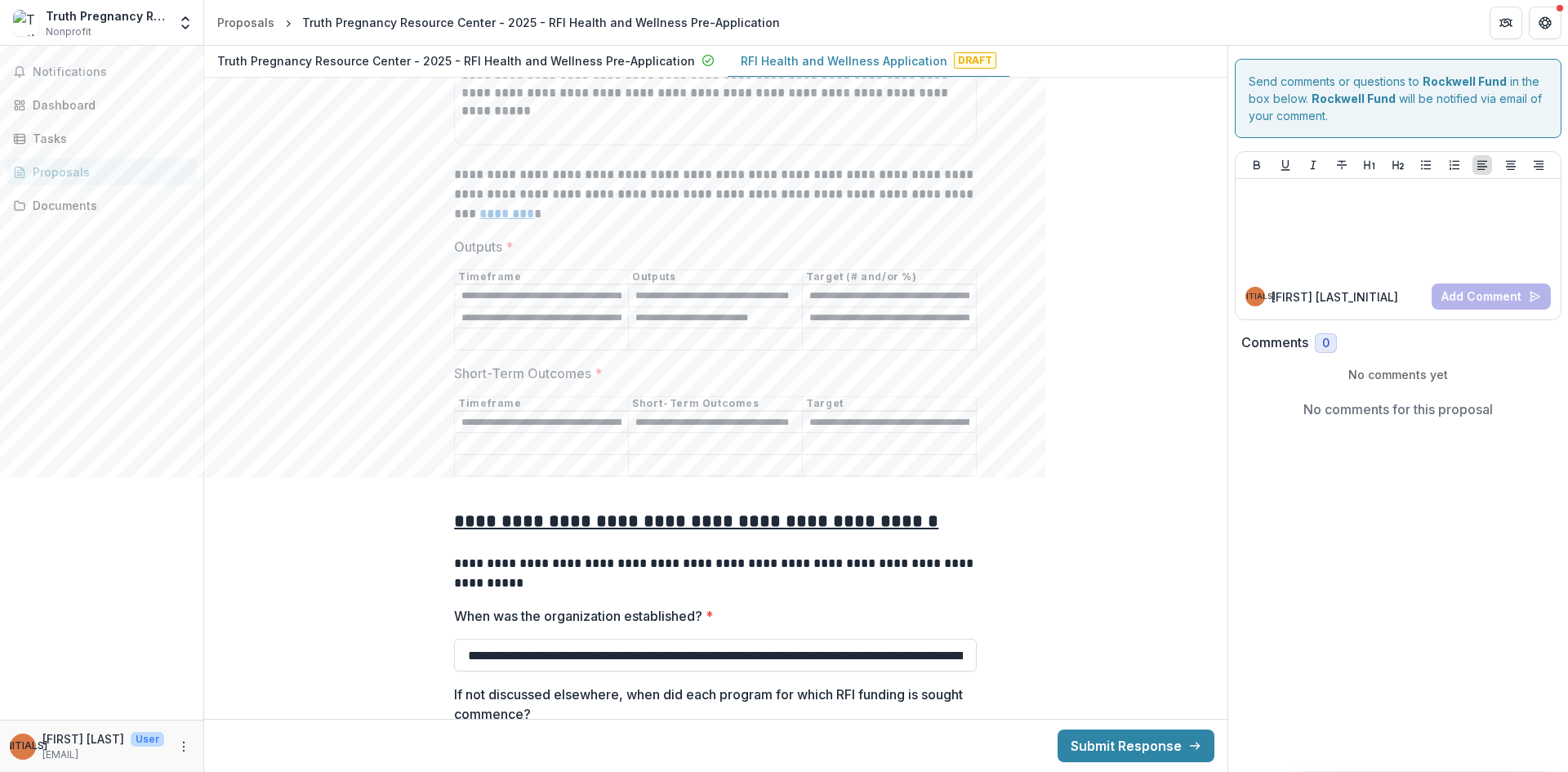 click on "**********" at bounding box center [889, 318] 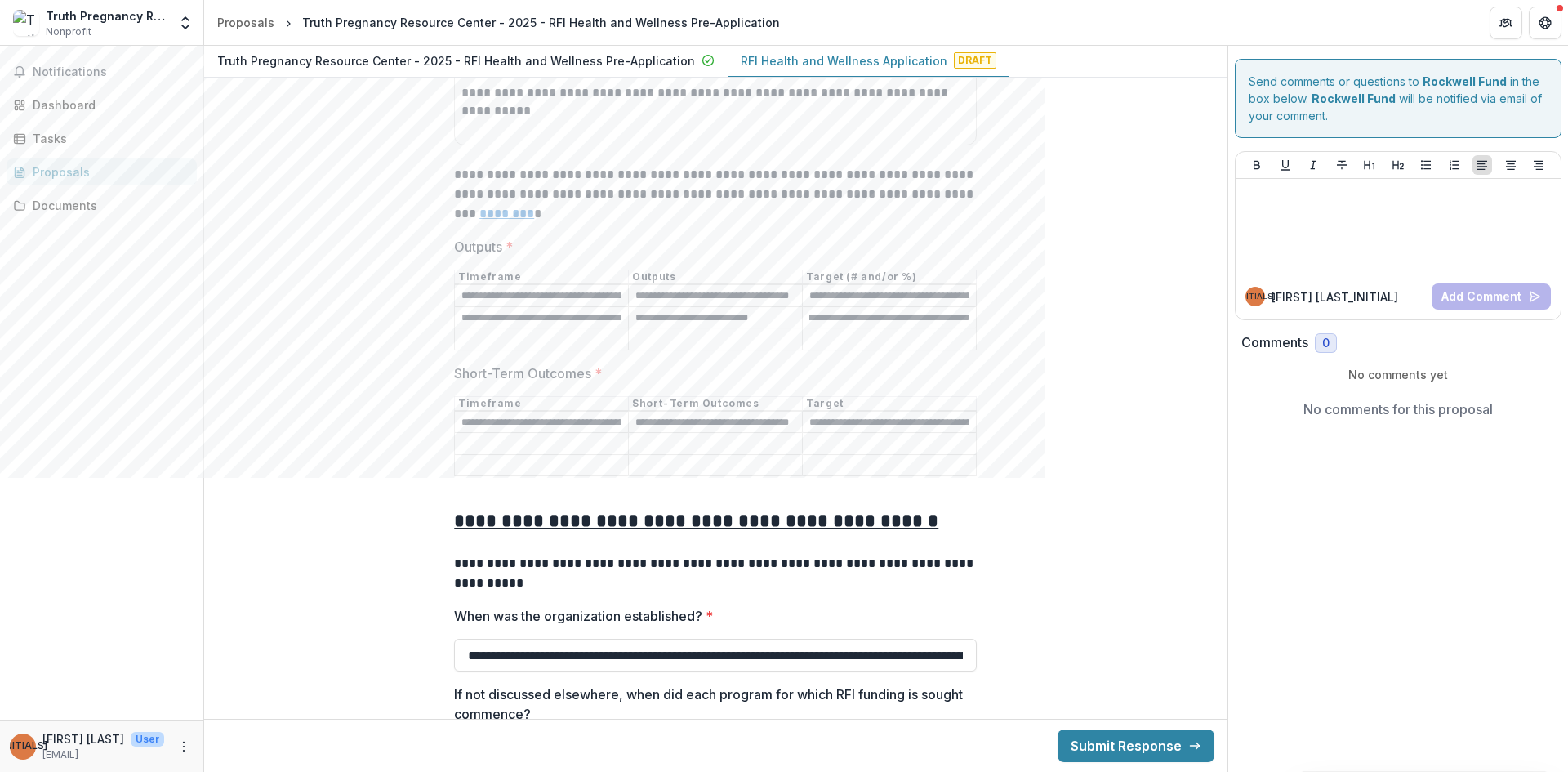 drag, startPoint x: 805, startPoint y: 315, endPoint x: 1063, endPoint y: 325, distance: 258.19373 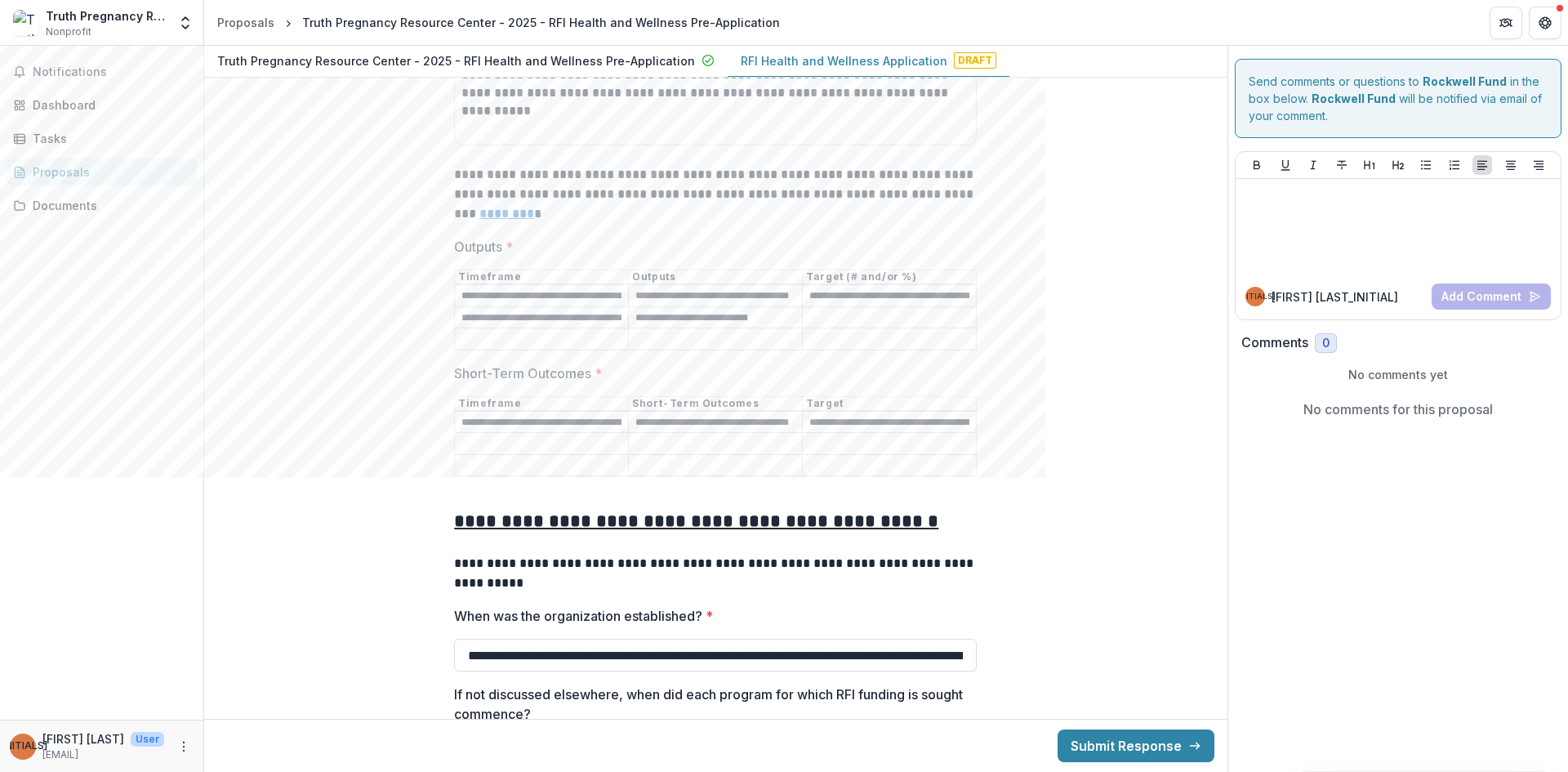 scroll, scrollTop: 0, scrollLeft: 0, axis: both 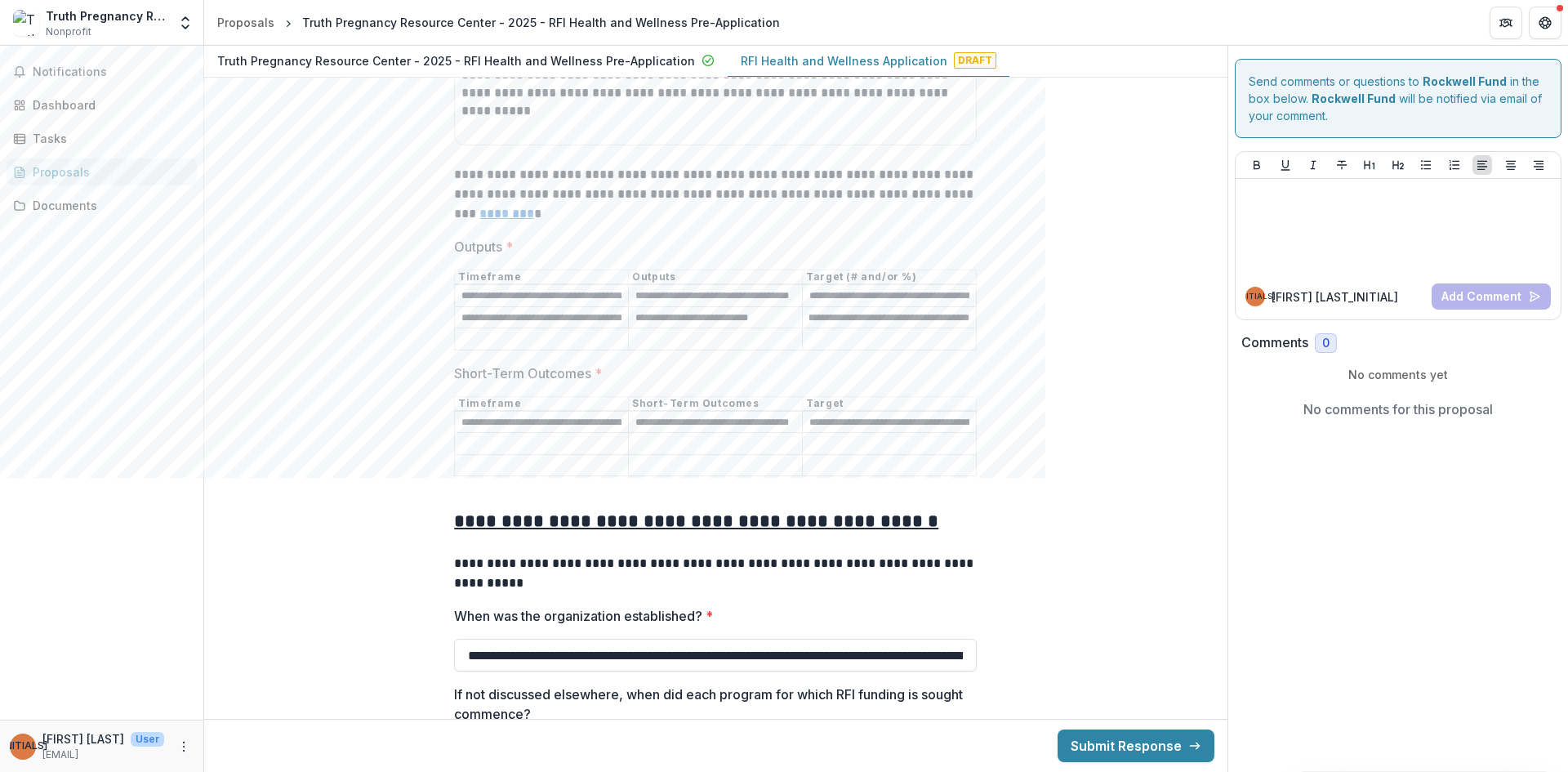 type on "**********" 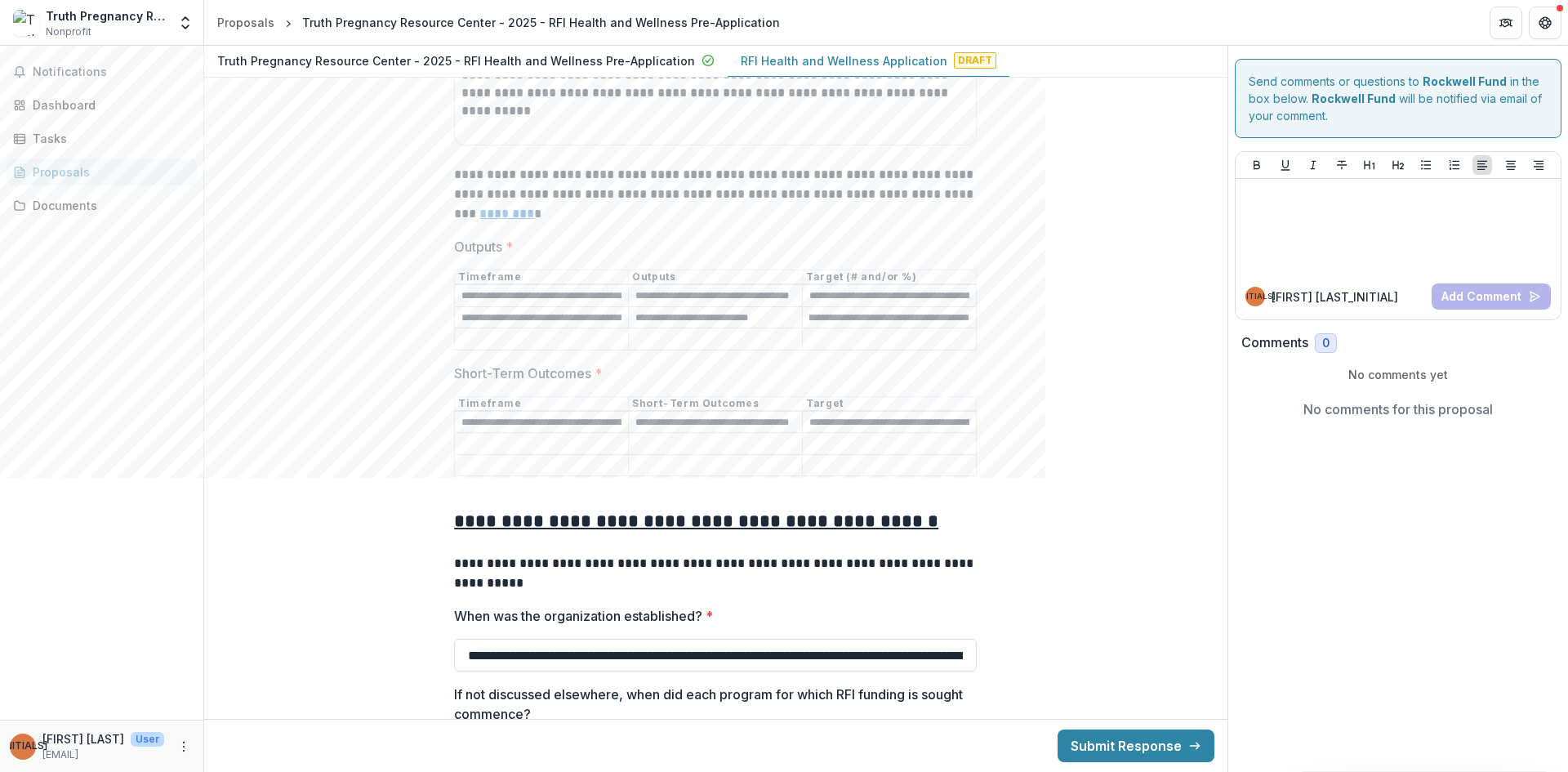 scroll, scrollTop: 0, scrollLeft: 0, axis: both 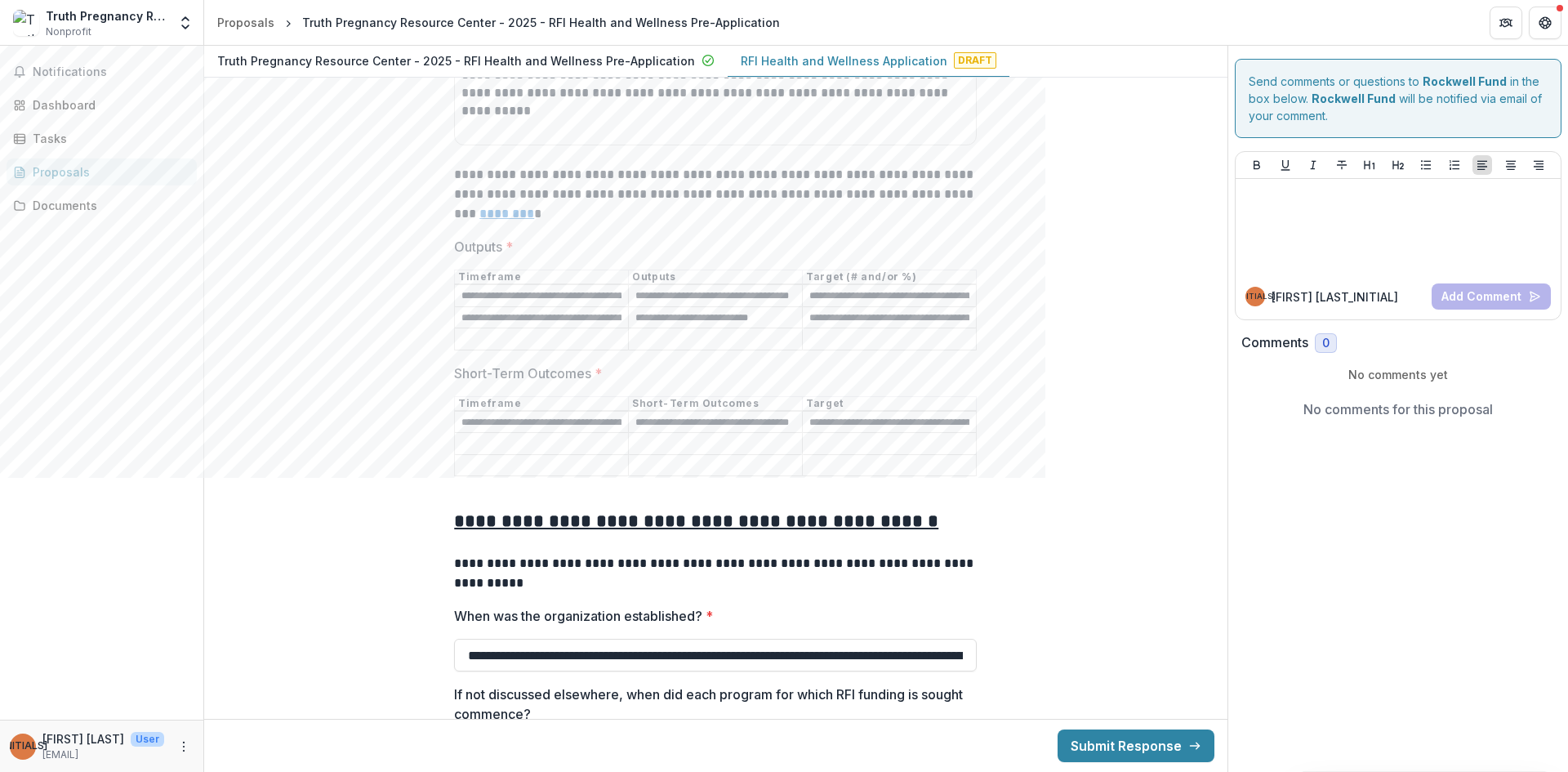 click on "Outputs *" at bounding box center (541, 340) 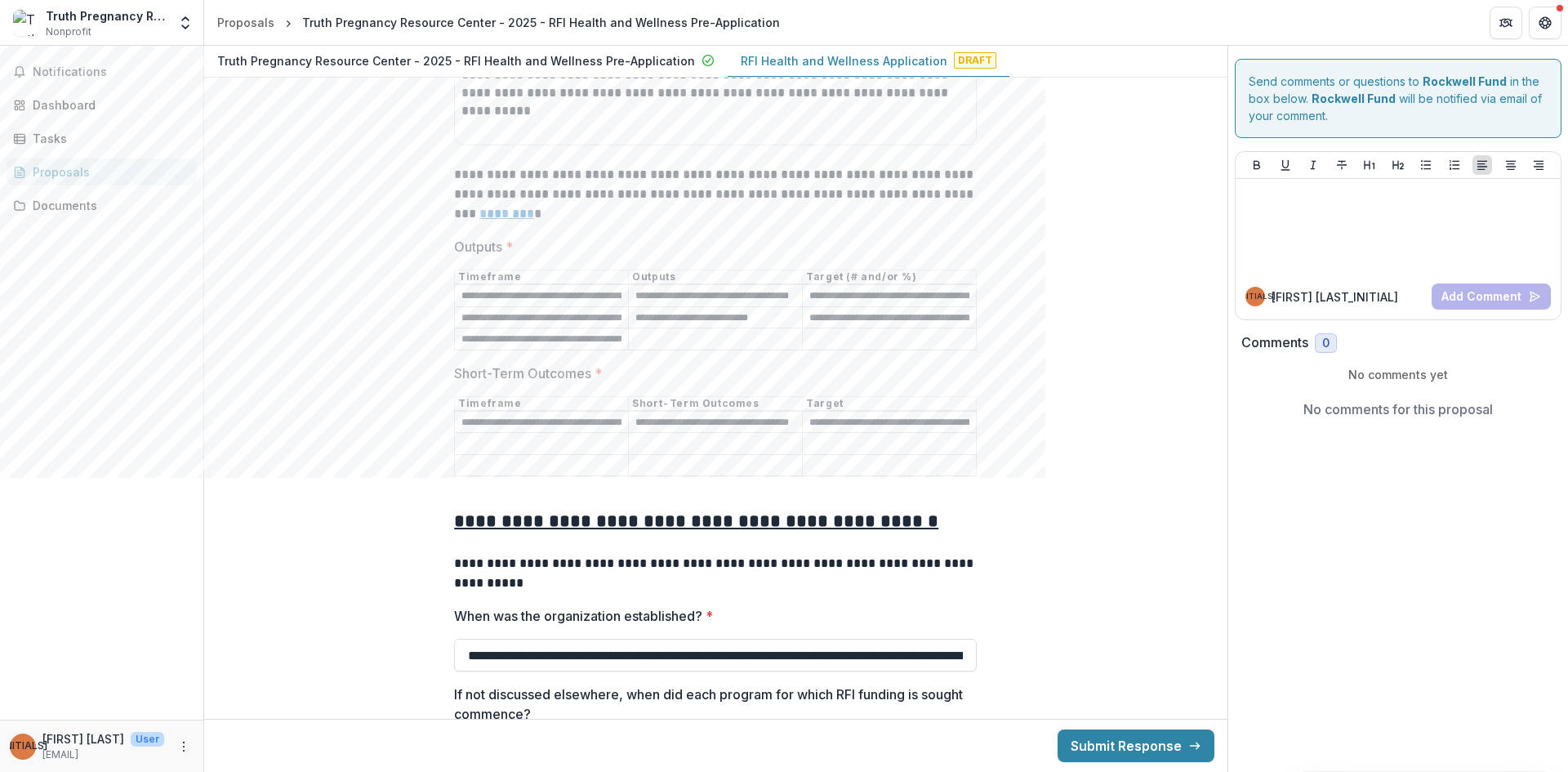 scroll, scrollTop: 0, scrollLeft: 1016, axis: horizontal 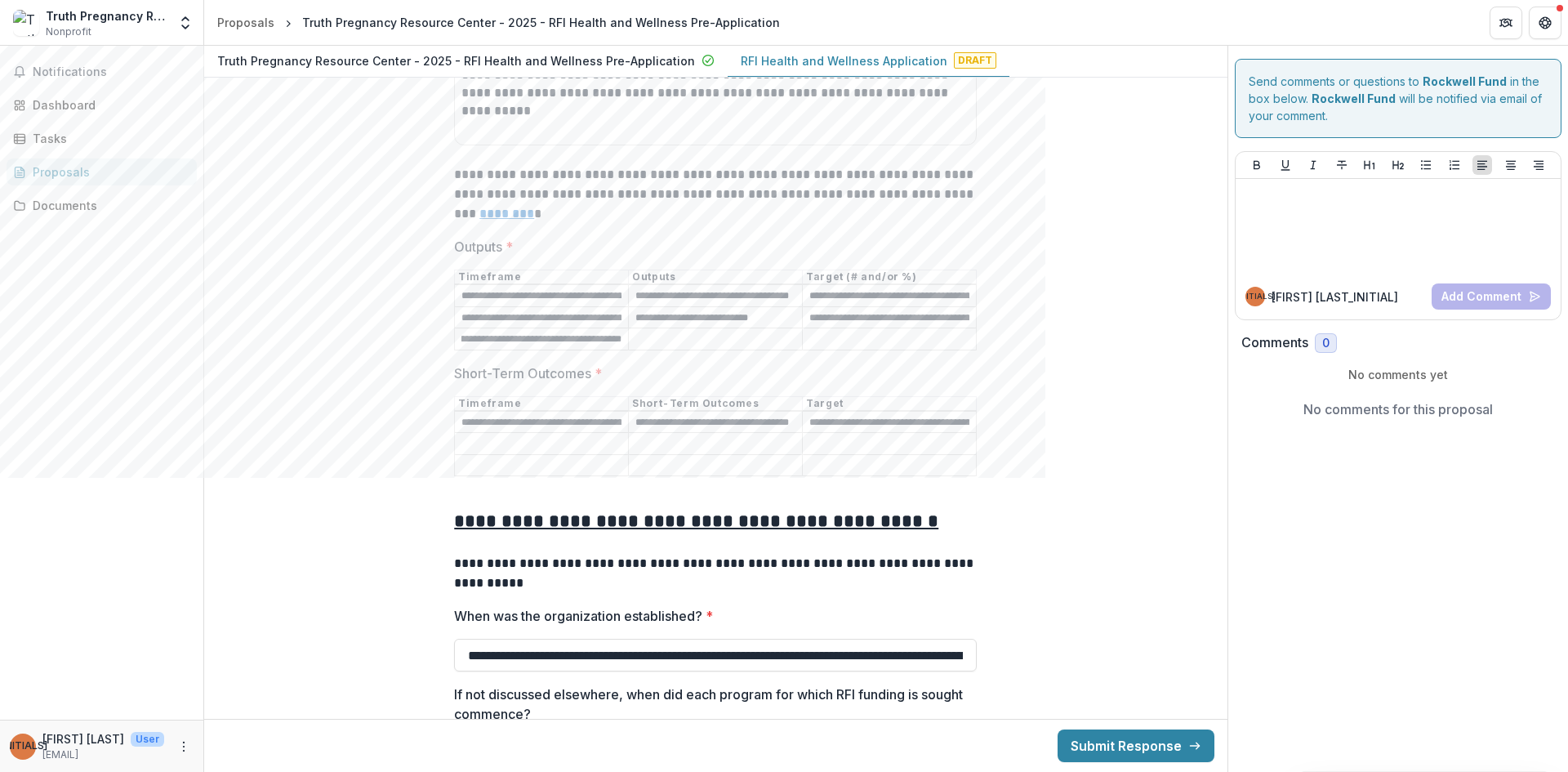 type on "**********" 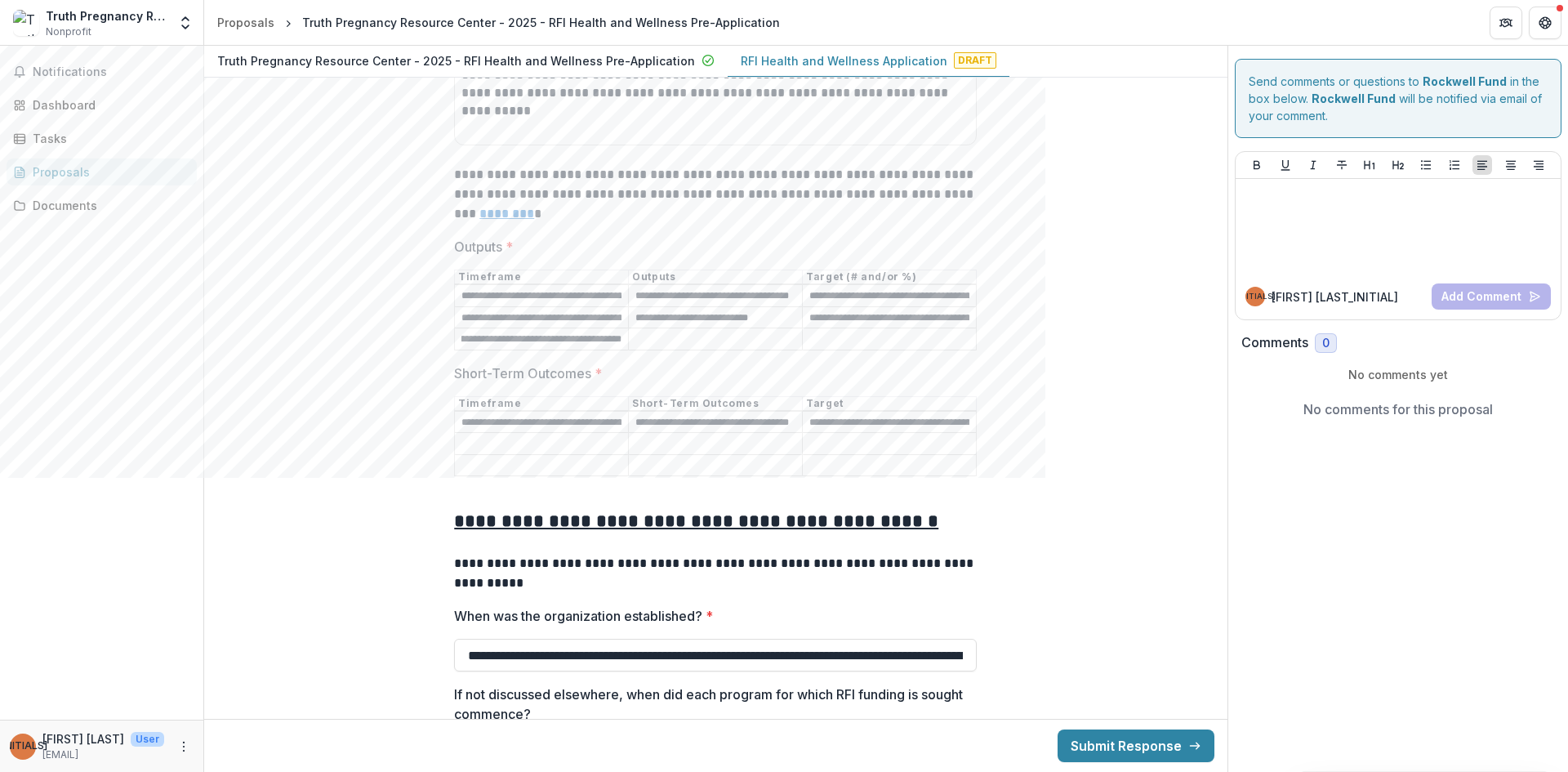 scroll, scrollTop: 0, scrollLeft: 0, axis: both 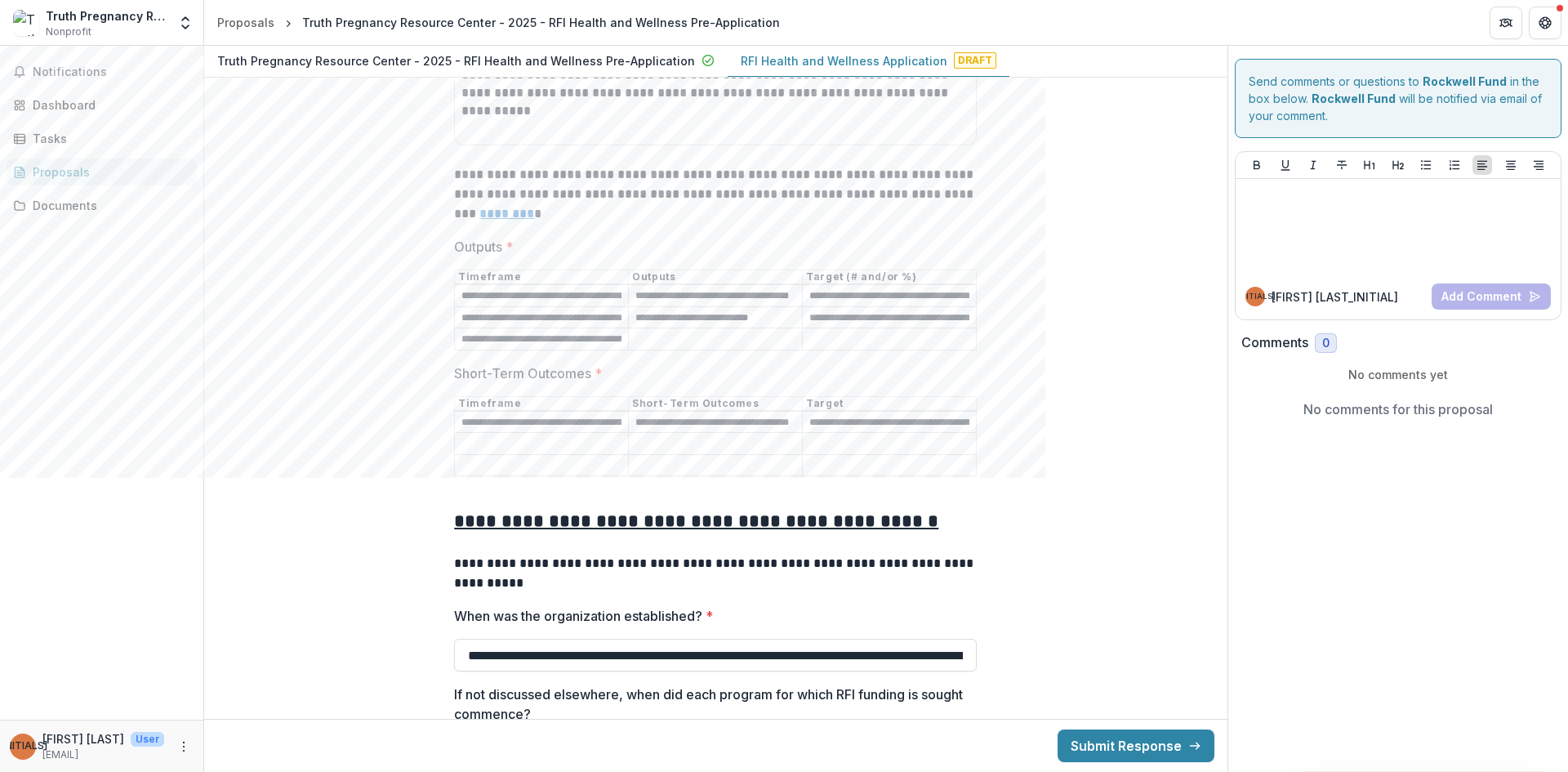 click on "Outputs *" at bounding box center (715, 340) 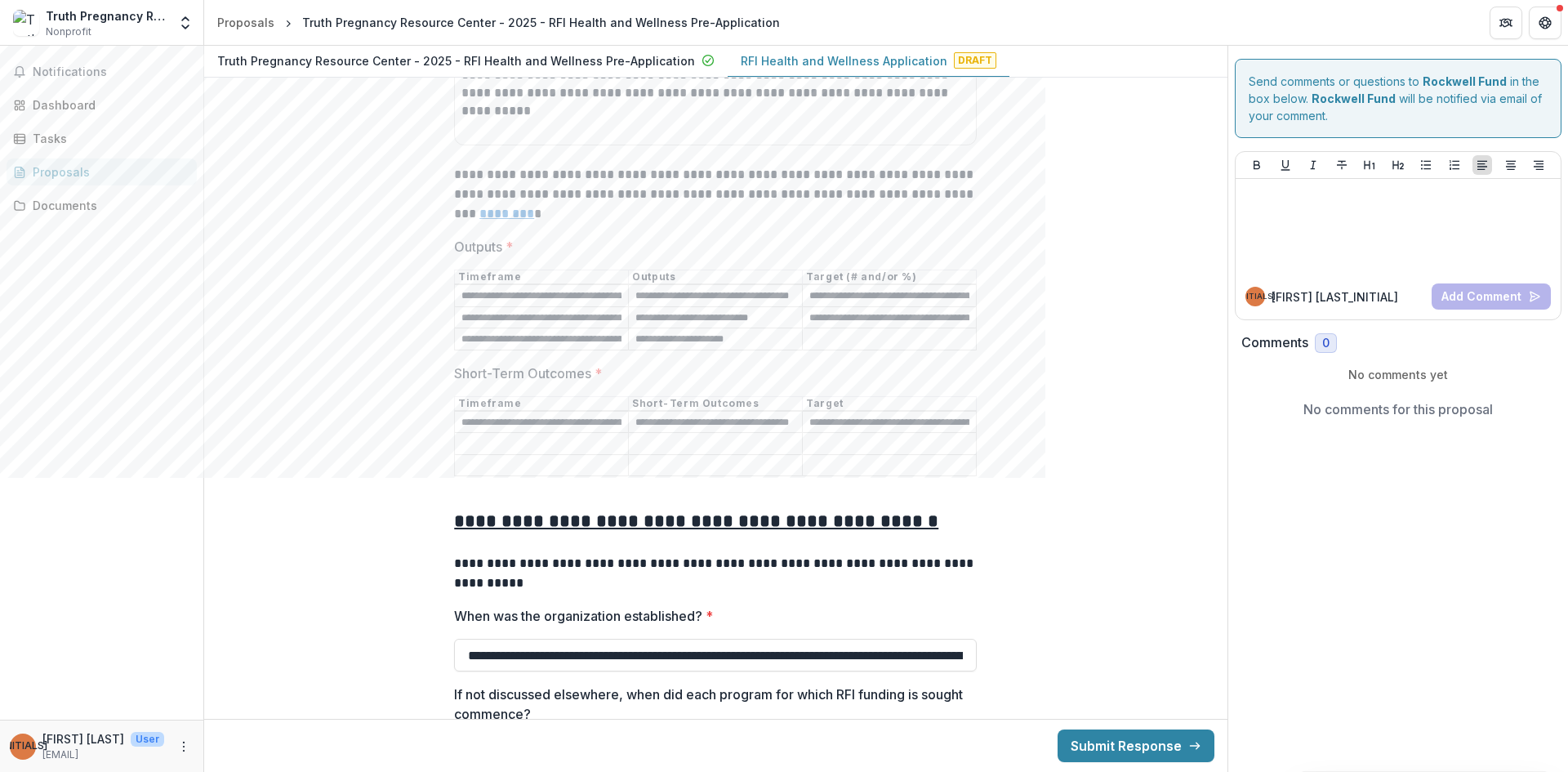 type on "**********" 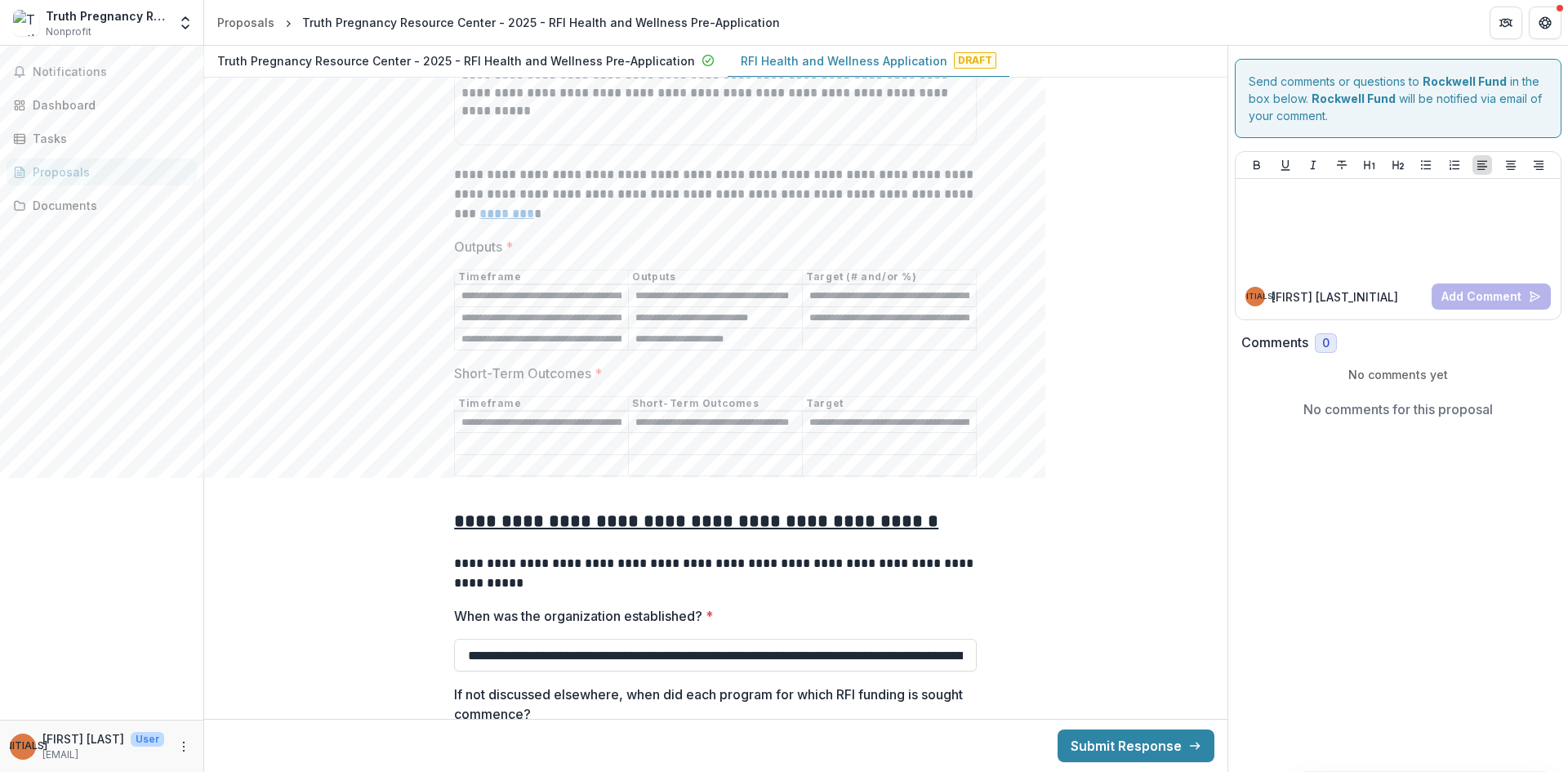 click on "Outputs *" at bounding box center (889, 340) 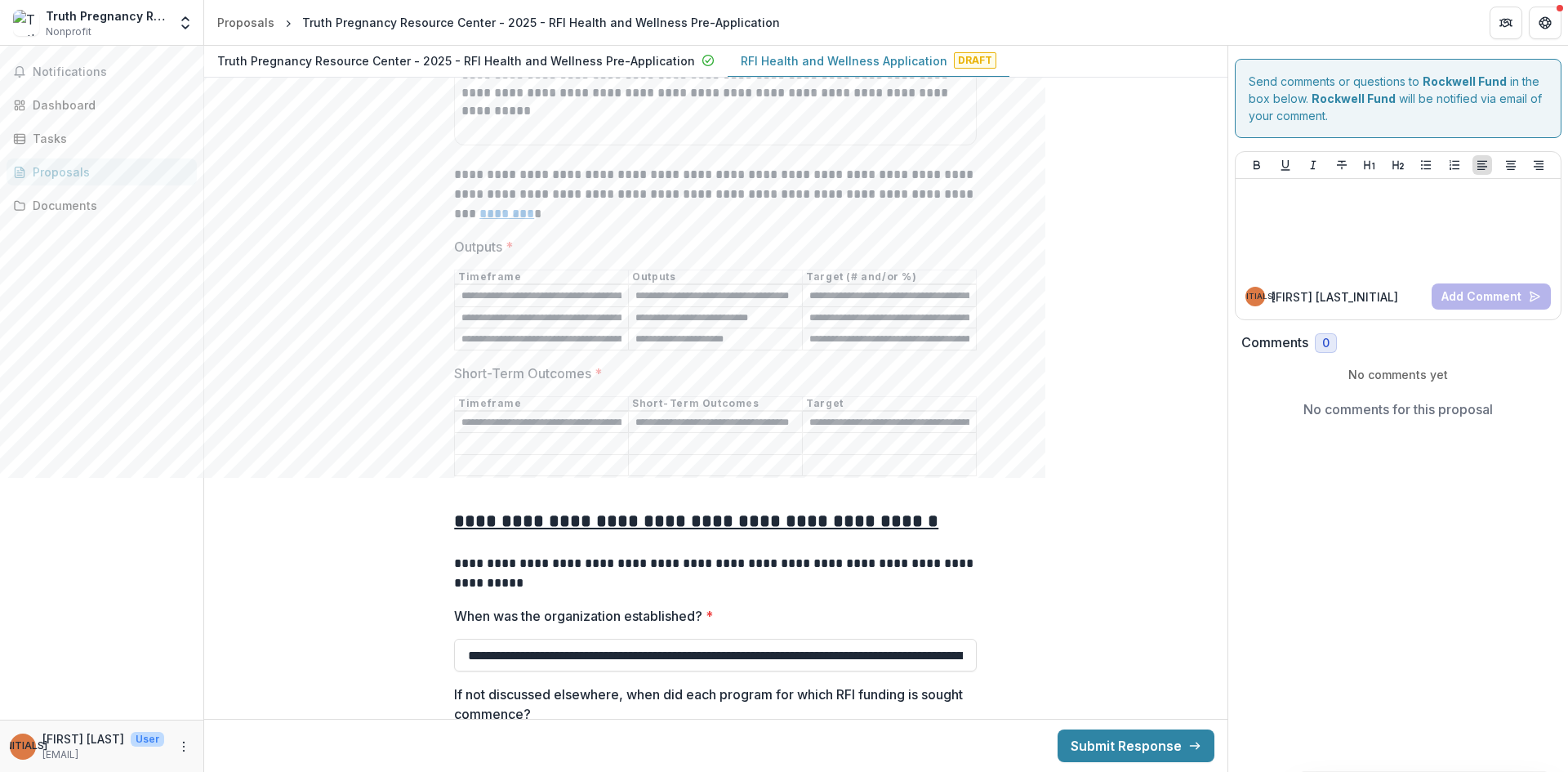 scroll, scrollTop: 0, scrollLeft: 1217, axis: horizontal 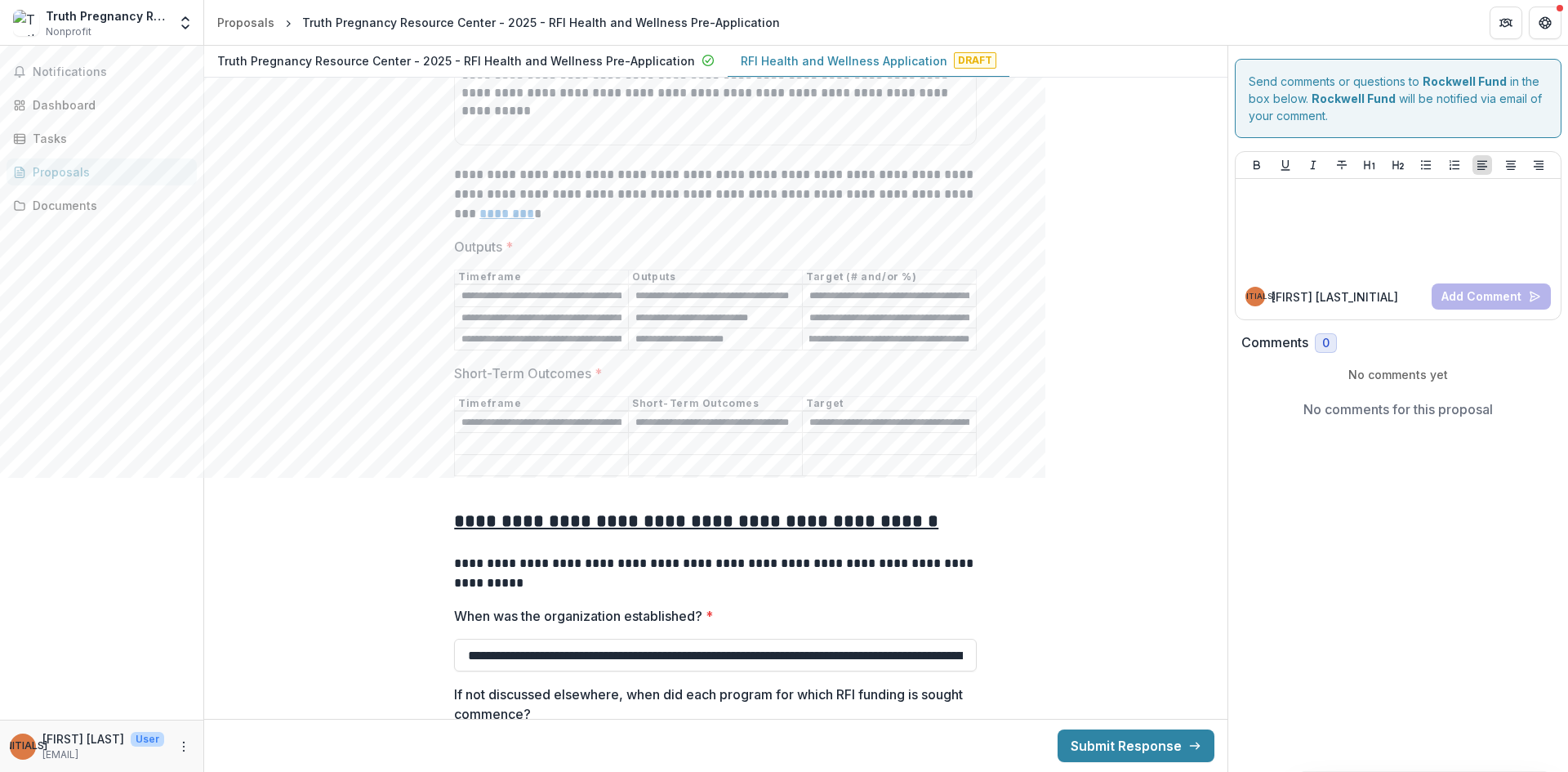 type on "**********" 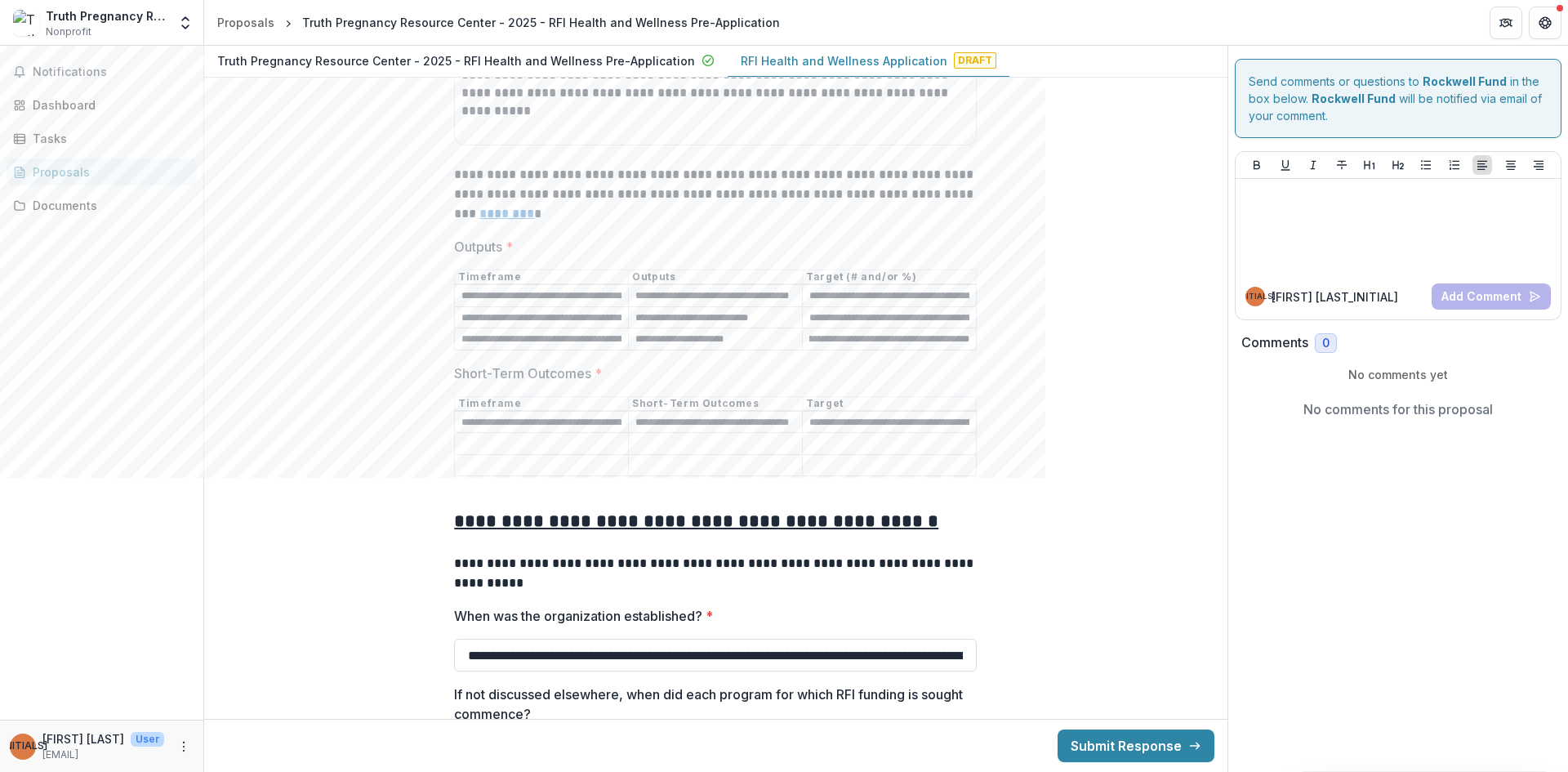 scroll, scrollTop: 0, scrollLeft: 0, axis: both 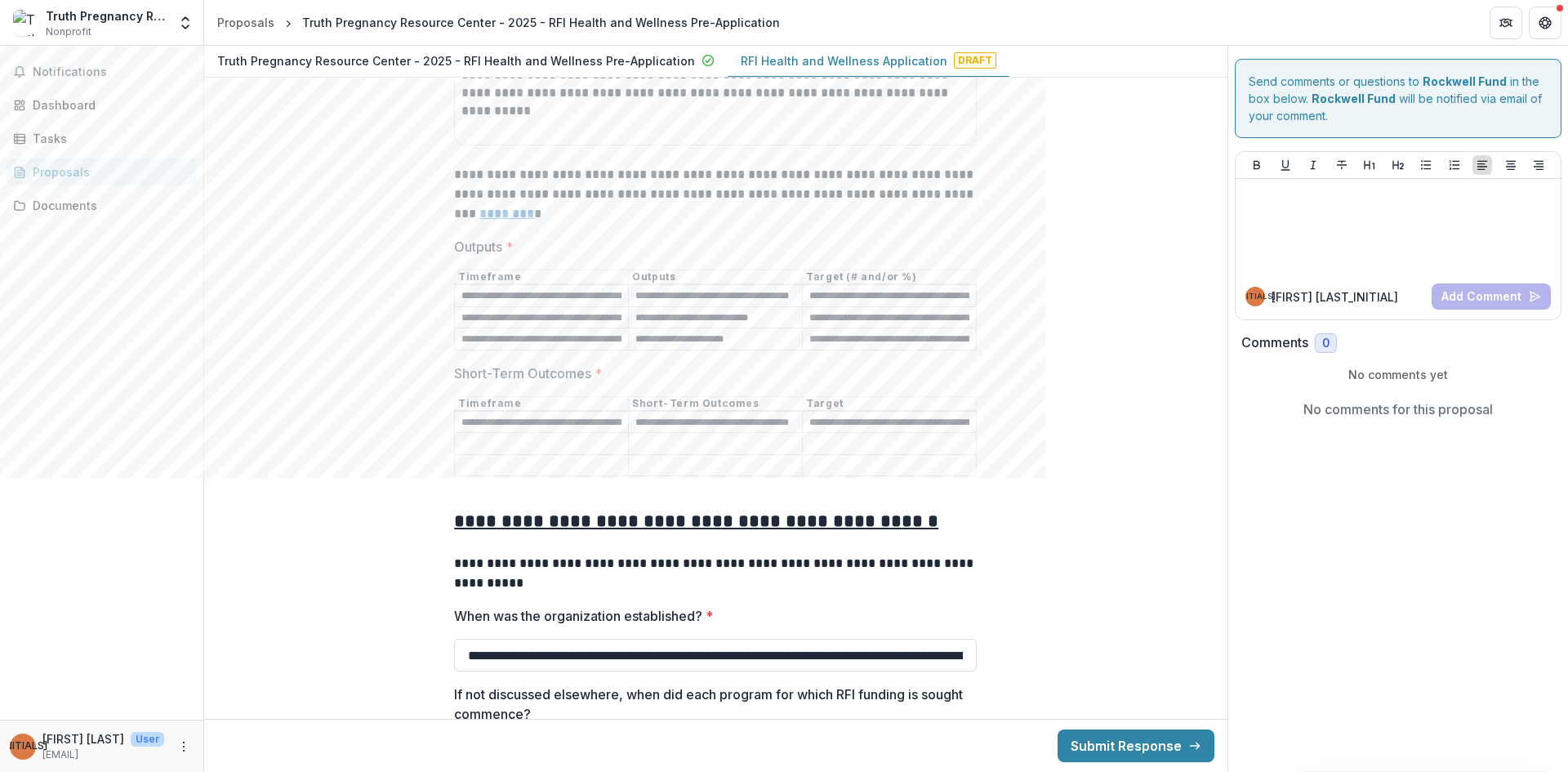 click on "**********" at bounding box center [541, 422] 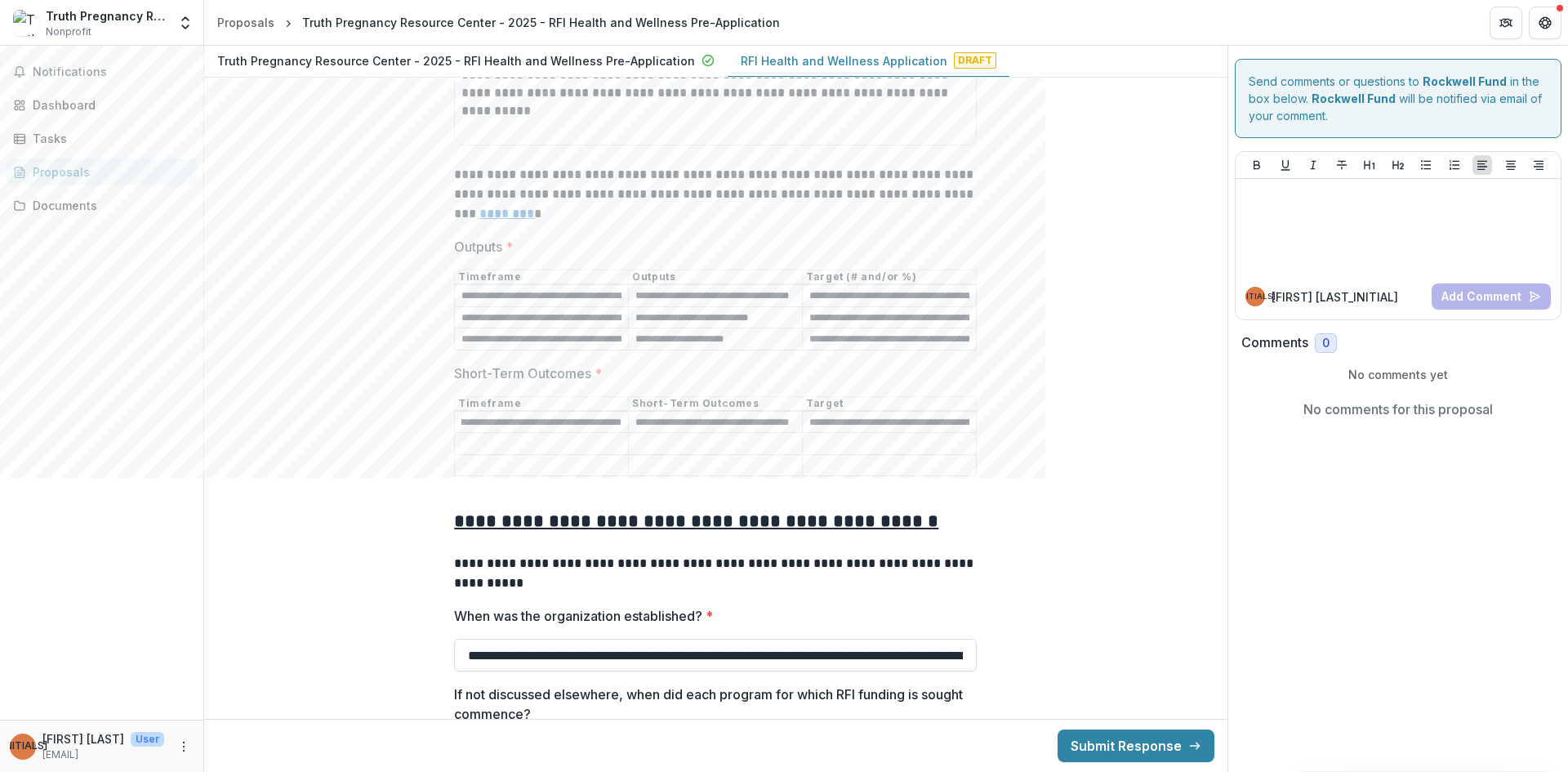 drag, startPoint x: 461, startPoint y: 418, endPoint x: 747, endPoint y: 435, distance: 286.5048 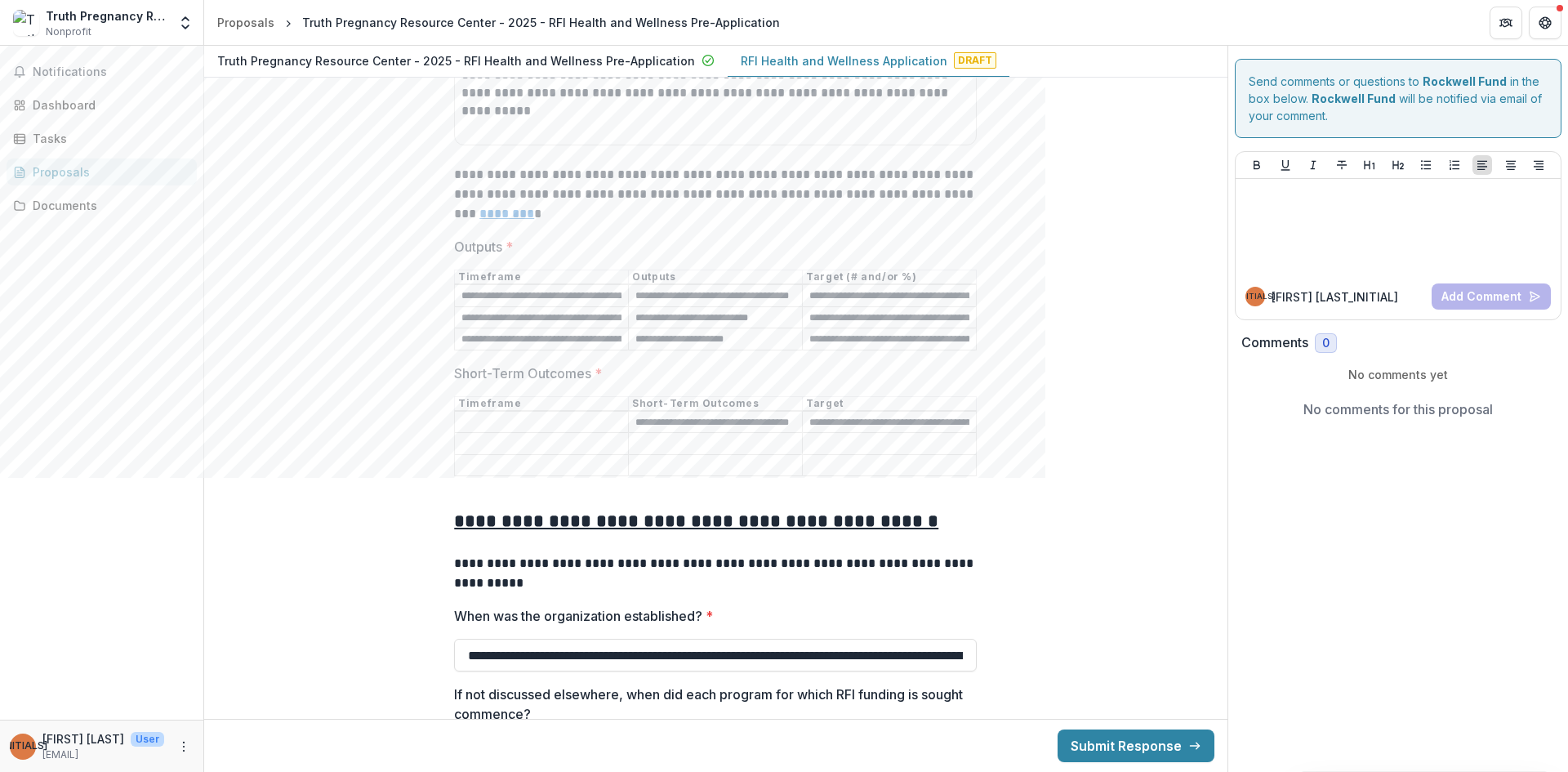 scroll, scrollTop: 0, scrollLeft: 0, axis: both 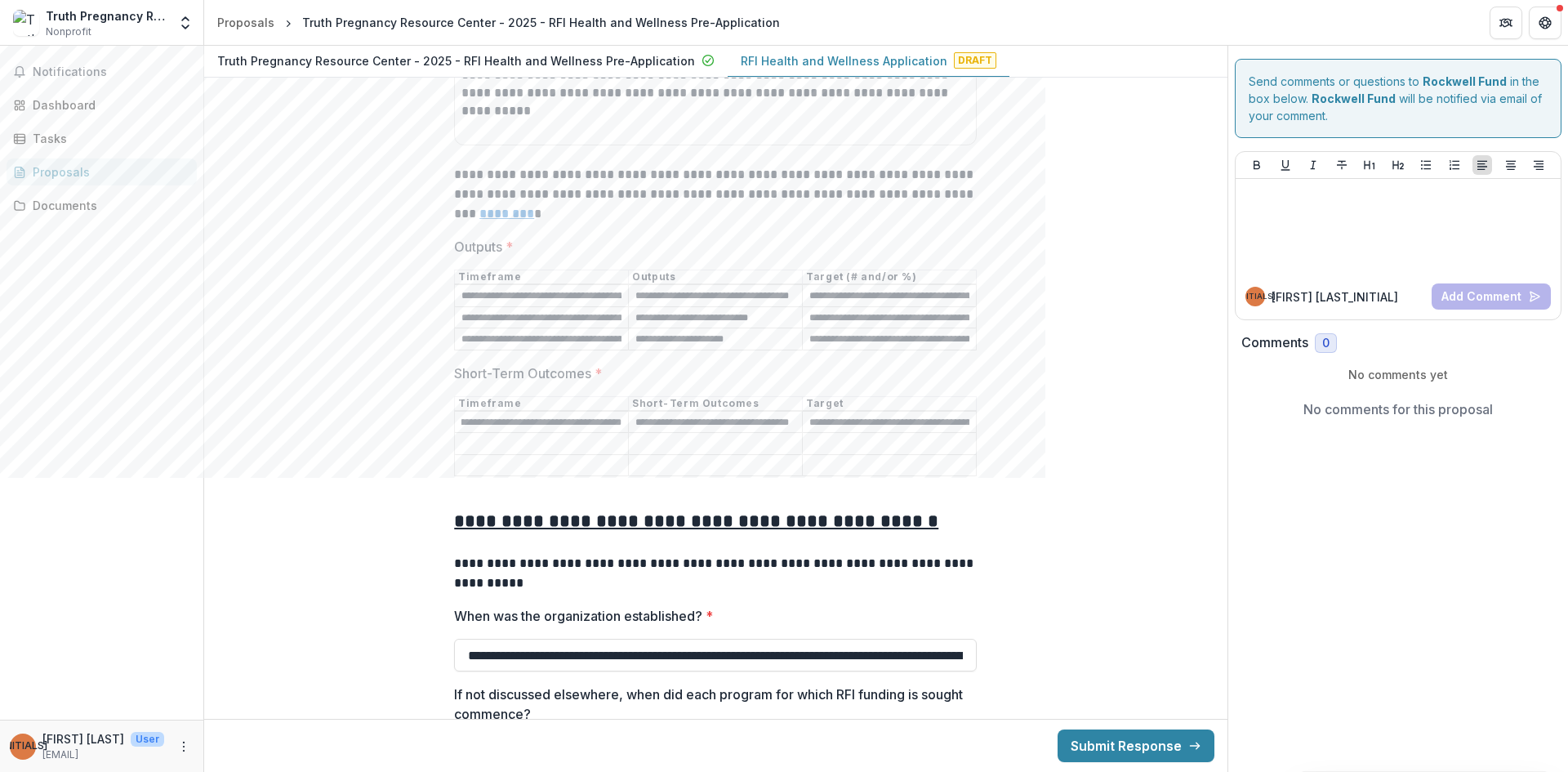 type on "**********" 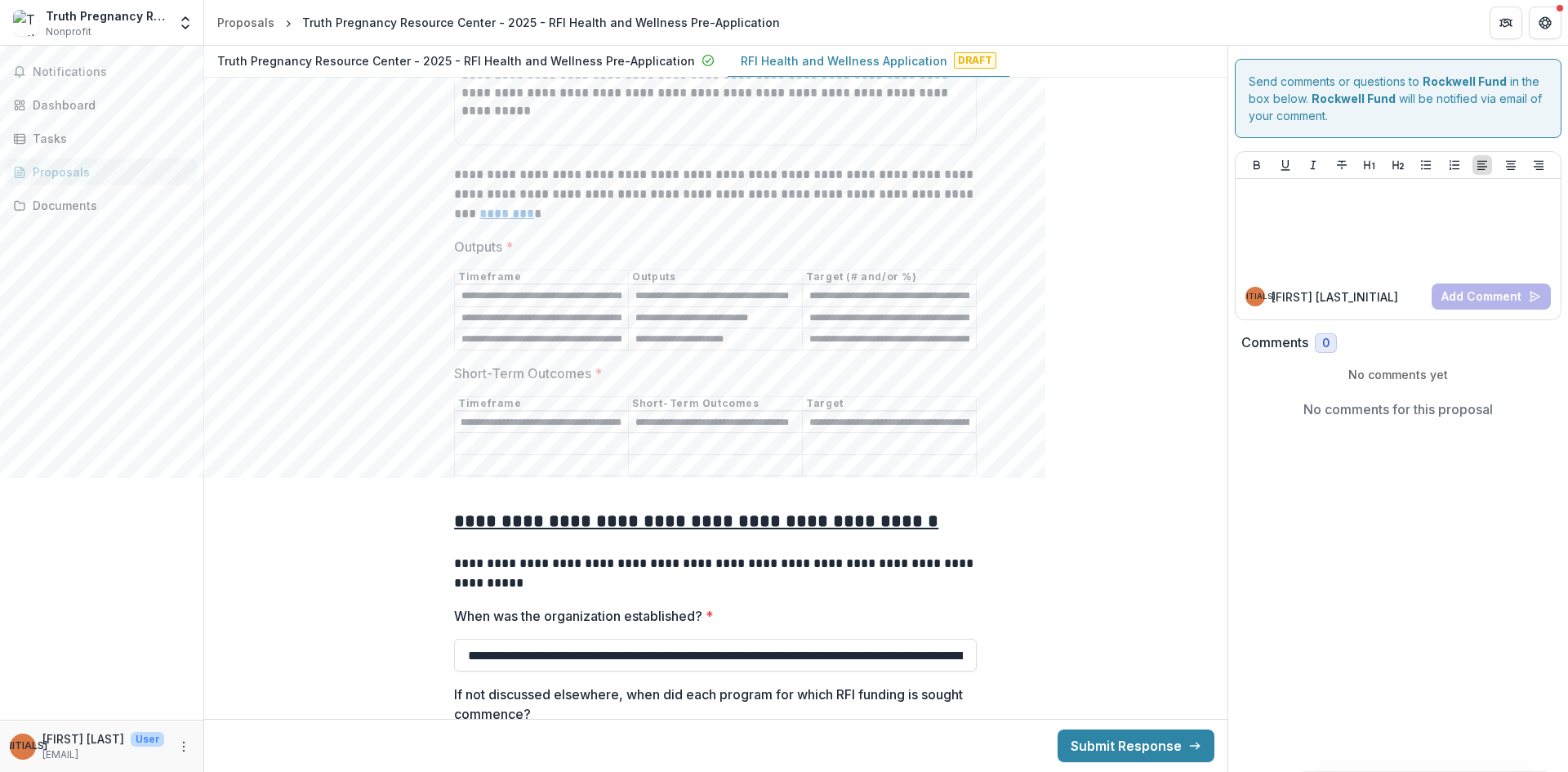 scroll, scrollTop: 0, scrollLeft: 0, axis: both 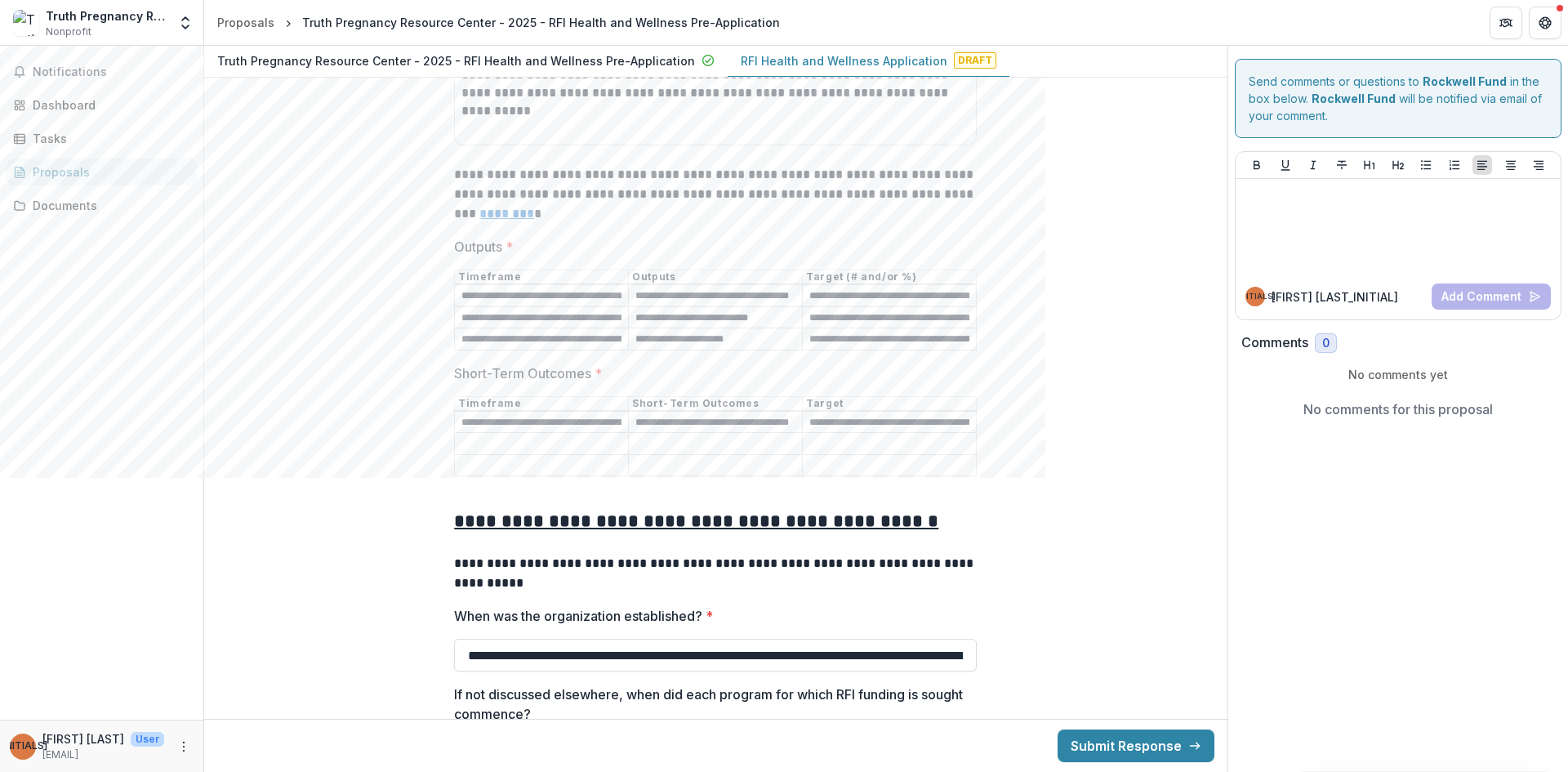 click on "**********" at bounding box center (889, 422) 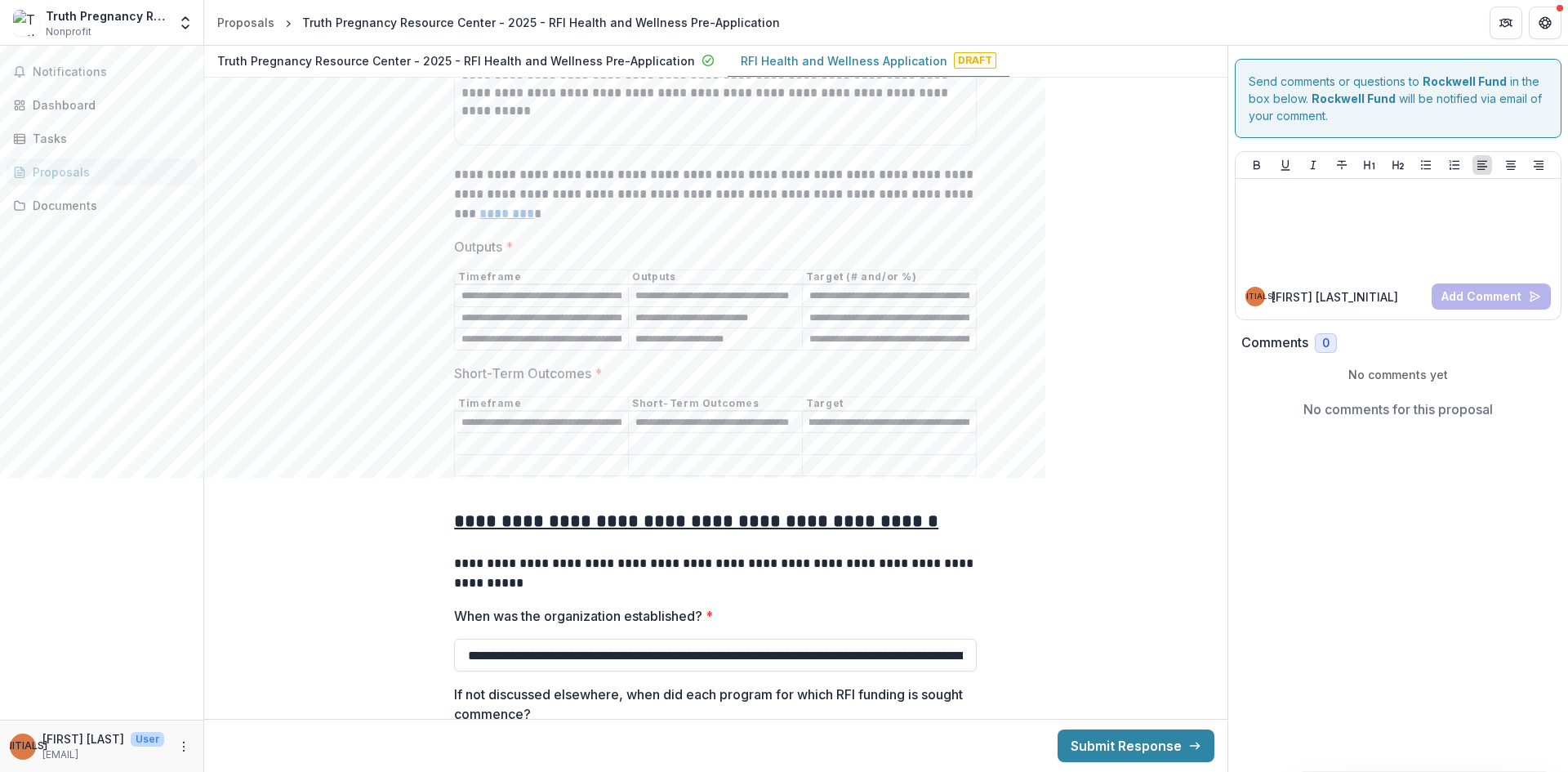scroll, scrollTop: 0, scrollLeft: 915, axis: horizontal 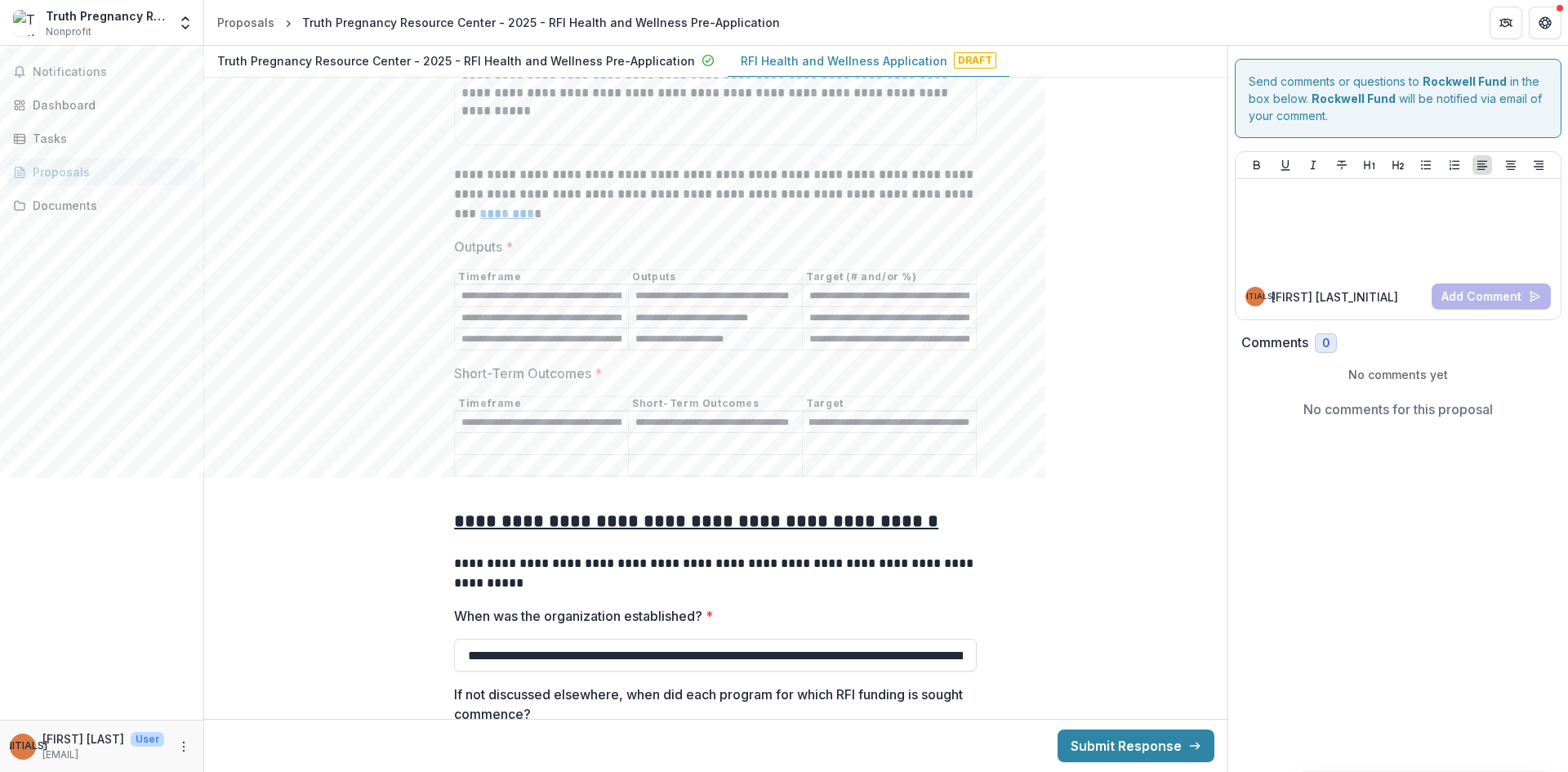 drag, startPoint x: 804, startPoint y: 416, endPoint x: 1088, endPoint y: 439, distance: 284.92982 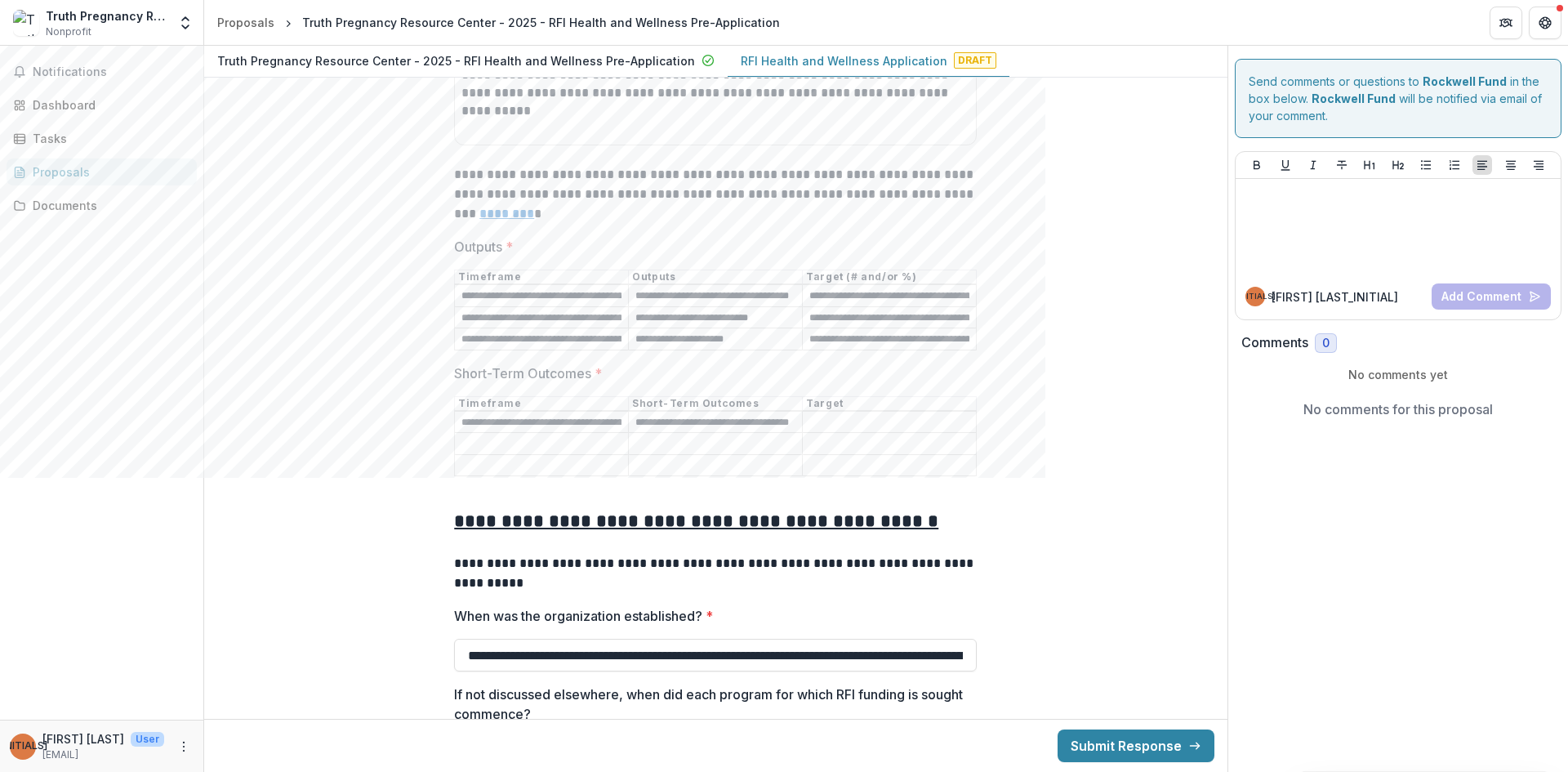 scroll, scrollTop: 0, scrollLeft: 0, axis: both 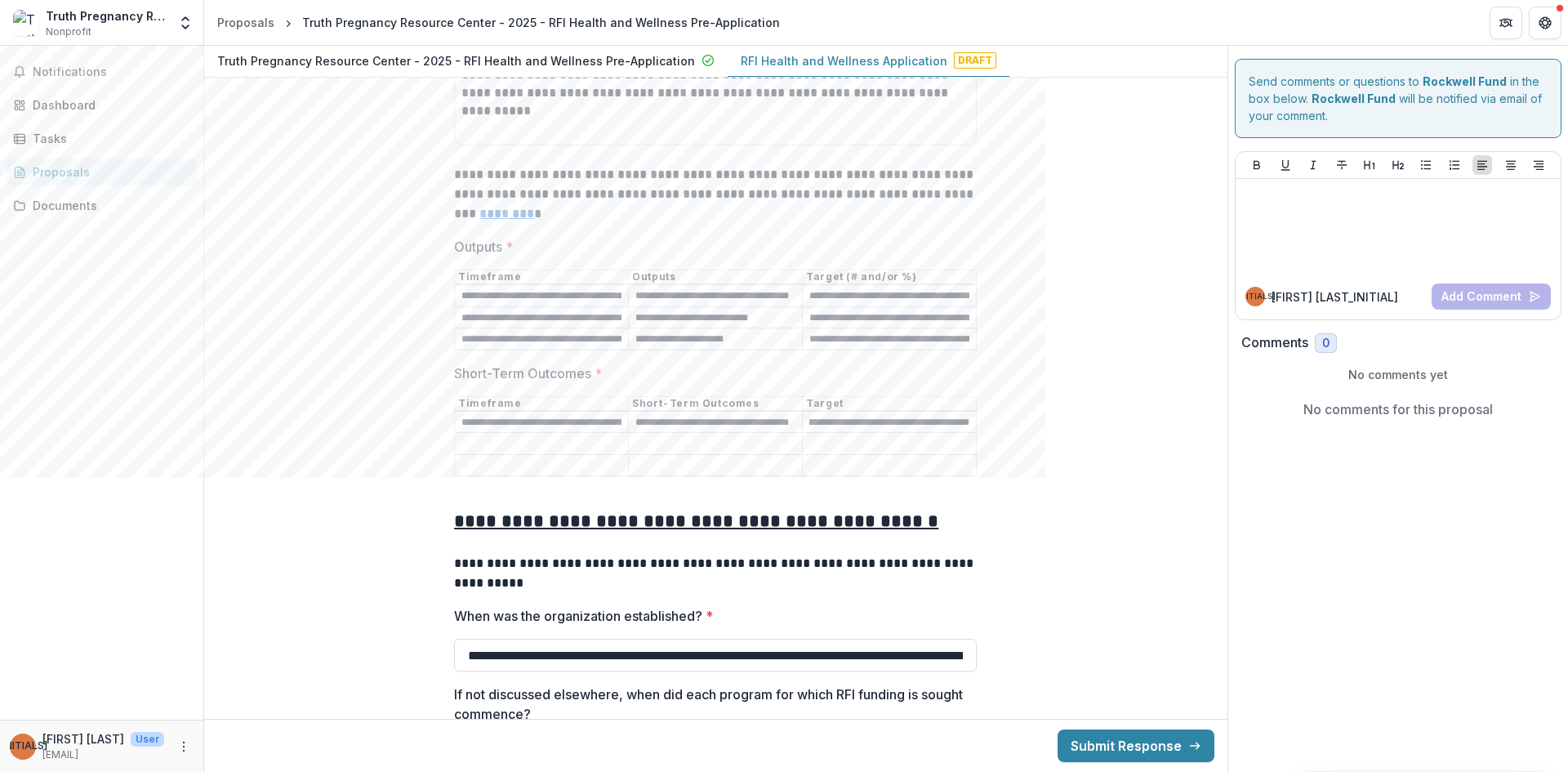 type on "**********" 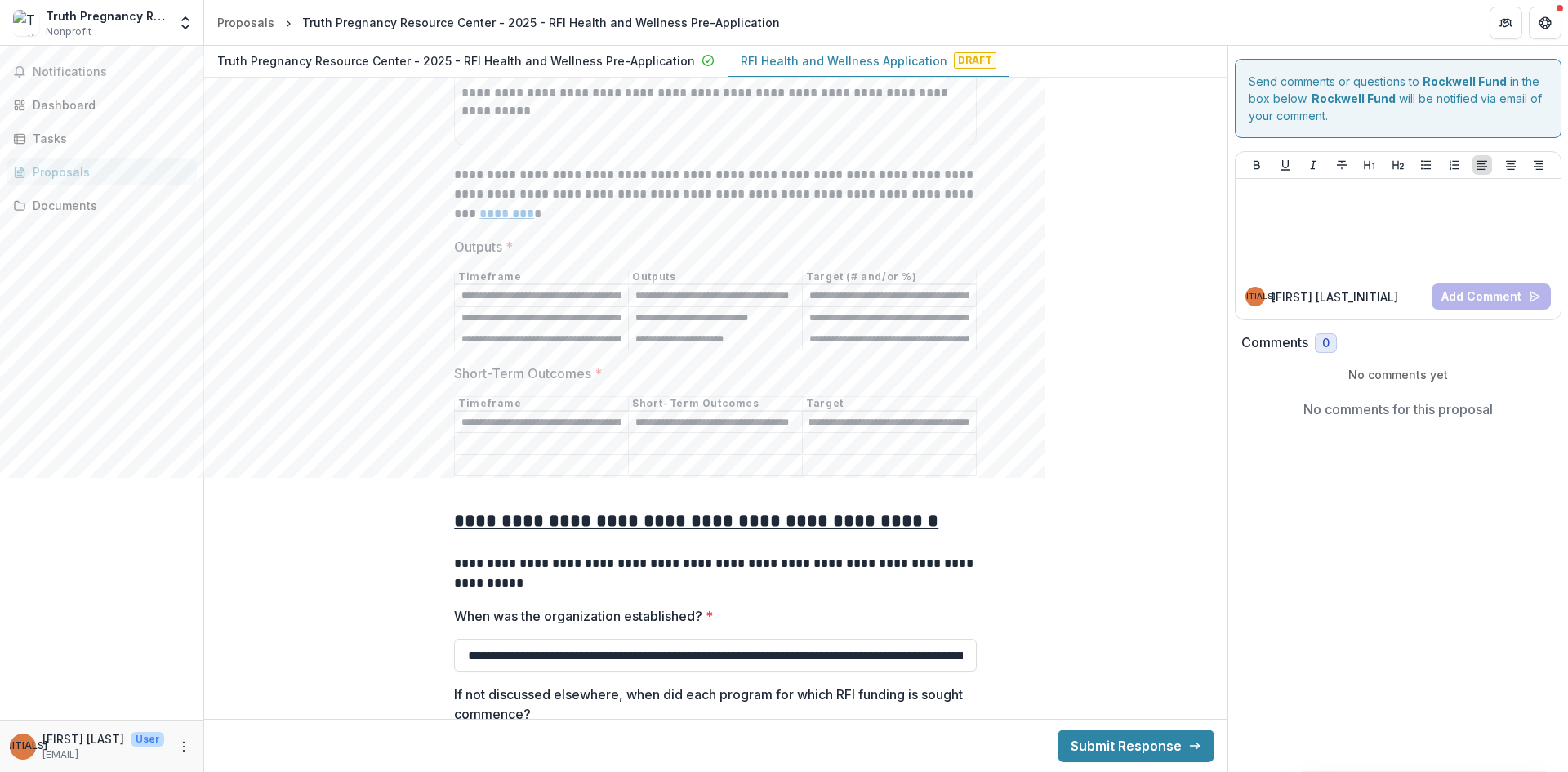 scroll, scrollTop: 0, scrollLeft: 0, axis: both 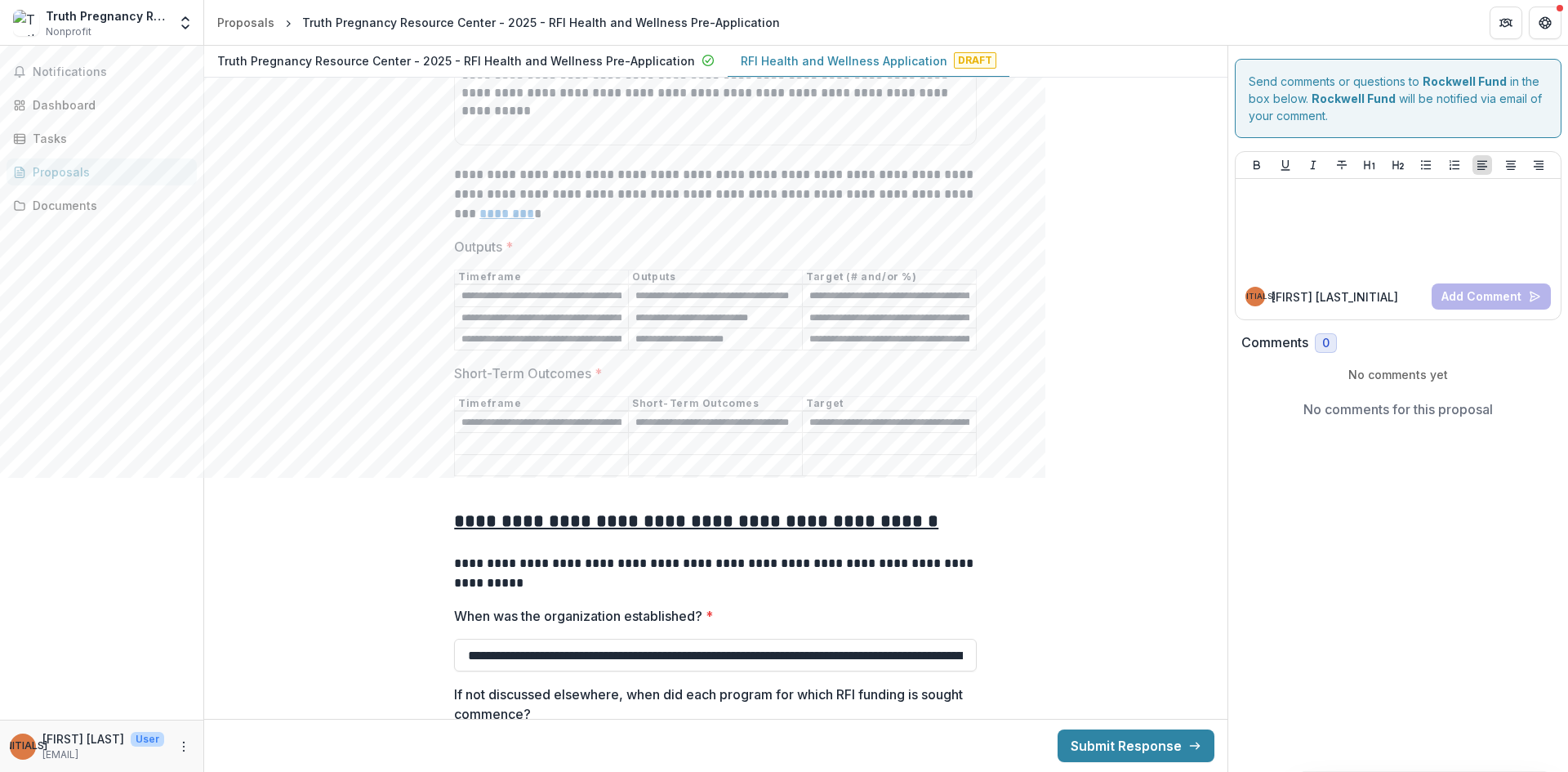 click on "Short-Term Outcomes *" at bounding box center [541, 444] 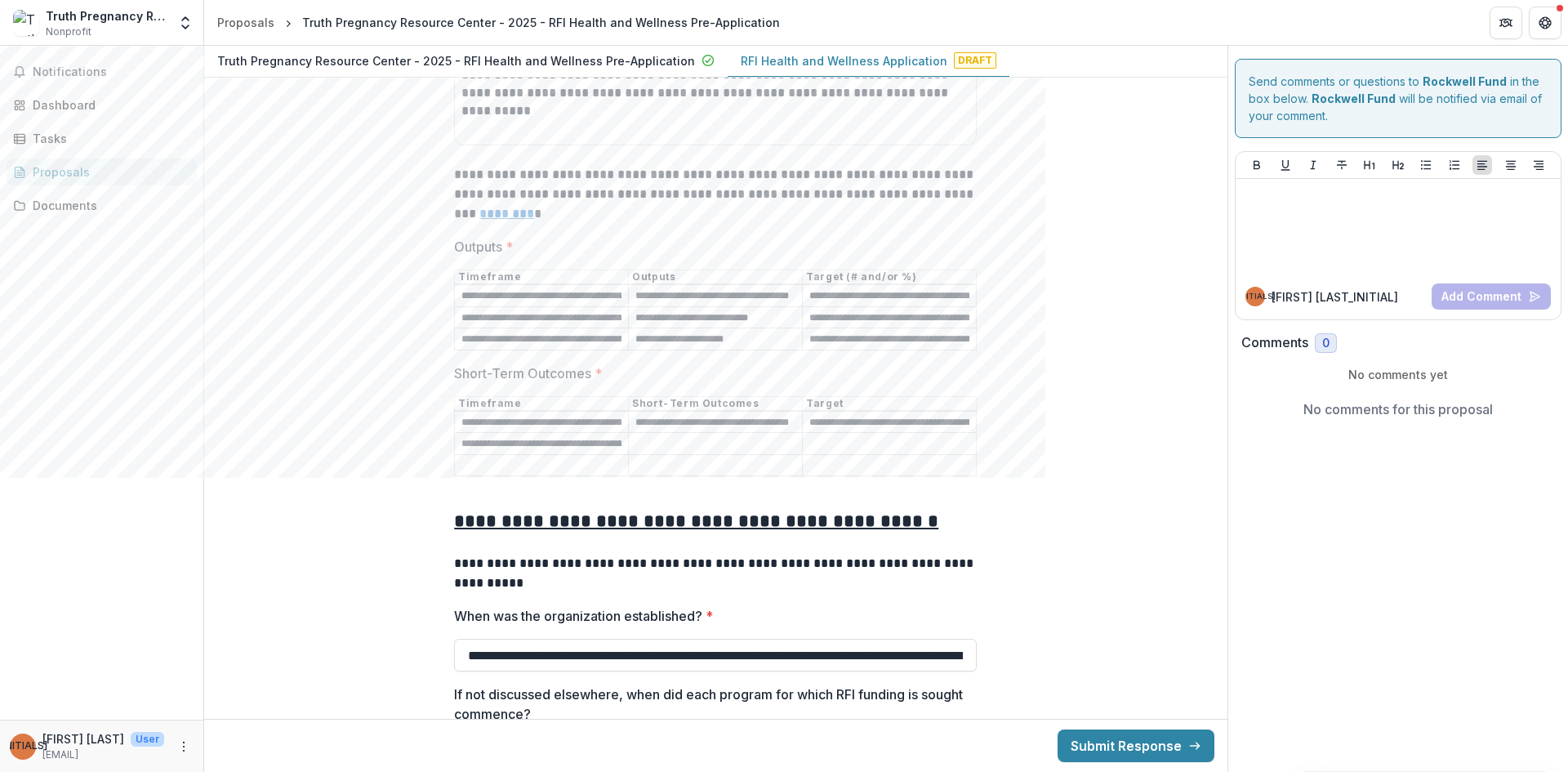 scroll, scrollTop: 0, scrollLeft: 431, axis: horizontal 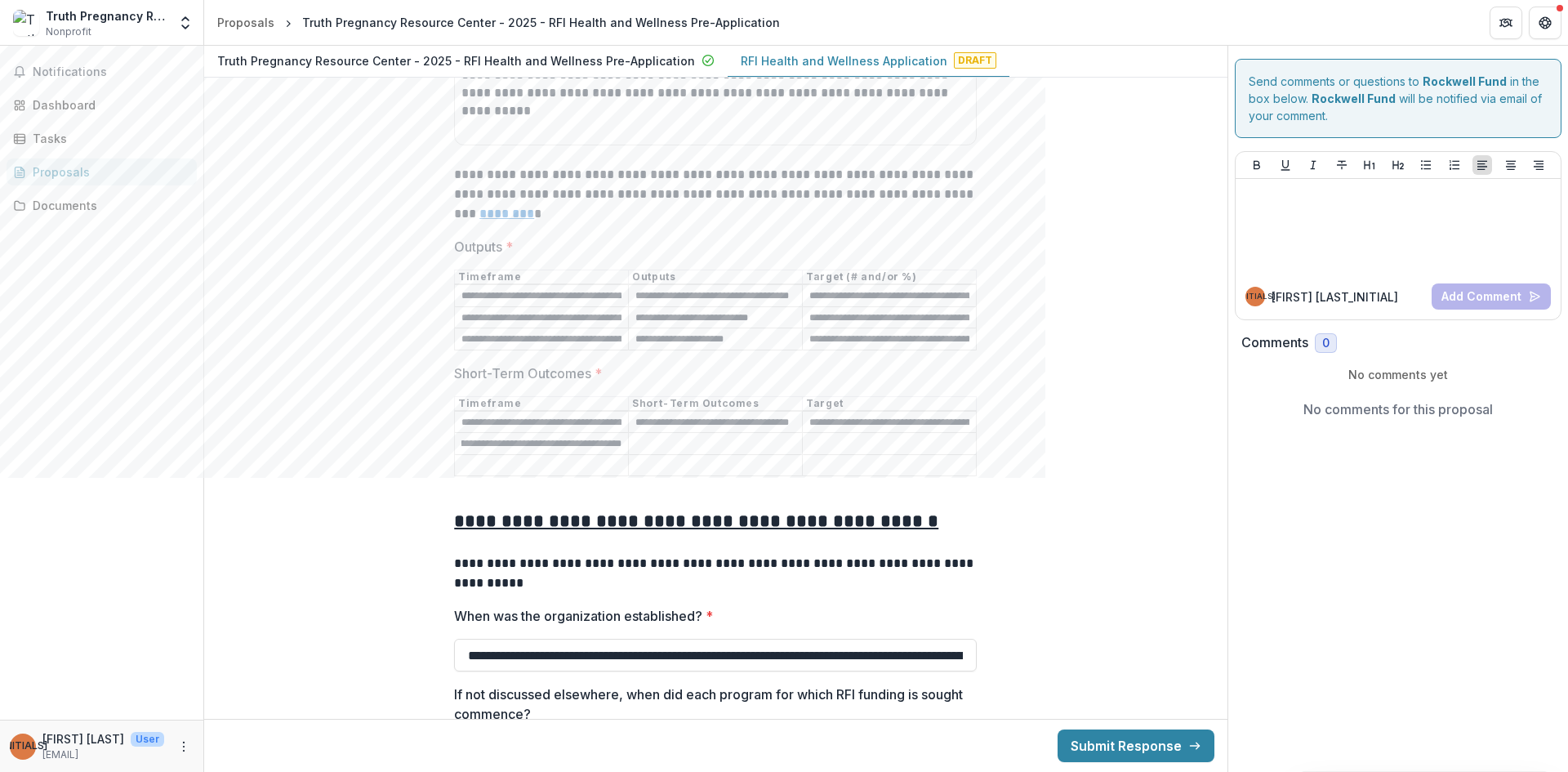 type on "**********" 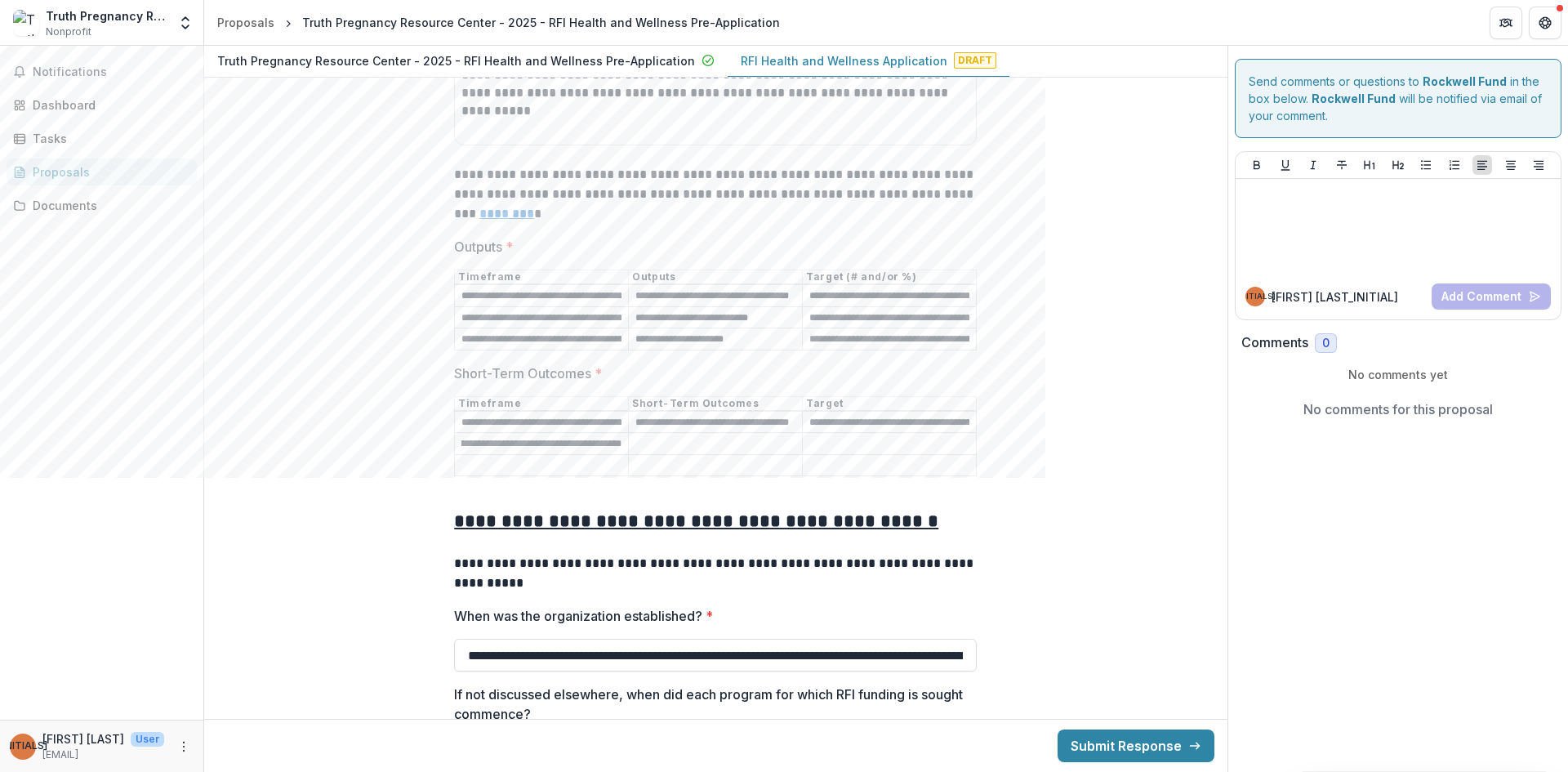 scroll, scrollTop: 0, scrollLeft: 0, axis: both 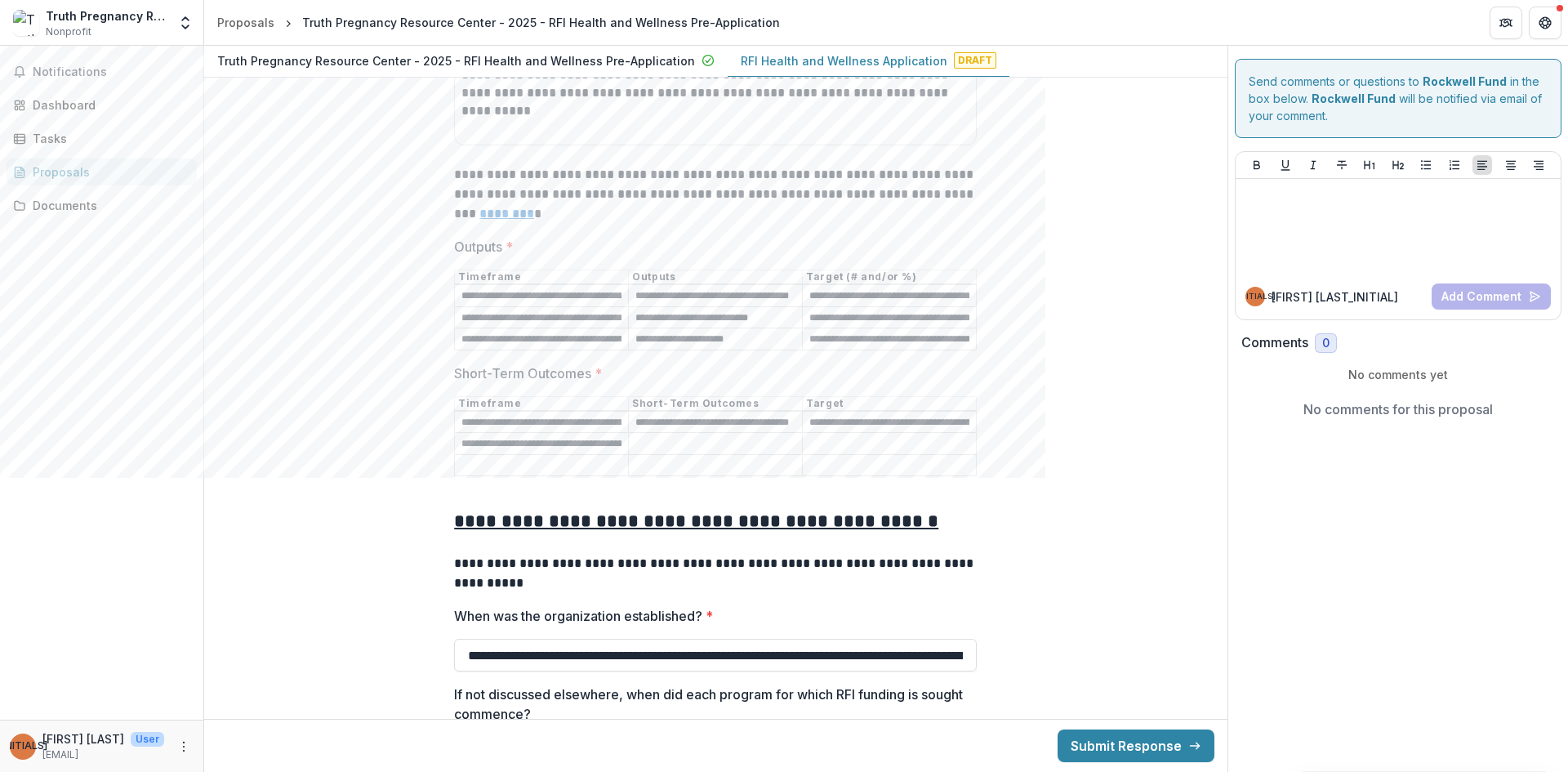 click on "Short-Term Outcomes *" at bounding box center (715, 444) 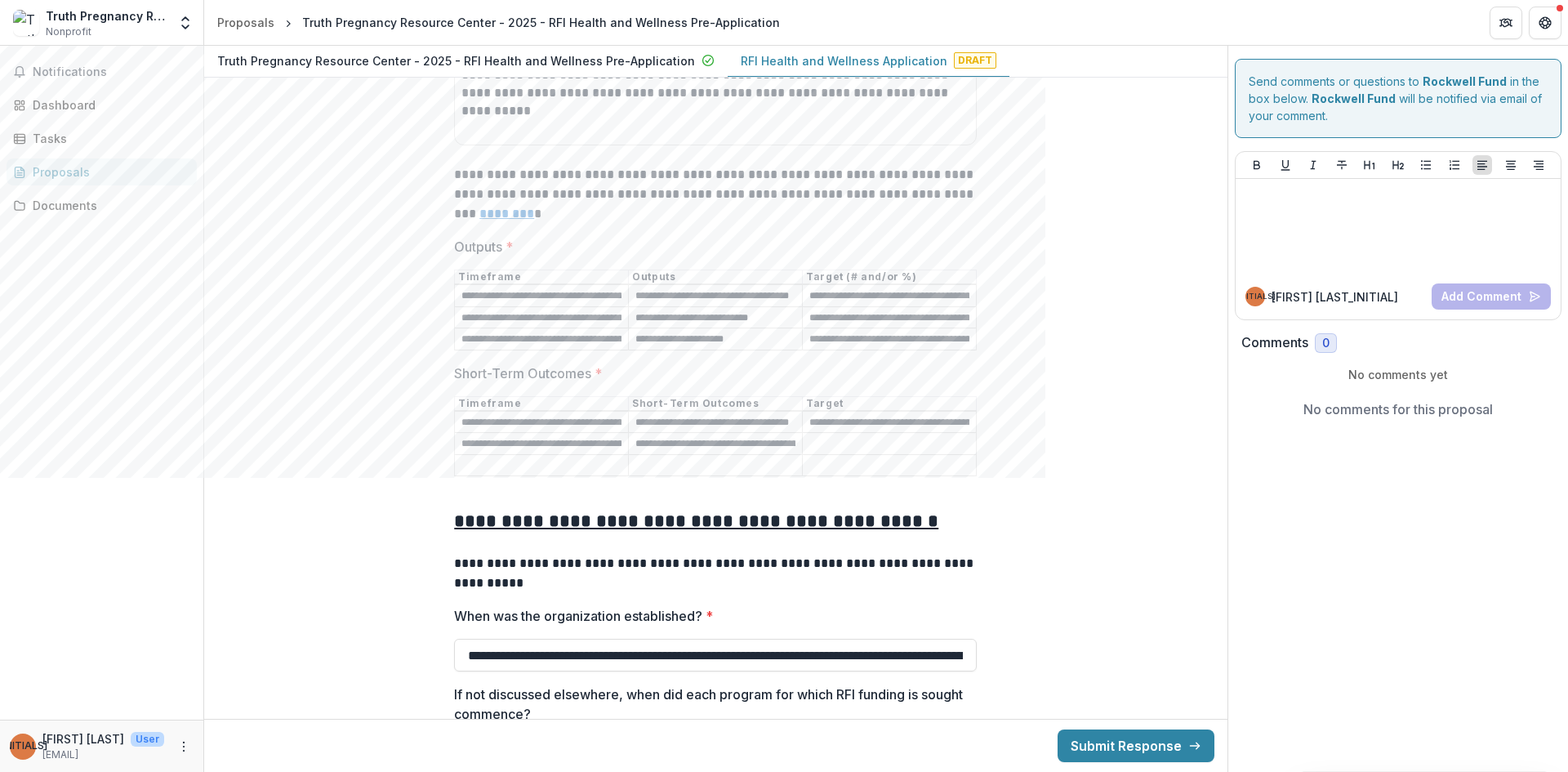 scroll, scrollTop: 0, scrollLeft: 158, axis: horizontal 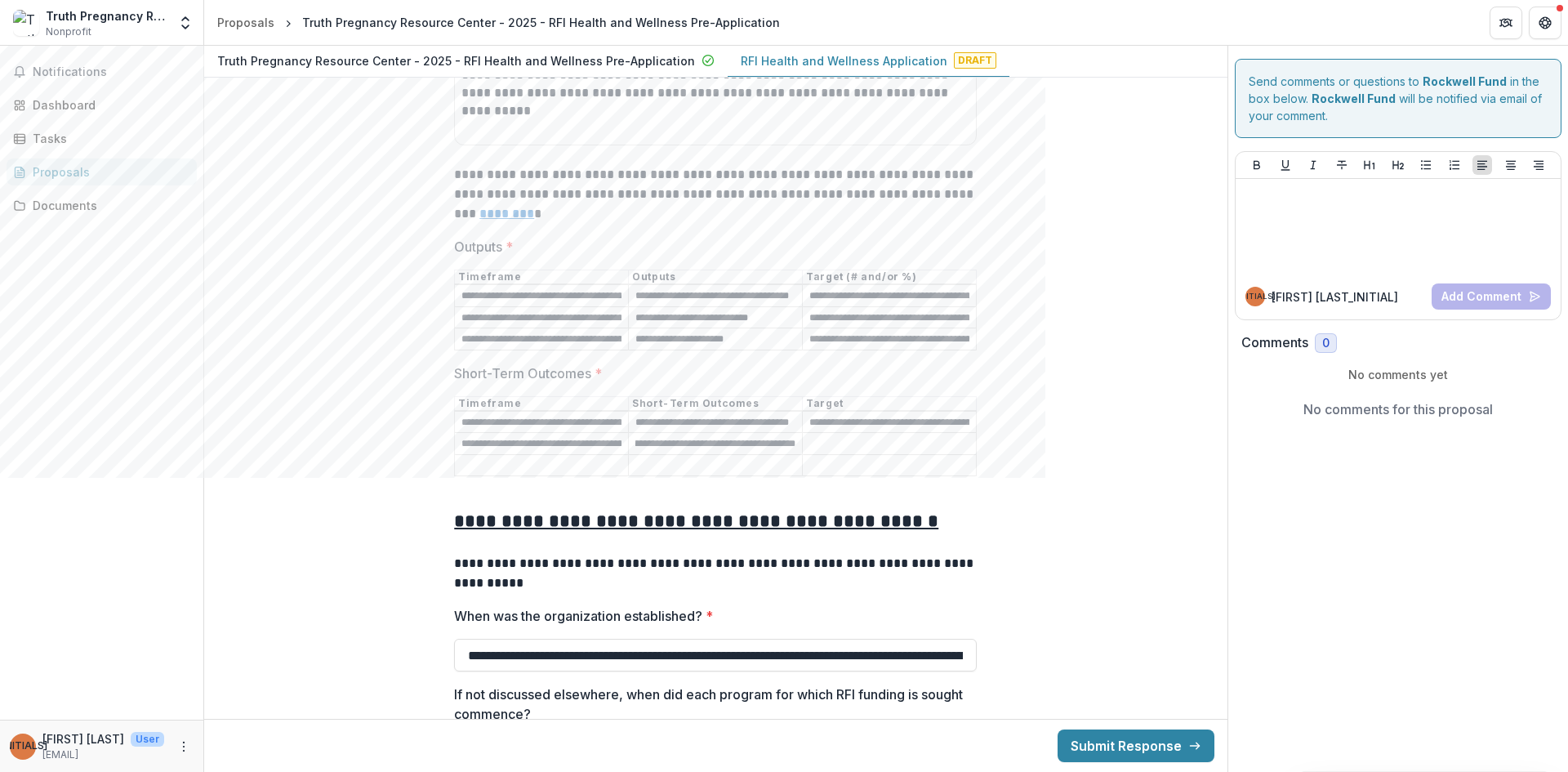 type on "**********" 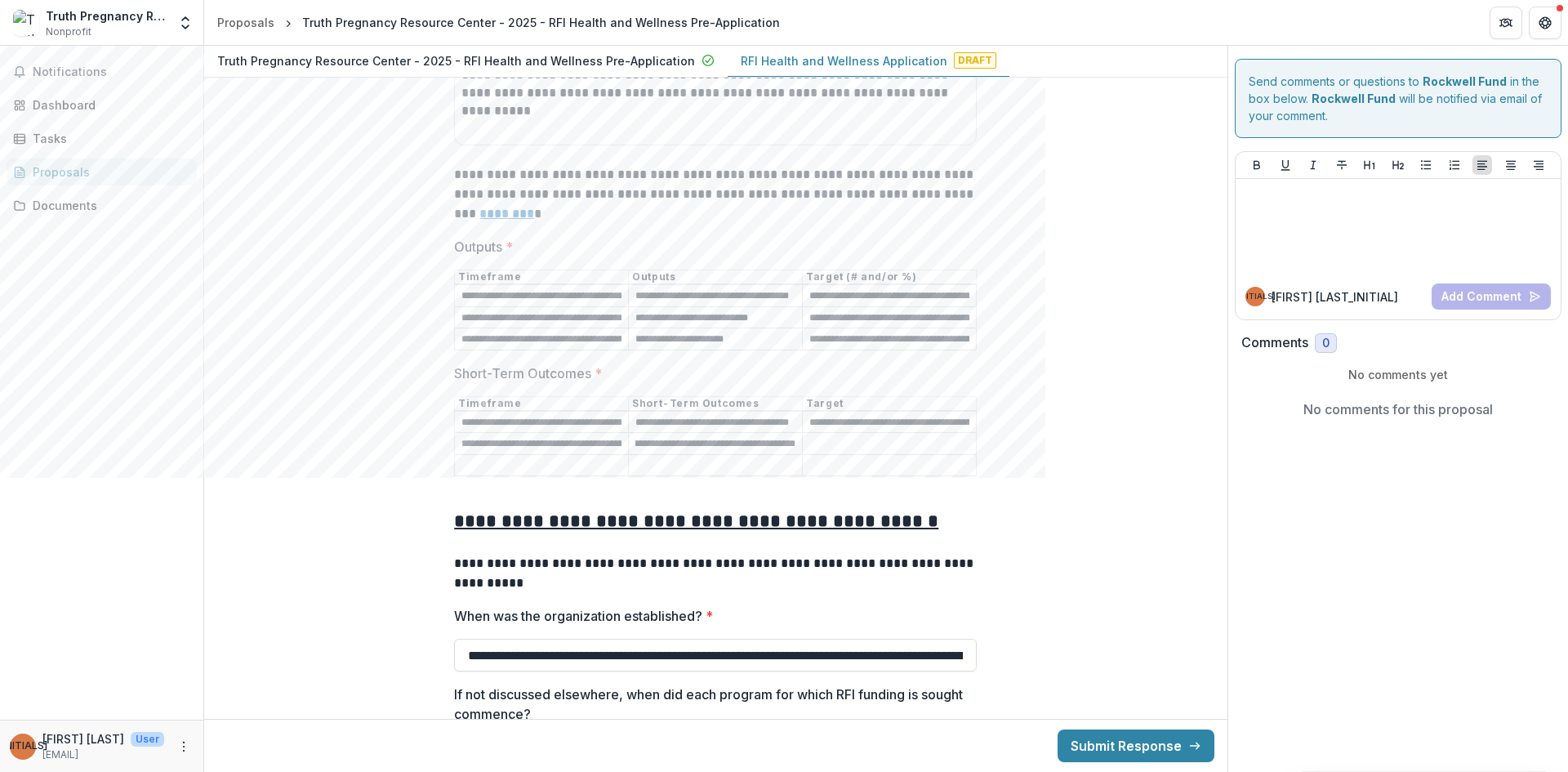 scroll, scrollTop: 0, scrollLeft: 0, axis: both 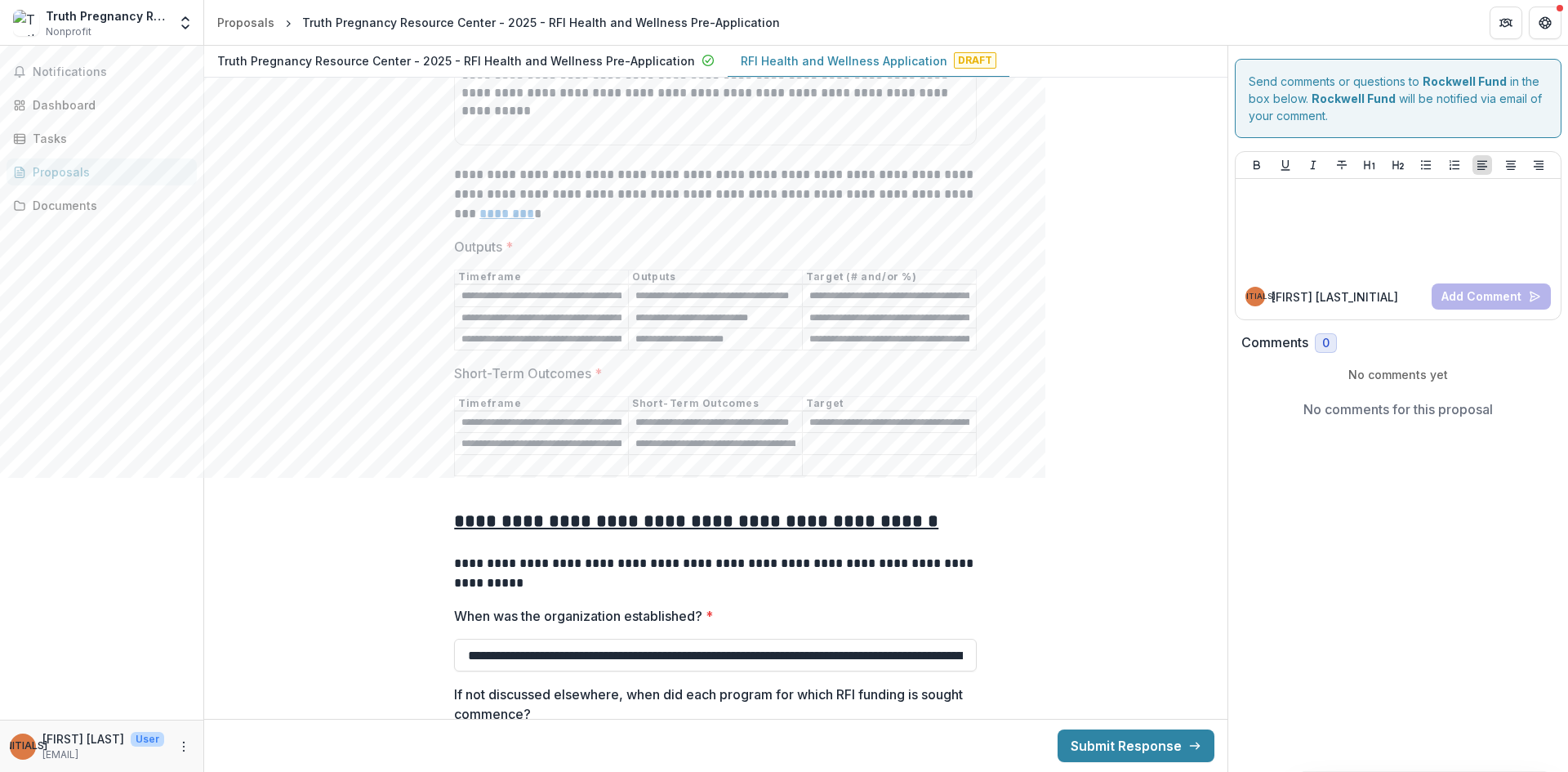 click on "Short-Term Outcomes *" at bounding box center [889, 444] 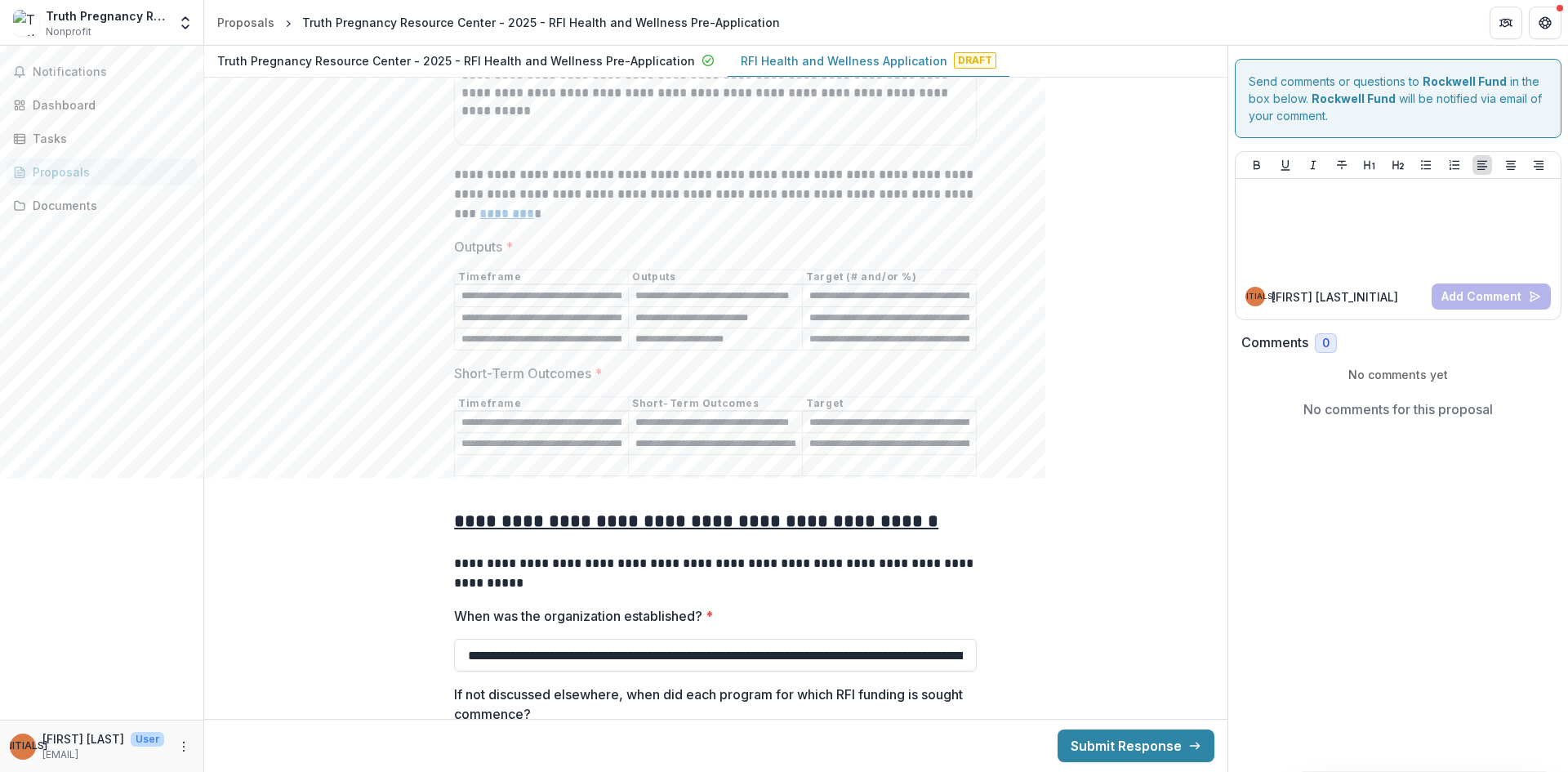 scroll, scrollTop: 0, scrollLeft: 1741, axis: horizontal 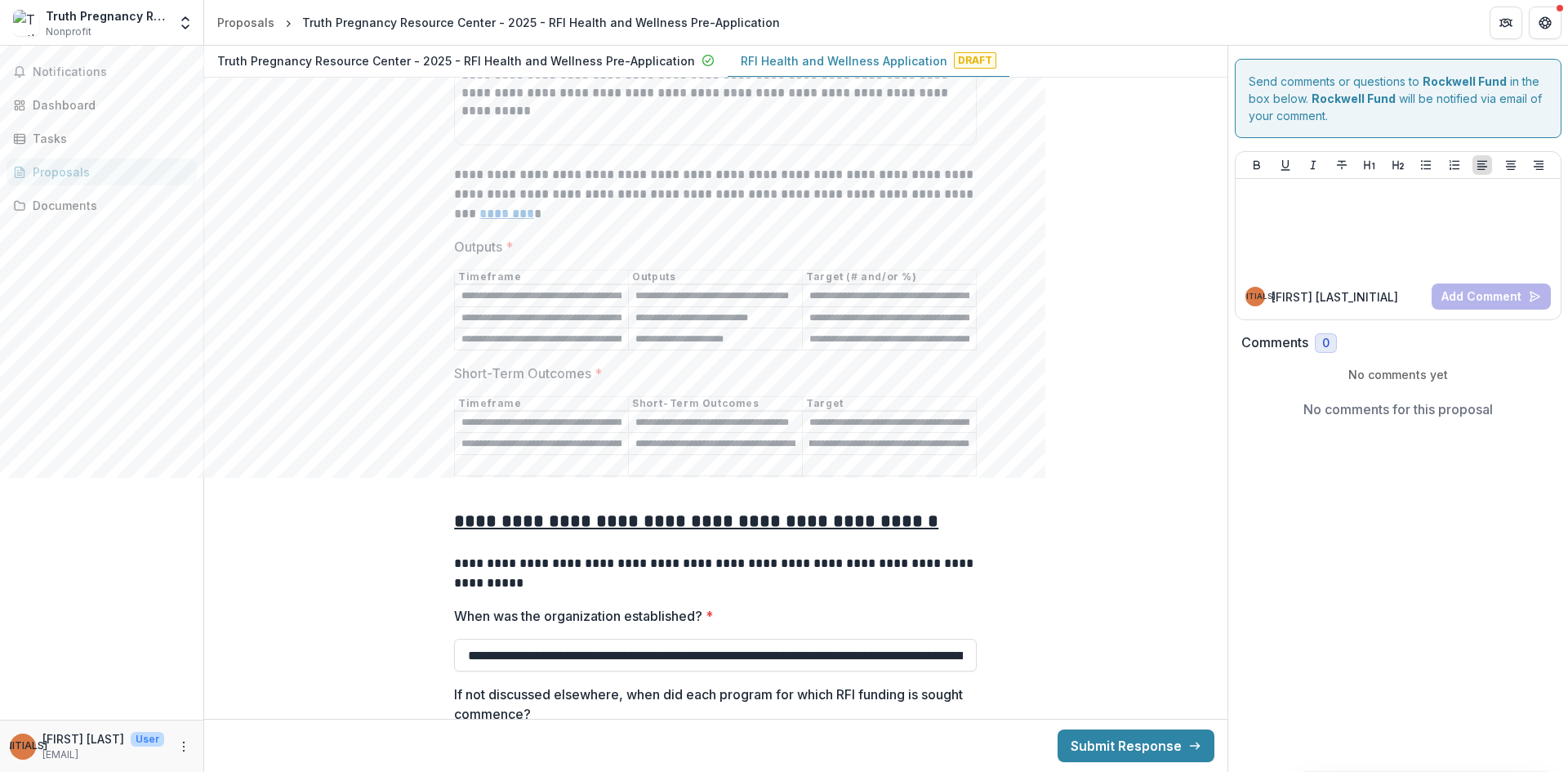 type on "**********" 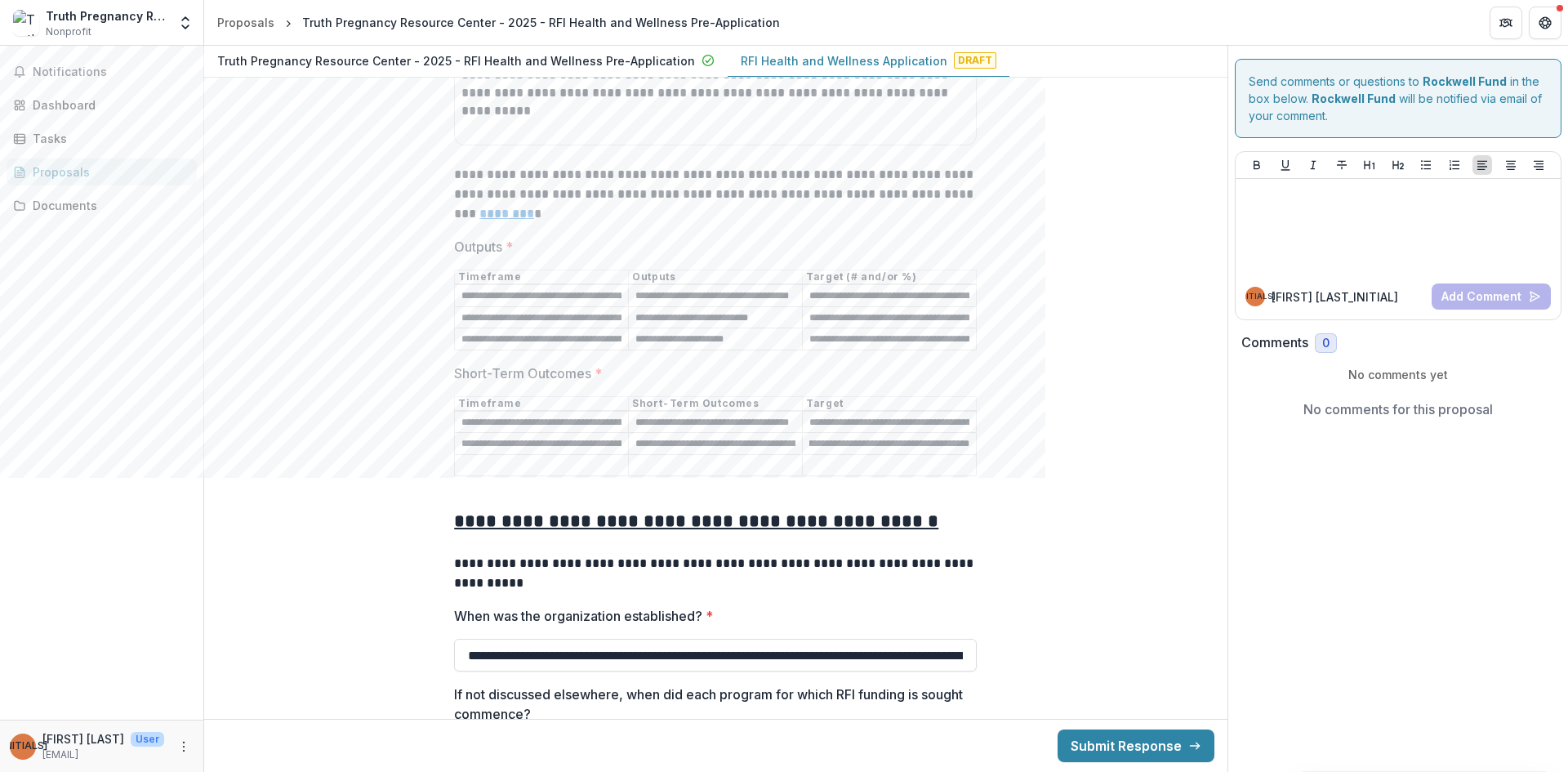 scroll, scrollTop: 0, scrollLeft: 0, axis: both 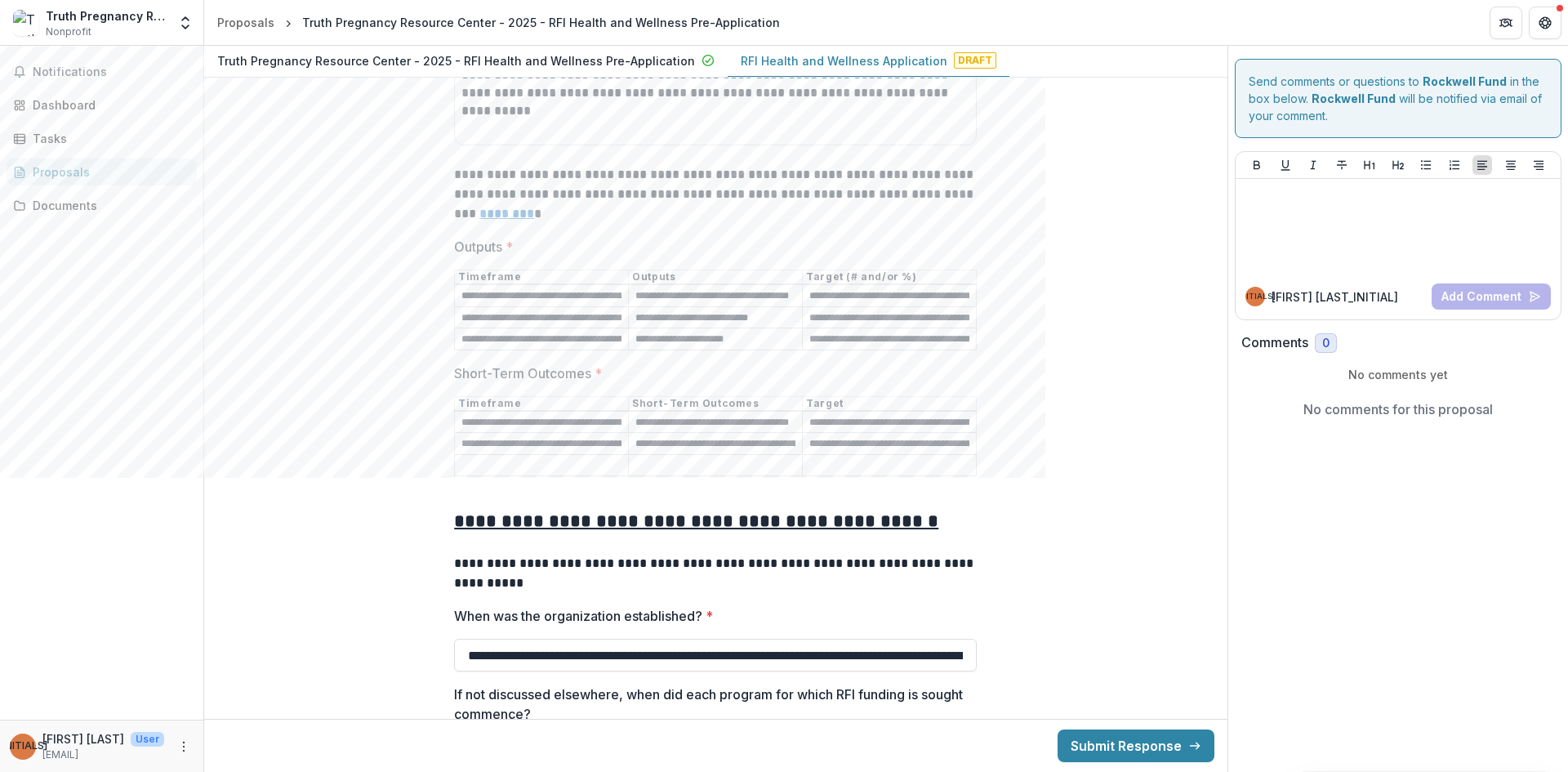 click on "Short-Term Outcomes *" at bounding box center [541, 466] 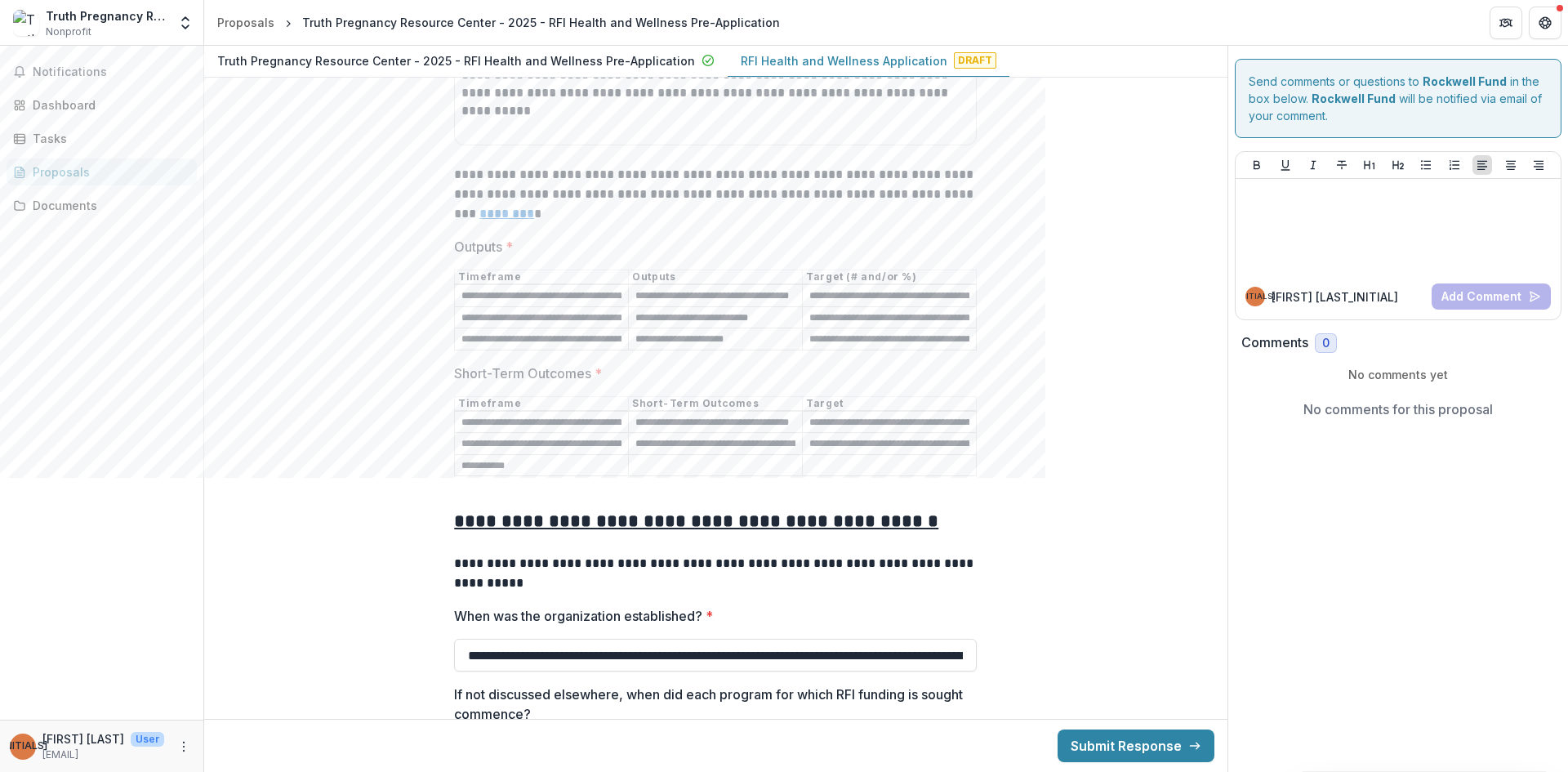 type on "**********" 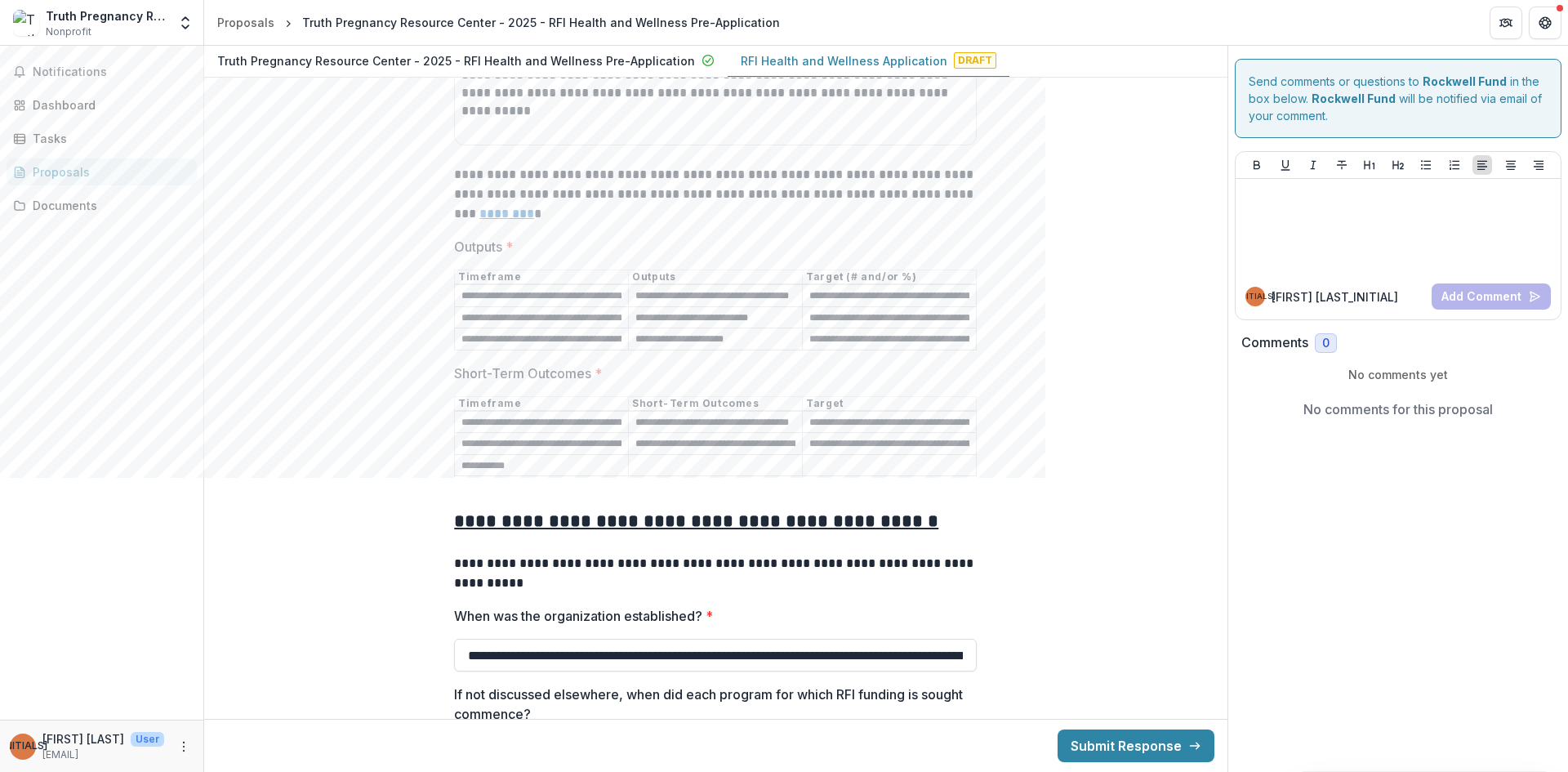 click on "Short-Term Outcomes *" at bounding box center [715, 466] 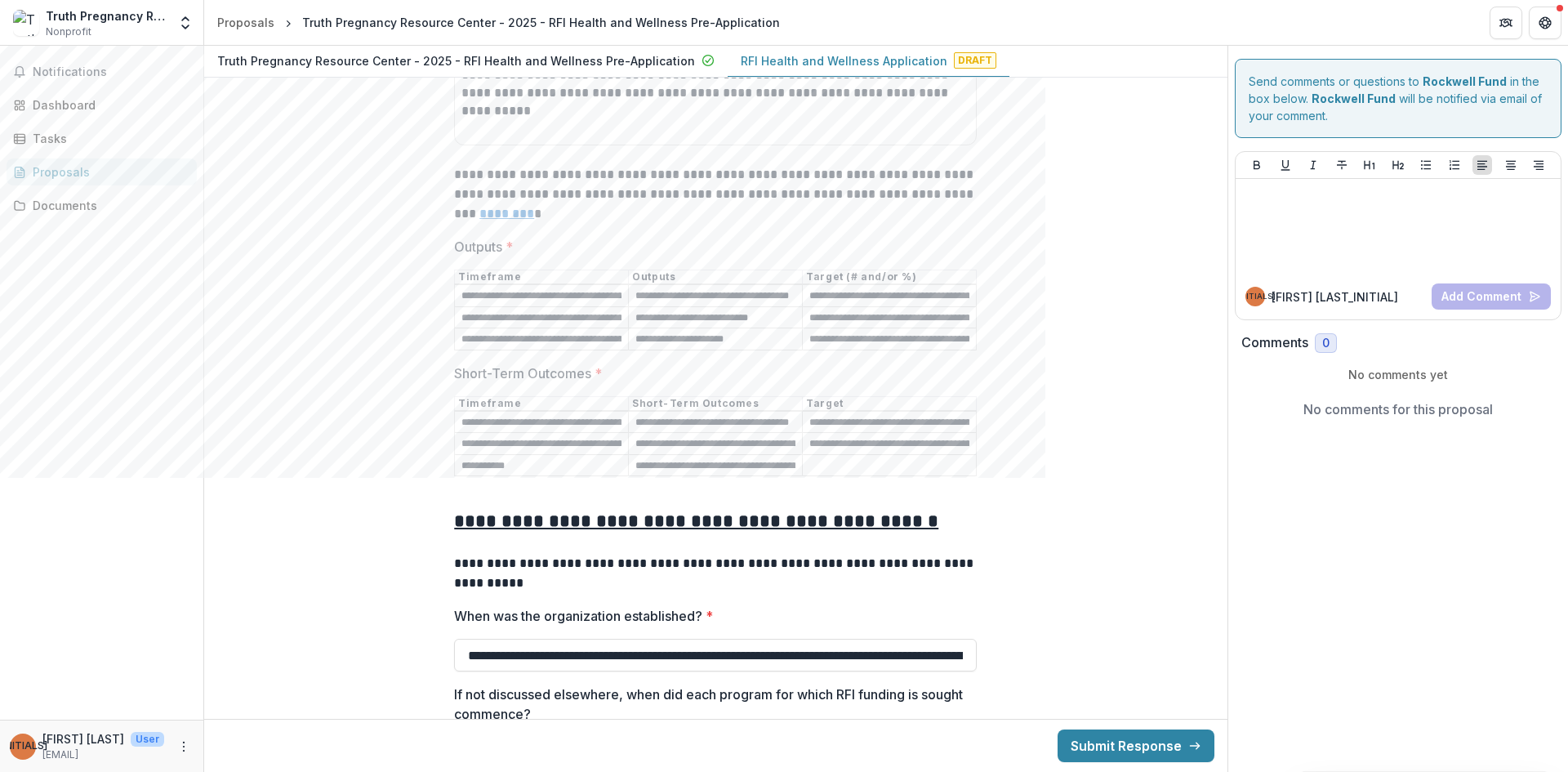 scroll, scrollTop: 0, scrollLeft: 111, axis: horizontal 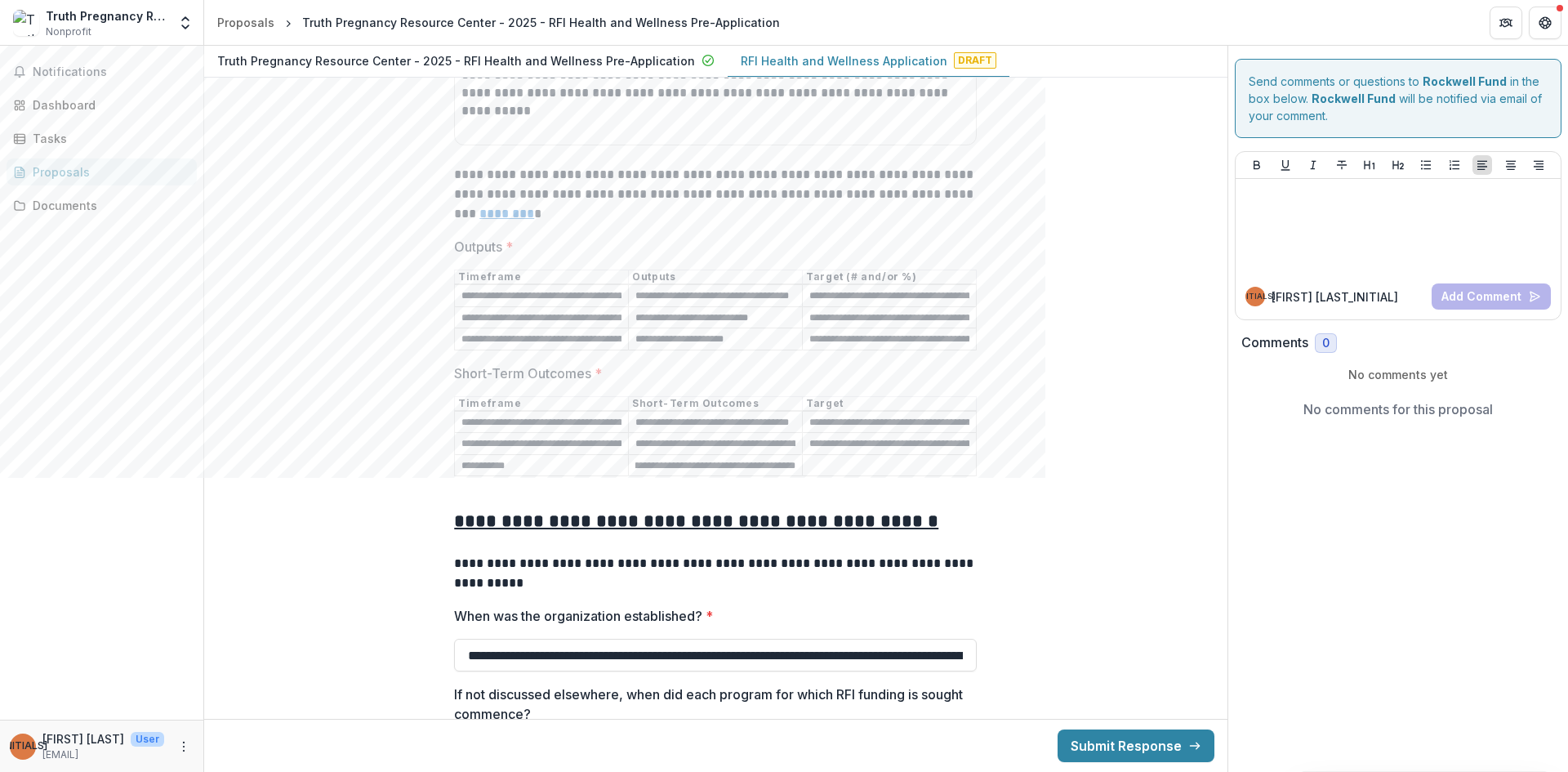 type on "**********" 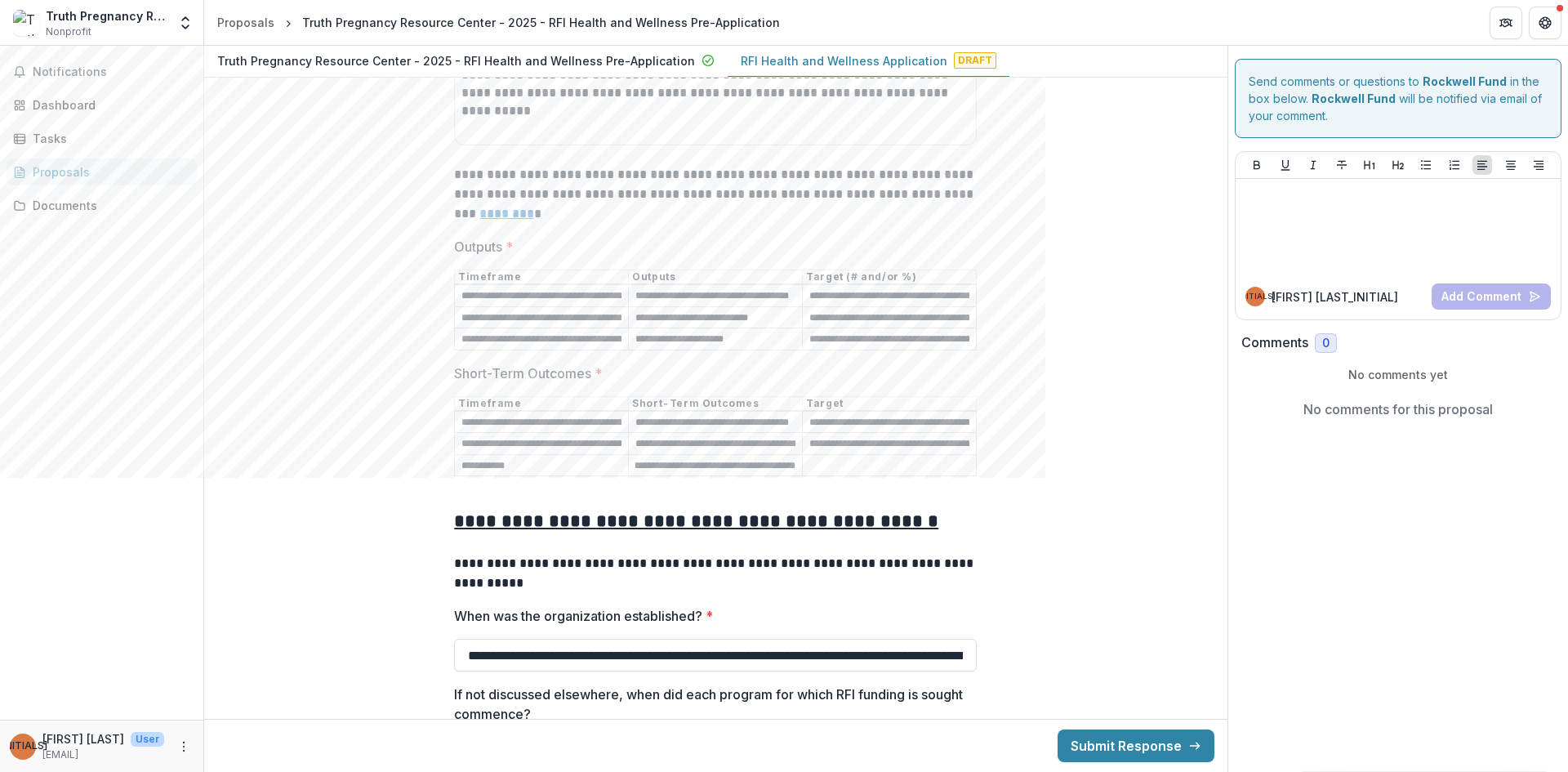 scroll, scrollTop: 0, scrollLeft: 0, axis: both 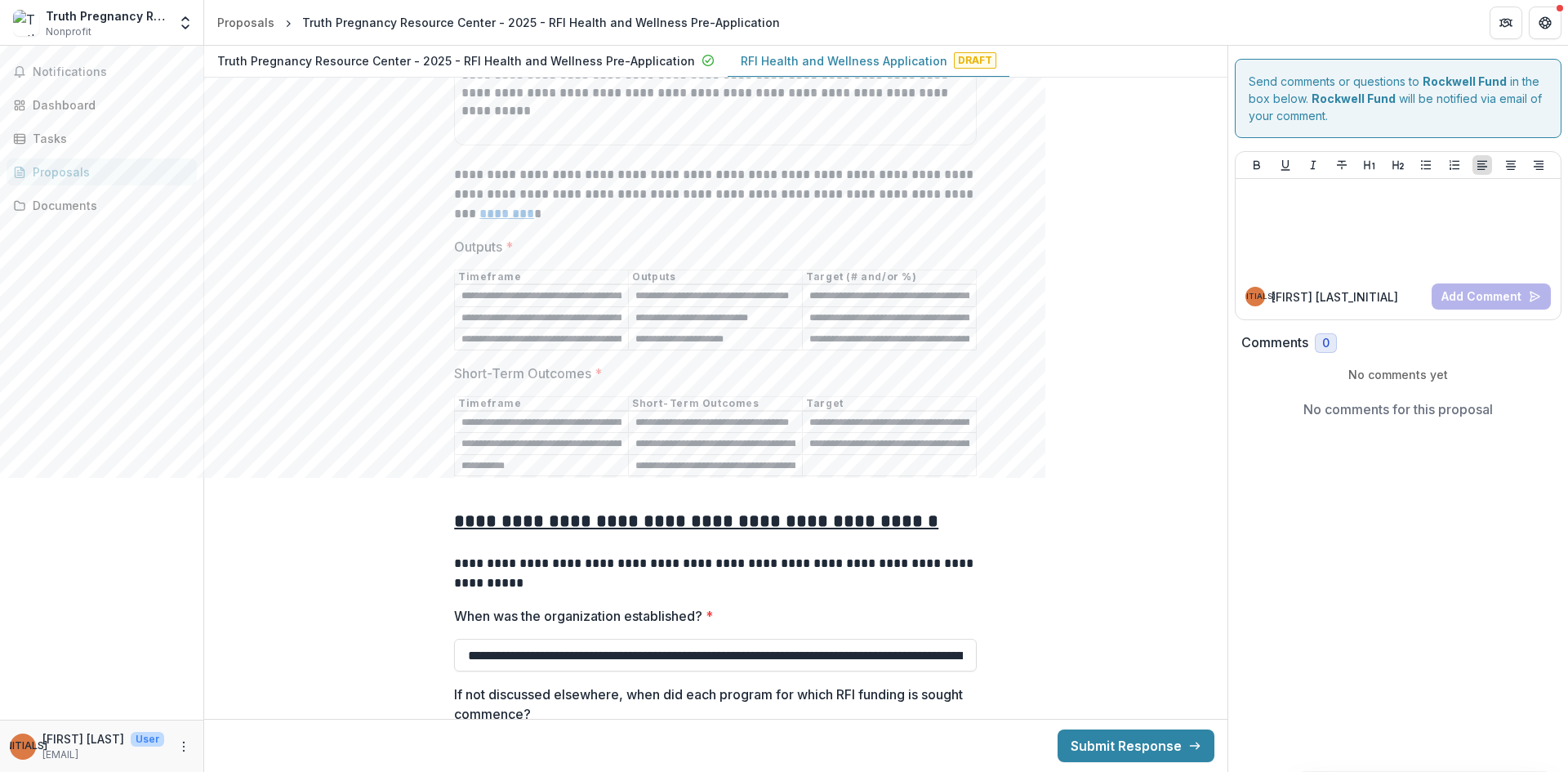 click on "Short-Term Outcomes *" at bounding box center (889, 466) 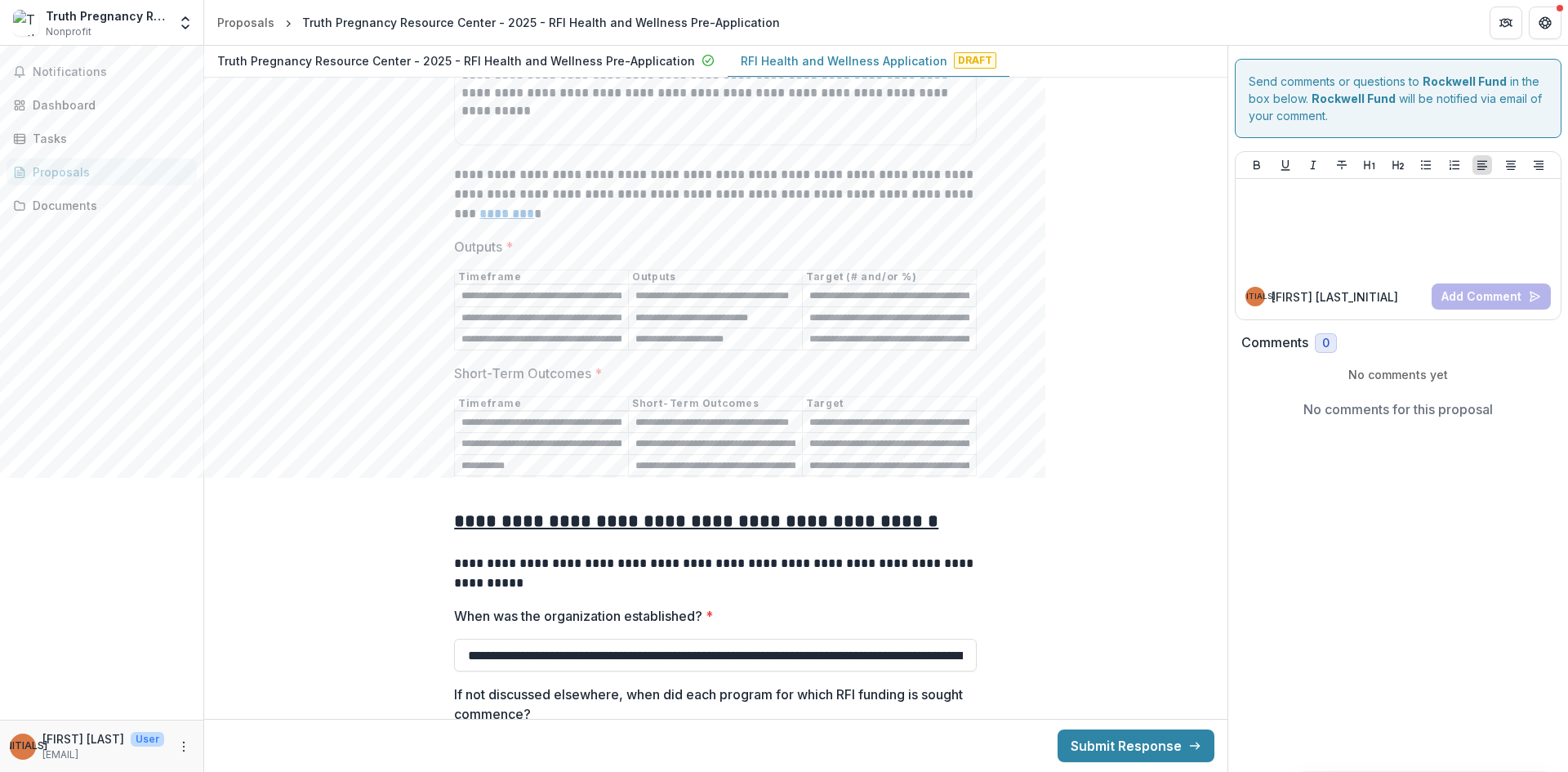 scroll, scrollTop: 0, scrollLeft: 836, axis: horizontal 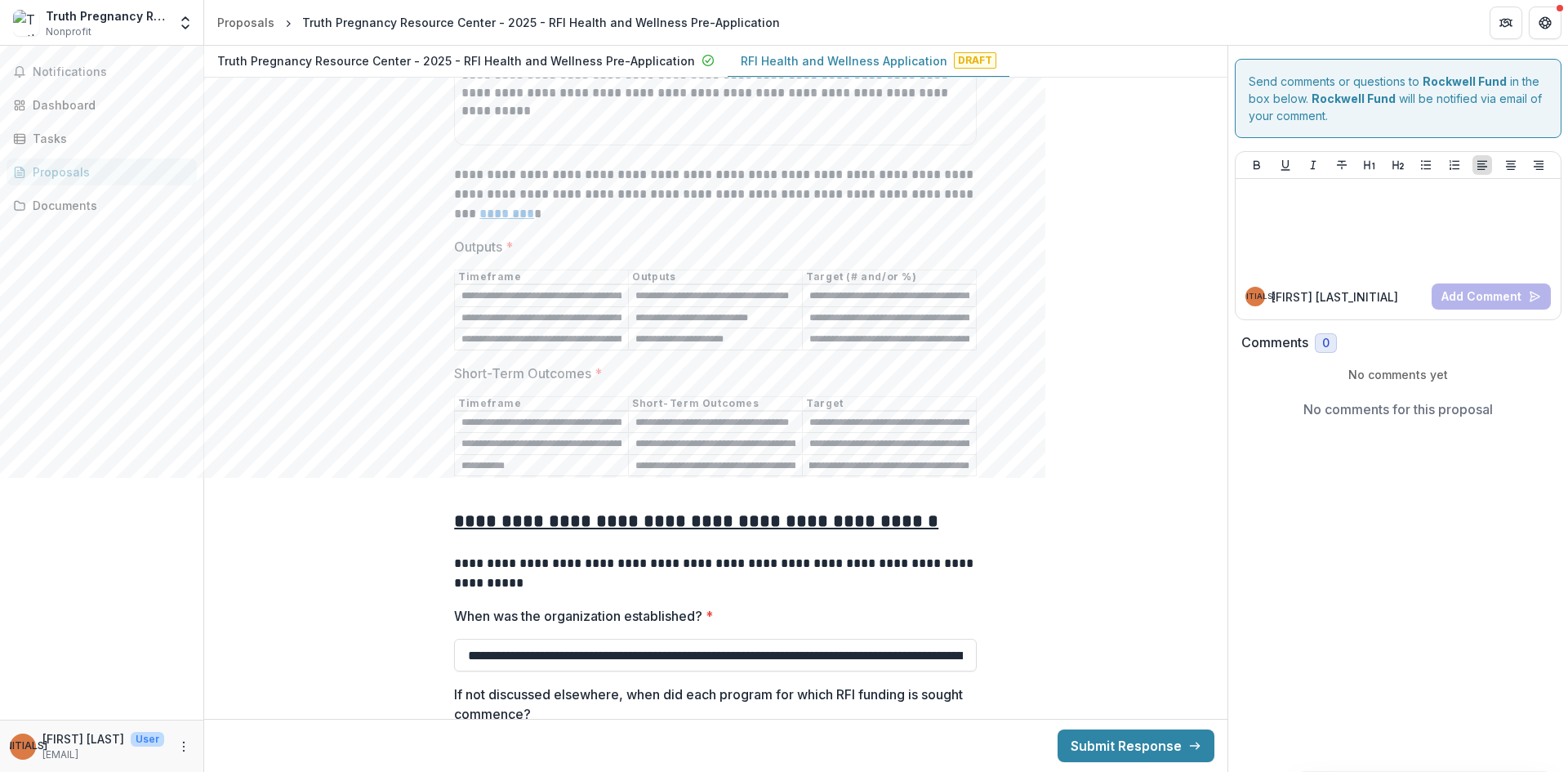type on "**********" 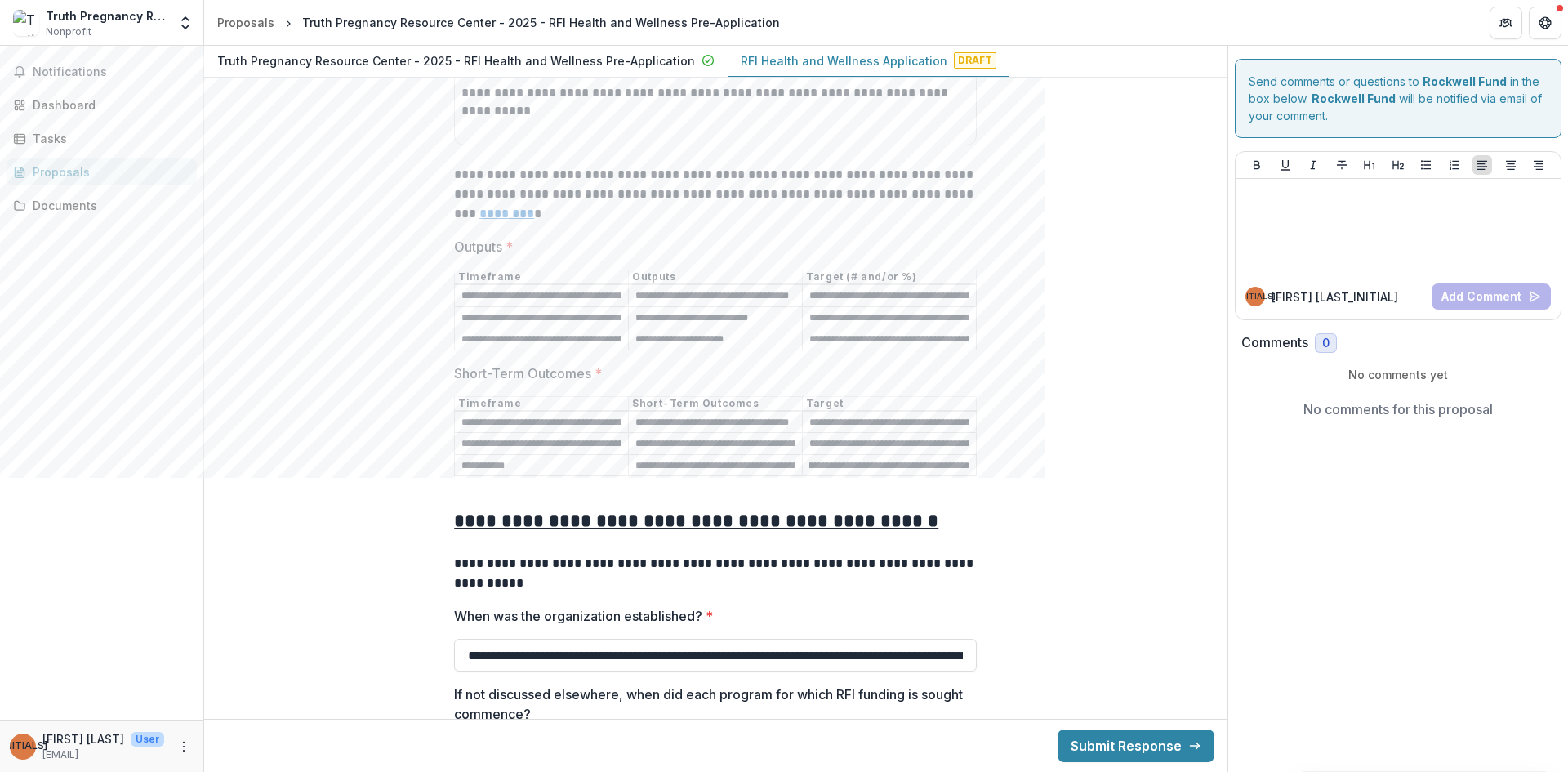 scroll, scrollTop: 0, scrollLeft: 0, axis: both 